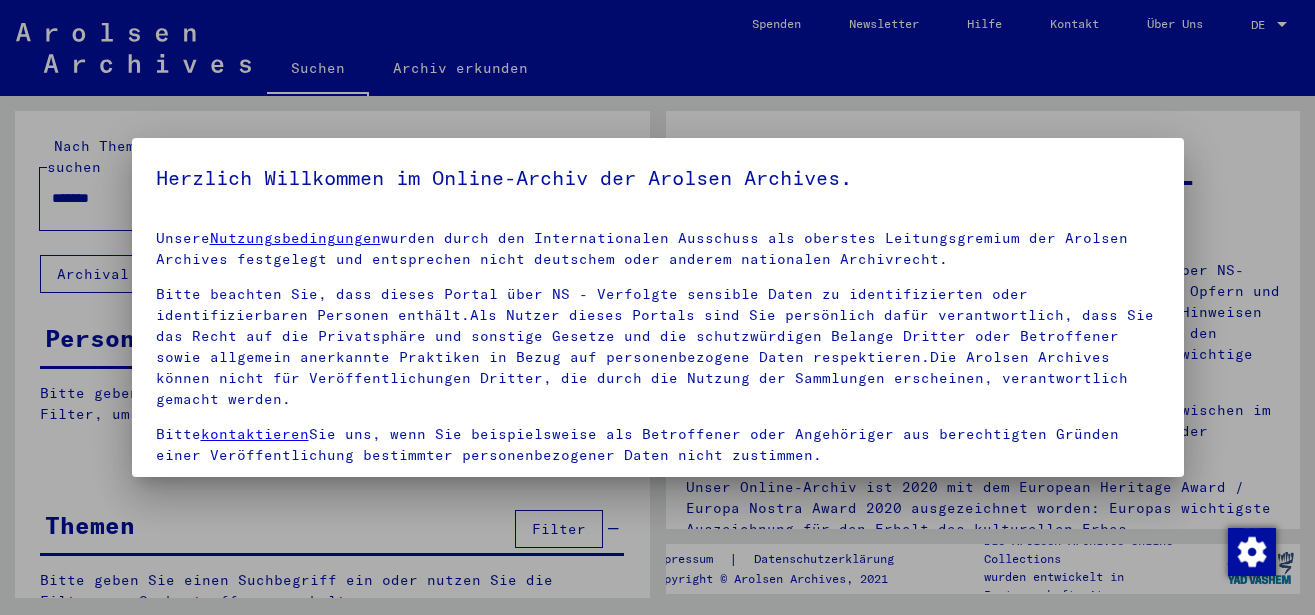 scroll, scrollTop: 0, scrollLeft: 0, axis: both 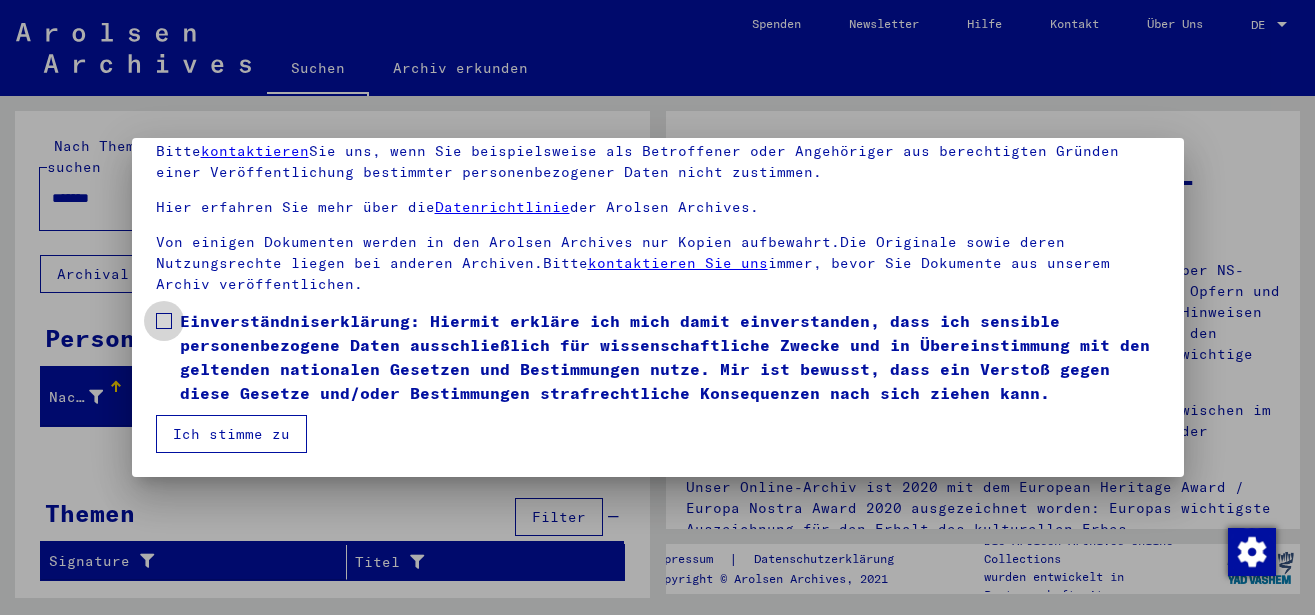 click at bounding box center [164, 321] 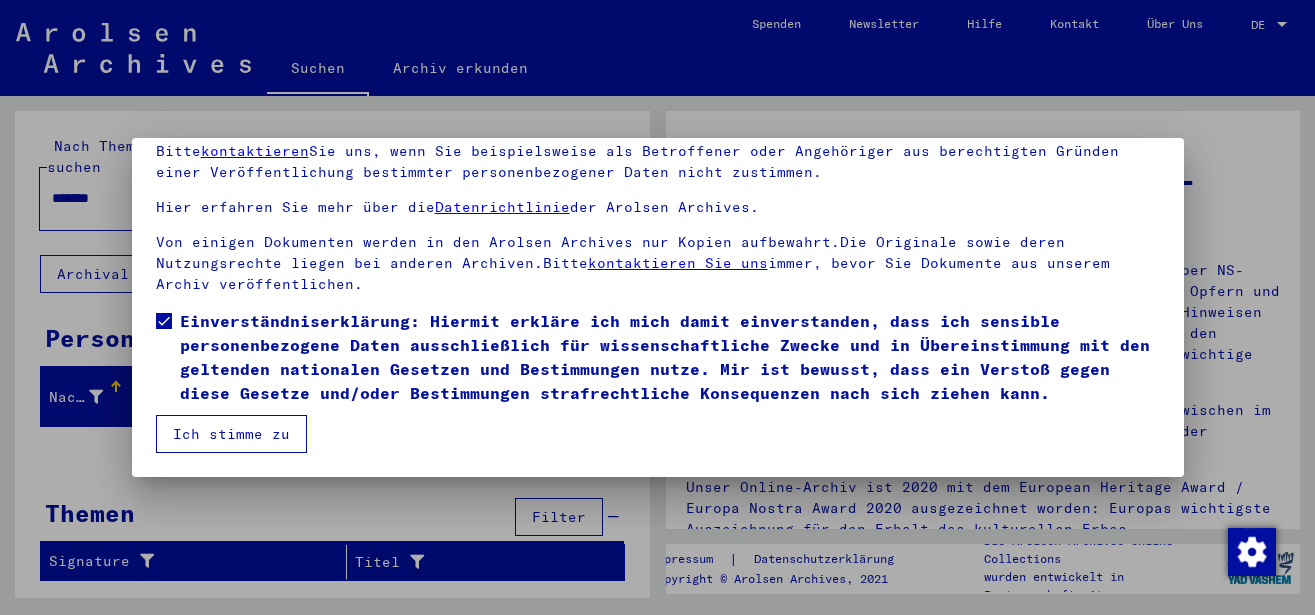 click on "Ich stimme zu" at bounding box center (231, 434) 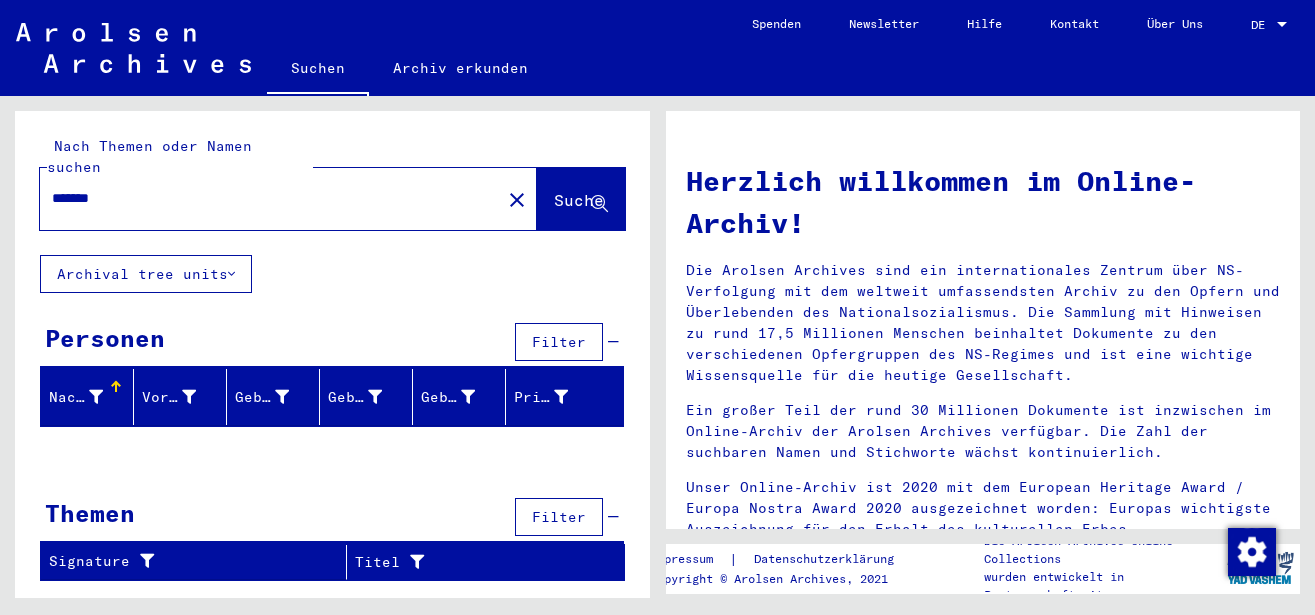 drag, startPoint x: 142, startPoint y: 184, endPoint x: -28, endPoint y: 188, distance: 170.04706 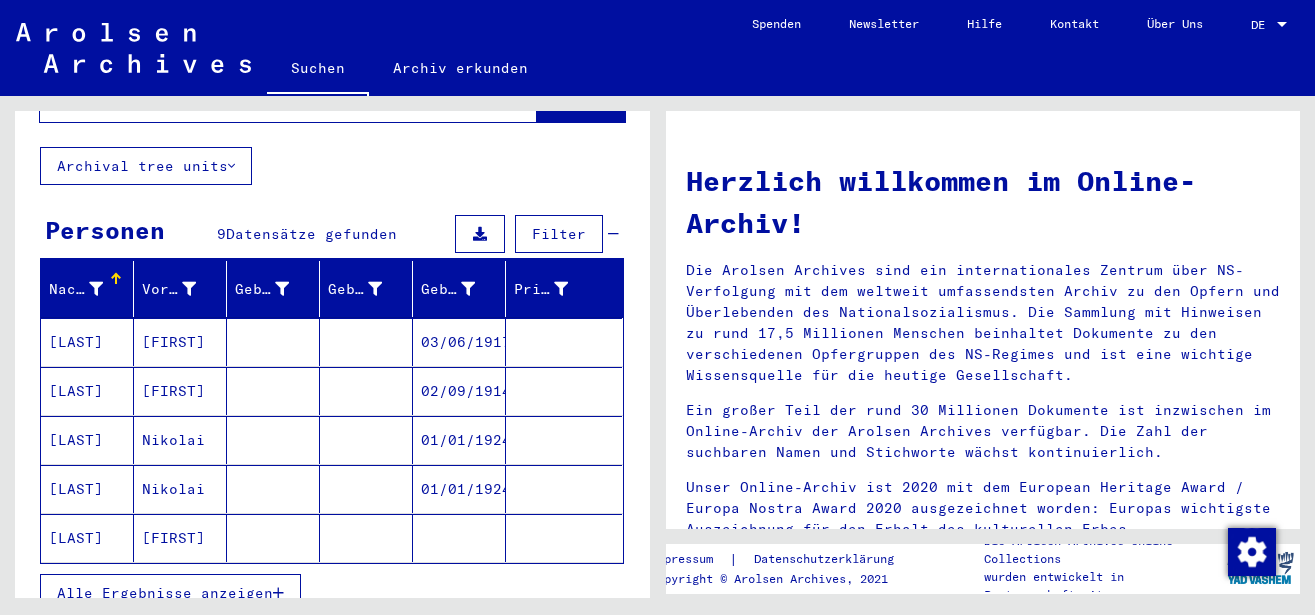 scroll, scrollTop: 216, scrollLeft: 0, axis: vertical 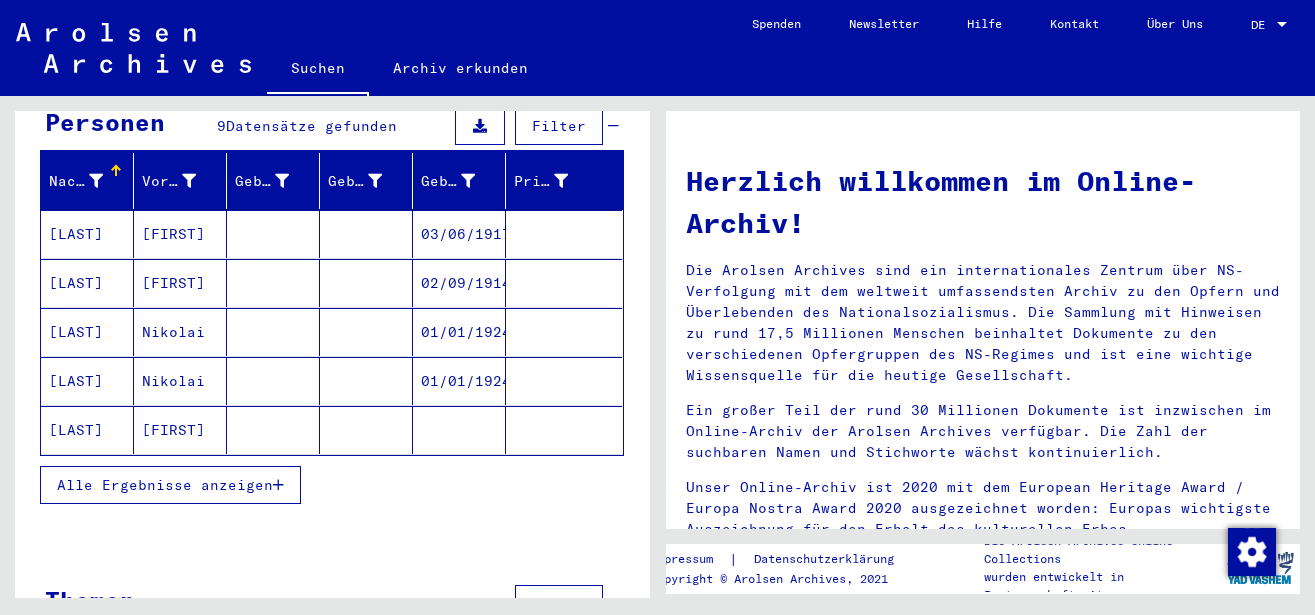 click on "Alle Ergebnisse anzeigen" at bounding box center [165, 485] 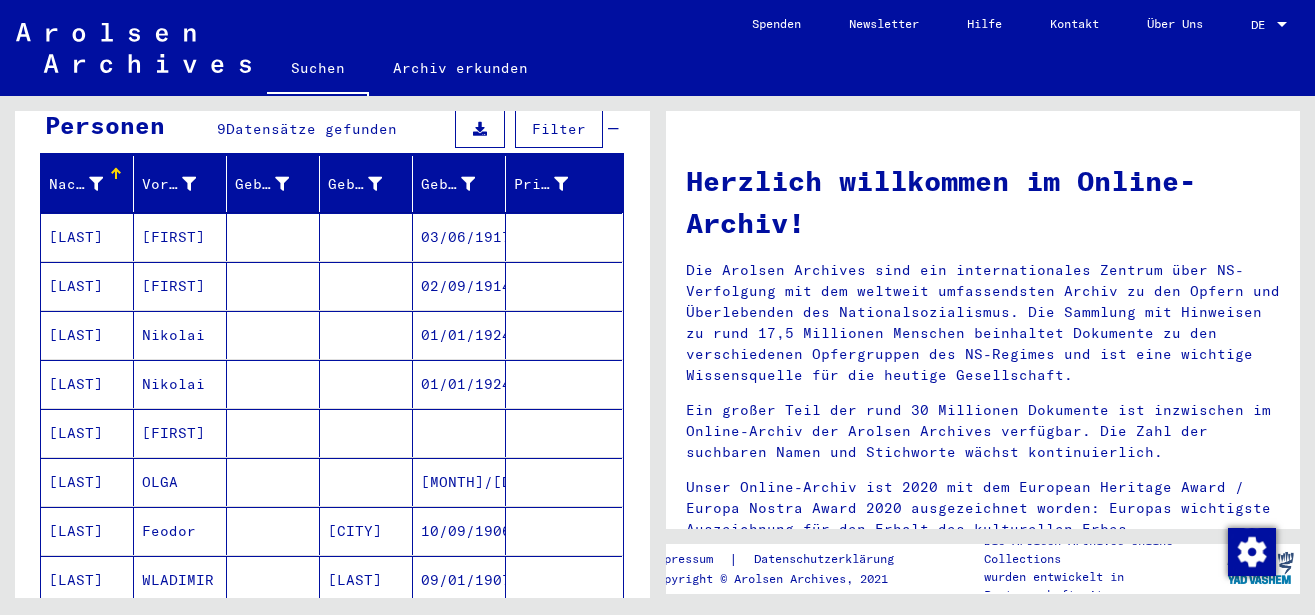 scroll, scrollTop: 108, scrollLeft: 0, axis: vertical 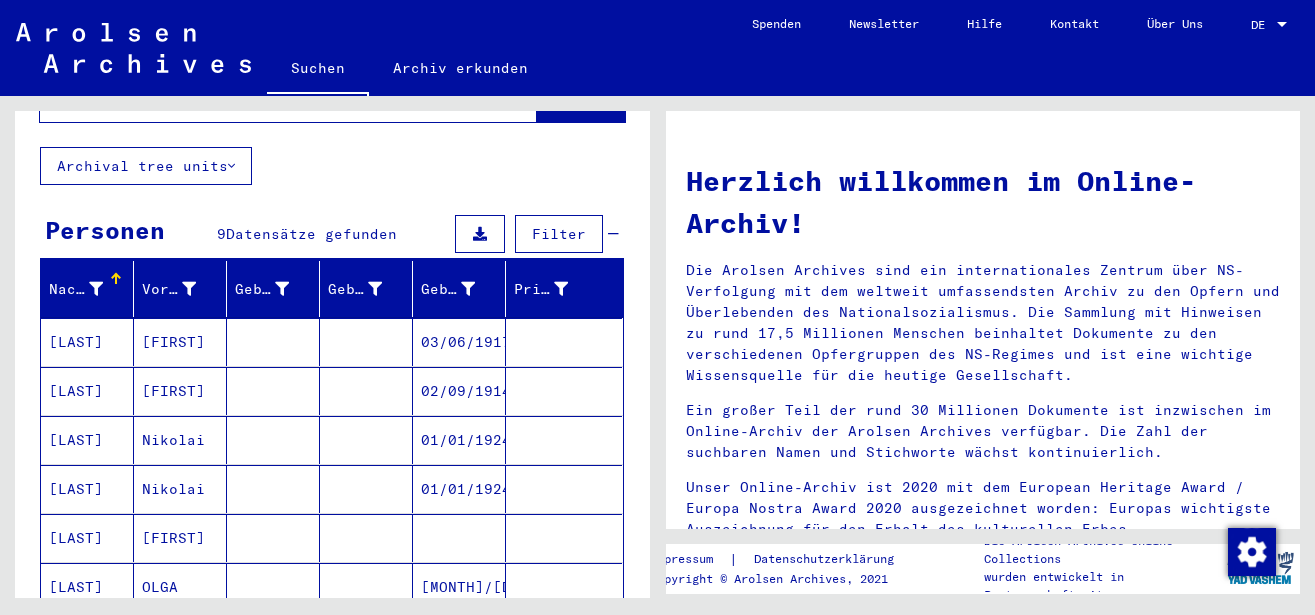 click on "[FIRST]" at bounding box center (180, 440) 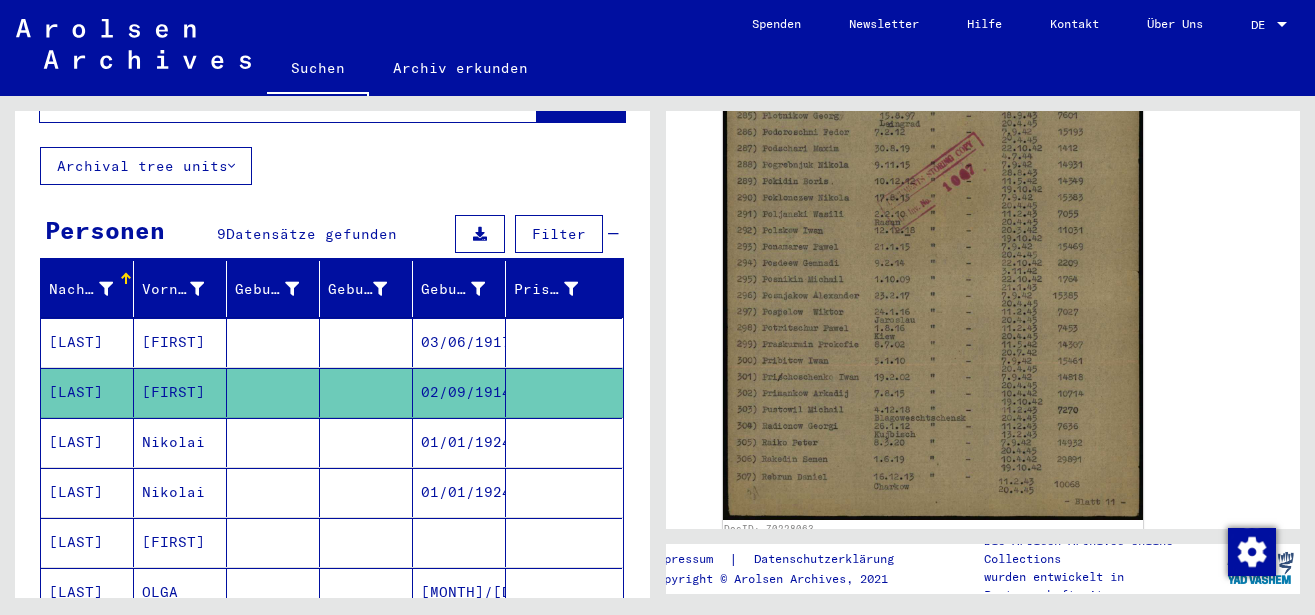 scroll, scrollTop: 432, scrollLeft: 0, axis: vertical 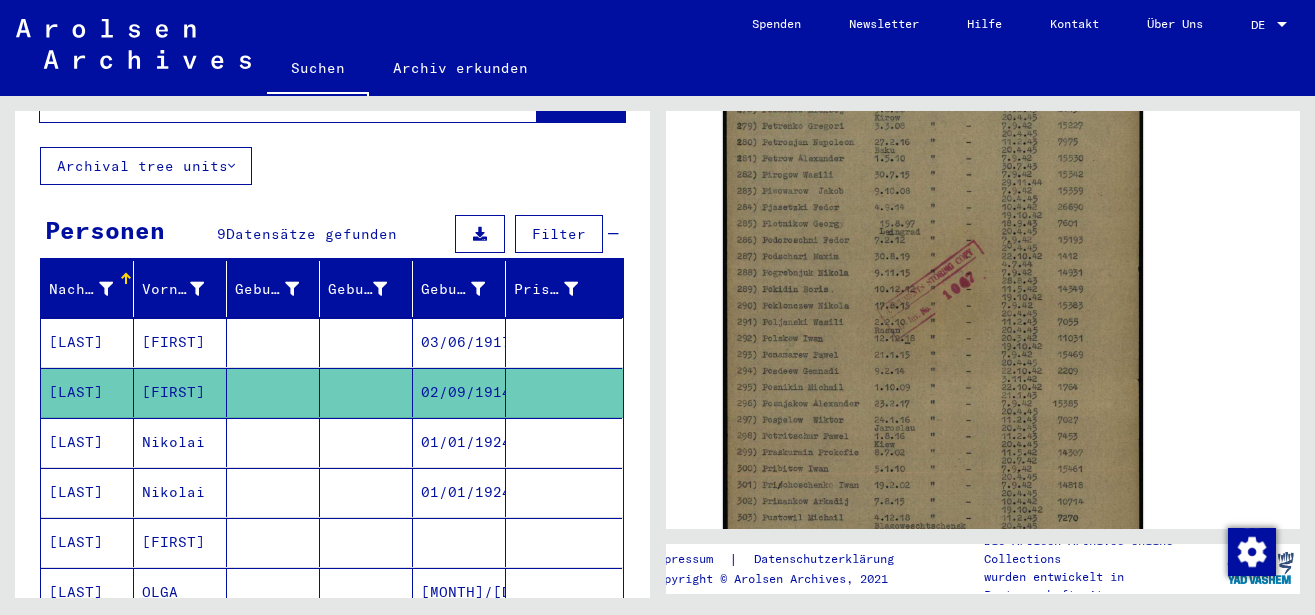 click 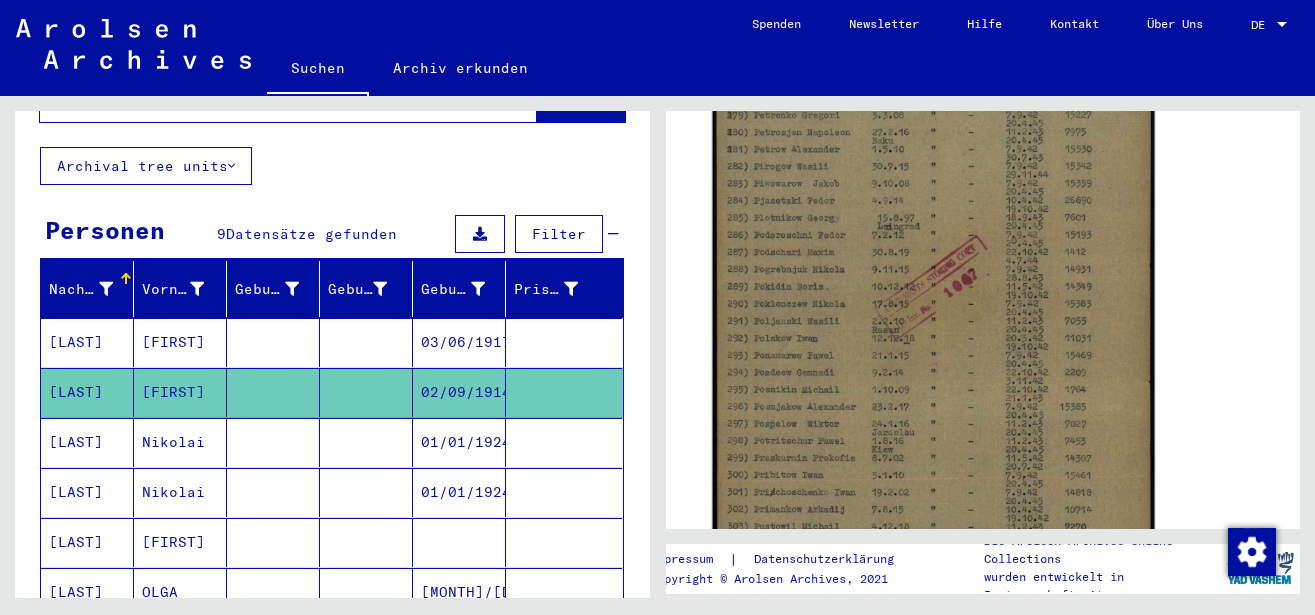click 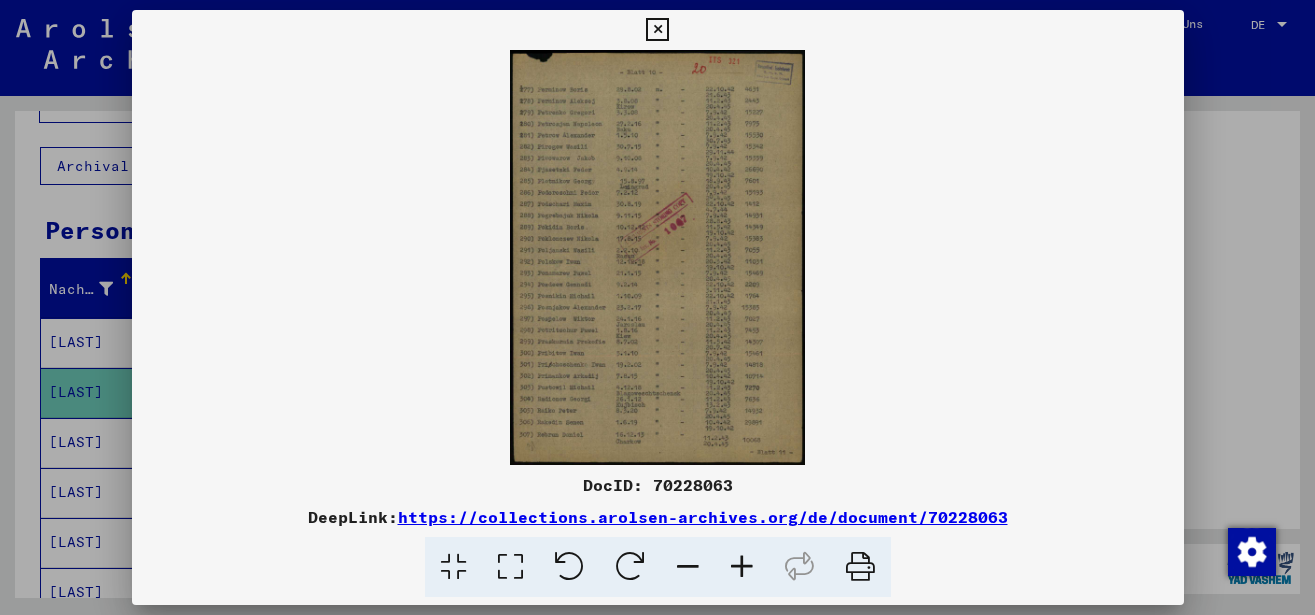 scroll, scrollTop: 431, scrollLeft: 0, axis: vertical 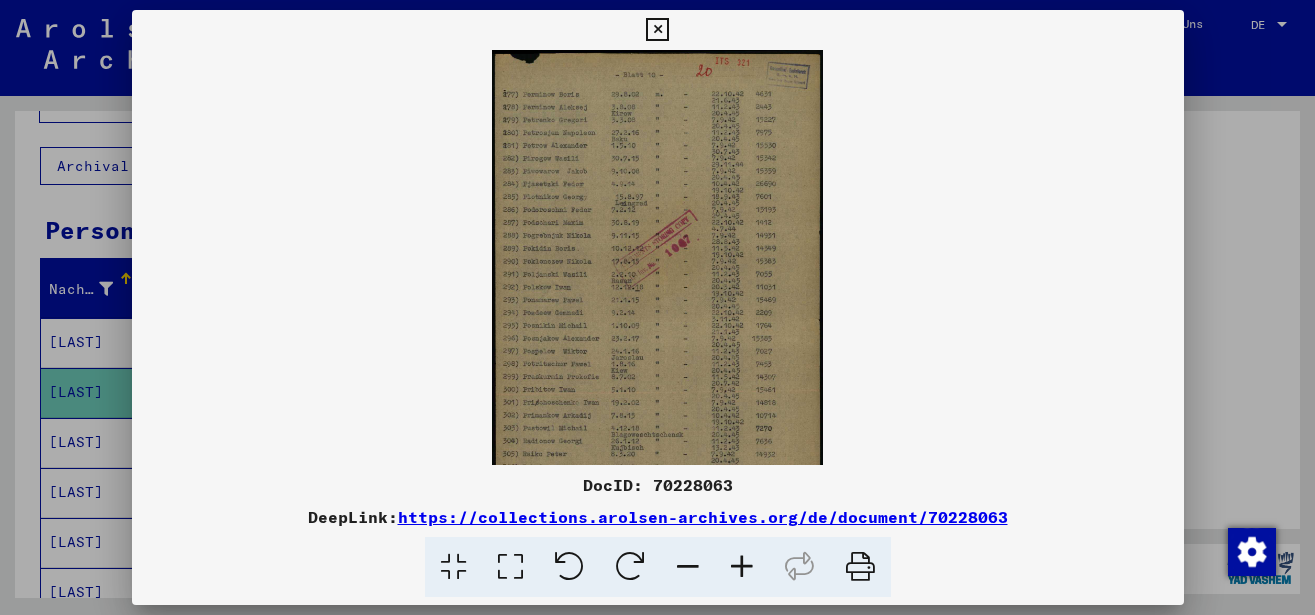 click at bounding box center [742, 567] 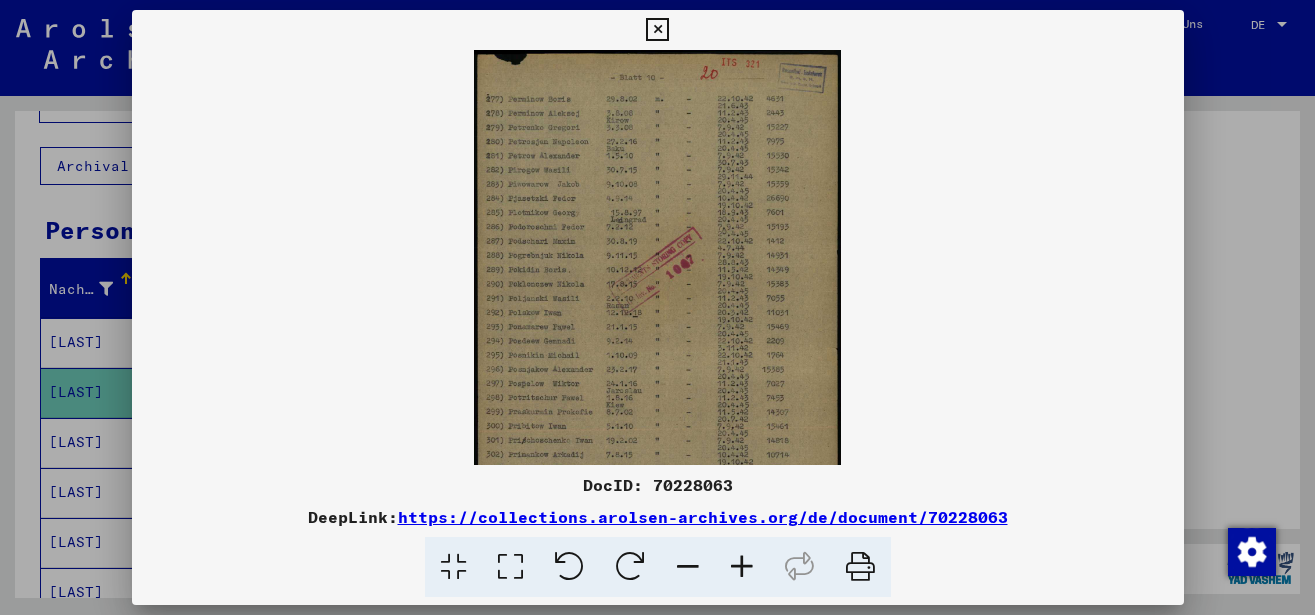 click at bounding box center [742, 567] 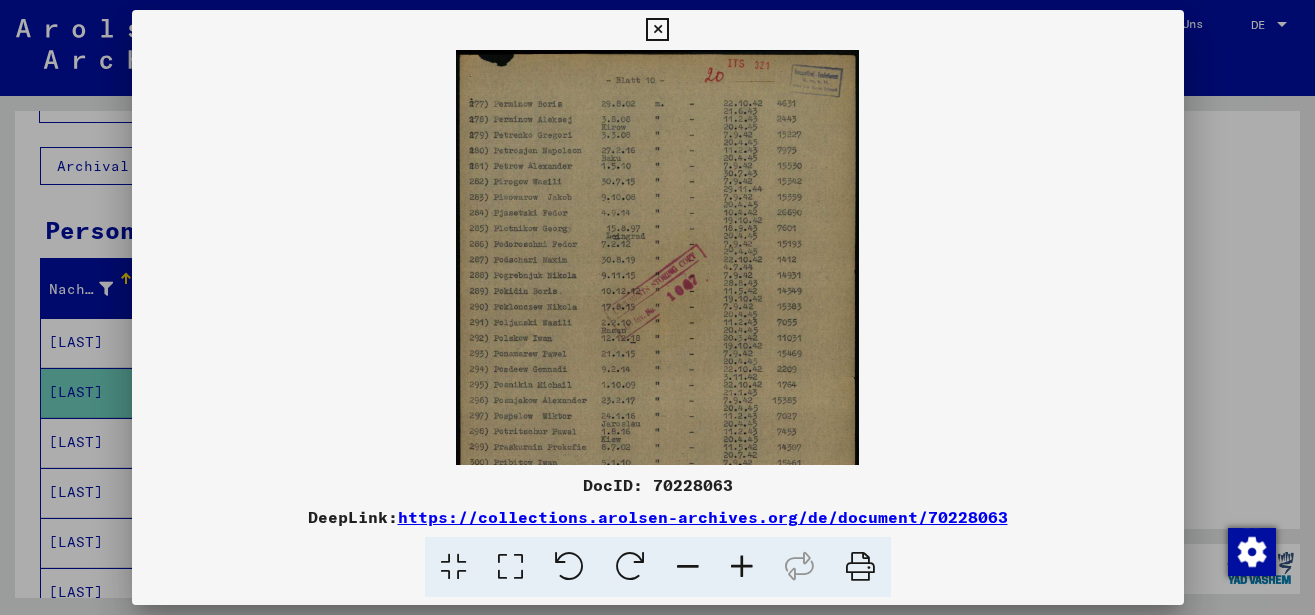click at bounding box center [742, 567] 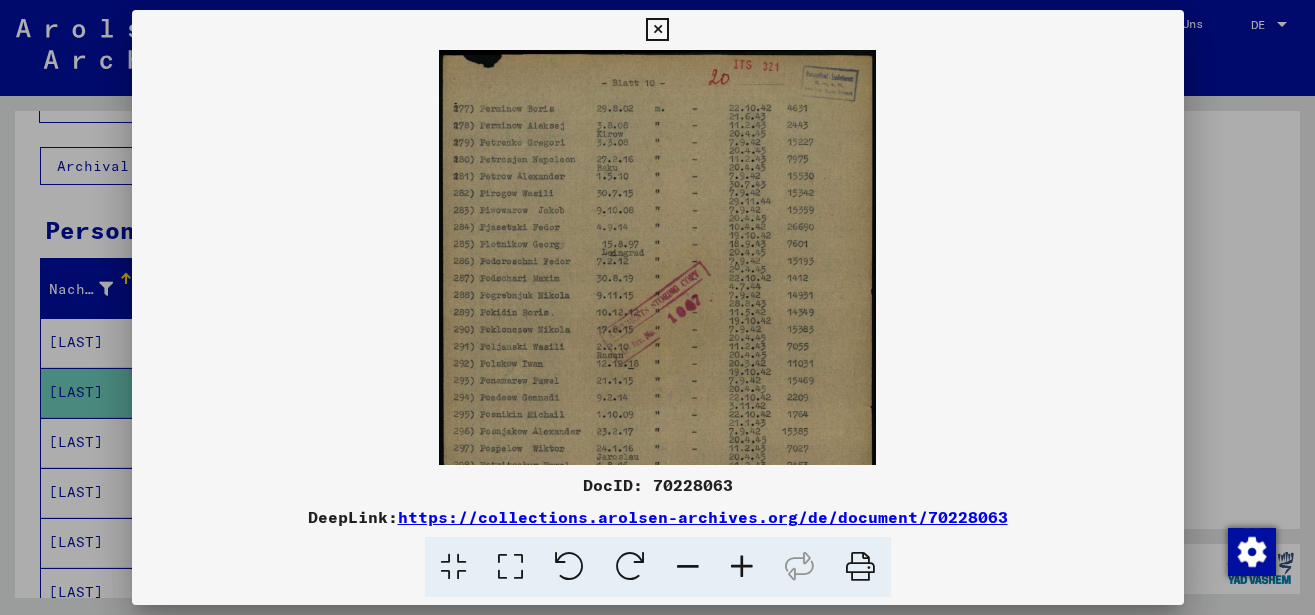 click at bounding box center (742, 567) 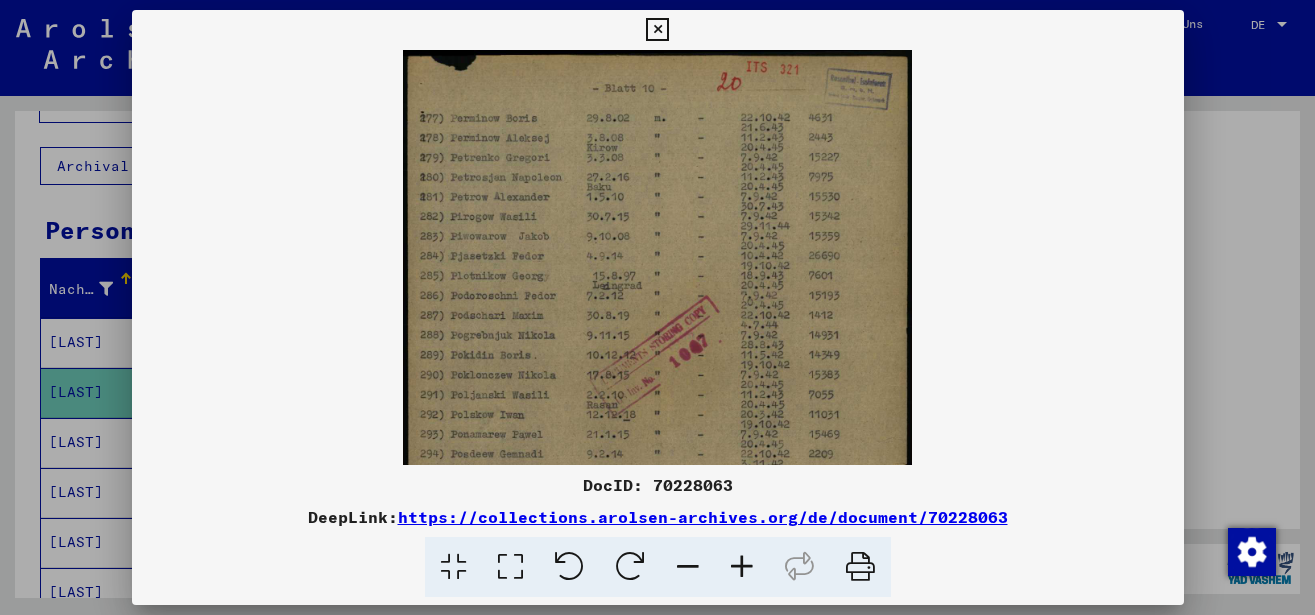 click at bounding box center (742, 567) 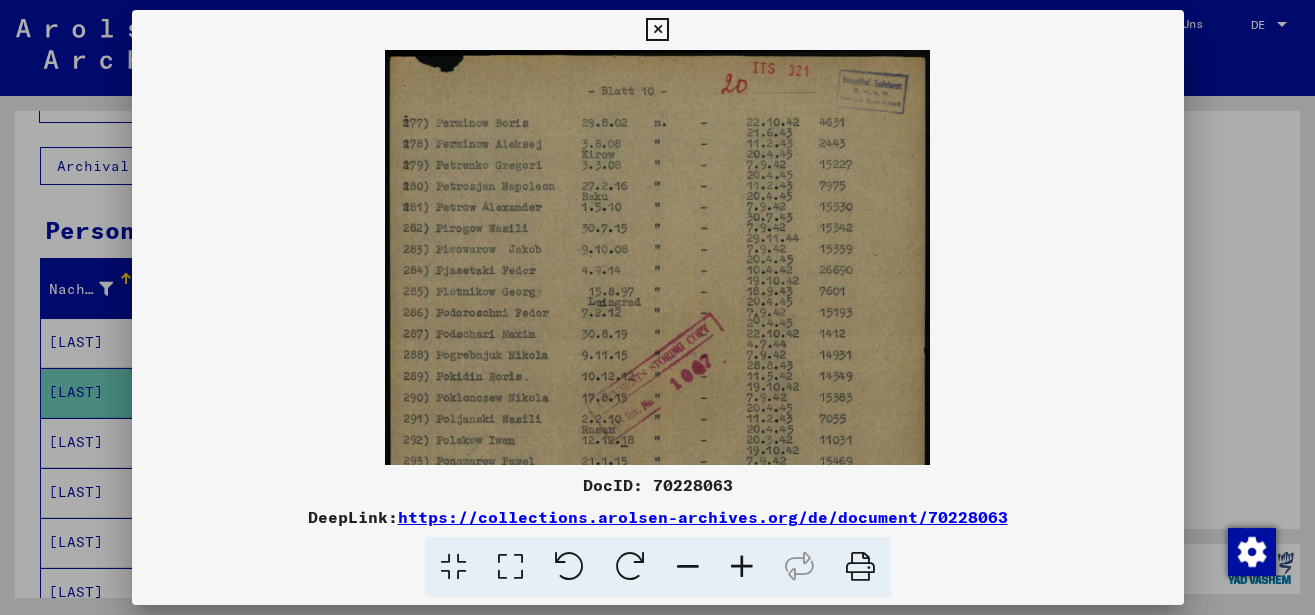 click at bounding box center [742, 567] 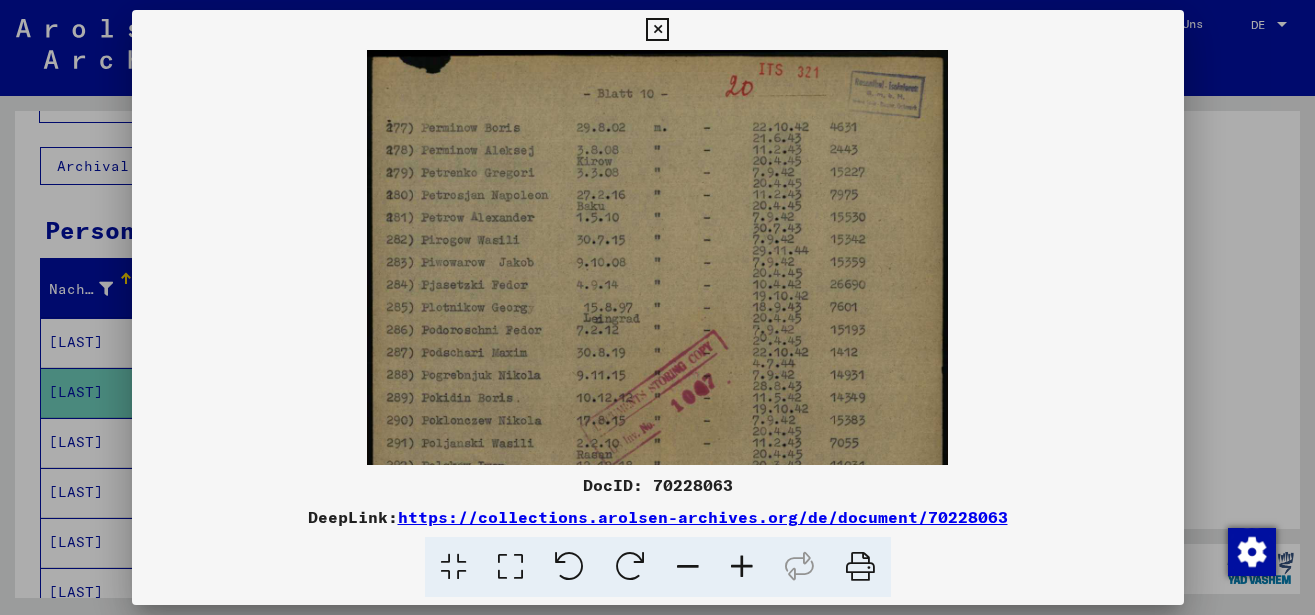 click at bounding box center [742, 567] 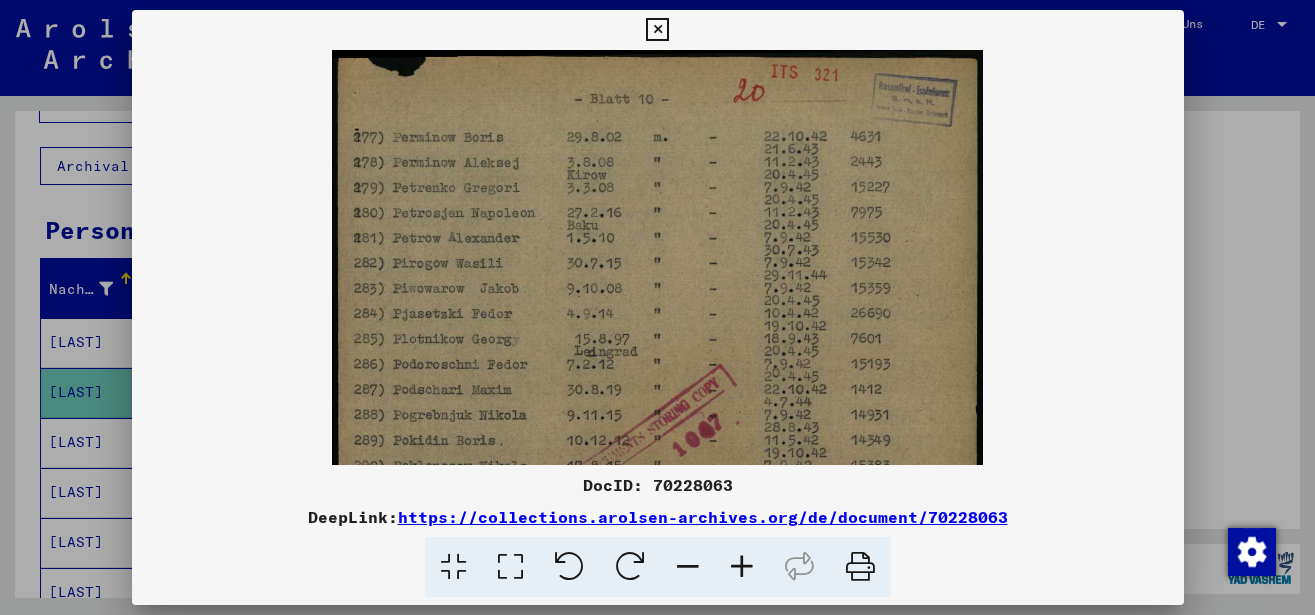 click at bounding box center [742, 567] 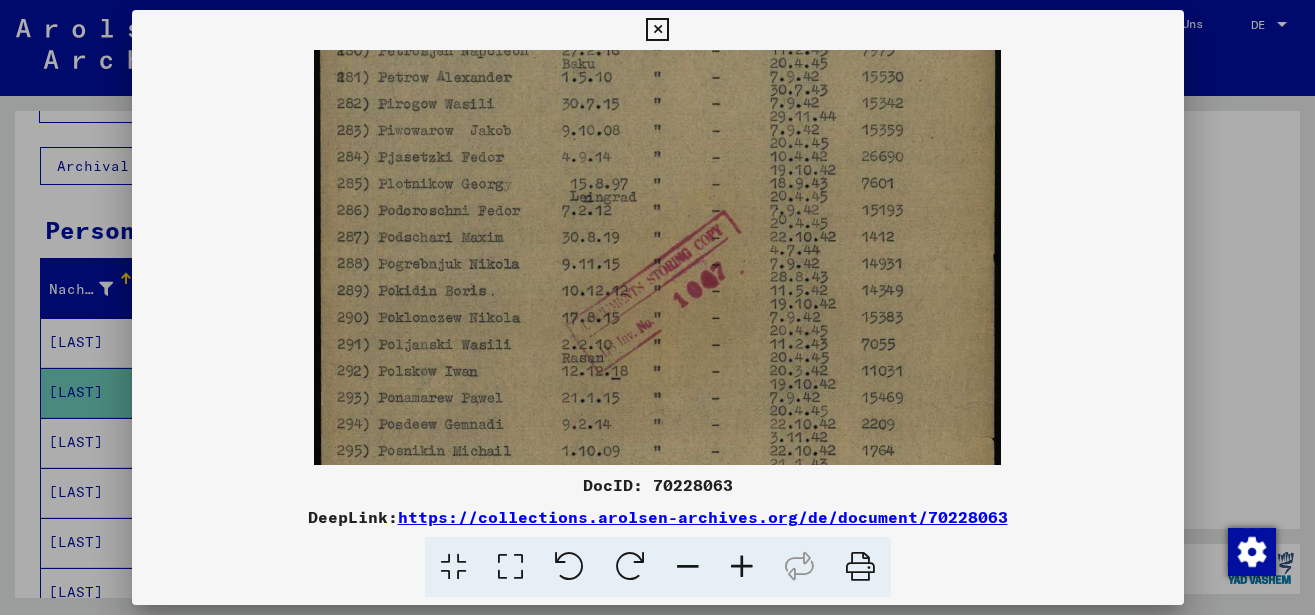 drag, startPoint x: 649, startPoint y: 341, endPoint x: 686, endPoint y: 170, distance: 174.95714 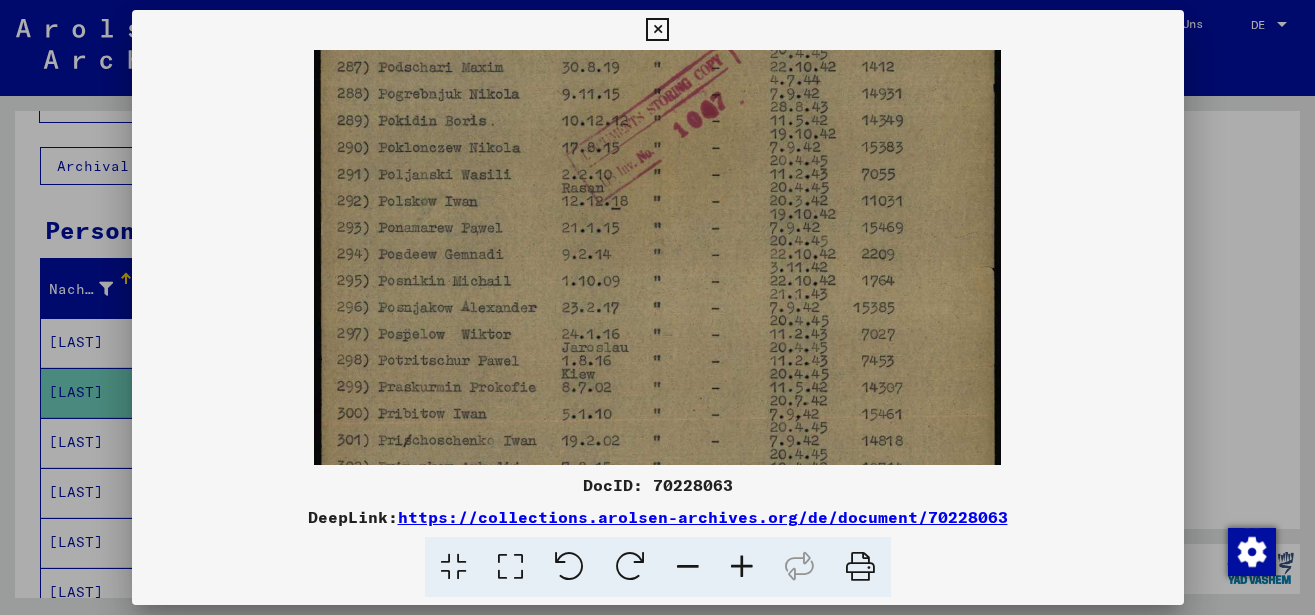 drag, startPoint x: 683, startPoint y: 325, endPoint x: 710, endPoint y: 168, distance: 159.30473 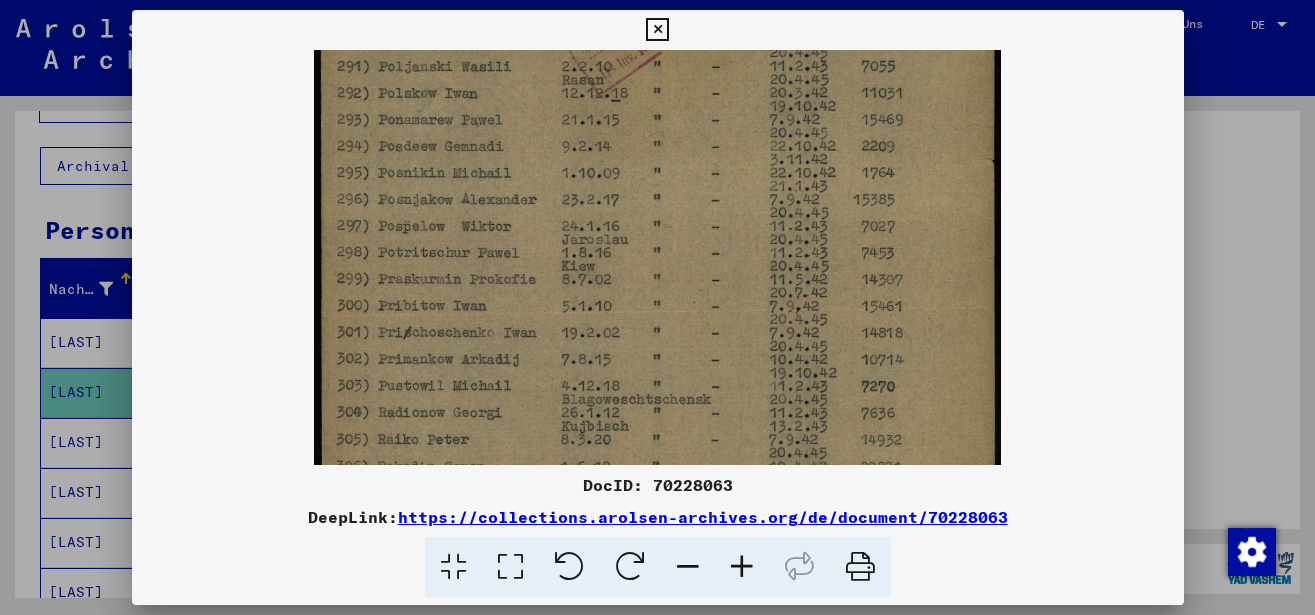 scroll, scrollTop: 486, scrollLeft: 0, axis: vertical 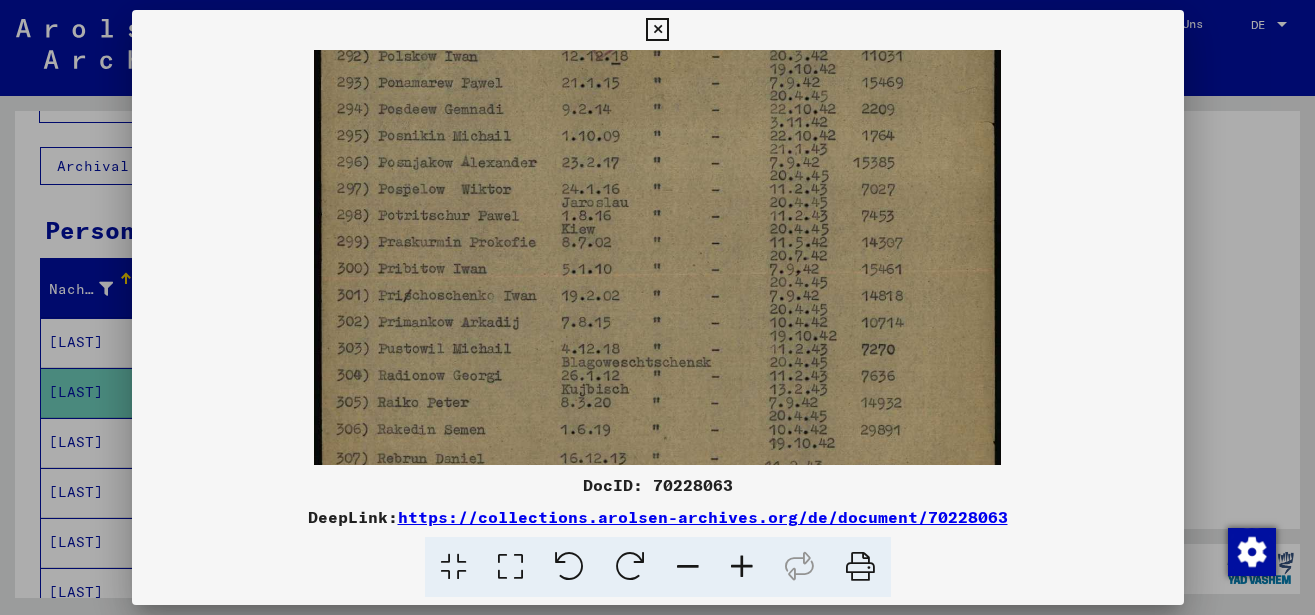 drag, startPoint x: 680, startPoint y: 320, endPoint x: 732, endPoint y: 182, distance: 147.47203 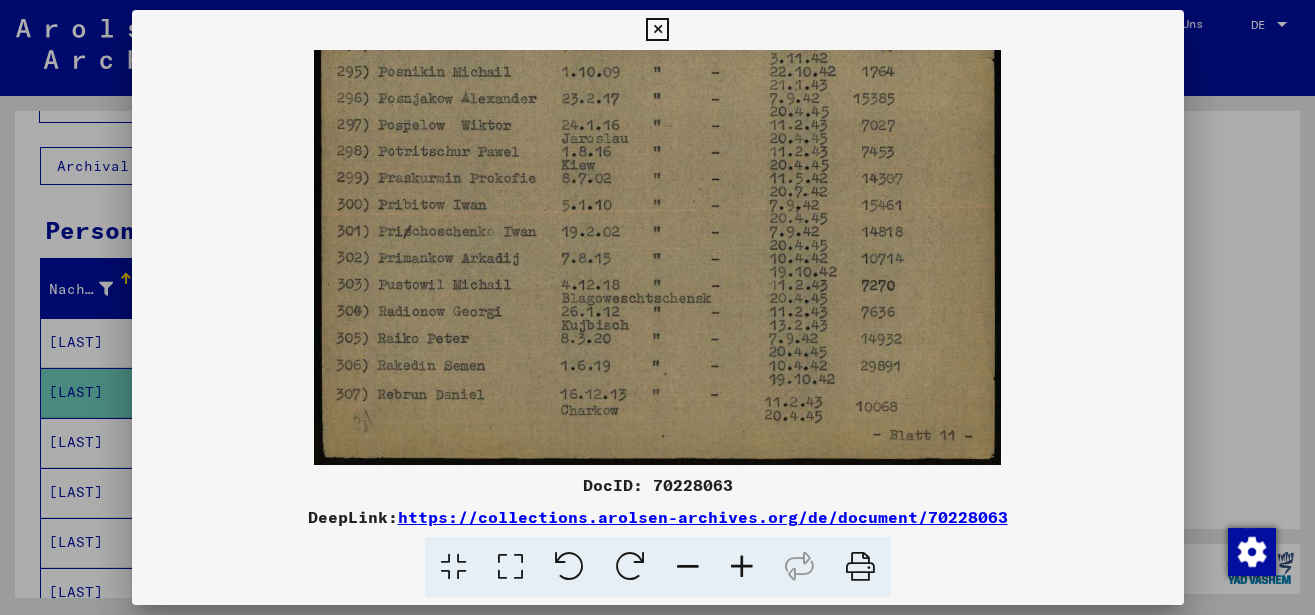 drag, startPoint x: 734, startPoint y: 238, endPoint x: 755, endPoint y: 115, distance: 124.77981 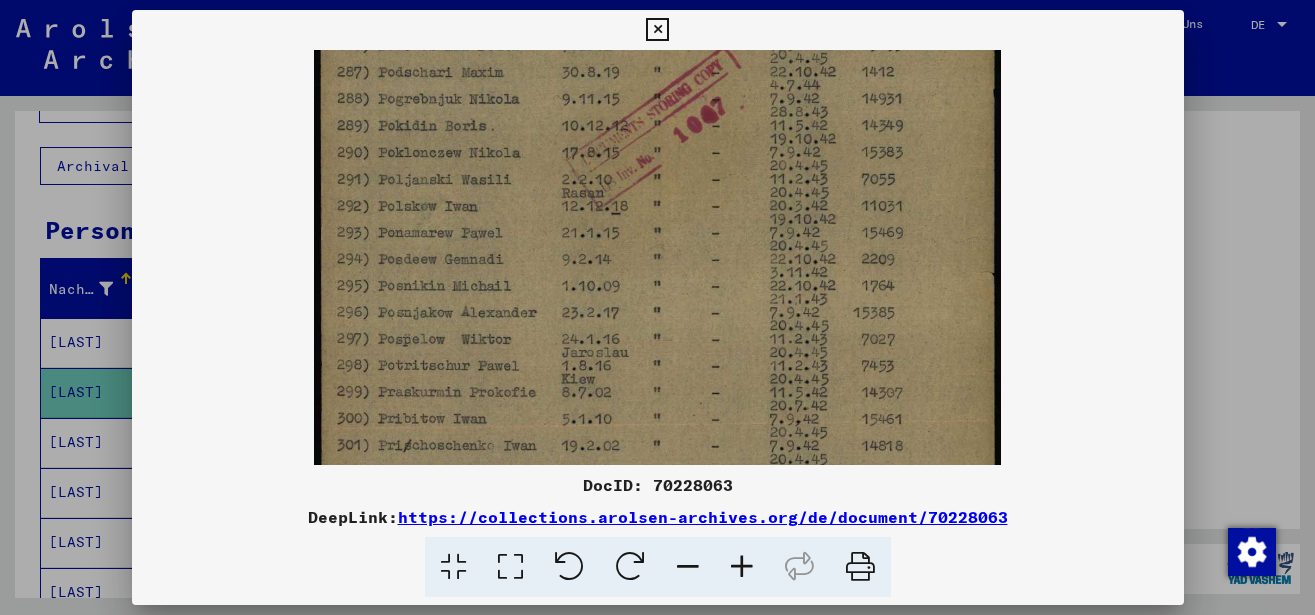 drag, startPoint x: 695, startPoint y: 237, endPoint x: 684, endPoint y: 451, distance: 214.28252 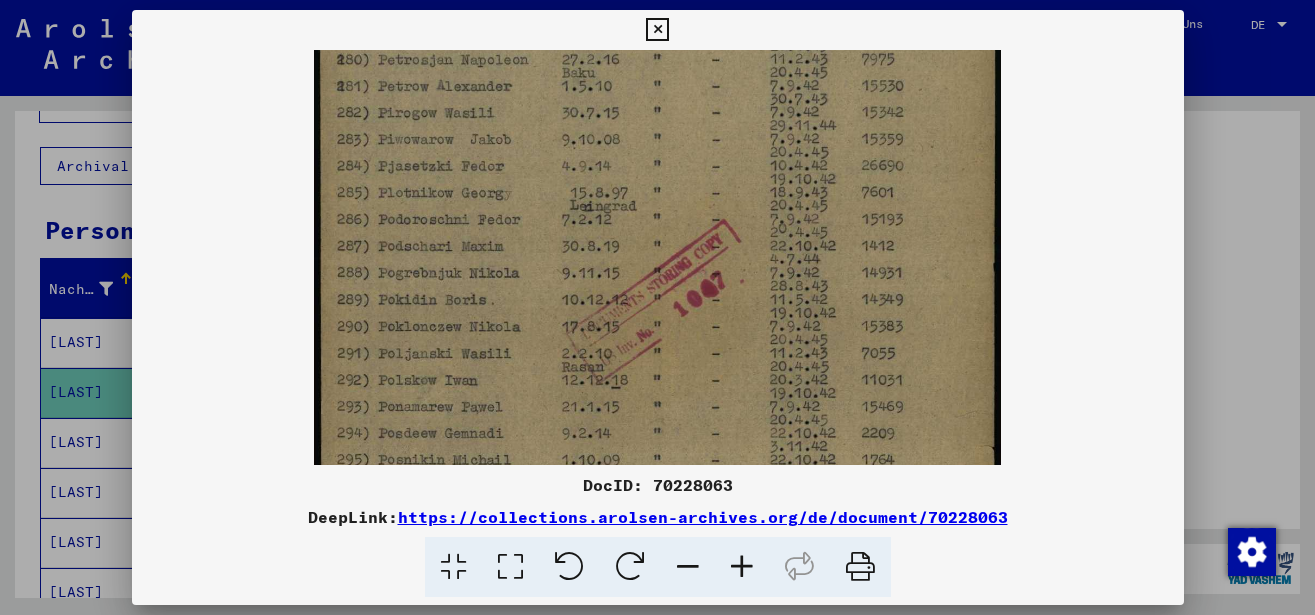 drag, startPoint x: 676, startPoint y: 371, endPoint x: 671, endPoint y: 414, distance: 43.289722 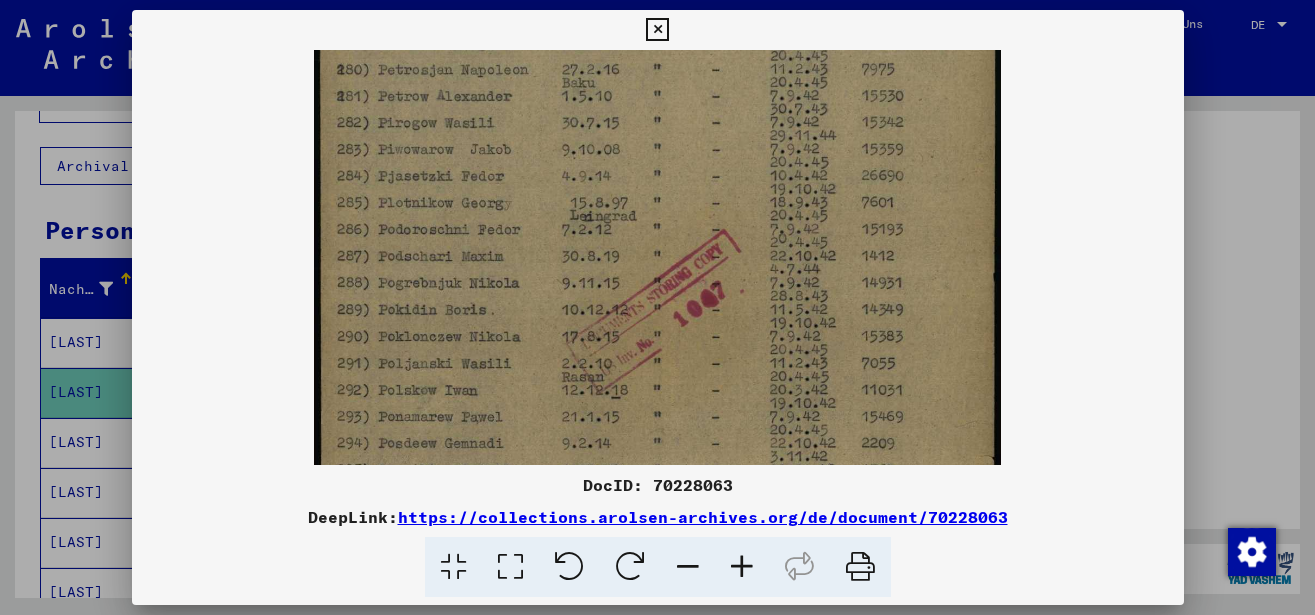 scroll, scrollTop: 0, scrollLeft: 0, axis: both 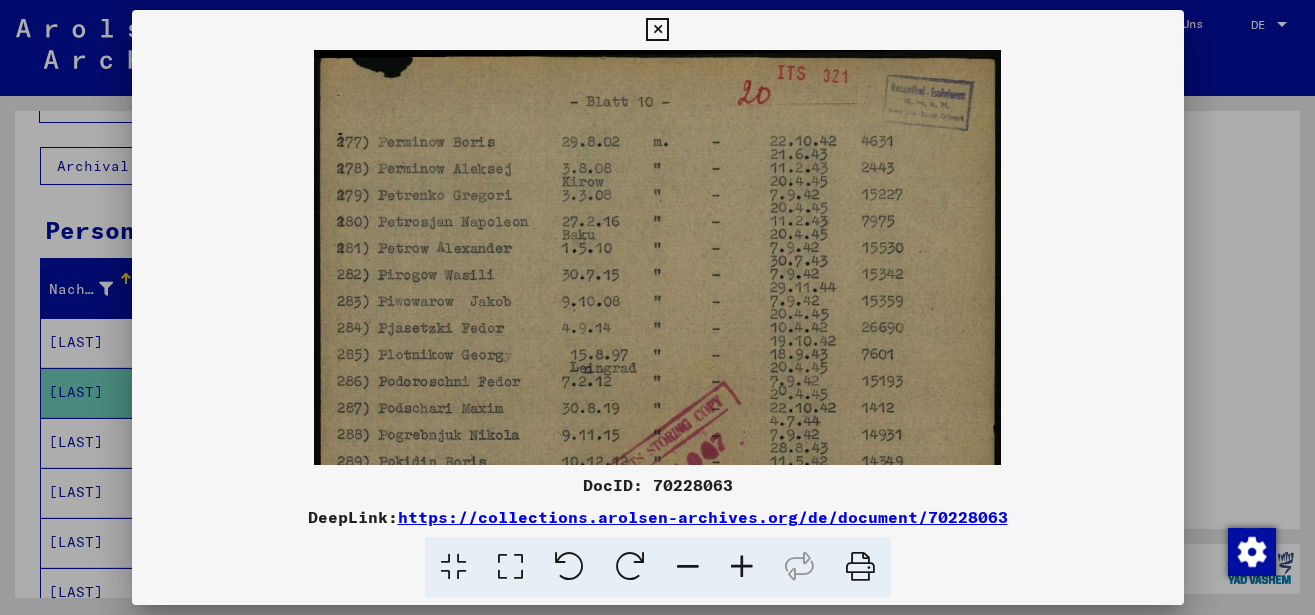 drag, startPoint x: 685, startPoint y: 337, endPoint x: 675, endPoint y: 352, distance: 18.027756 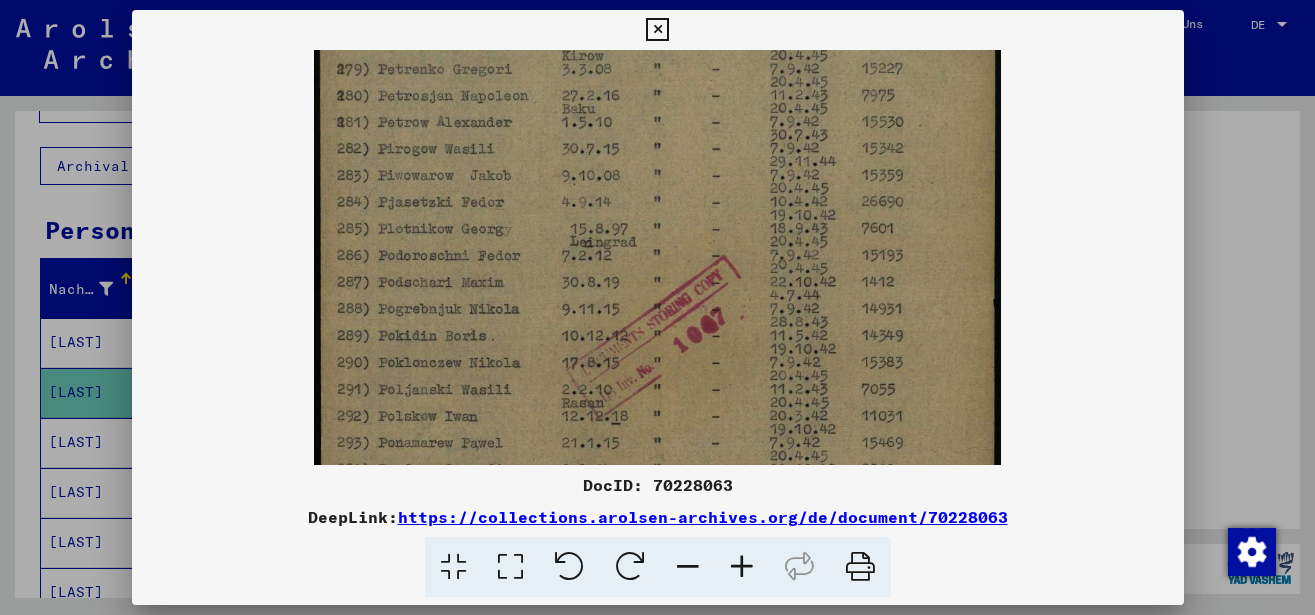 drag, startPoint x: 690, startPoint y: 289, endPoint x: 698, endPoint y: 199, distance: 90.35486 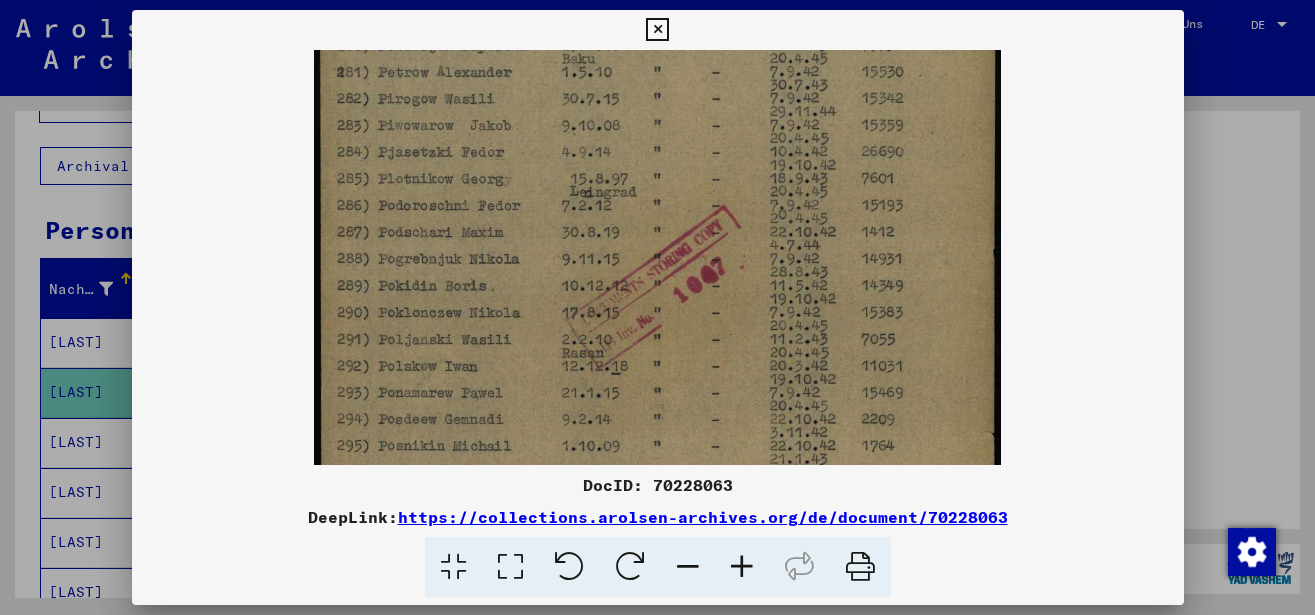 scroll, scrollTop: 222, scrollLeft: 0, axis: vertical 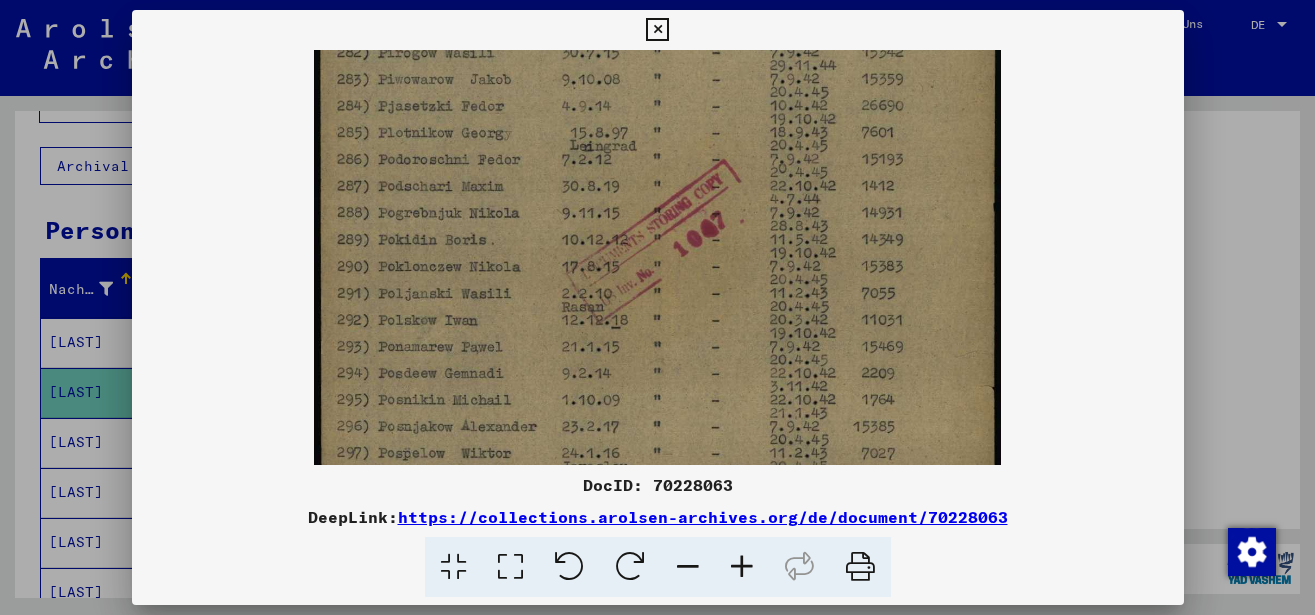 drag, startPoint x: 687, startPoint y: 311, endPoint x: 699, endPoint y: 215, distance: 96.74709 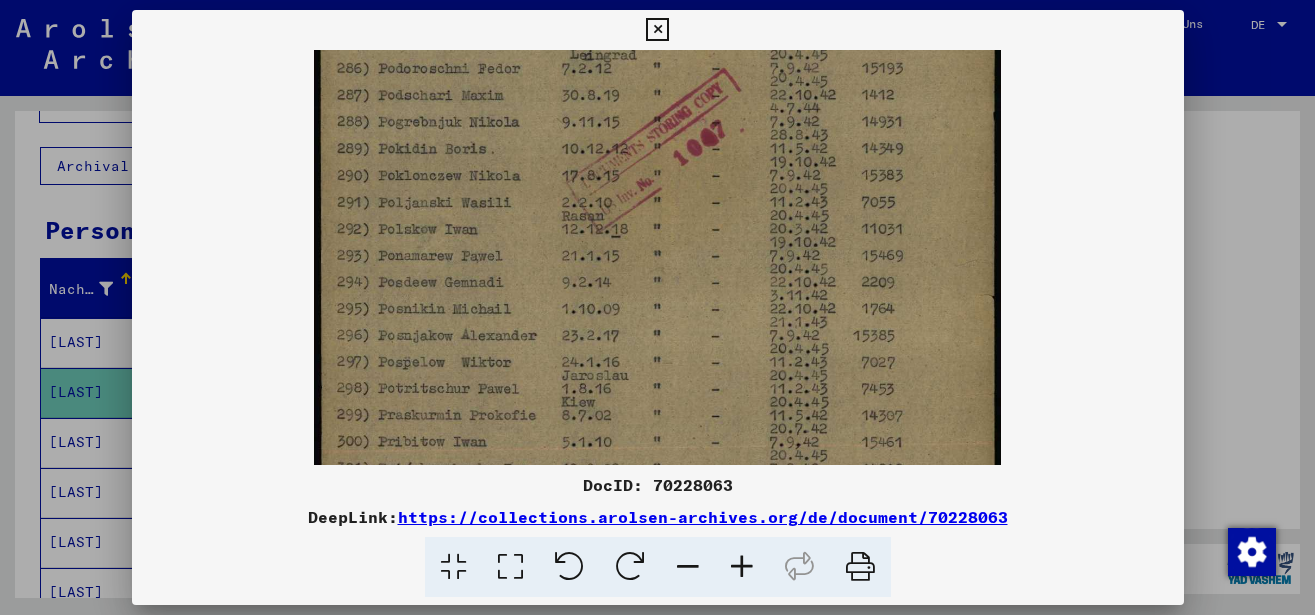 drag, startPoint x: 683, startPoint y: 256, endPoint x: 692, endPoint y: 196, distance: 60.671246 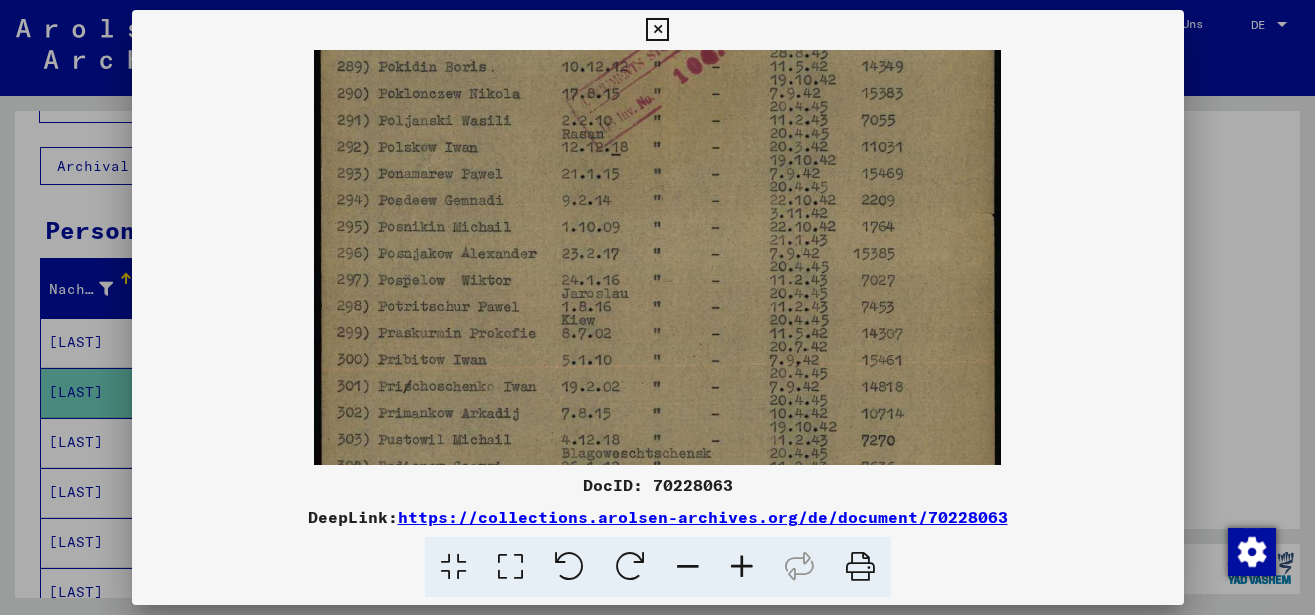 drag, startPoint x: 671, startPoint y: 281, endPoint x: 680, endPoint y: 199, distance: 82.492424 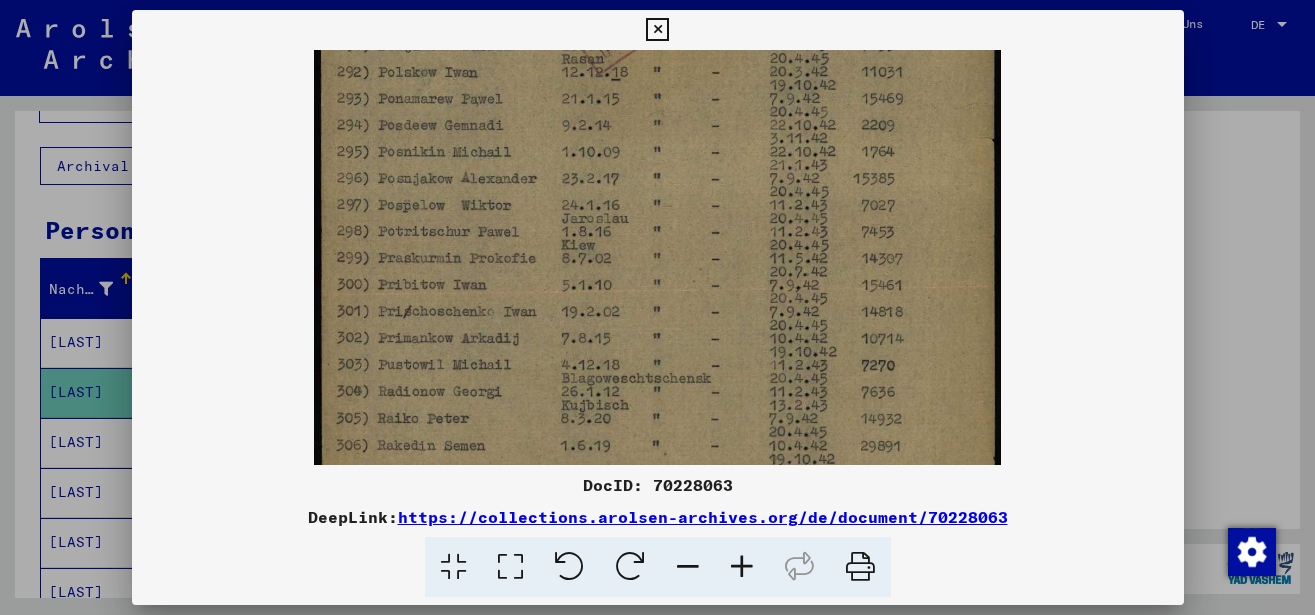 drag, startPoint x: 681, startPoint y: 270, endPoint x: 686, endPoint y: 232, distance: 38.327538 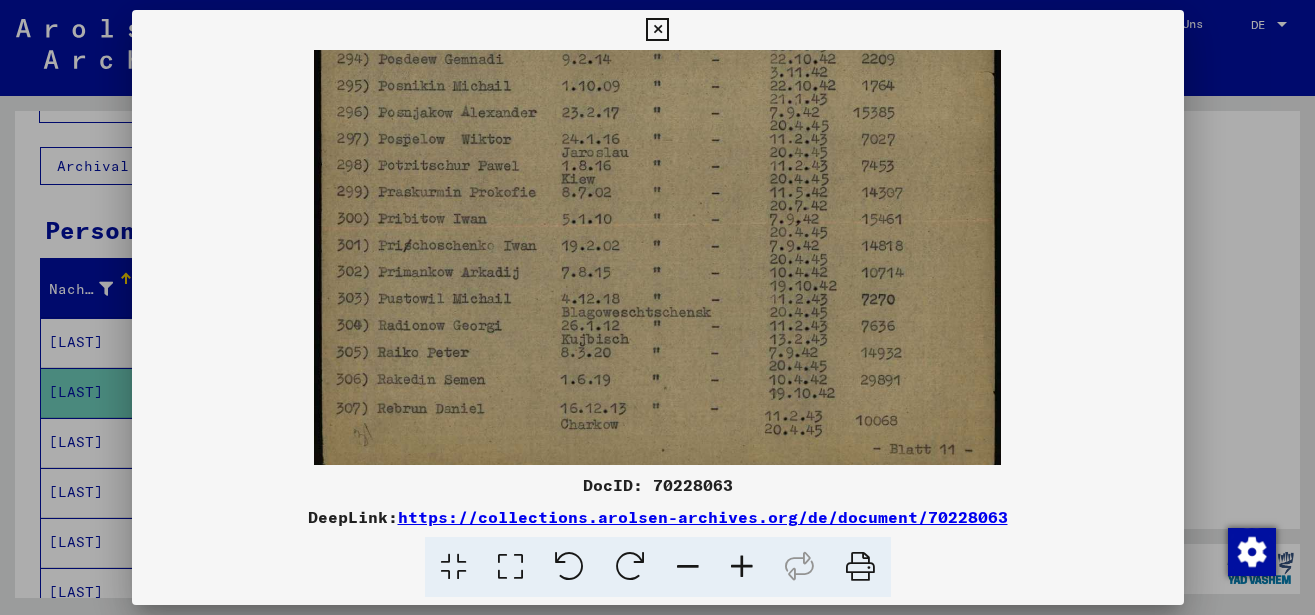 scroll, scrollTop: 550, scrollLeft: 0, axis: vertical 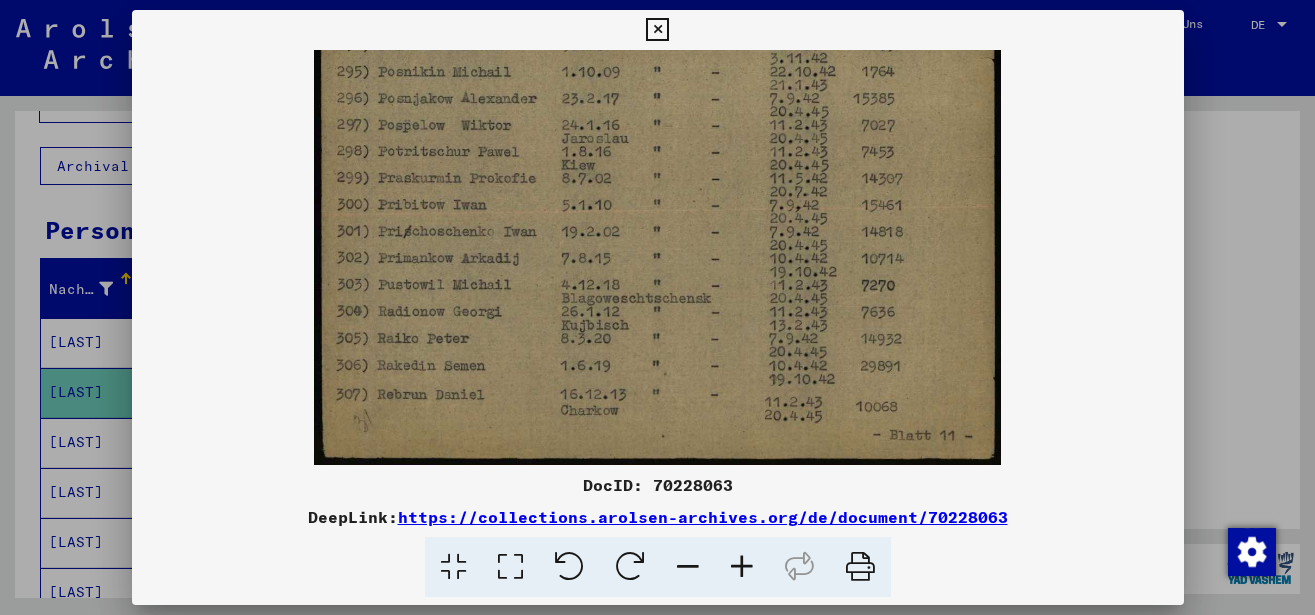 drag, startPoint x: 687, startPoint y: 251, endPoint x: 691, endPoint y: 216, distance: 35.22783 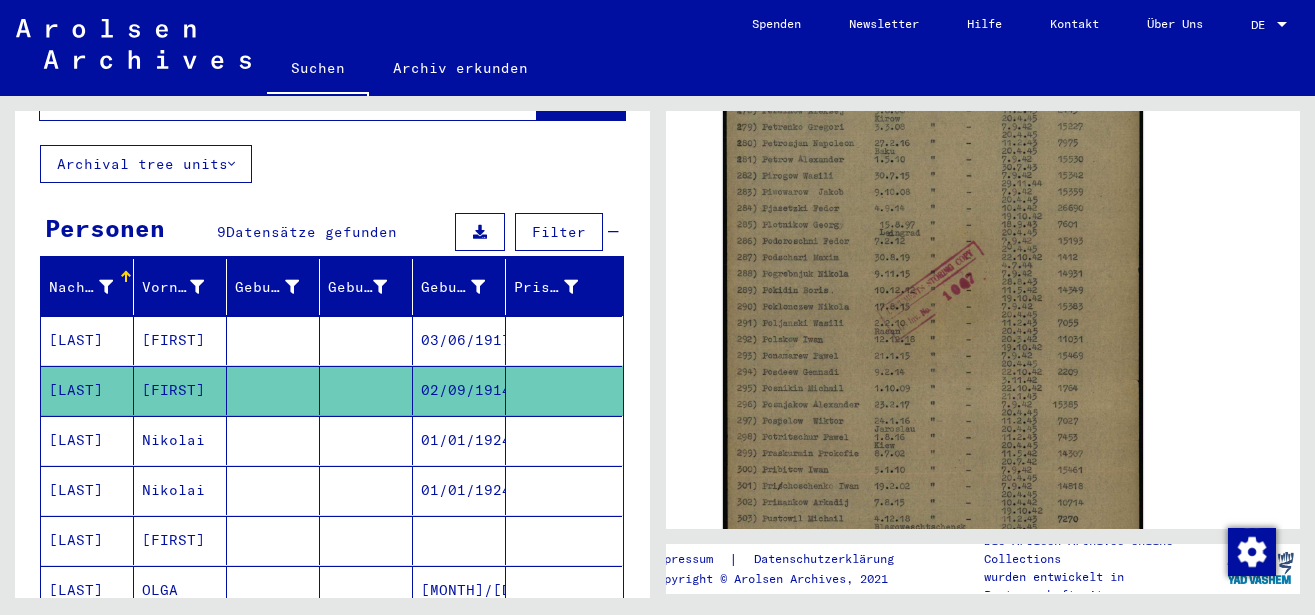 scroll, scrollTop: 0, scrollLeft: 0, axis: both 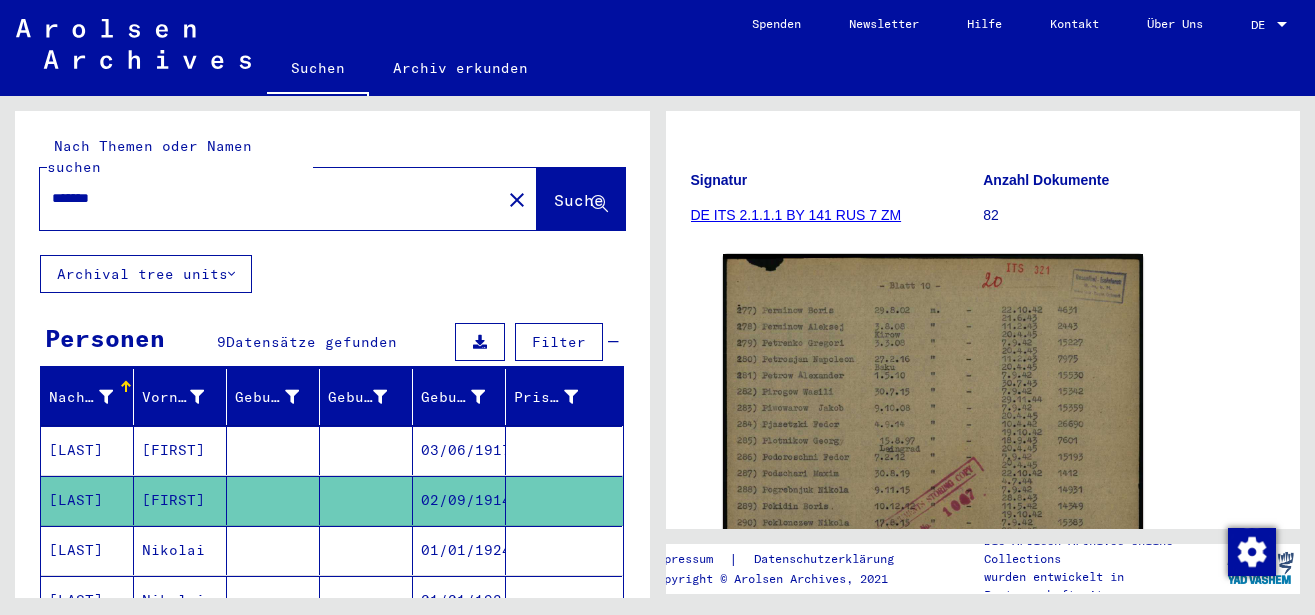 click on "DE ITS 2.1.1.1 BY 141 RUS 7 ZM" 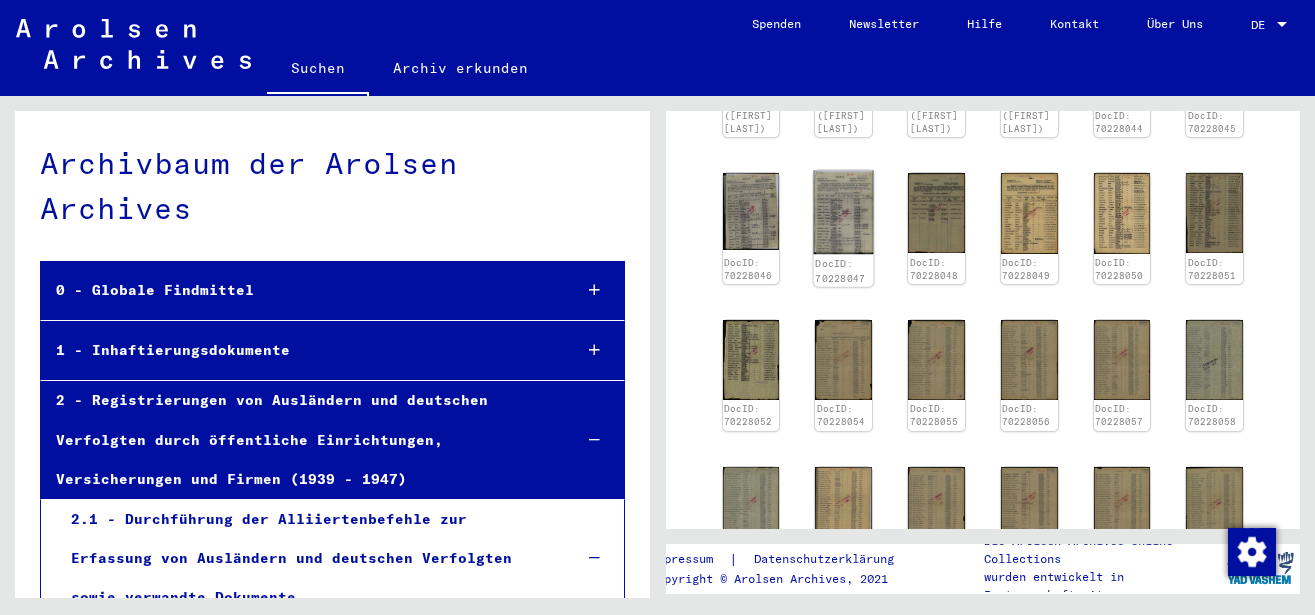 scroll, scrollTop: 648, scrollLeft: 0, axis: vertical 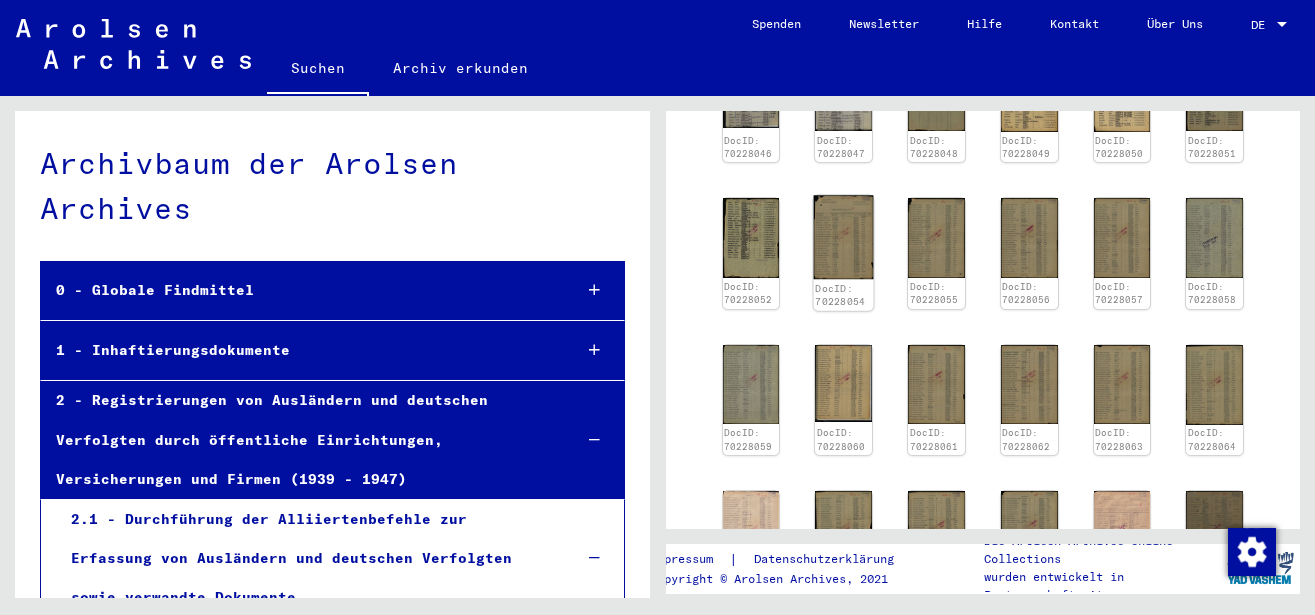 click 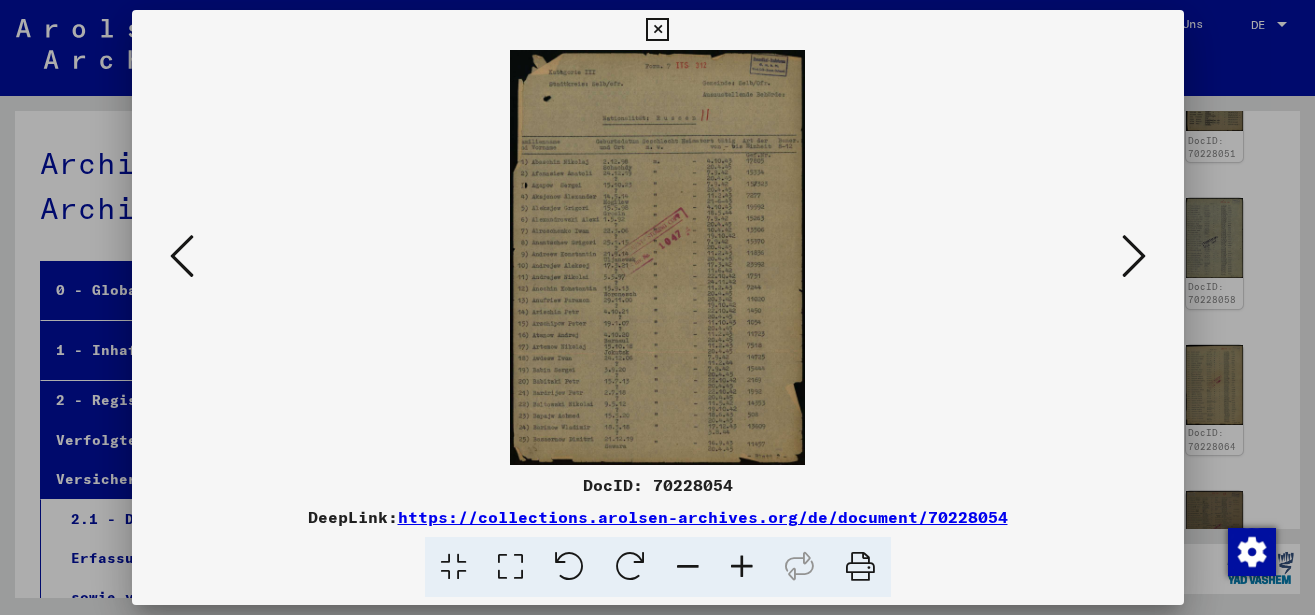 click at bounding box center (742, 567) 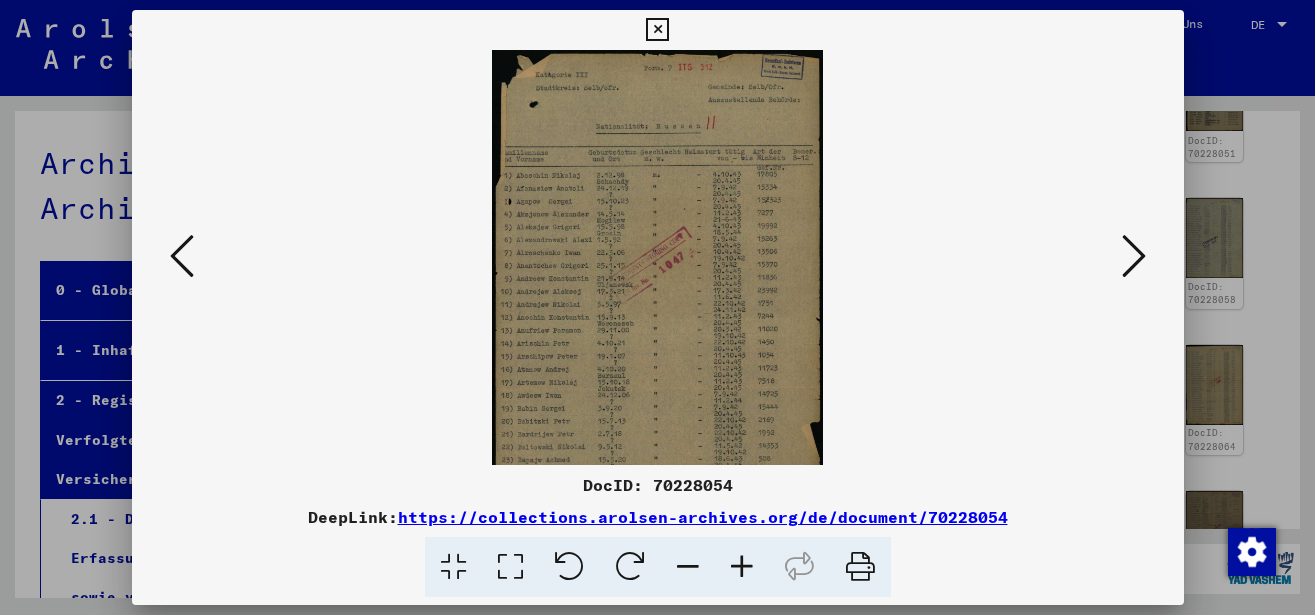 click at bounding box center [742, 567] 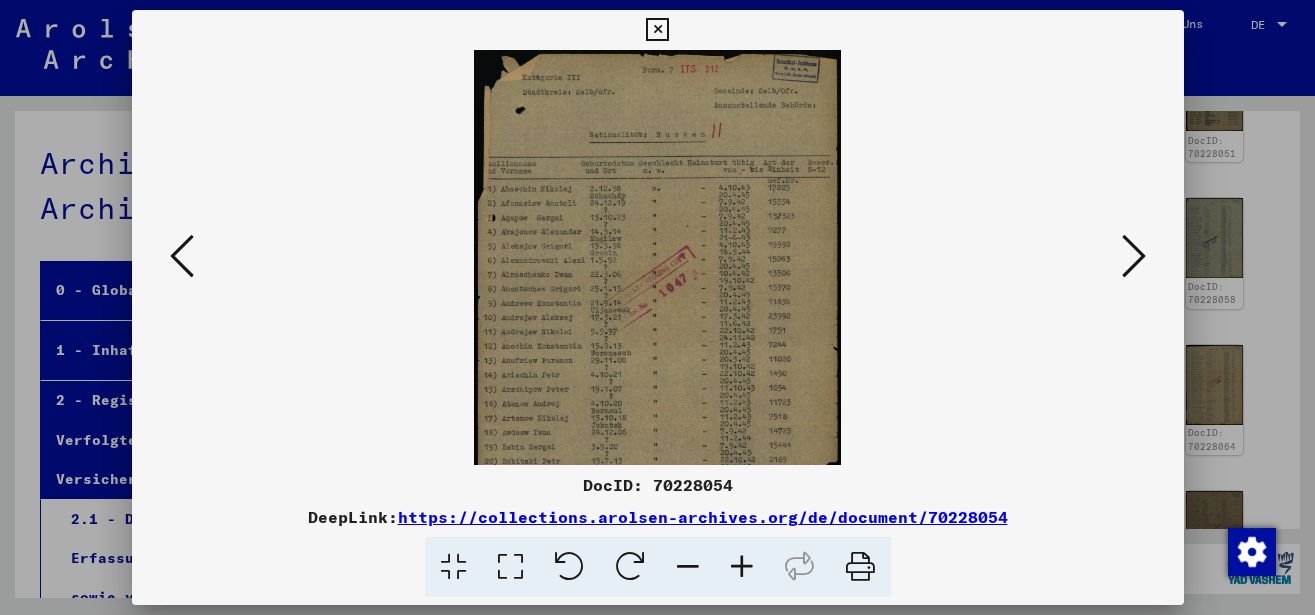 click at bounding box center [742, 567] 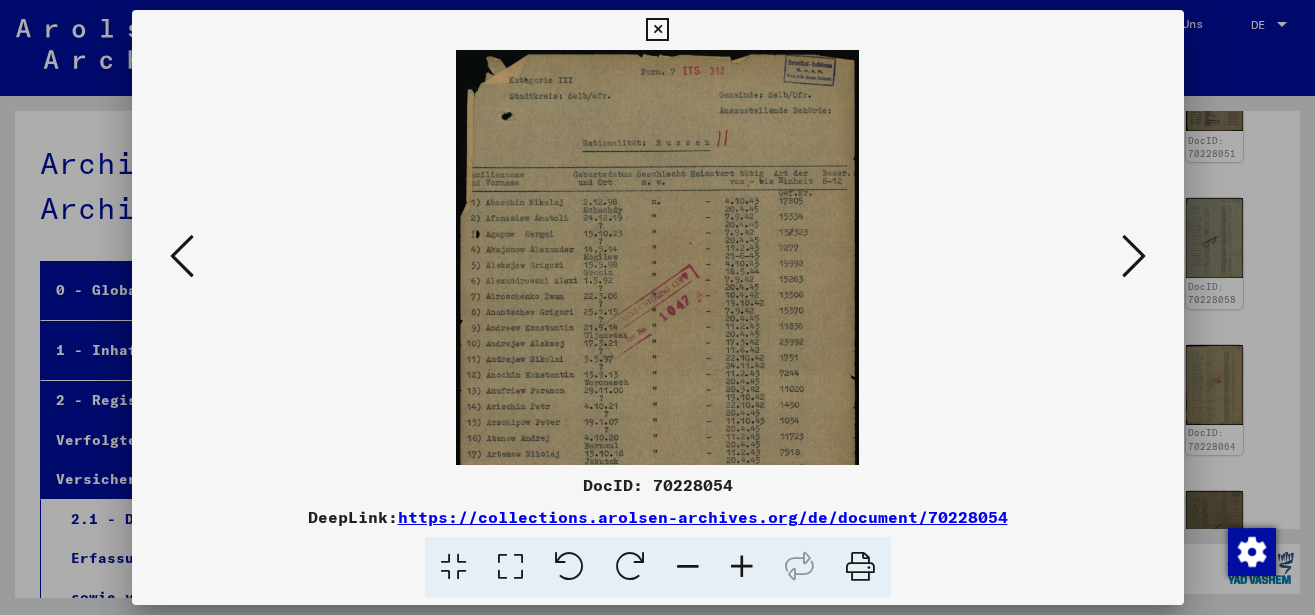 click at bounding box center (742, 567) 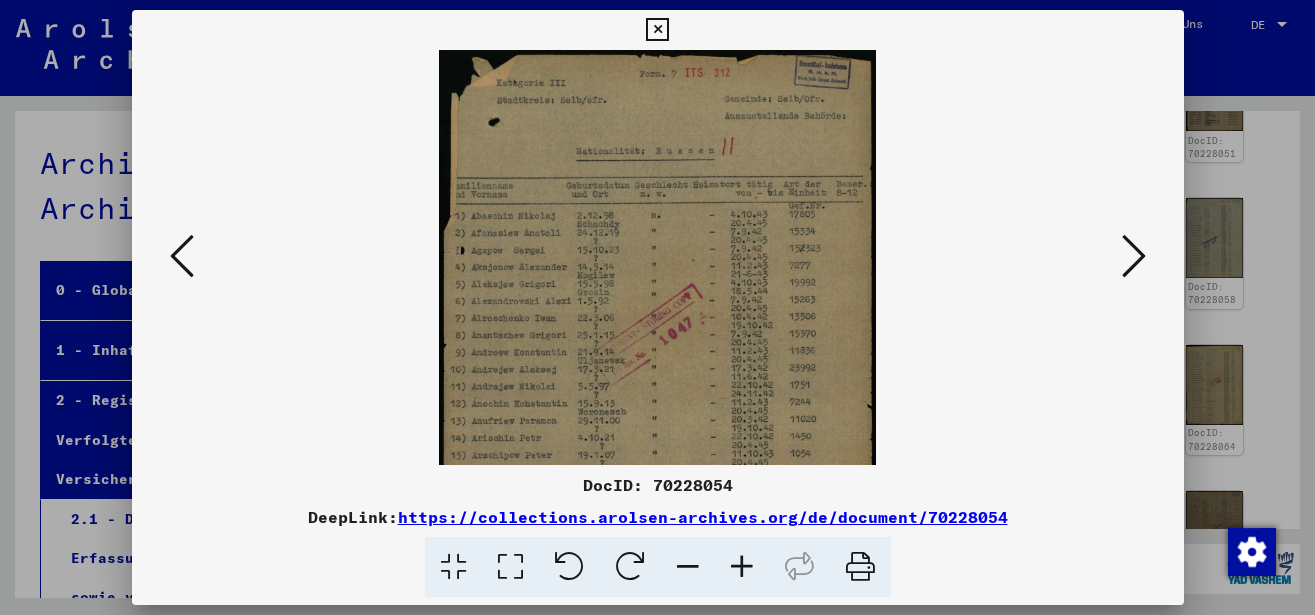 click at bounding box center (742, 567) 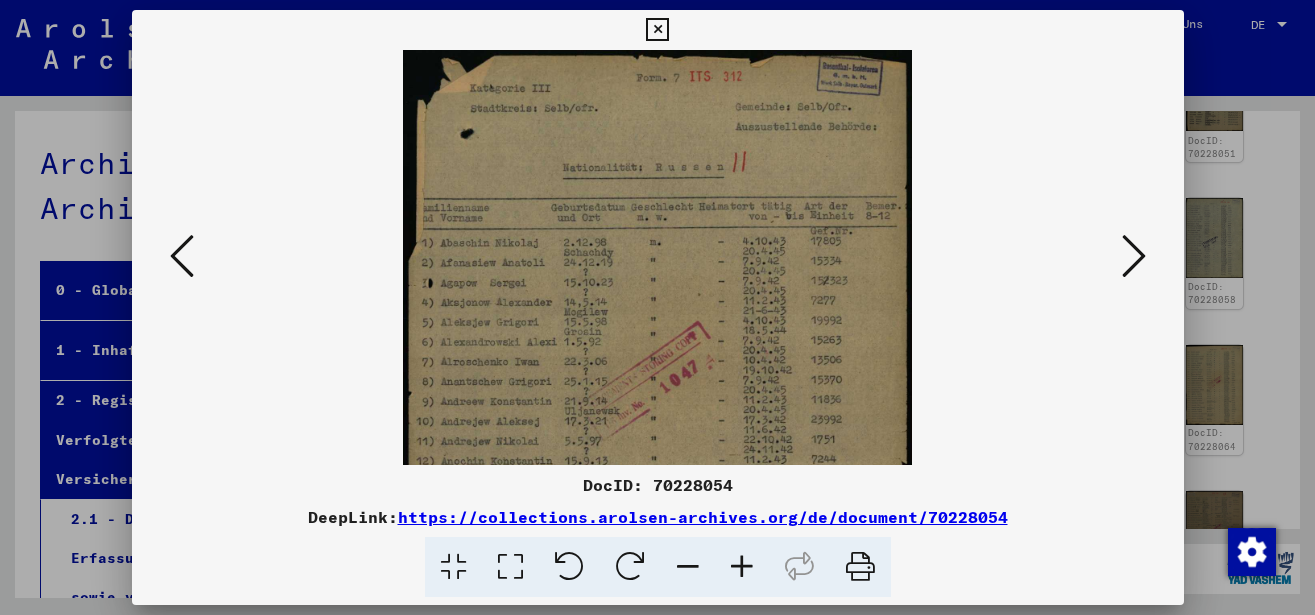click at bounding box center [742, 567] 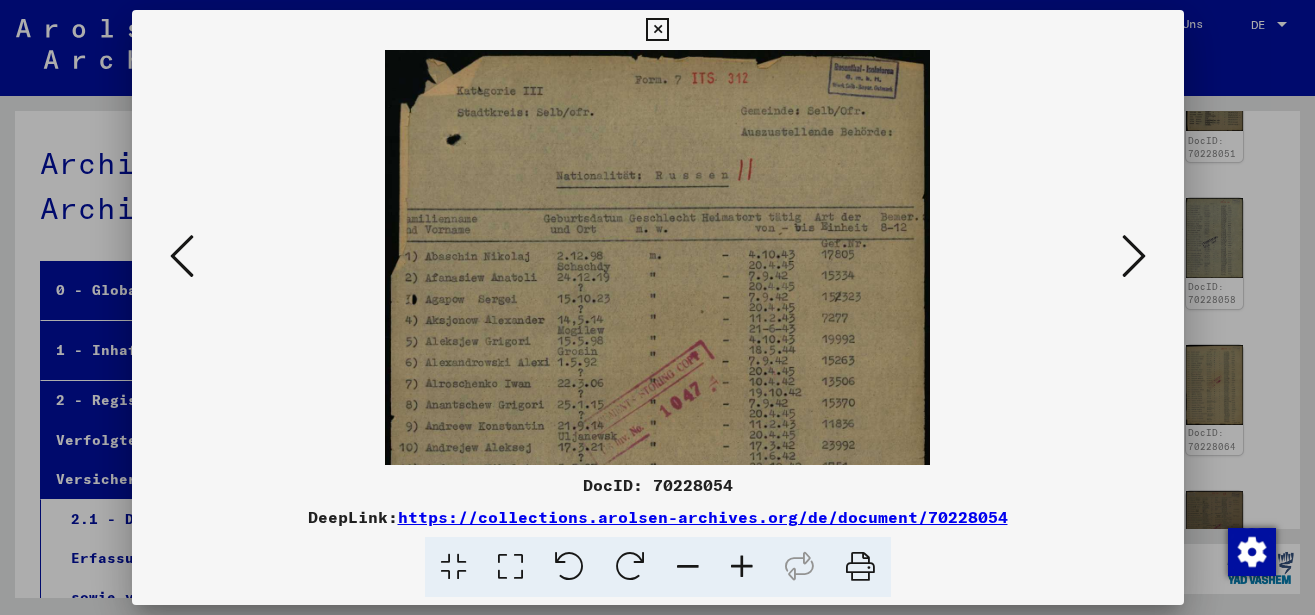 click at bounding box center [742, 567] 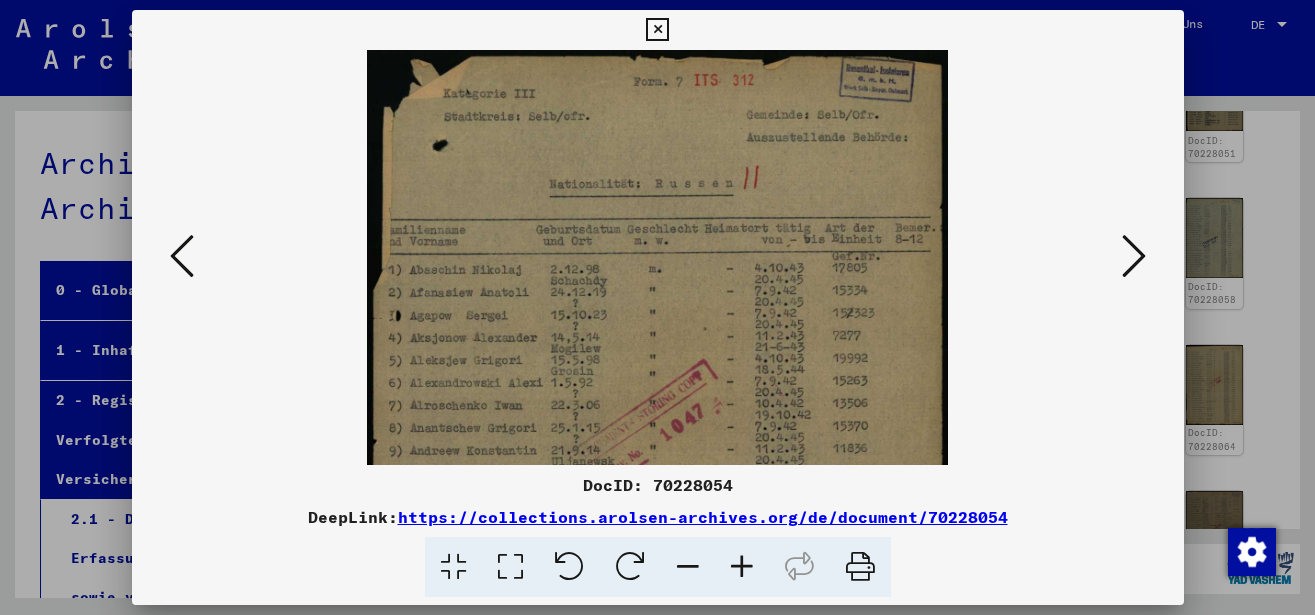 click at bounding box center (742, 567) 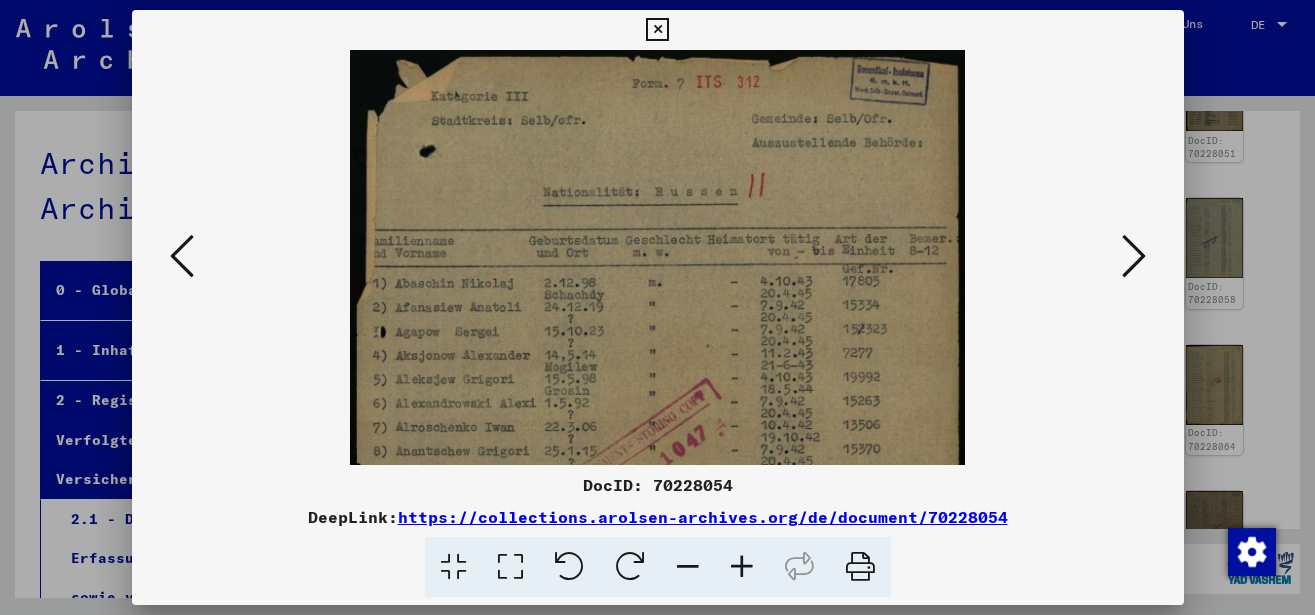 click at bounding box center [742, 567] 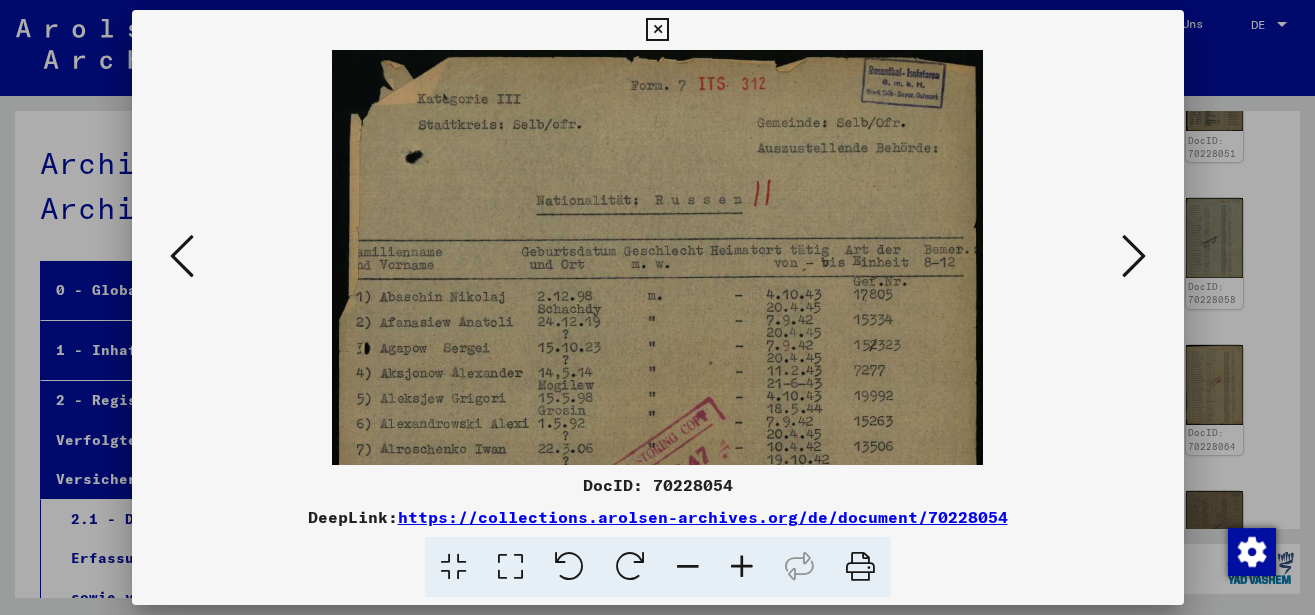 click at bounding box center (742, 567) 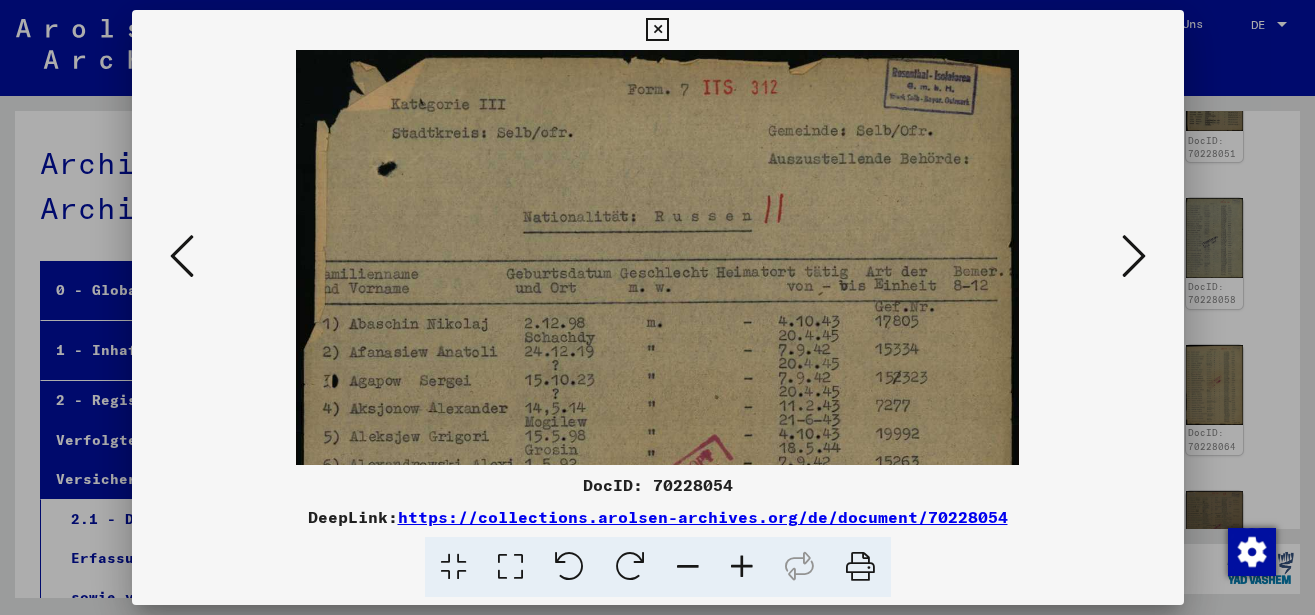 click at bounding box center [742, 567] 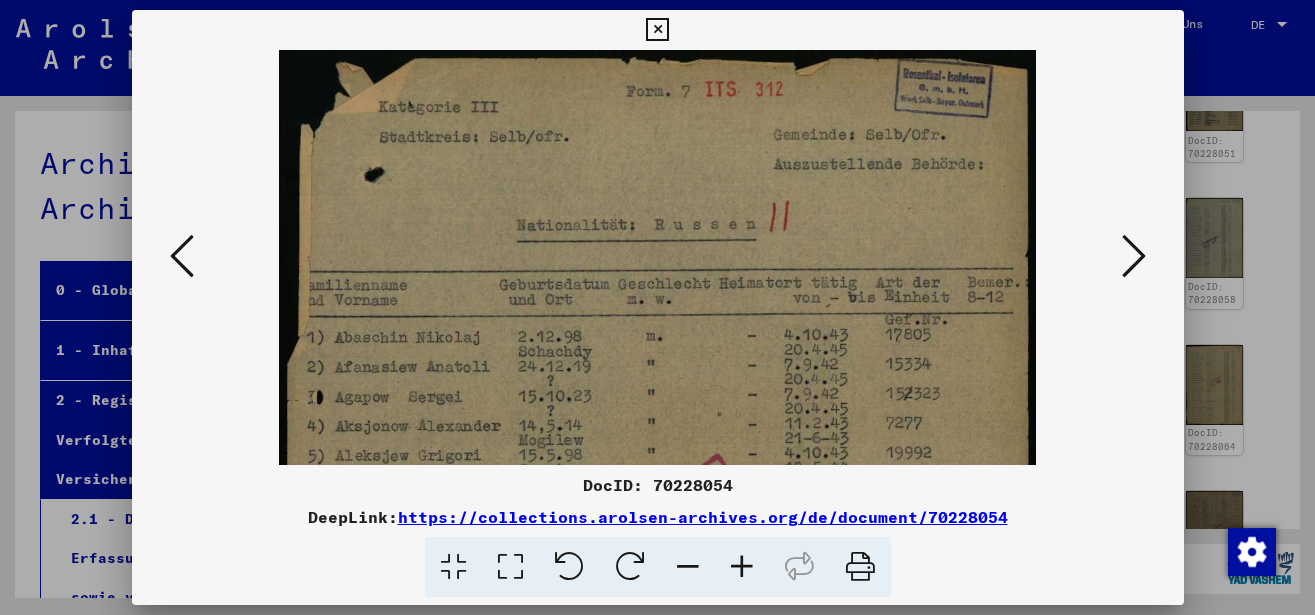 click at bounding box center [742, 567] 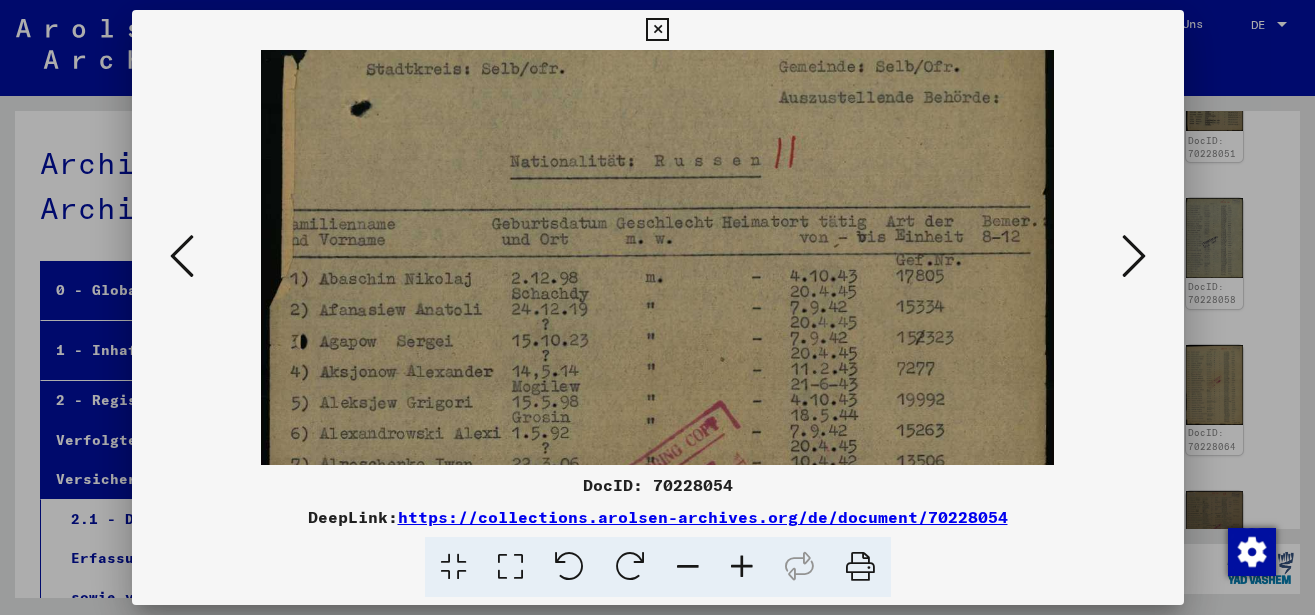 scroll, scrollTop: 118, scrollLeft: 0, axis: vertical 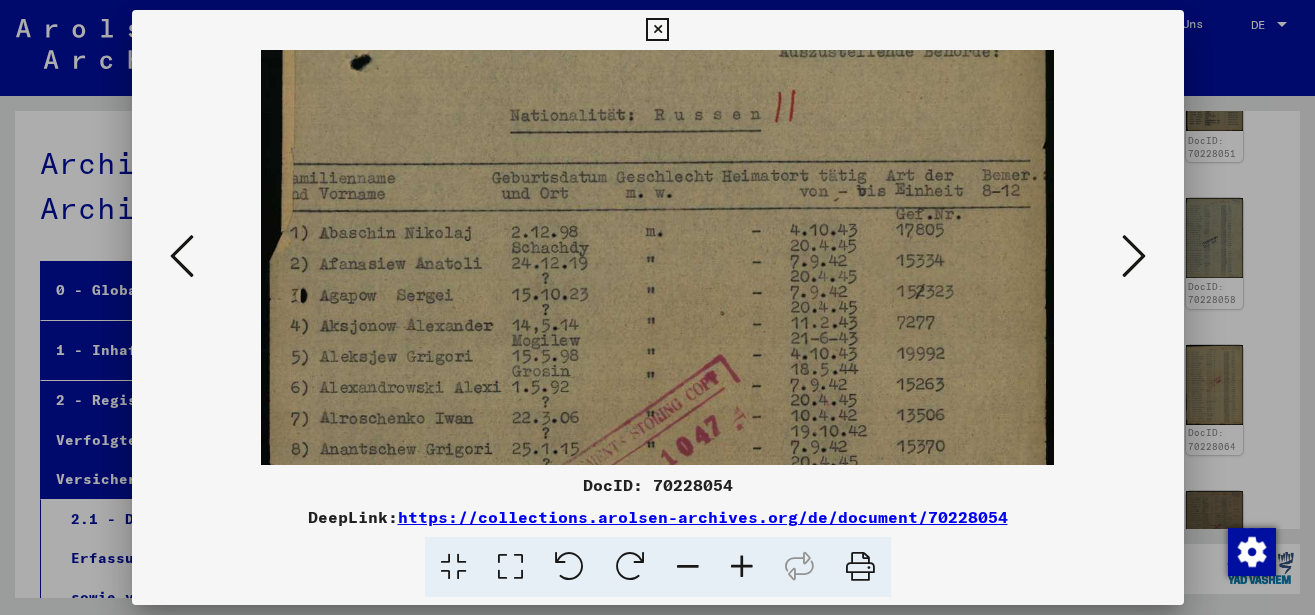 drag, startPoint x: 730, startPoint y: 354, endPoint x: 751, endPoint y: 236, distance: 119.85408 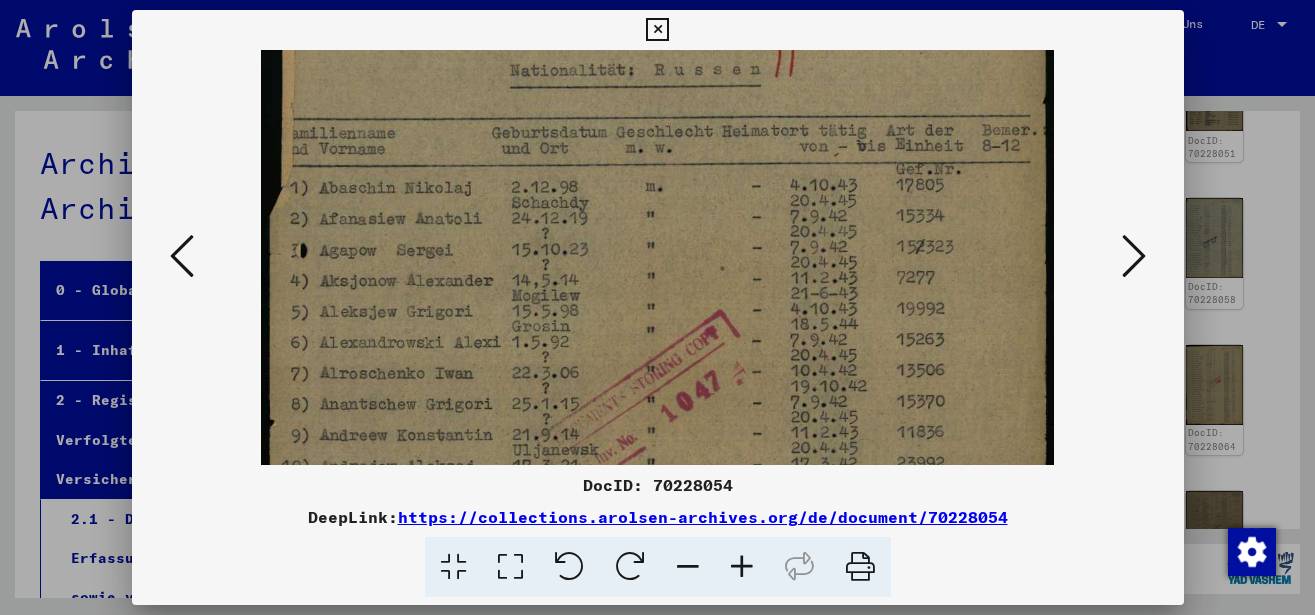scroll, scrollTop: 164, scrollLeft: 0, axis: vertical 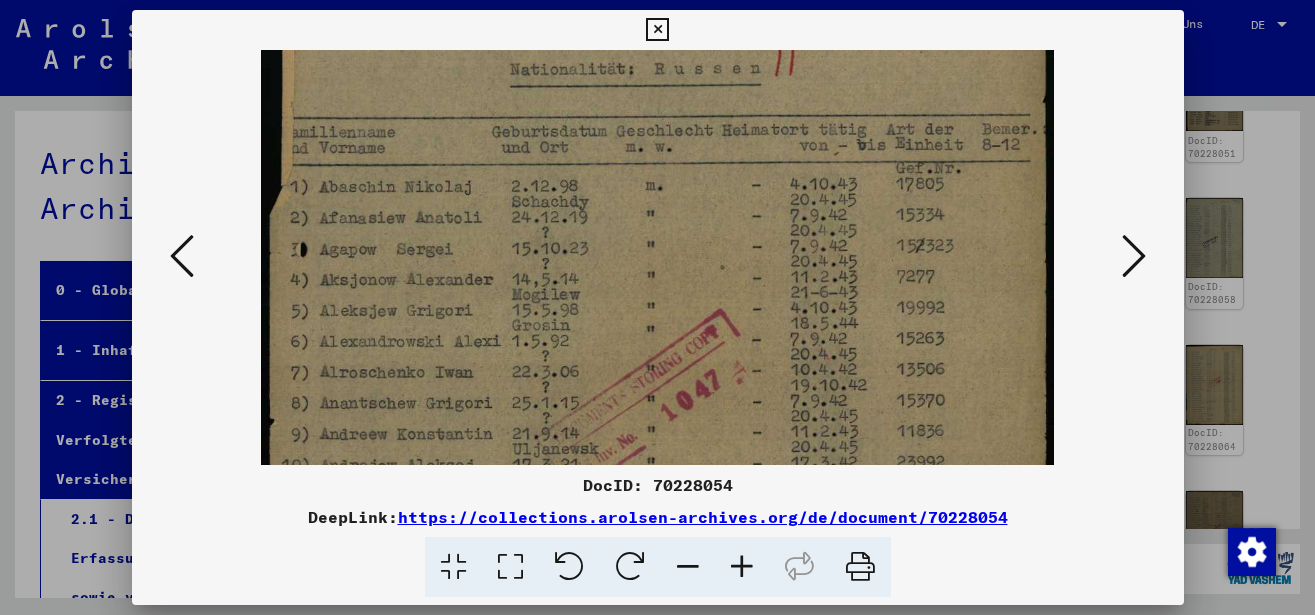 drag, startPoint x: 740, startPoint y: 298, endPoint x: 740, endPoint y: 252, distance: 46 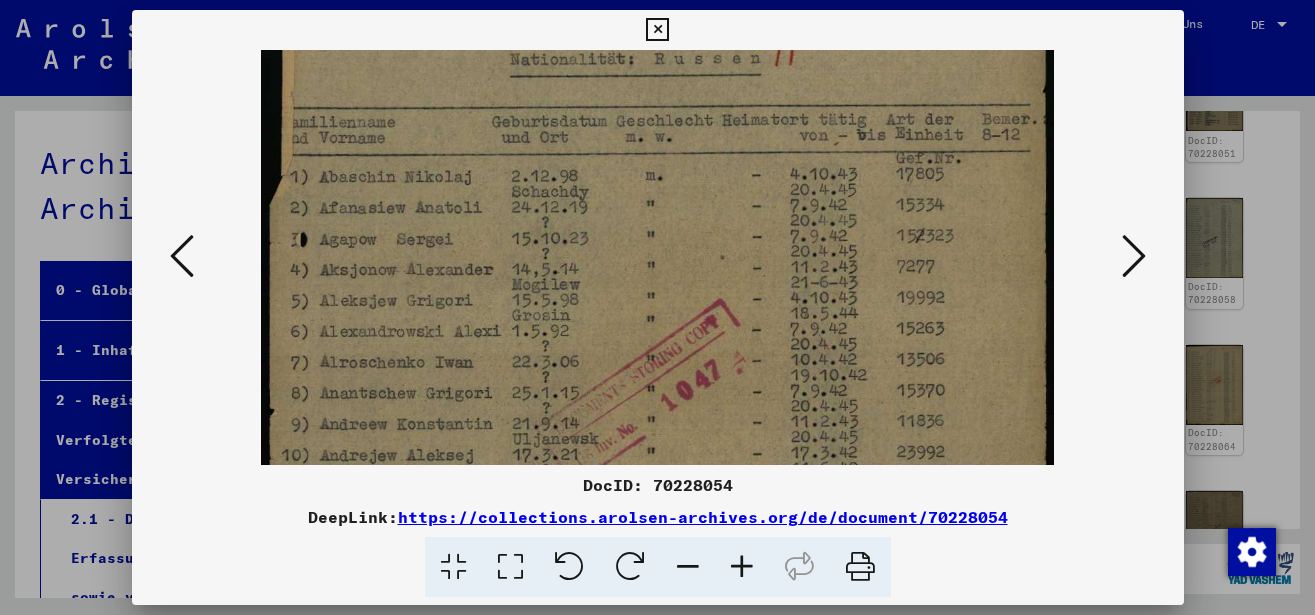 scroll, scrollTop: 197, scrollLeft: 0, axis: vertical 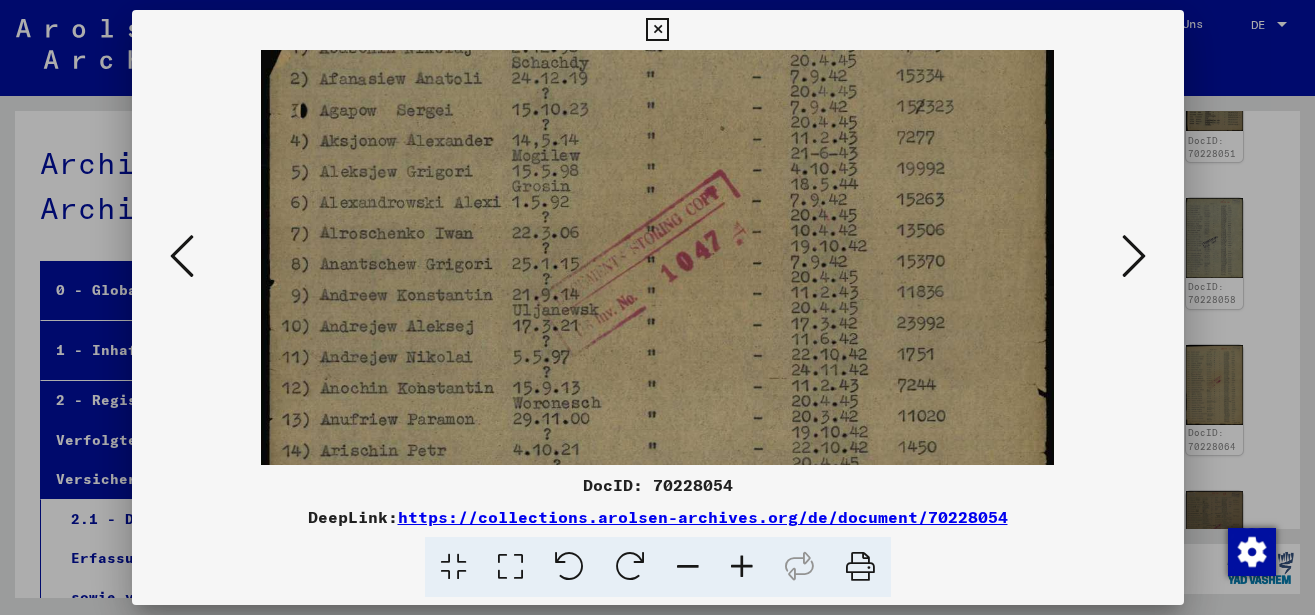 drag, startPoint x: 709, startPoint y: 306, endPoint x: 731, endPoint y: 167, distance: 140.73024 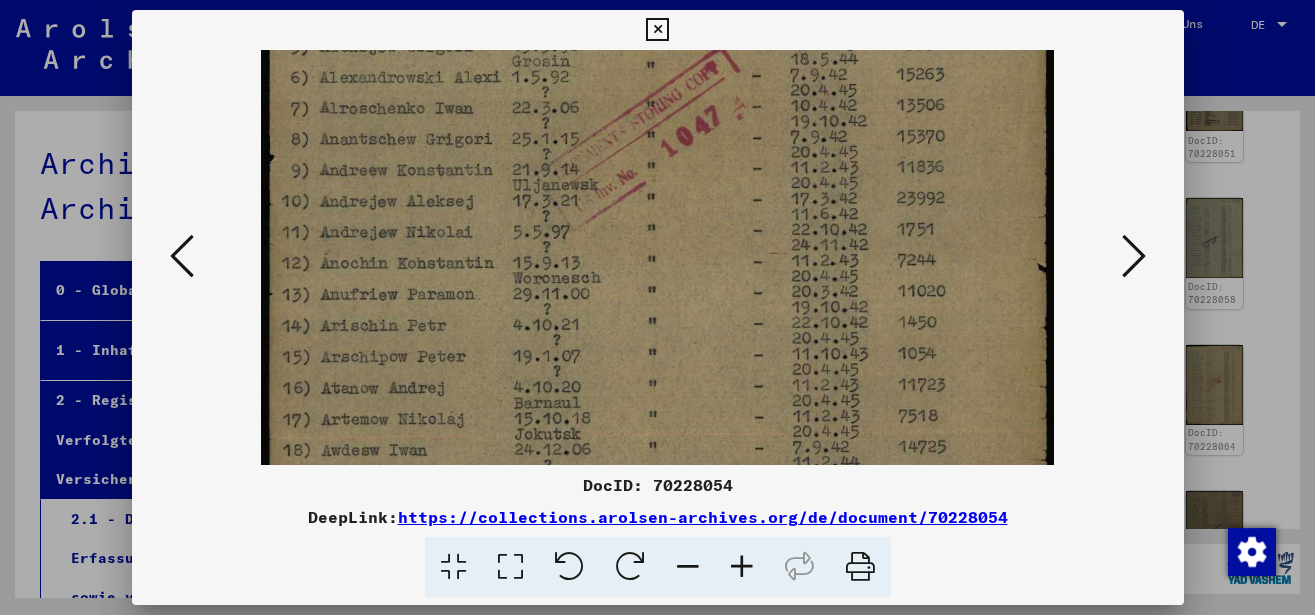 drag, startPoint x: 693, startPoint y: 349, endPoint x: 711, endPoint y: 224, distance: 126.28935 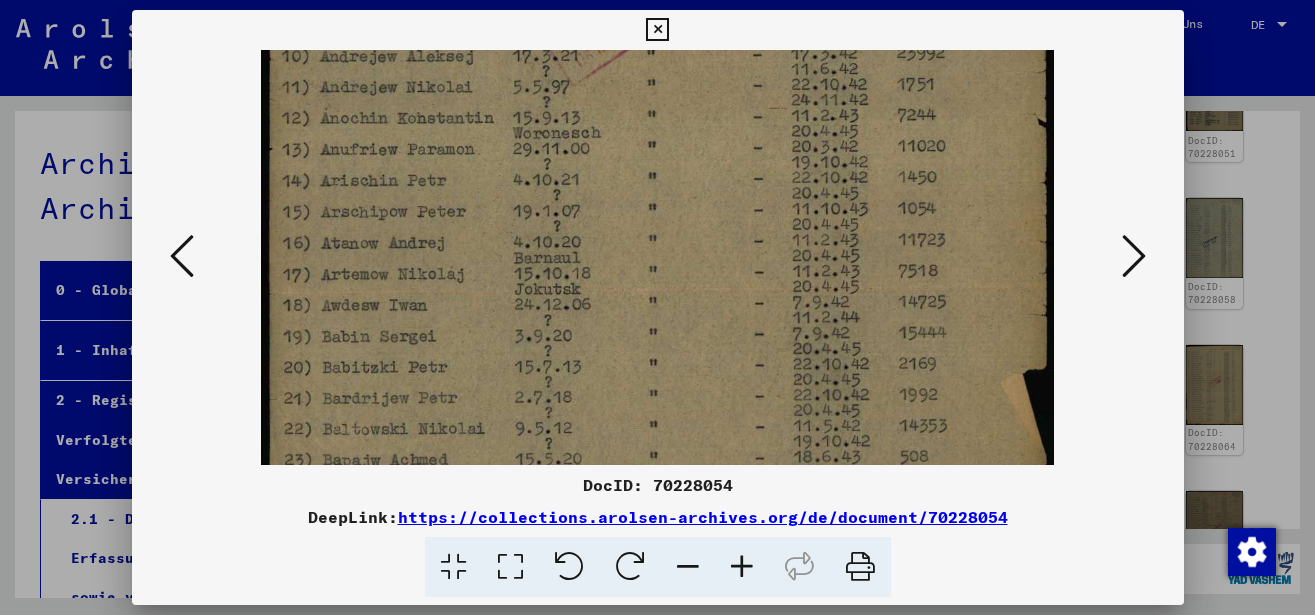 drag, startPoint x: 715, startPoint y: 233, endPoint x: 724, endPoint y: 184, distance: 49.819675 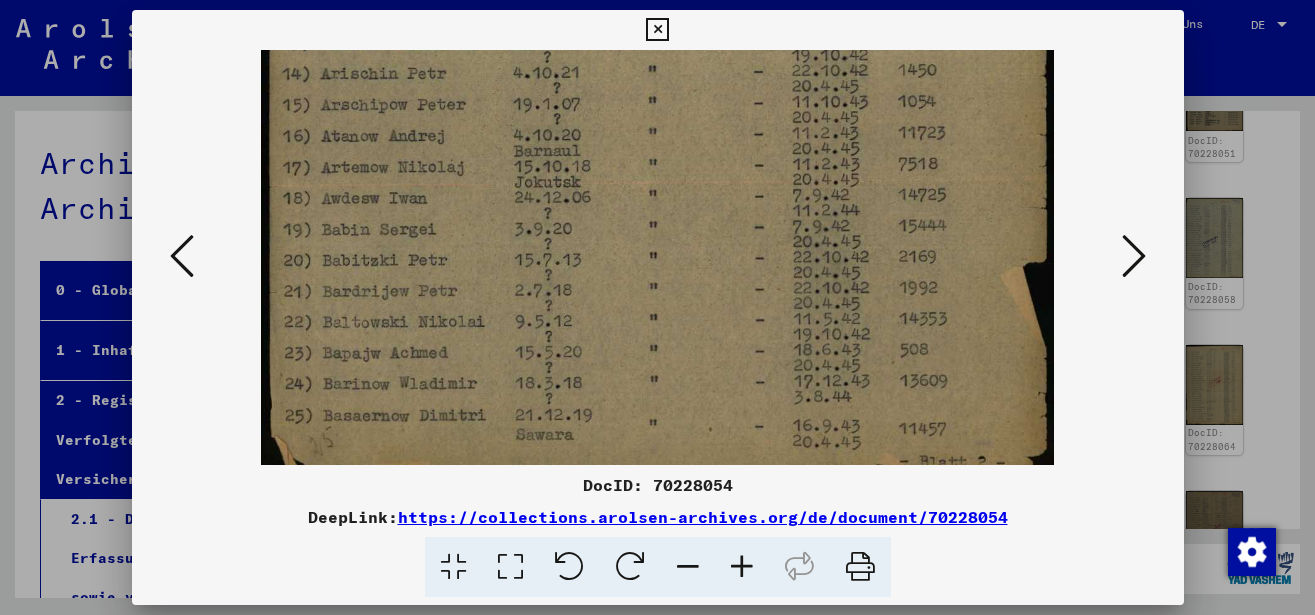 scroll, scrollTop: 687, scrollLeft: 0, axis: vertical 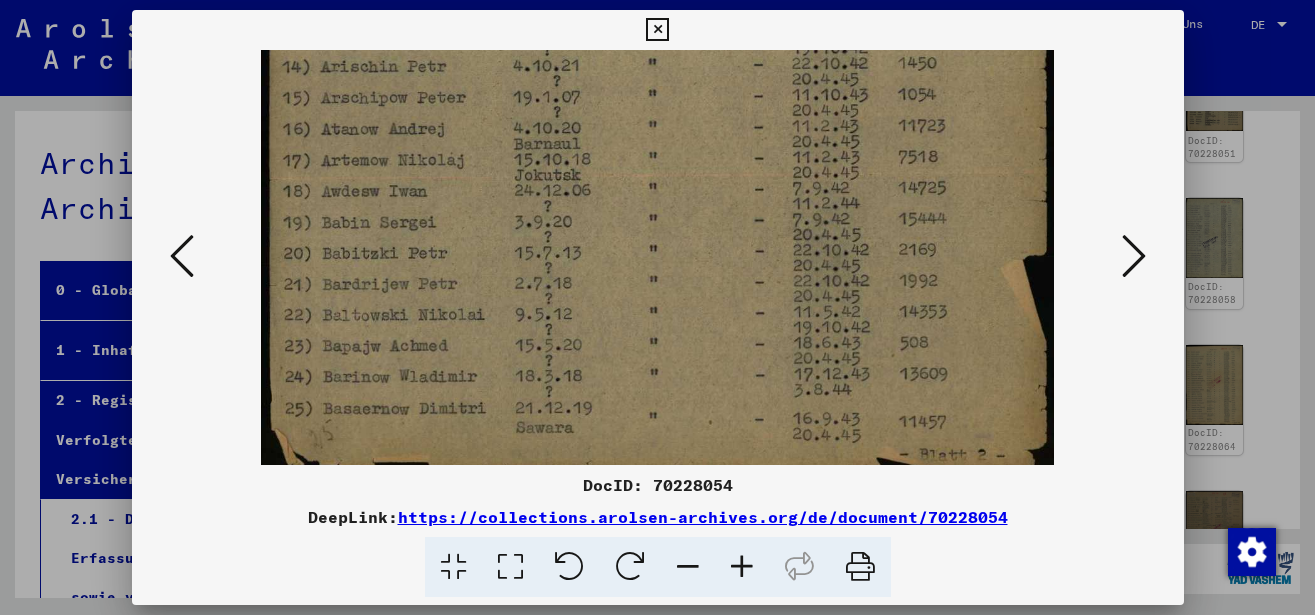 drag, startPoint x: 704, startPoint y: 332, endPoint x: 714, endPoint y: 218, distance: 114.43776 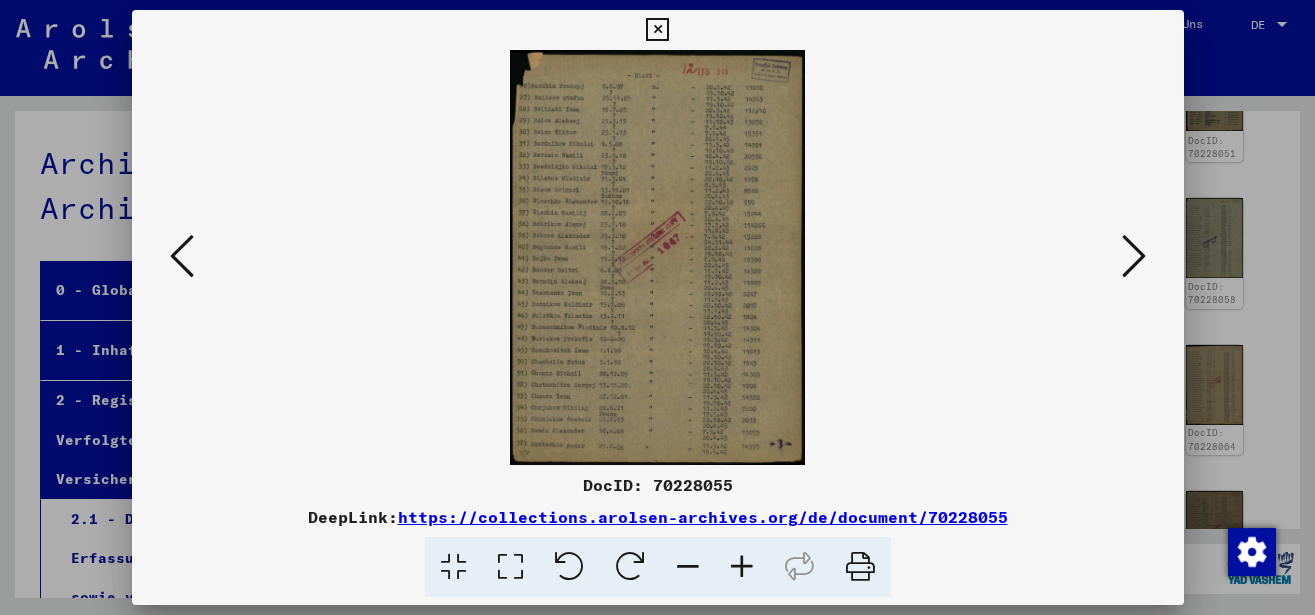 scroll, scrollTop: 0, scrollLeft: 0, axis: both 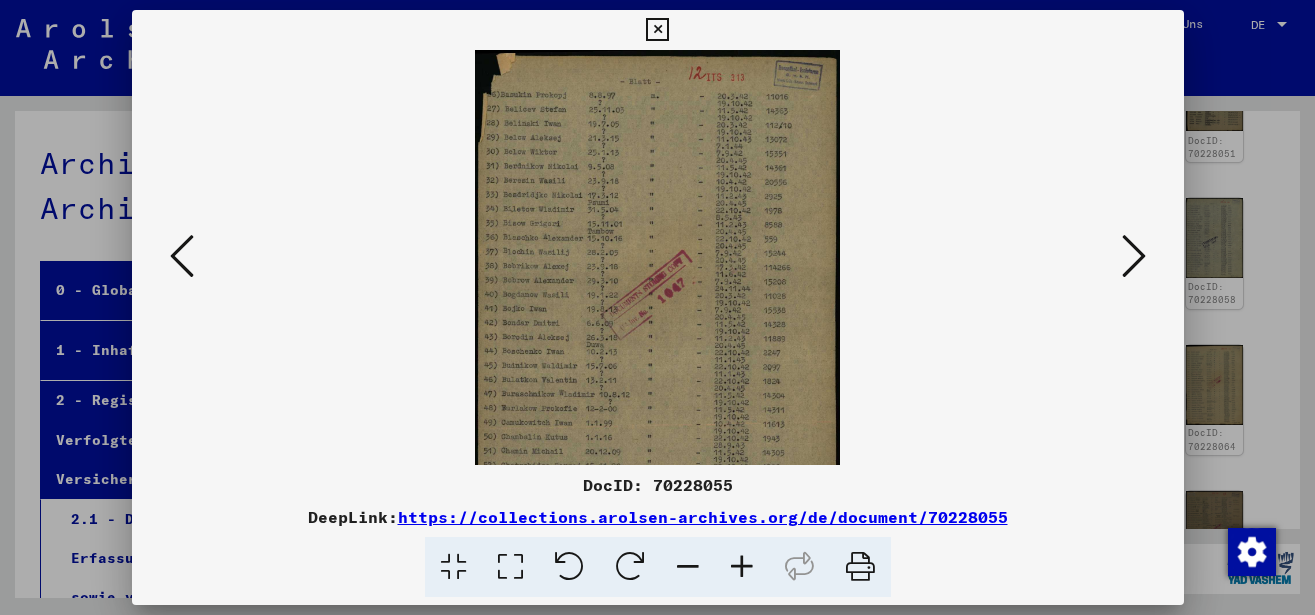 click at bounding box center (742, 567) 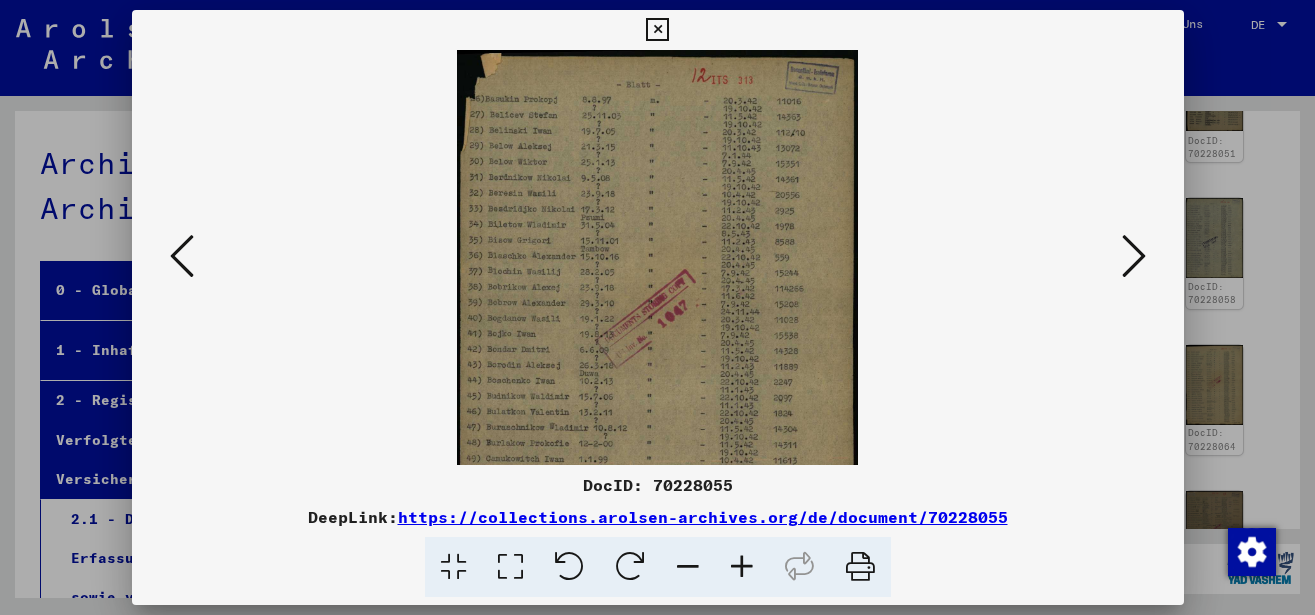 click at bounding box center (742, 567) 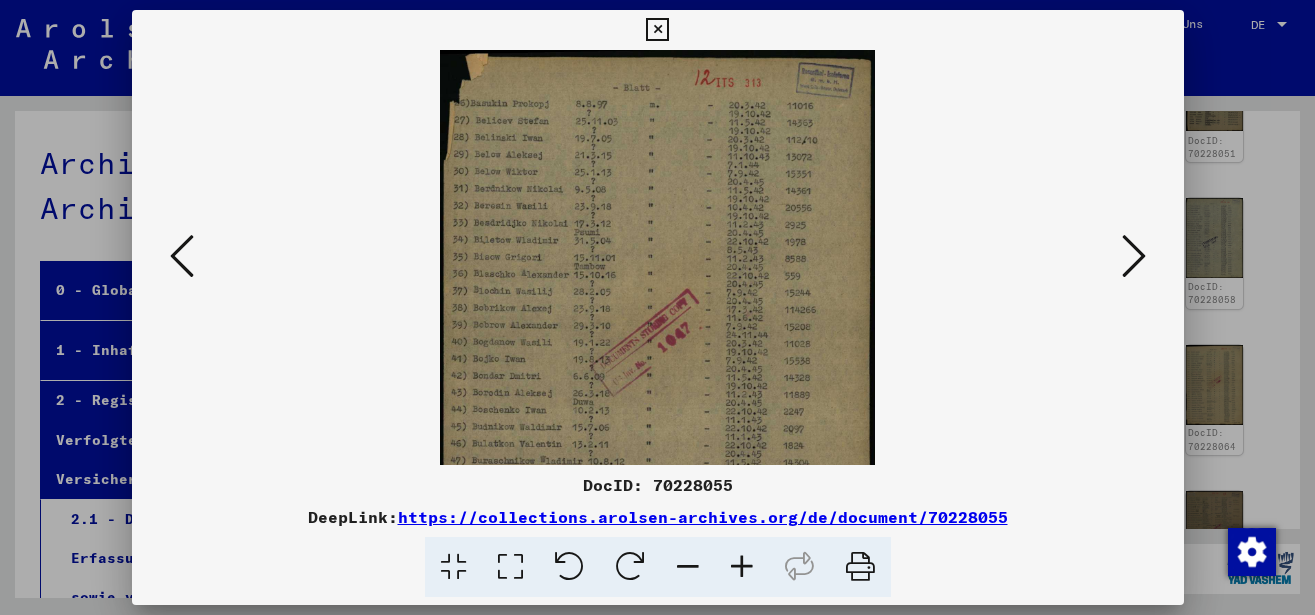 click at bounding box center [742, 567] 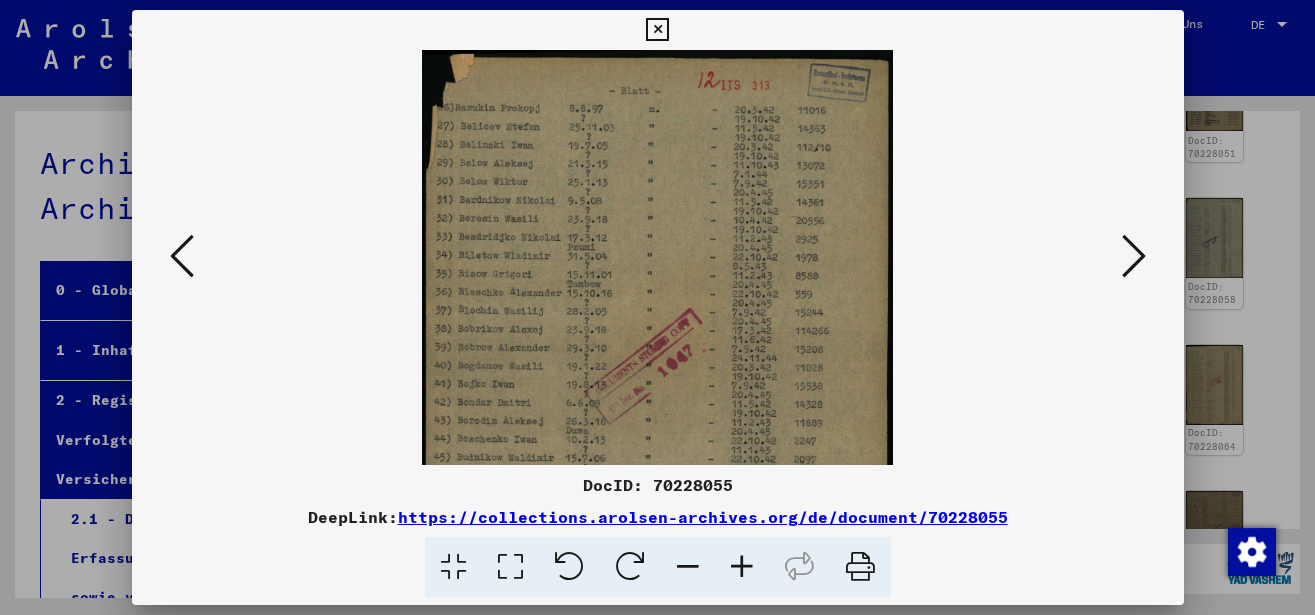 click at bounding box center [742, 567] 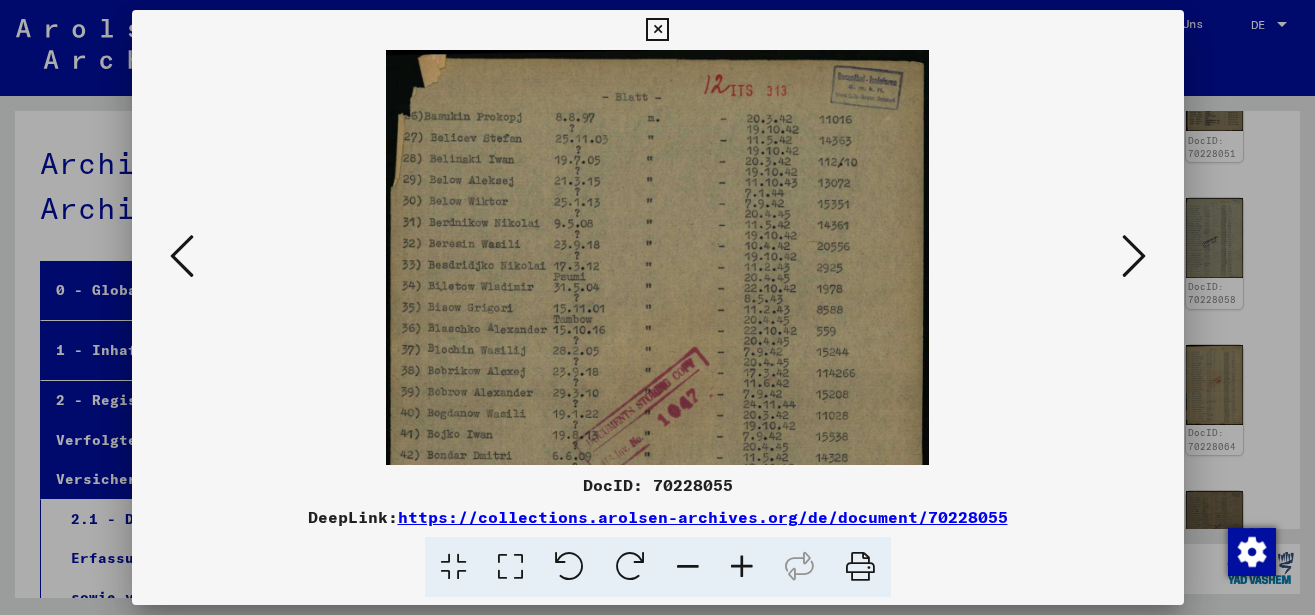 click at bounding box center [742, 567] 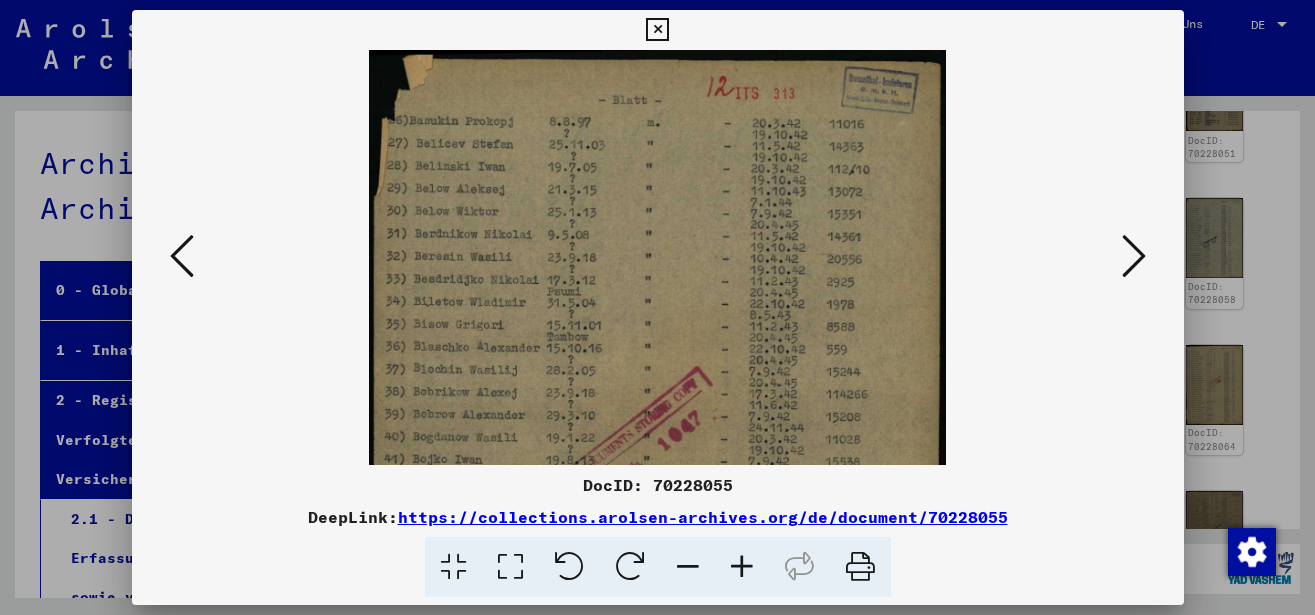 click at bounding box center (742, 567) 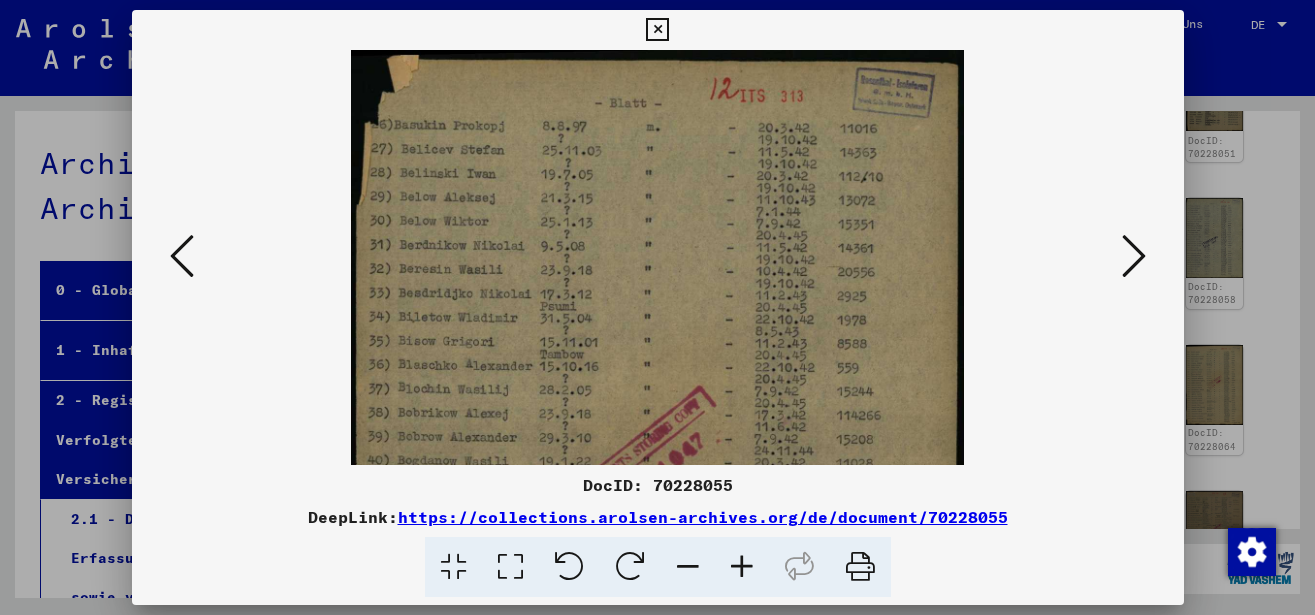 click at bounding box center [742, 567] 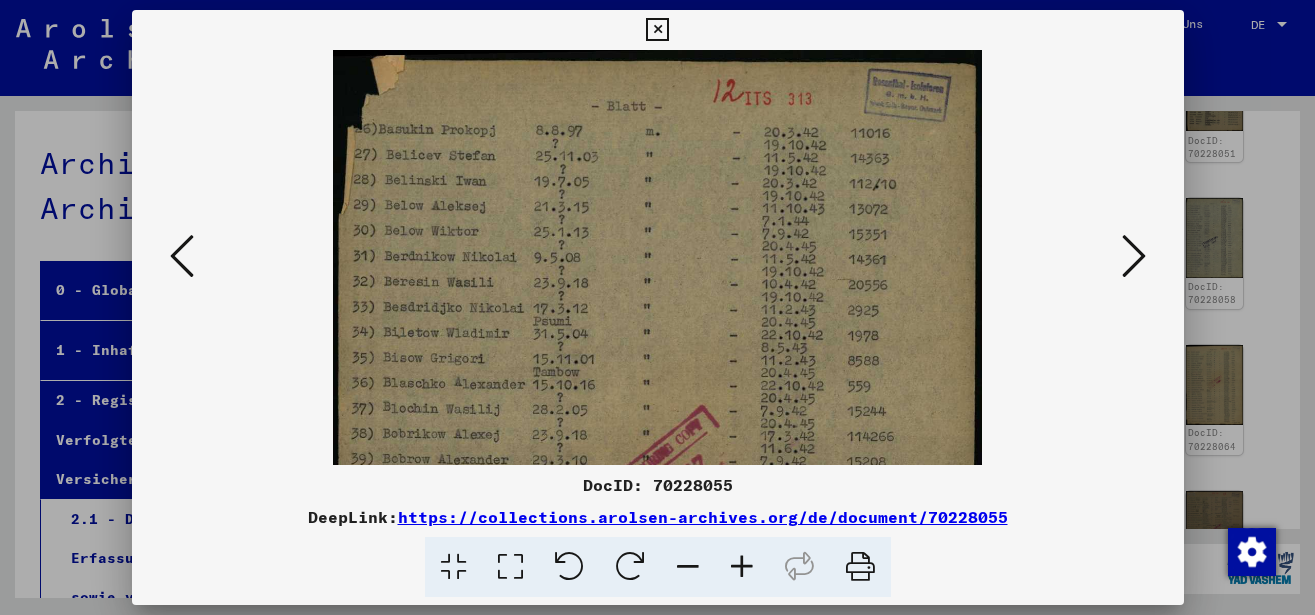 click at bounding box center (742, 567) 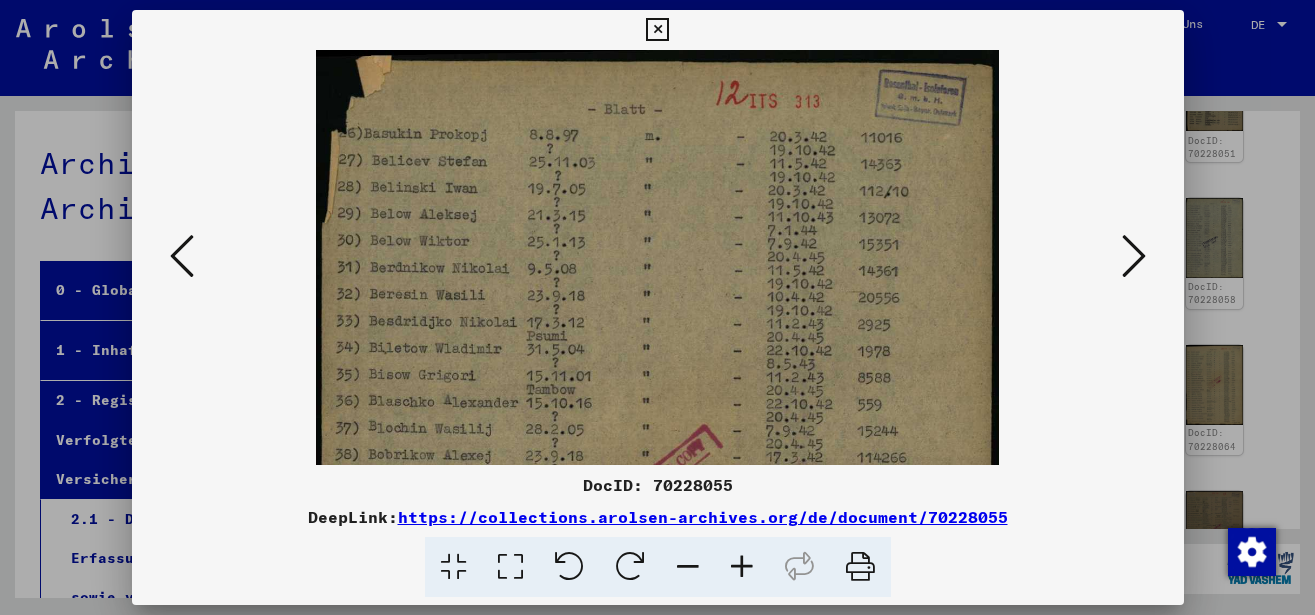 click at bounding box center [742, 567] 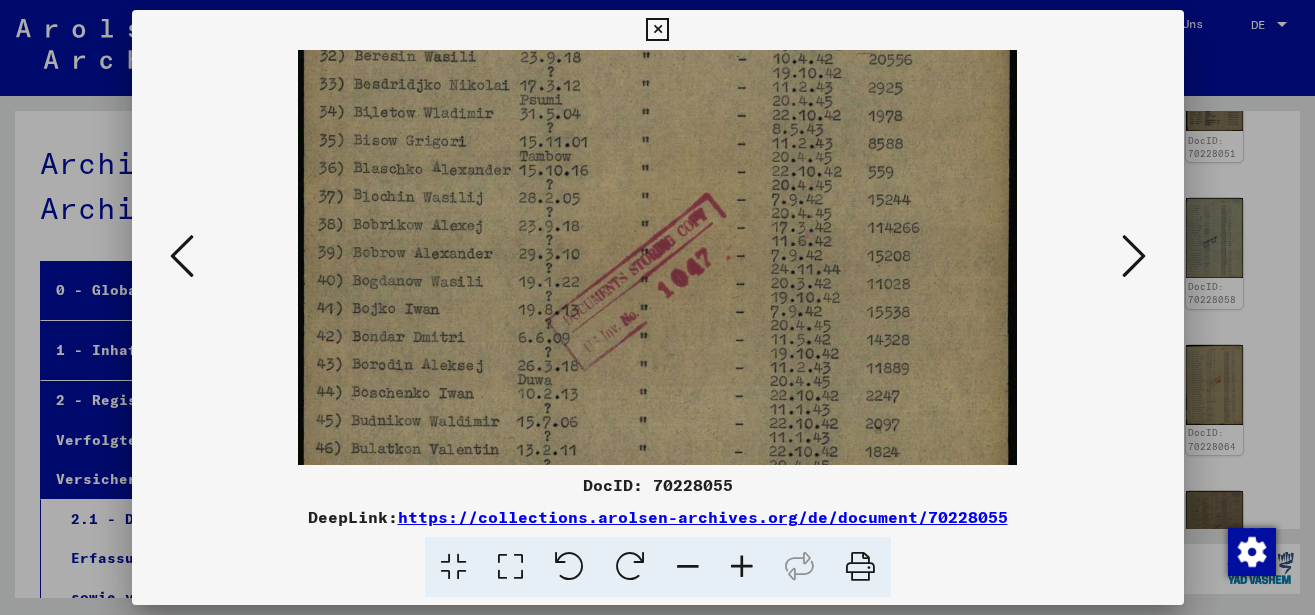 drag, startPoint x: 736, startPoint y: 337, endPoint x: 768, endPoint y: 113, distance: 226.27417 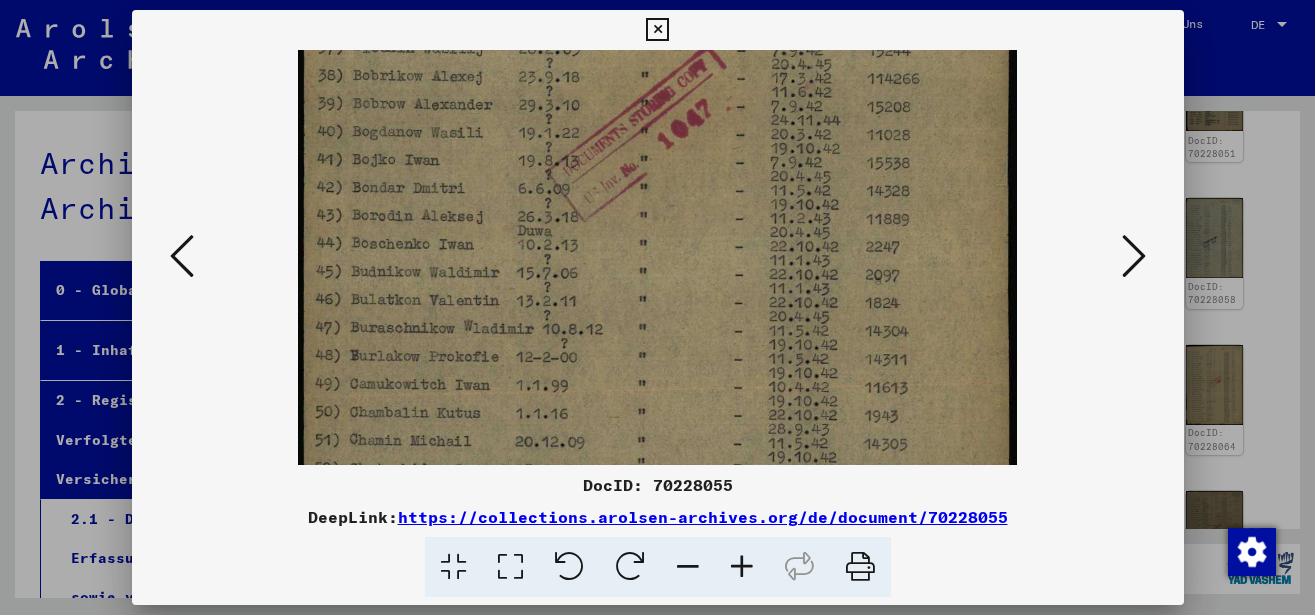 scroll, scrollTop: 413, scrollLeft: 0, axis: vertical 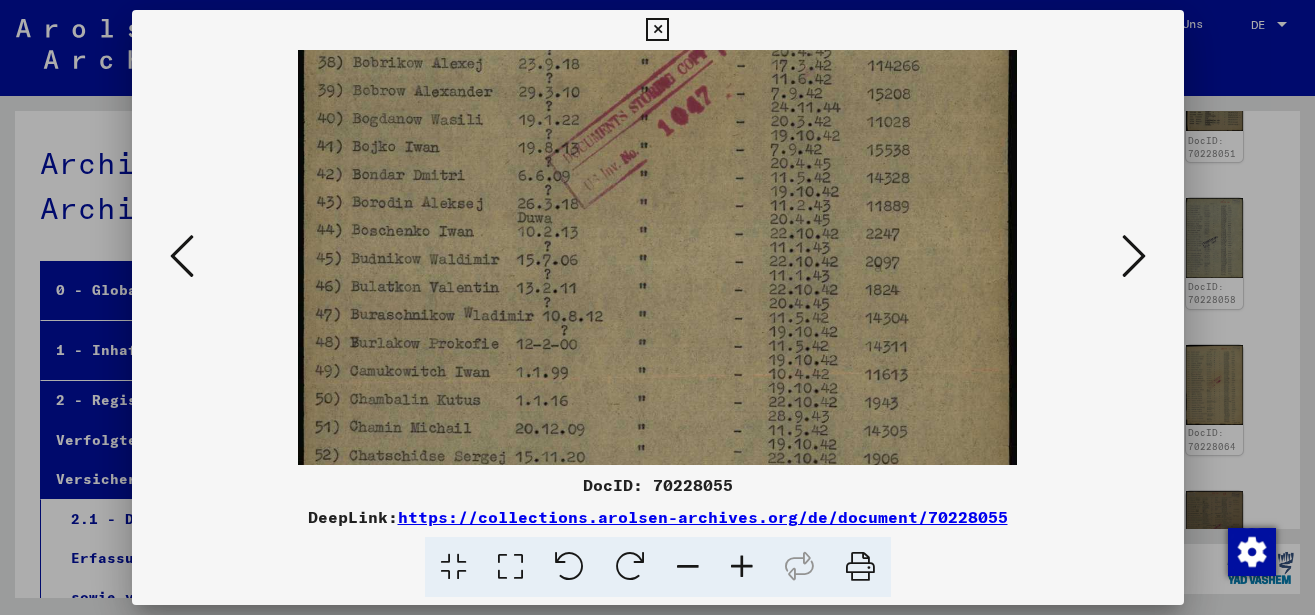 drag, startPoint x: 779, startPoint y: 126, endPoint x: 784, endPoint y: 113, distance: 13.928389 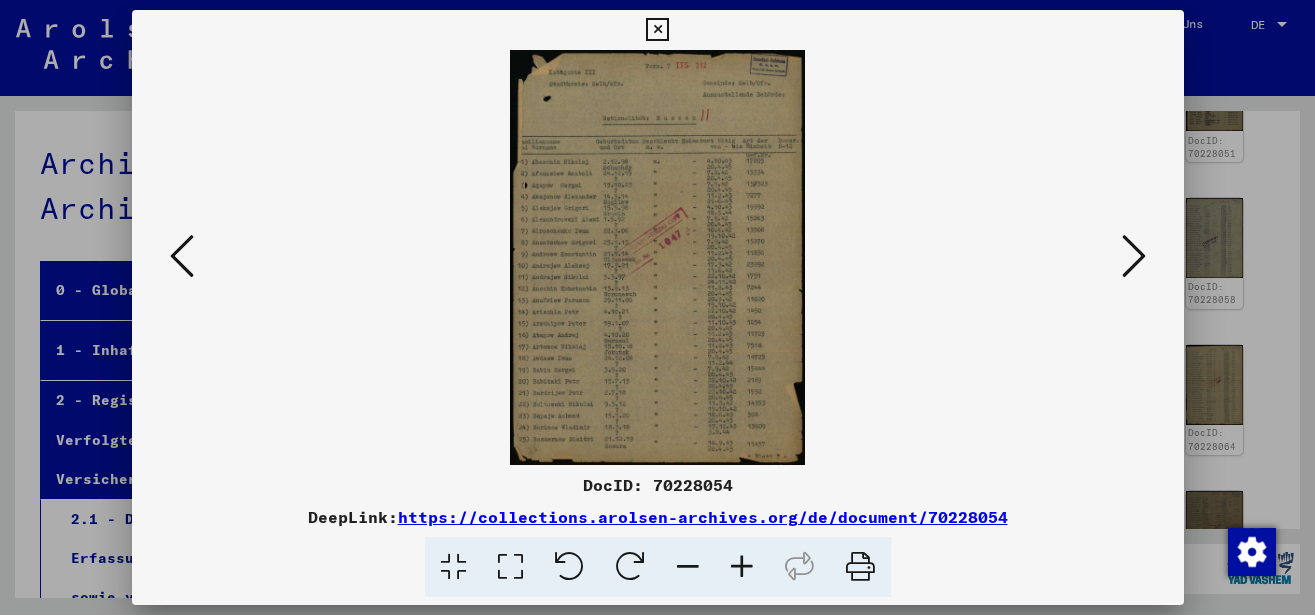 scroll, scrollTop: 0, scrollLeft: 0, axis: both 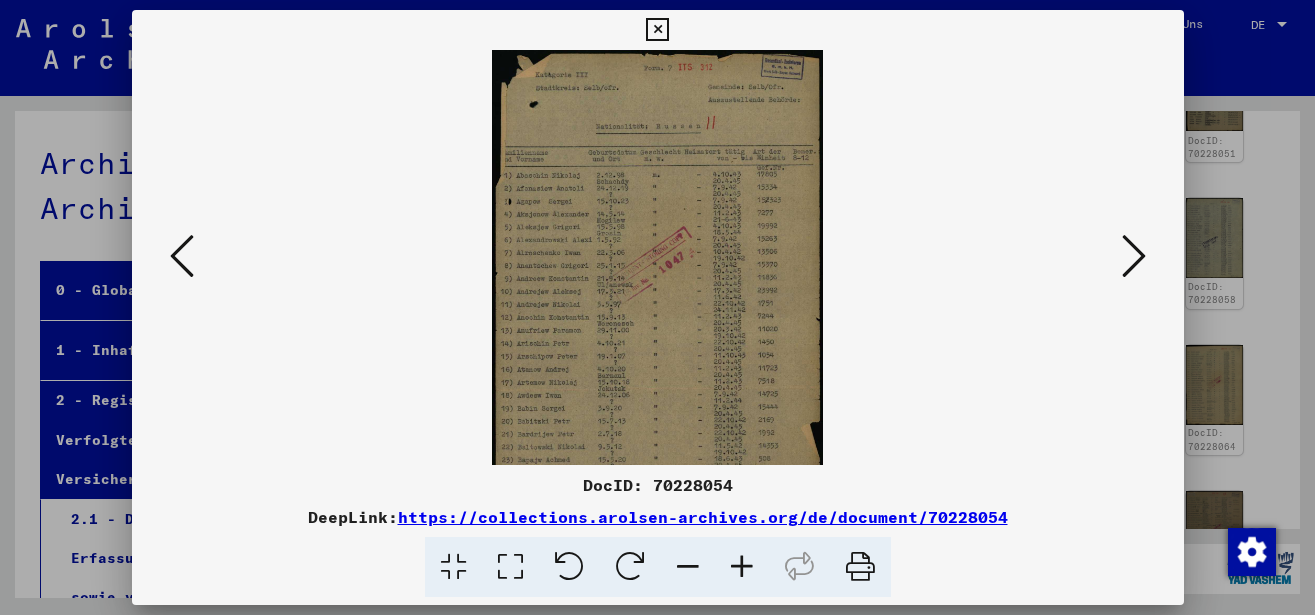 click at bounding box center [742, 567] 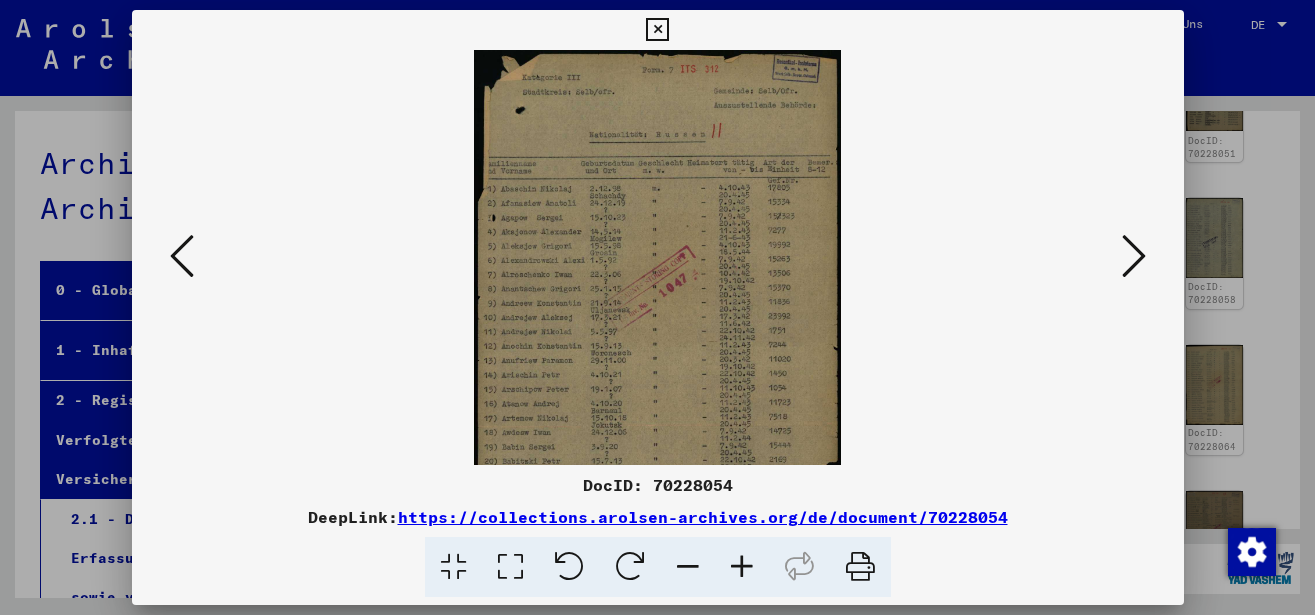 click at bounding box center [742, 567] 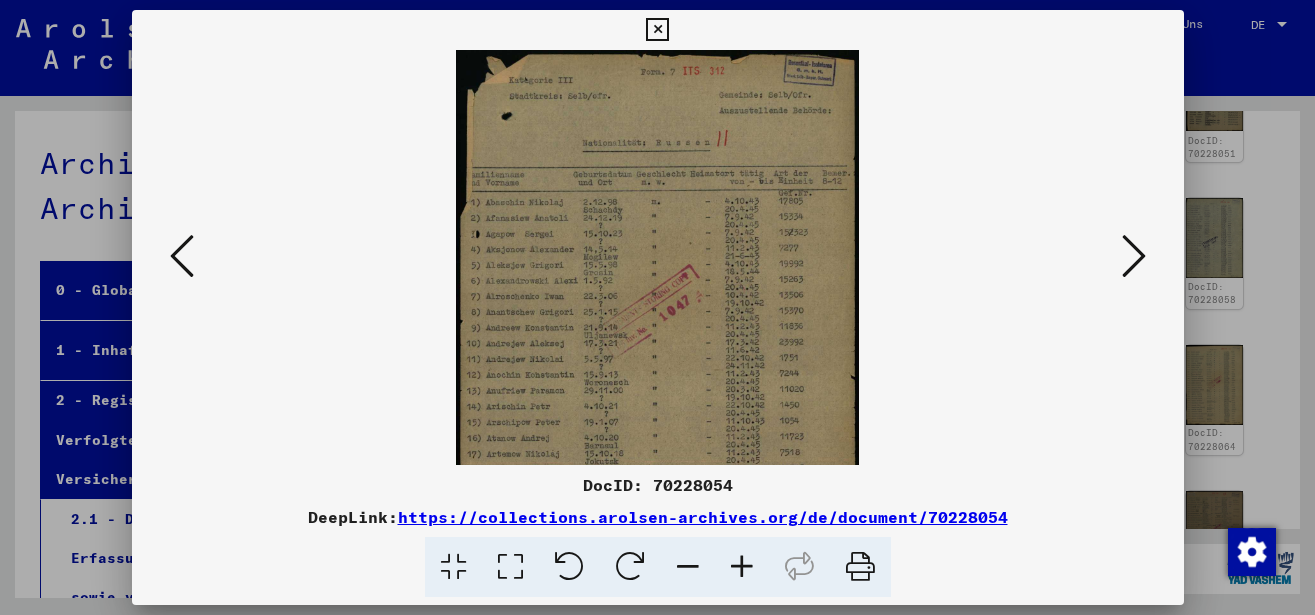 click at bounding box center [742, 567] 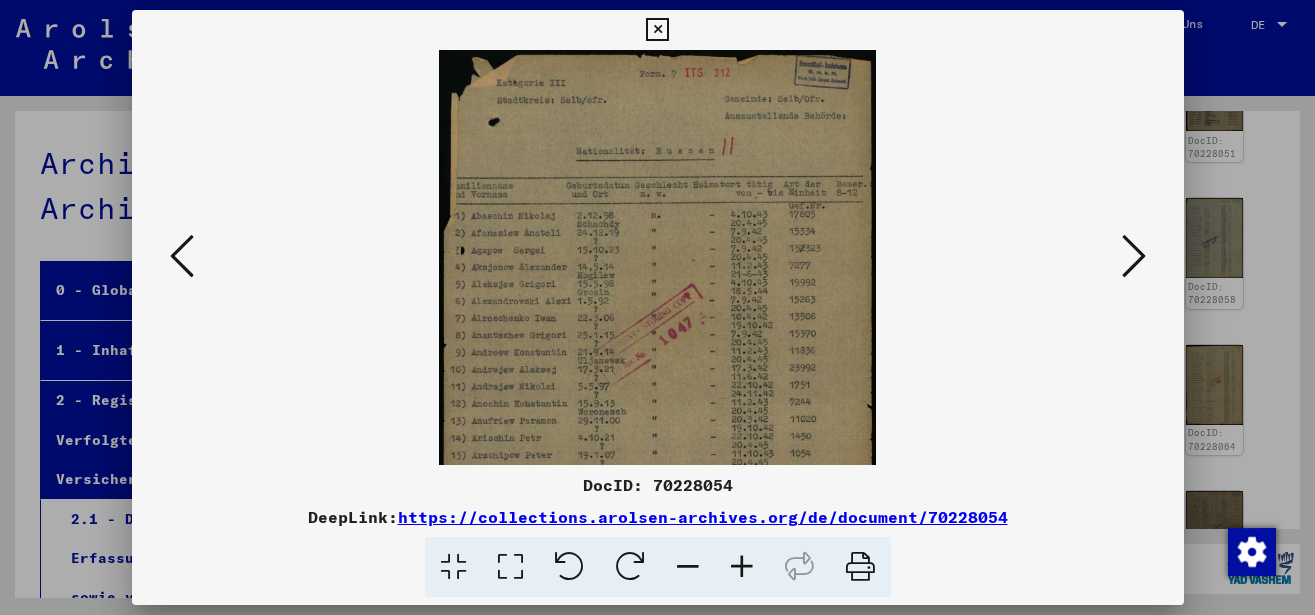 click at bounding box center [742, 567] 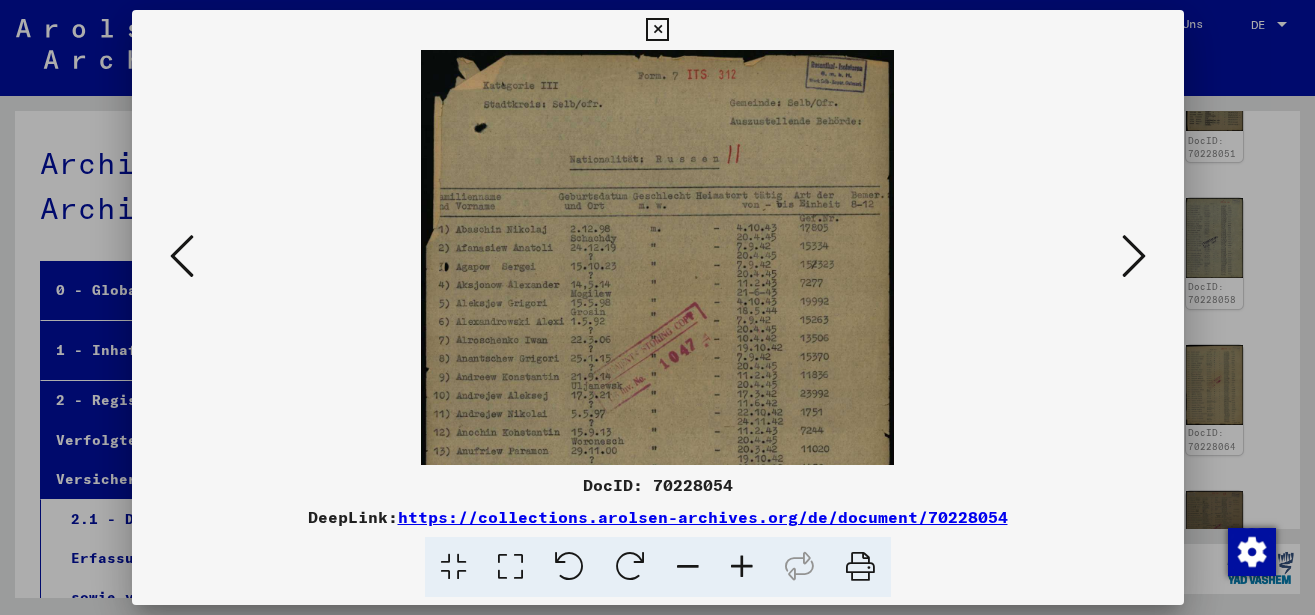 click at bounding box center (742, 567) 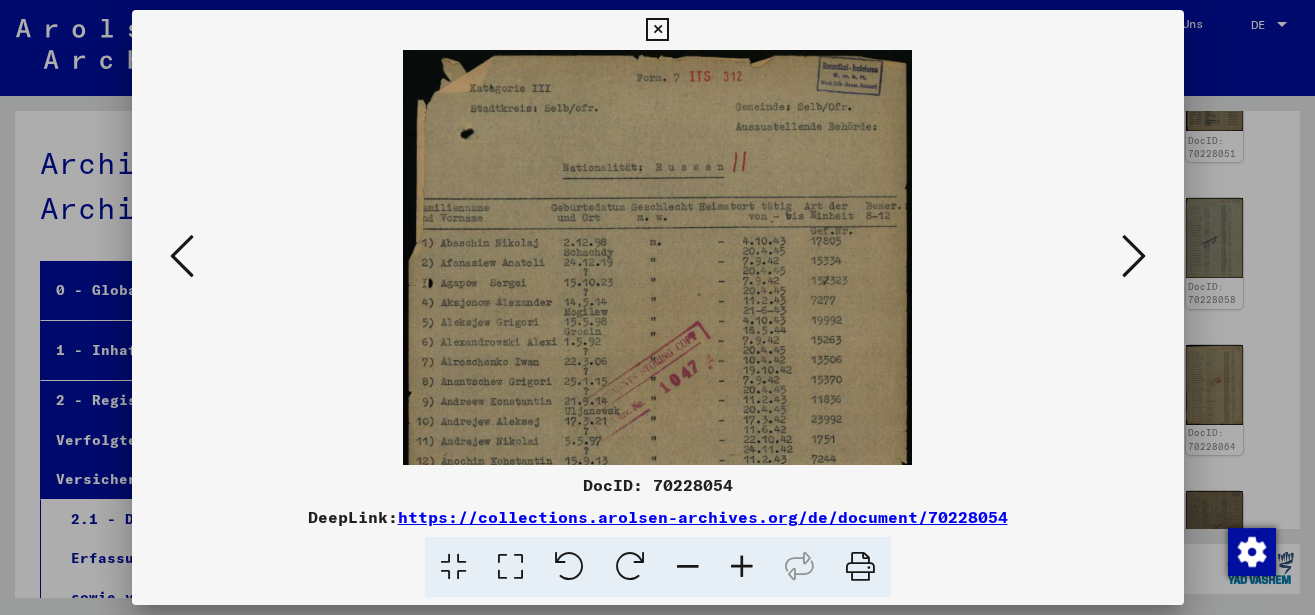 click at bounding box center [742, 567] 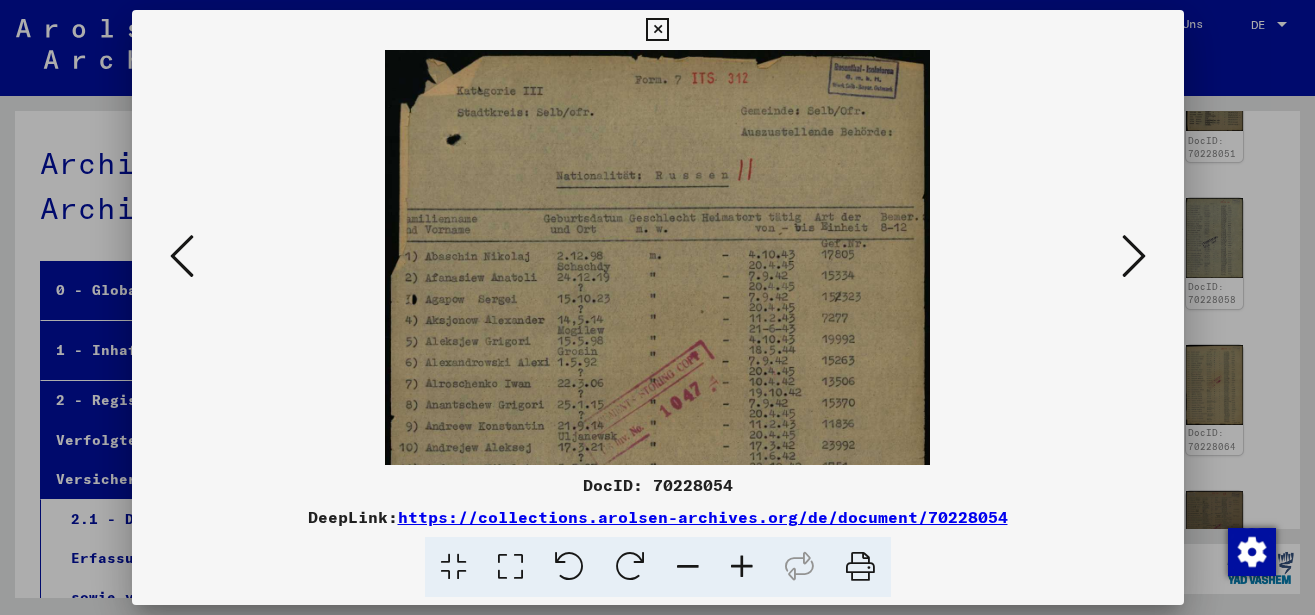 click at bounding box center [742, 567] 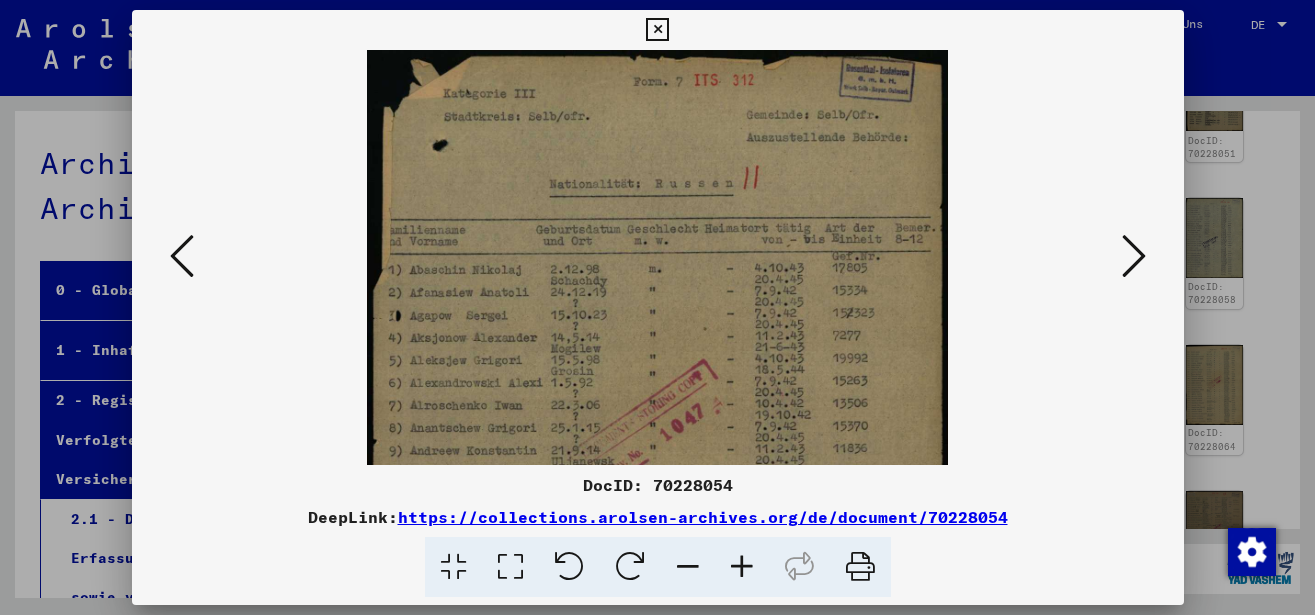 click at bounding box center (742, 567) 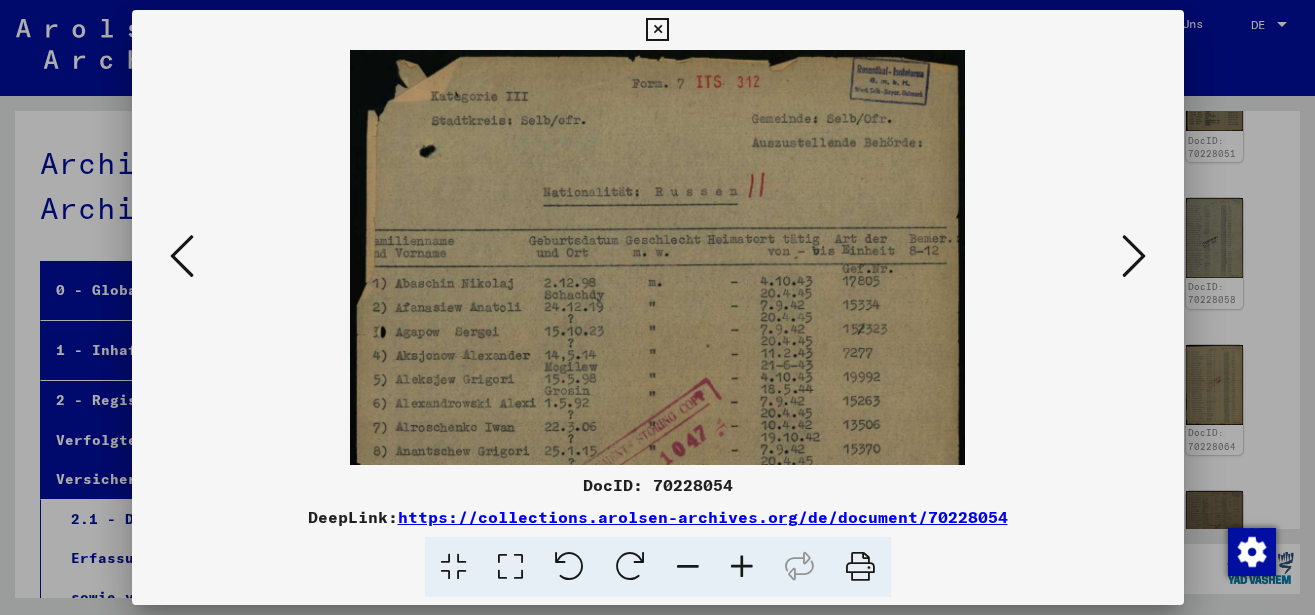 click at bounding box center (742, 567) 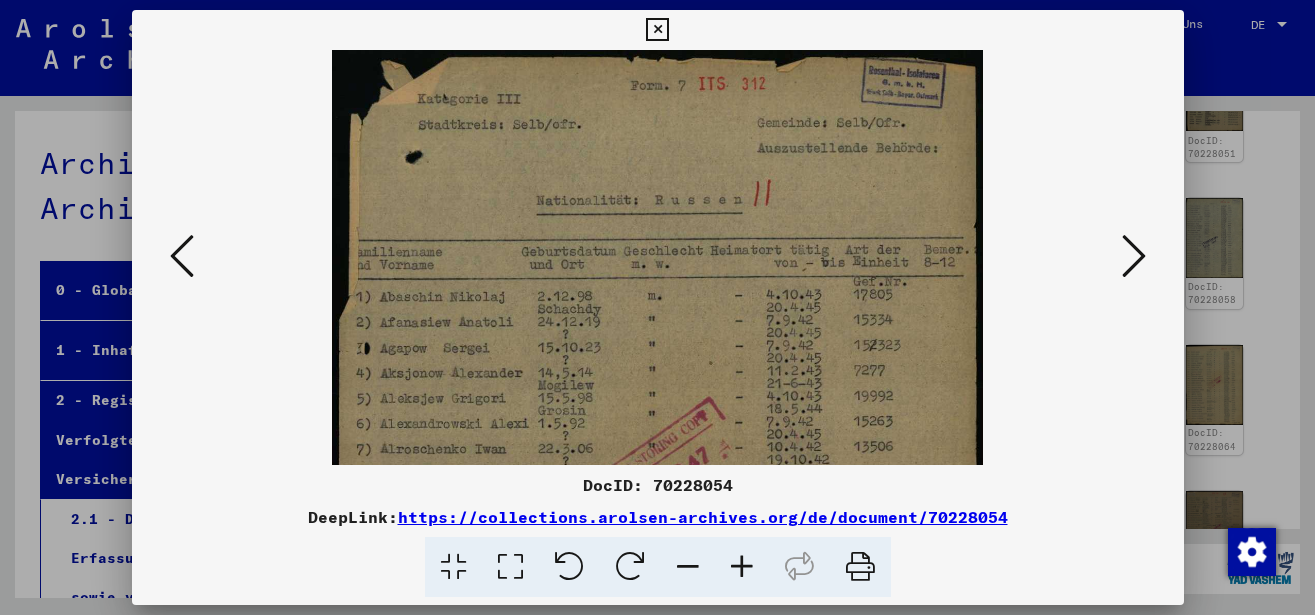 click at bounding box center (742, 567) 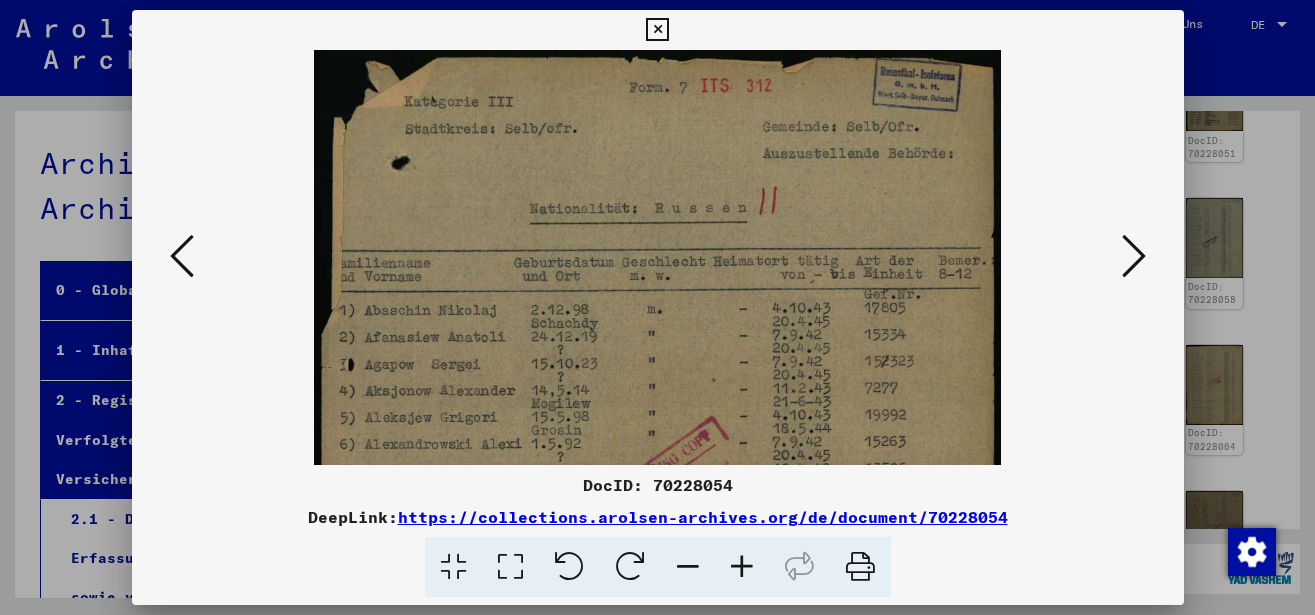 click at bounding box center [742, 567] 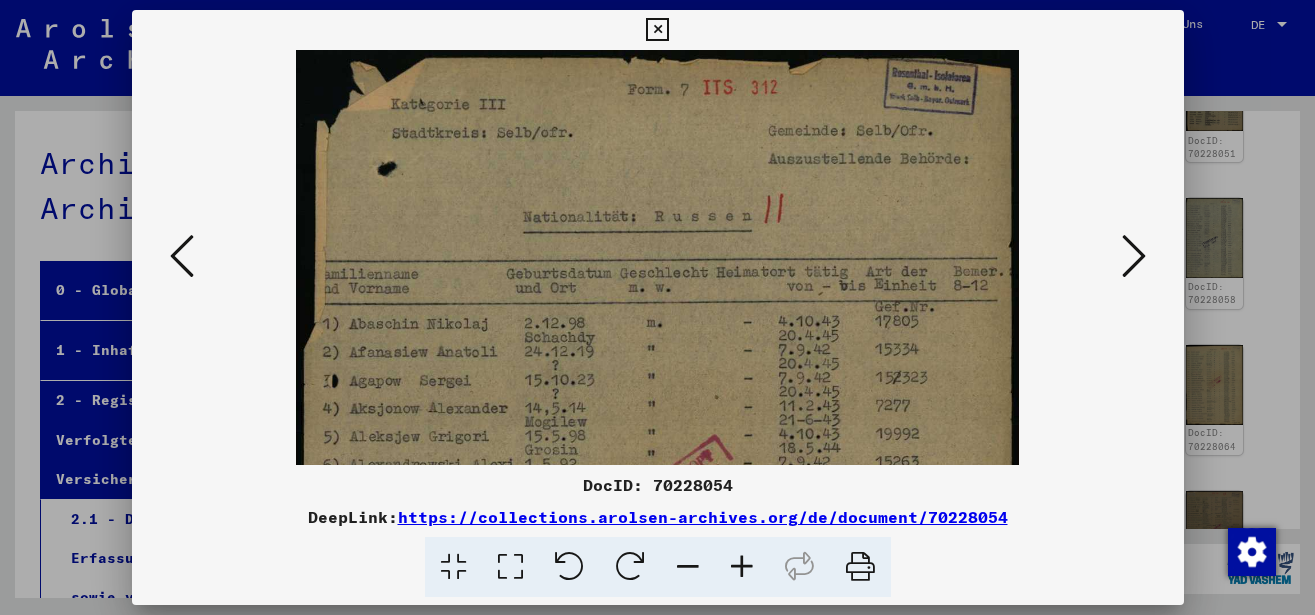 click at bounding box center (742, 567) 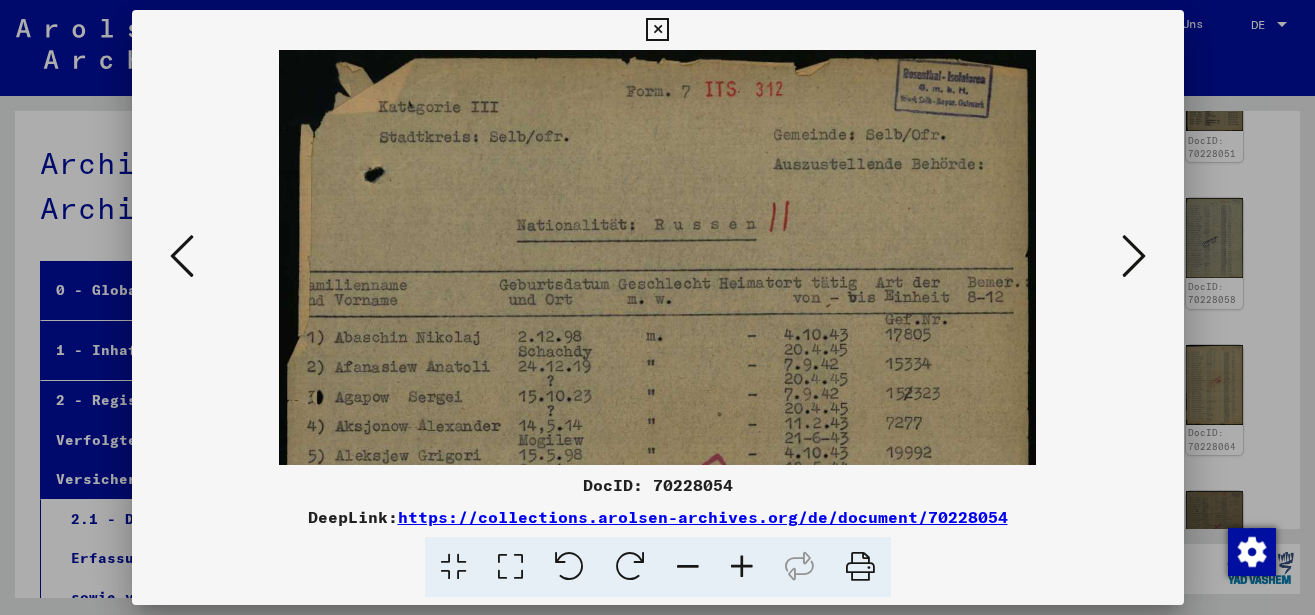 click at bounding box center [742, 567] 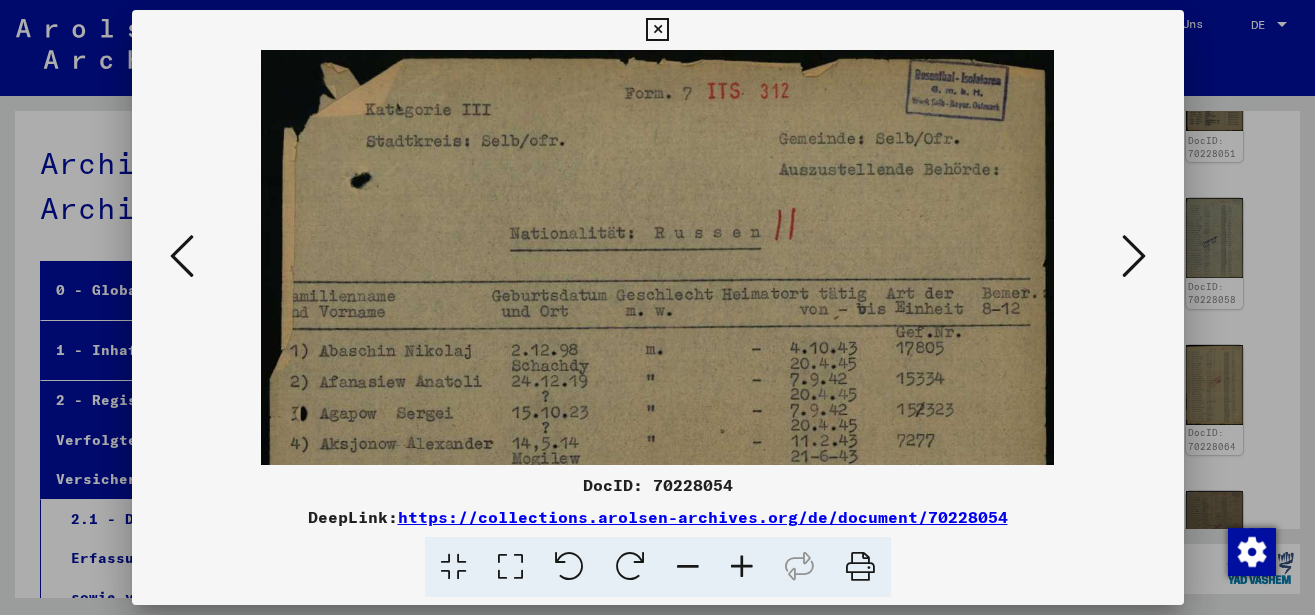 click at bounding box center [742, 567] 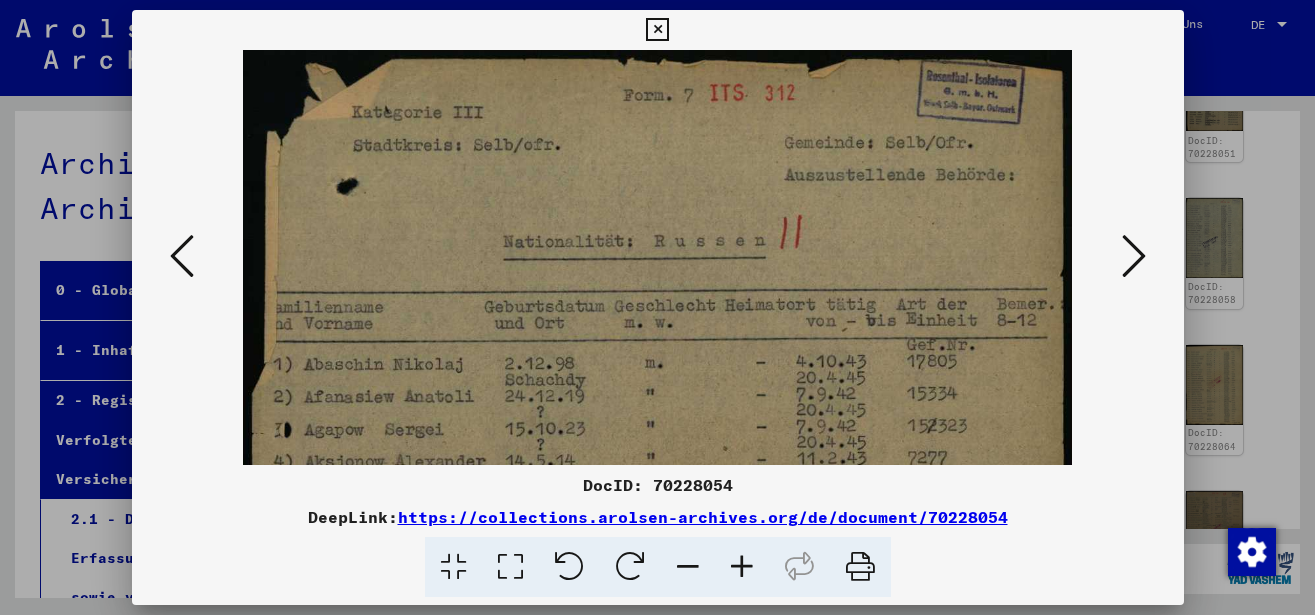 click at bounding box center [742, 567] 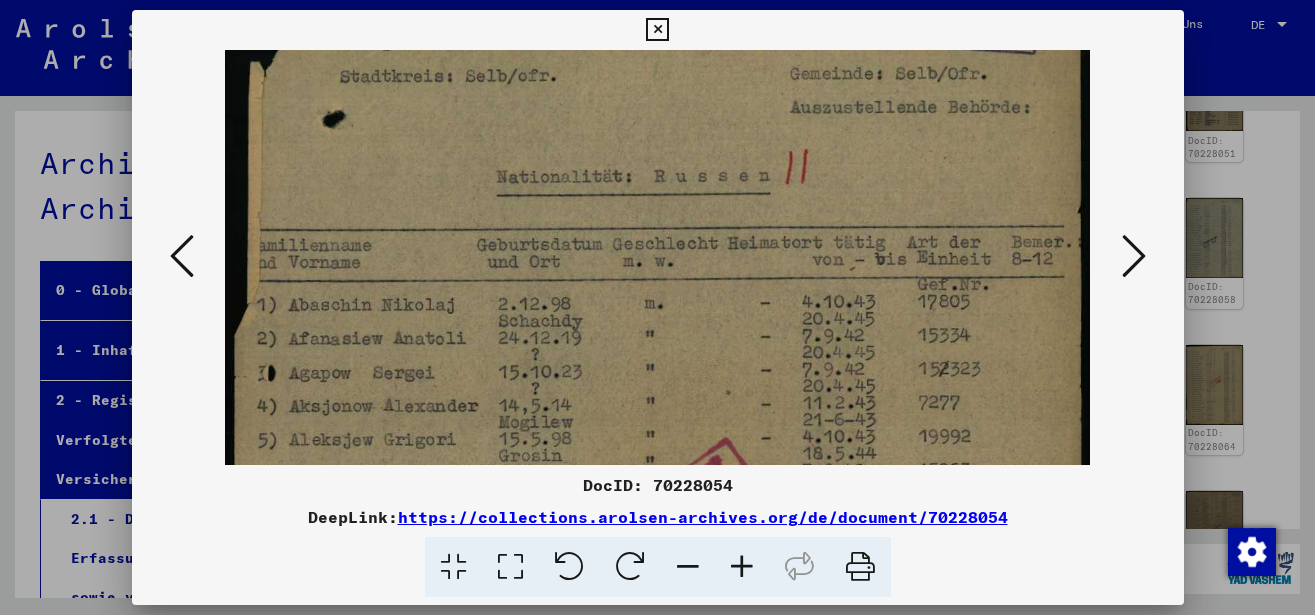 scroll, scrollTop: 104, scrollLeft: 0, axis: vertical 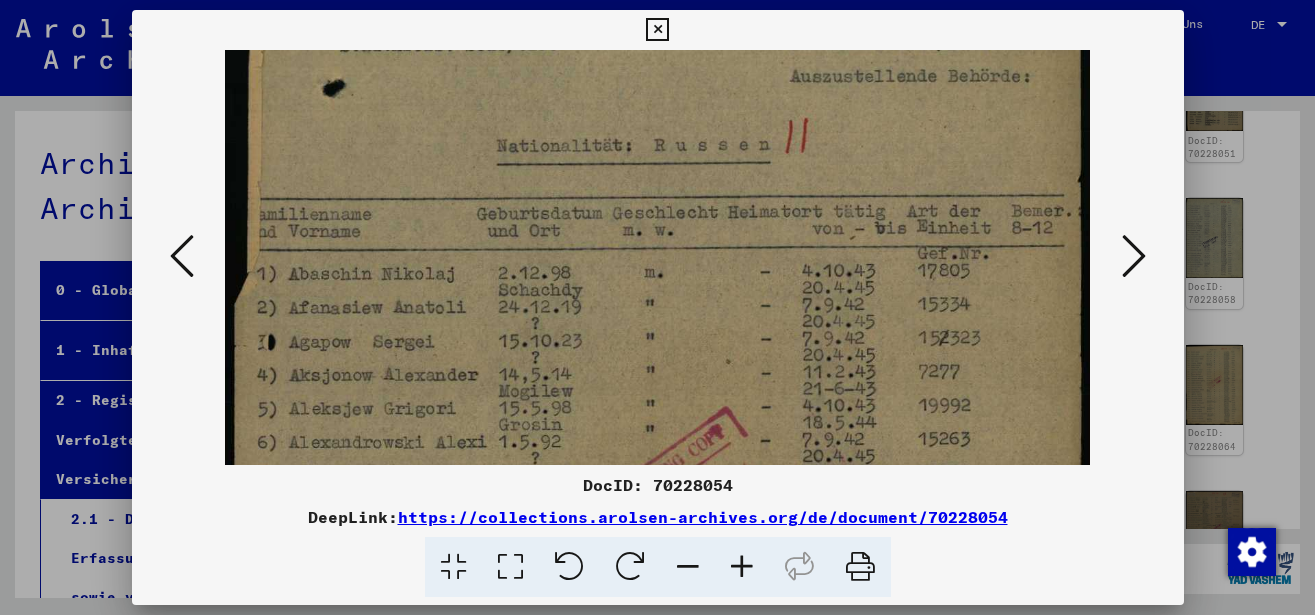 drag, startPoint x: 740, startPoint y: 376, endPoint x: 741, endPoint y: 272, distance: 104.00481 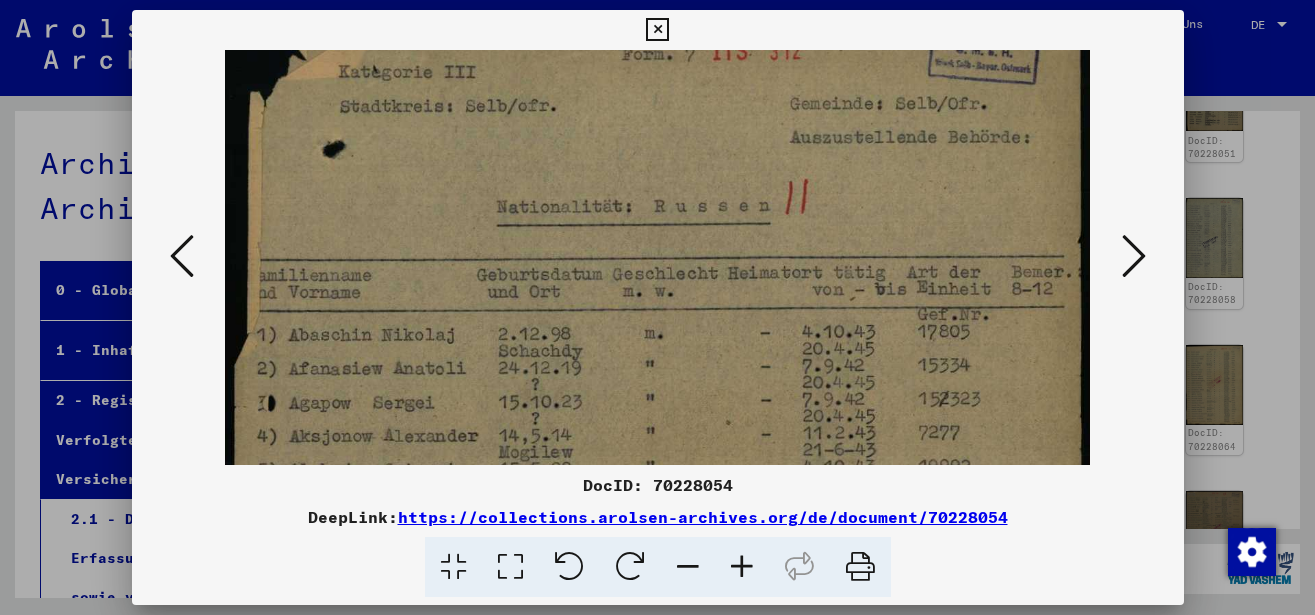 drag, startPoint x: 733, startPoint y: 330, endPoint x: 741, endPoint y: 391, distance: 61.522354 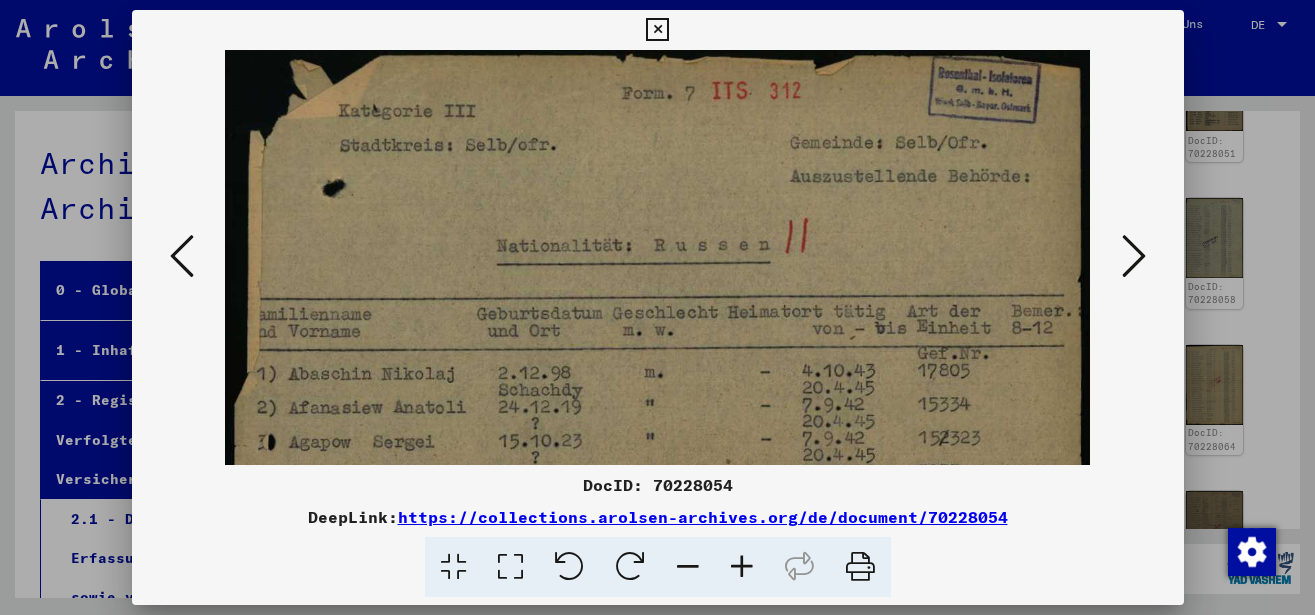 drag, startPoint x: 742, startPoint y: 368, endPoint x: 742, endPoint y: 386, distance: 18 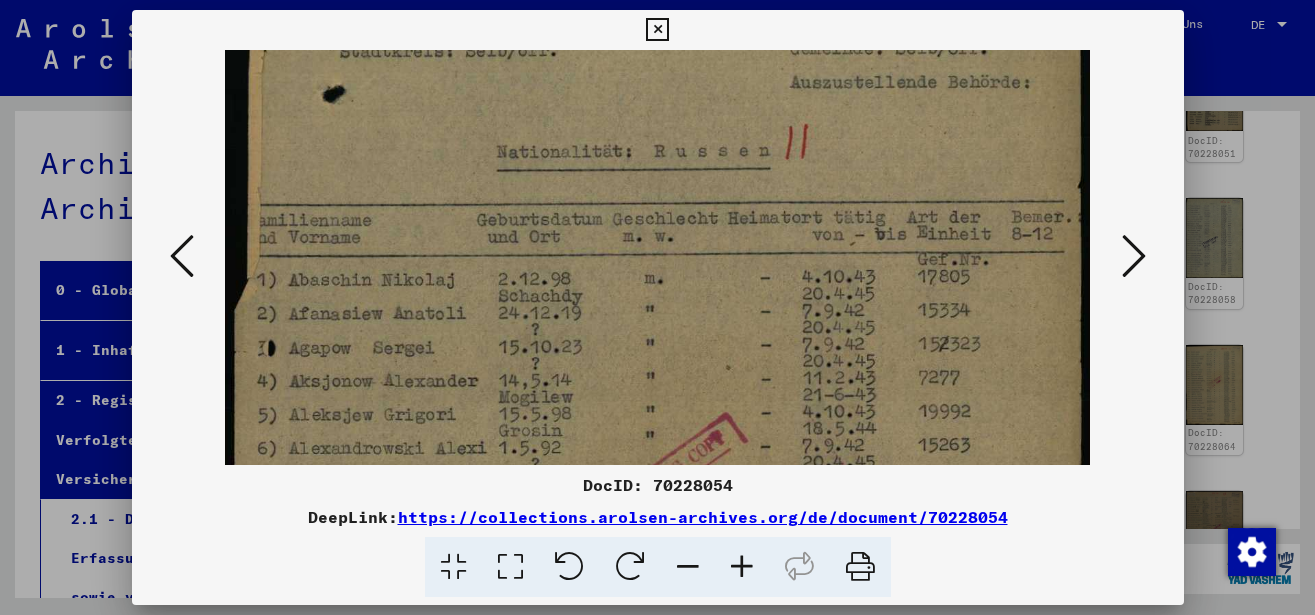 scroll, scrollTop: 125, scrollLeft: 0, axis: vertical 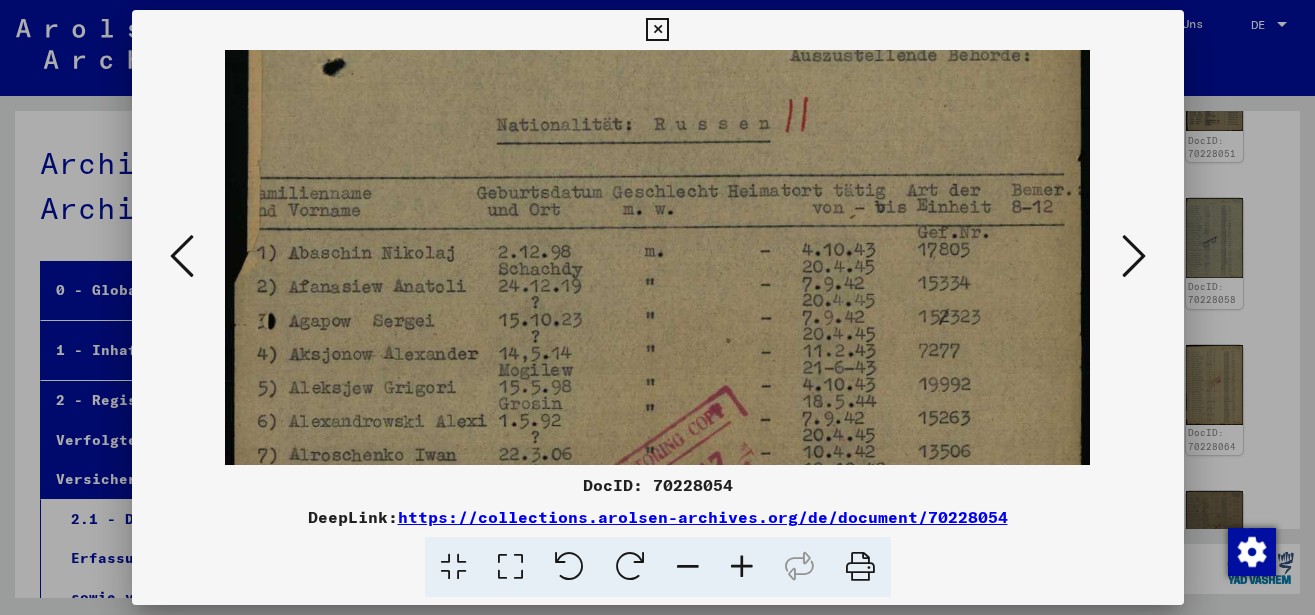 drag, startPoint x: 700, startPoint y: 378, endPoint x: 708, endPoint y: 257, distance: 121.264175 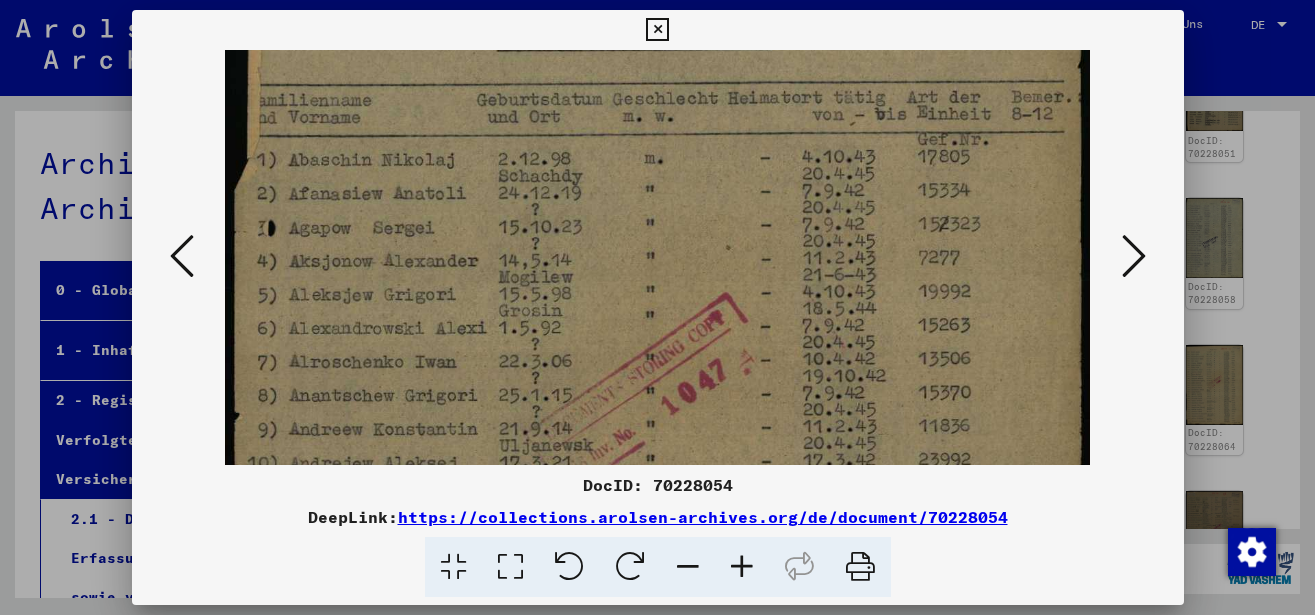 scroll, scrollTop: 220, scrollLeft: 0, axis: vertical 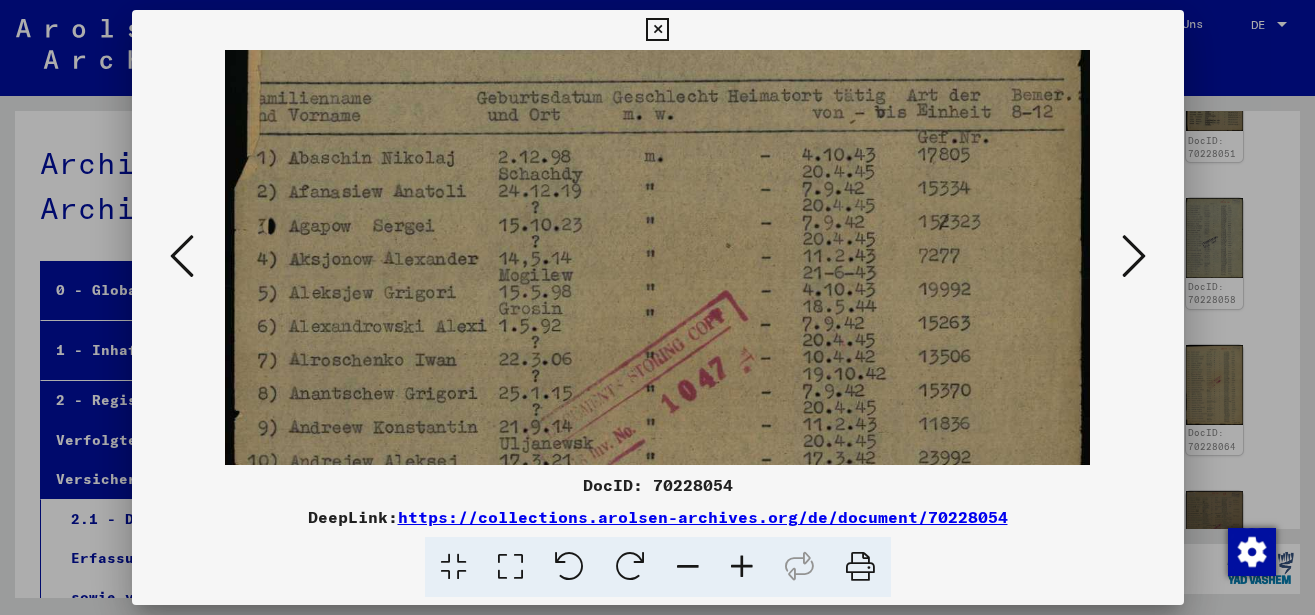drag, startPoint x: 701, startPoint y: 329, endPoint x: 709, endPoint y: 234, distance: 95.33625 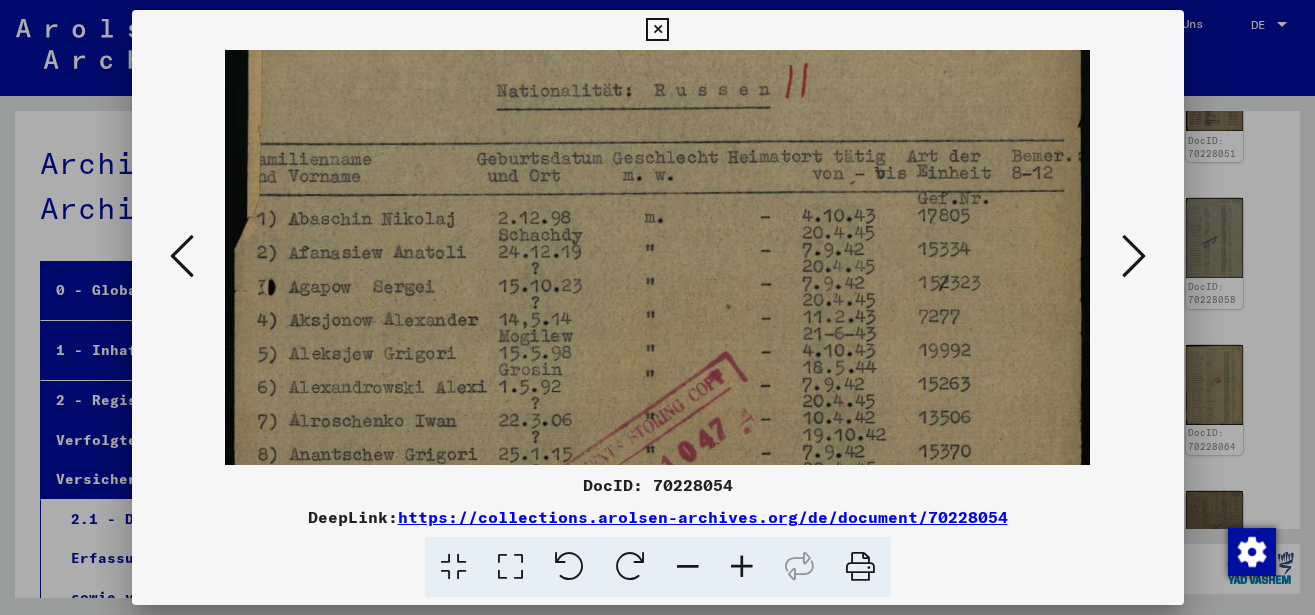 drag, startPoint x: 712, startPoint y: 314, endPoint x: 702, endPoint y: 337, distance: 25.079872 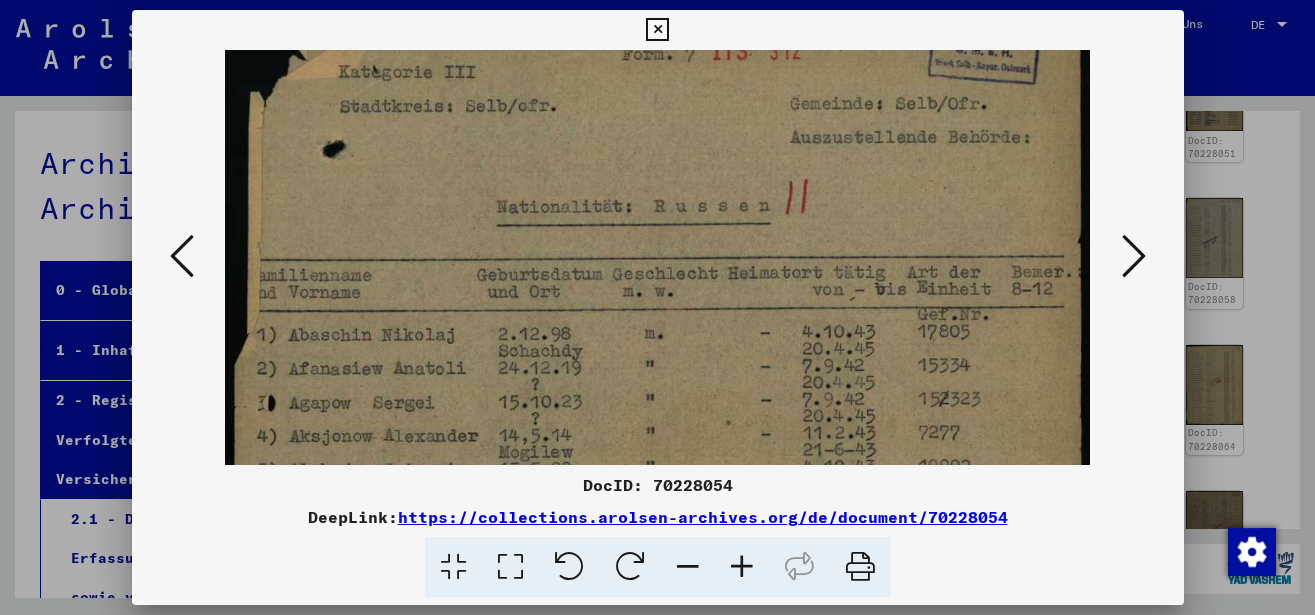 scroll, scrollTop: 42, scrollLeft: 0, axis: vertical 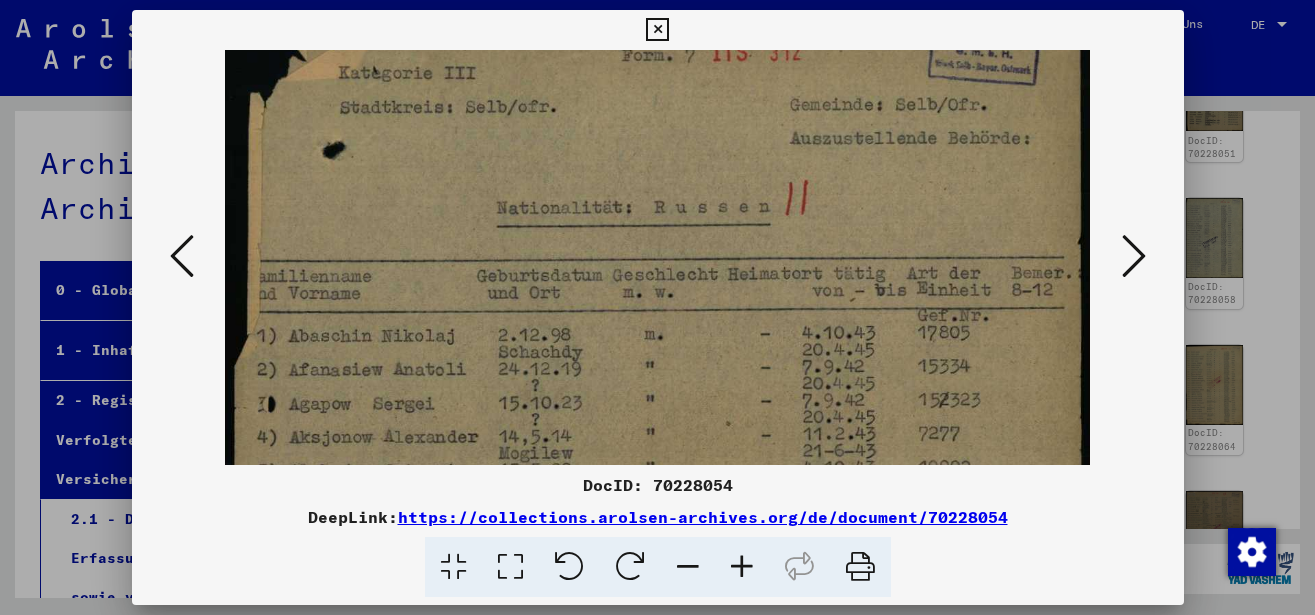 drag, startPoint x: 714, startPoint y: 298, endPoint x: 695, endPoint y: 365, distance: 69.641945 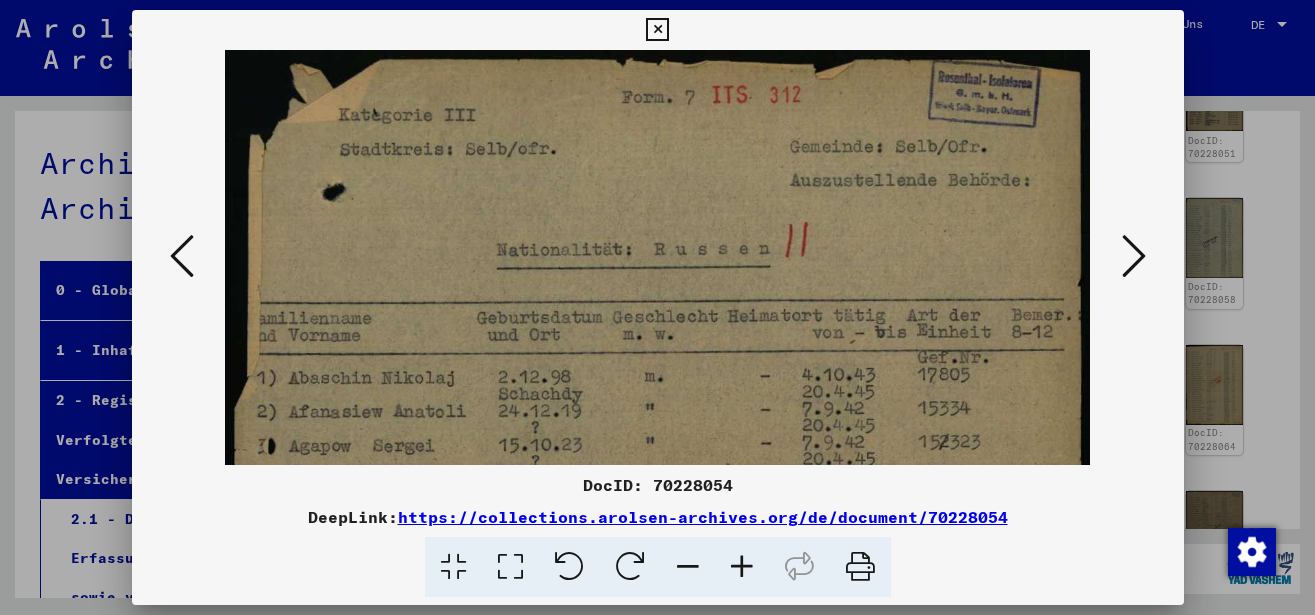 drag, startPoint x: 702, startPoint y: 290, endPoint x: 694, endPoint y: 362, distance: 72.443085 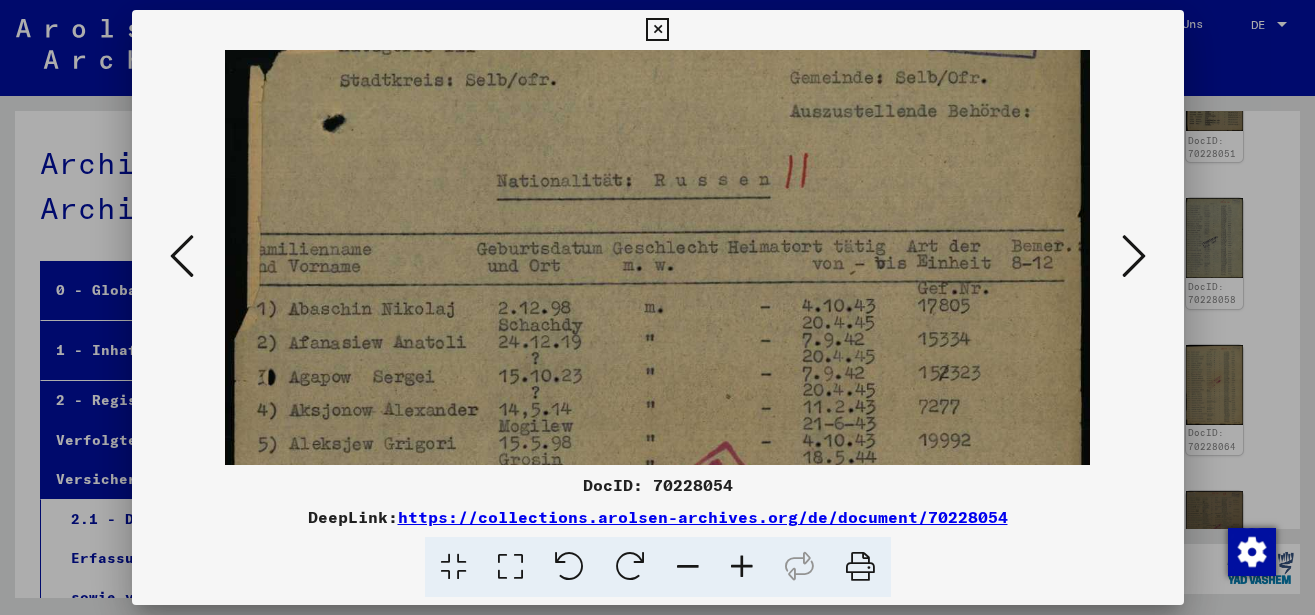 scroll, scrollTop: 110, scrollLeft: 0, axis: vertical 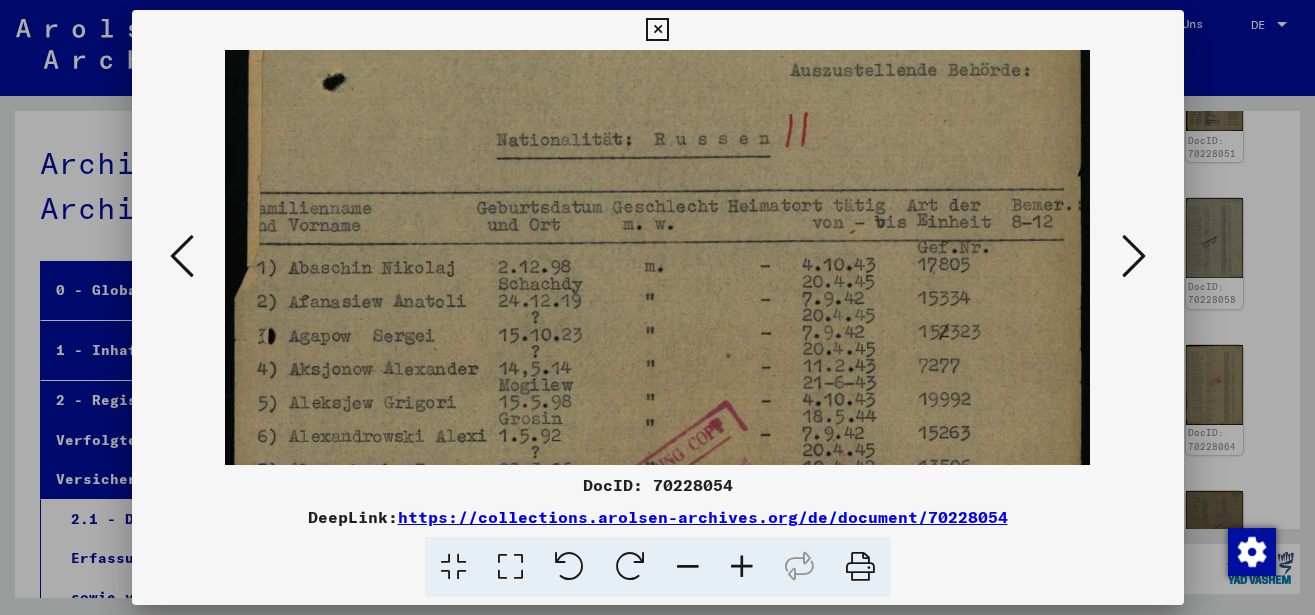 drag, startPoint x: 685, startPoint y: 339, endPoint x: 686, endPoint y: 229, distance: 110.00455 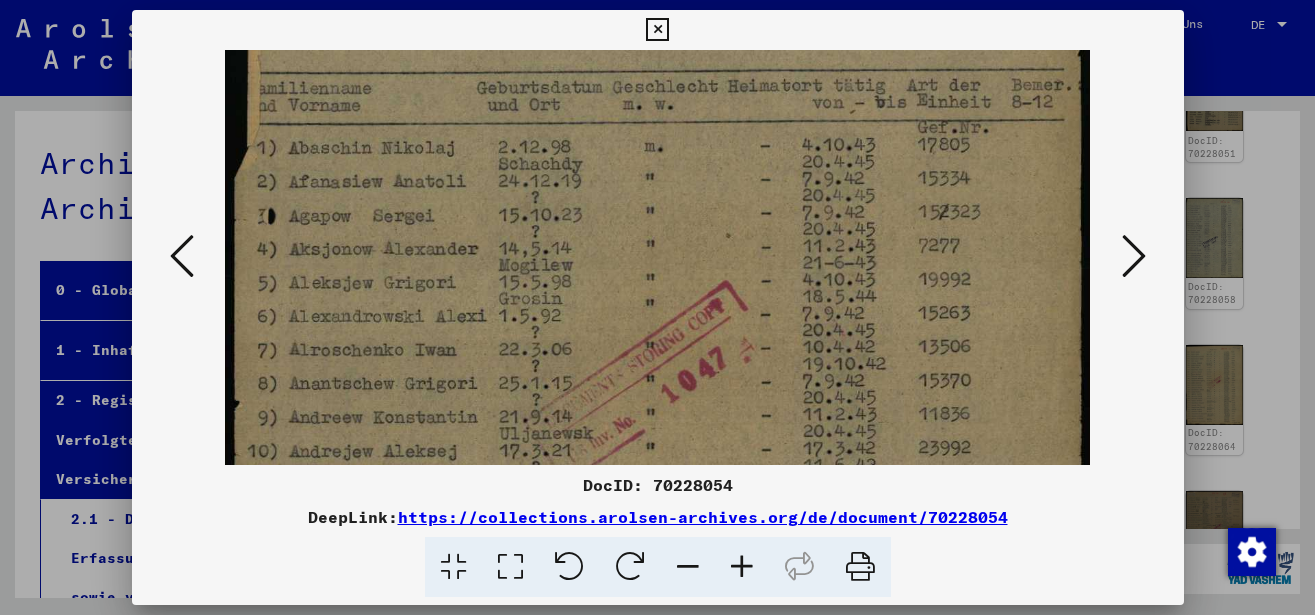 drag, startPoint x: 681, startPoint y: 295, endPoint x: 684, endPoint y: 175, distance: 120.03749 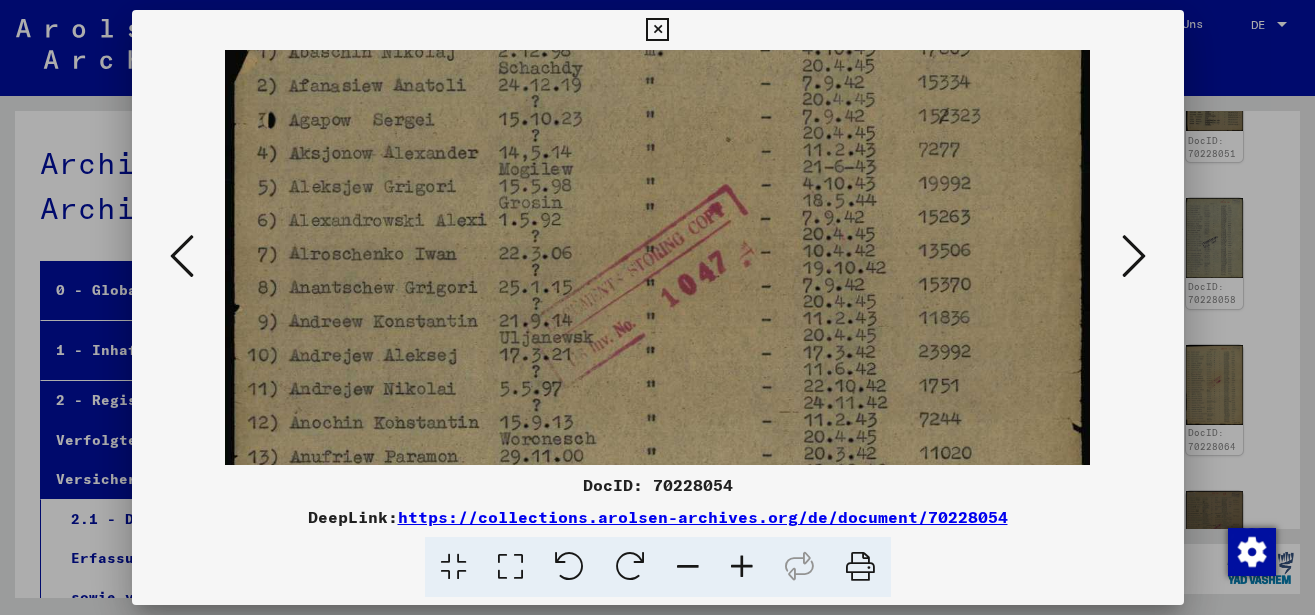 drag, startPoint x: 673, startPoint y: 270, endPoint x: 682, endPoint y: 174, distance: 96.42095 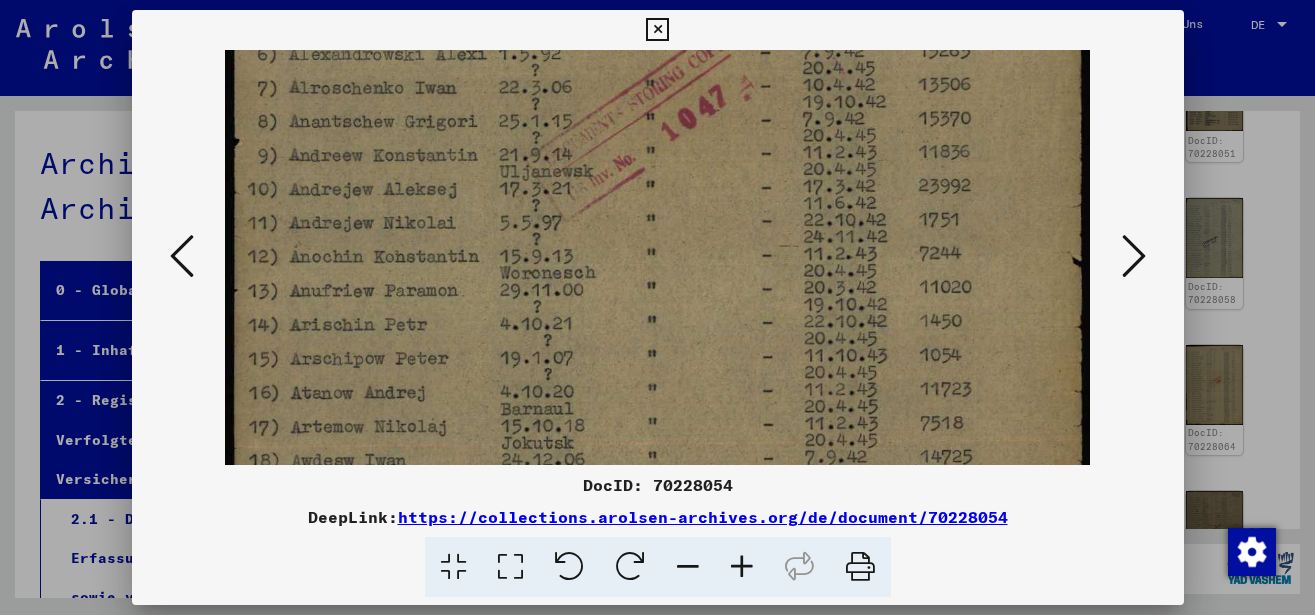 scroll, scrollTop: 499, scrollLeft: 0, axis: vertical 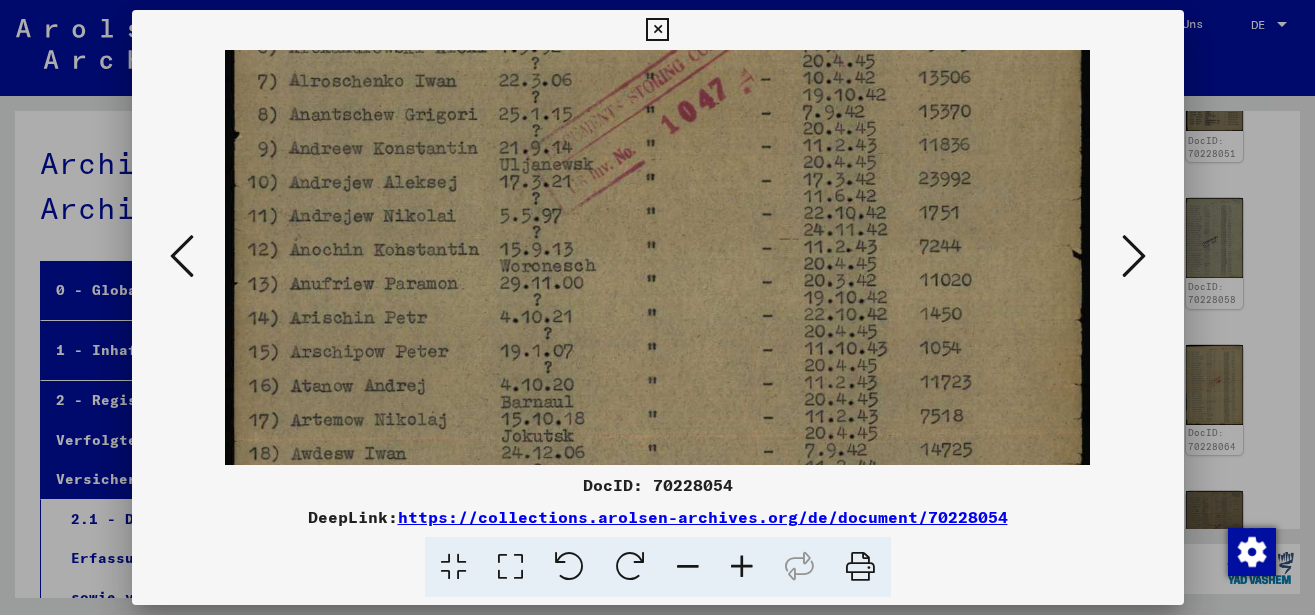 drag, startPoint x: 678, startPoint y: 301, endPoint x: 704, endPoint y: 128, distance: 174.94284 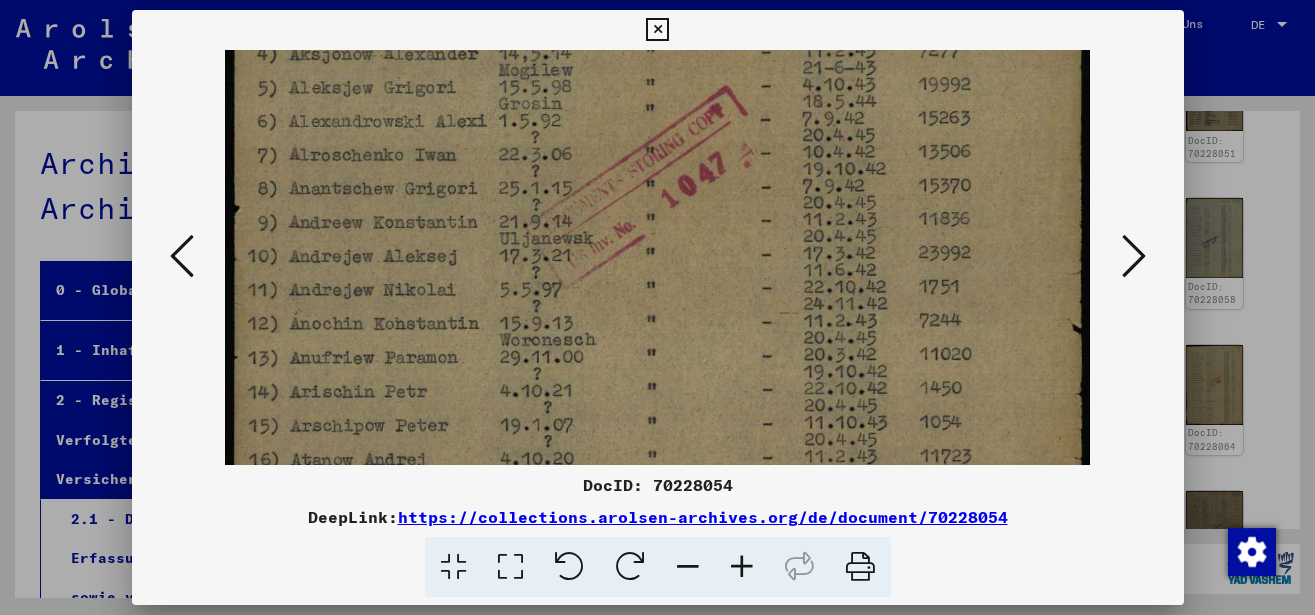 drag, startPoint x: 691, startPoint y: 236, endPoint x: 681, endPoint y: 310, distance: 74.672615 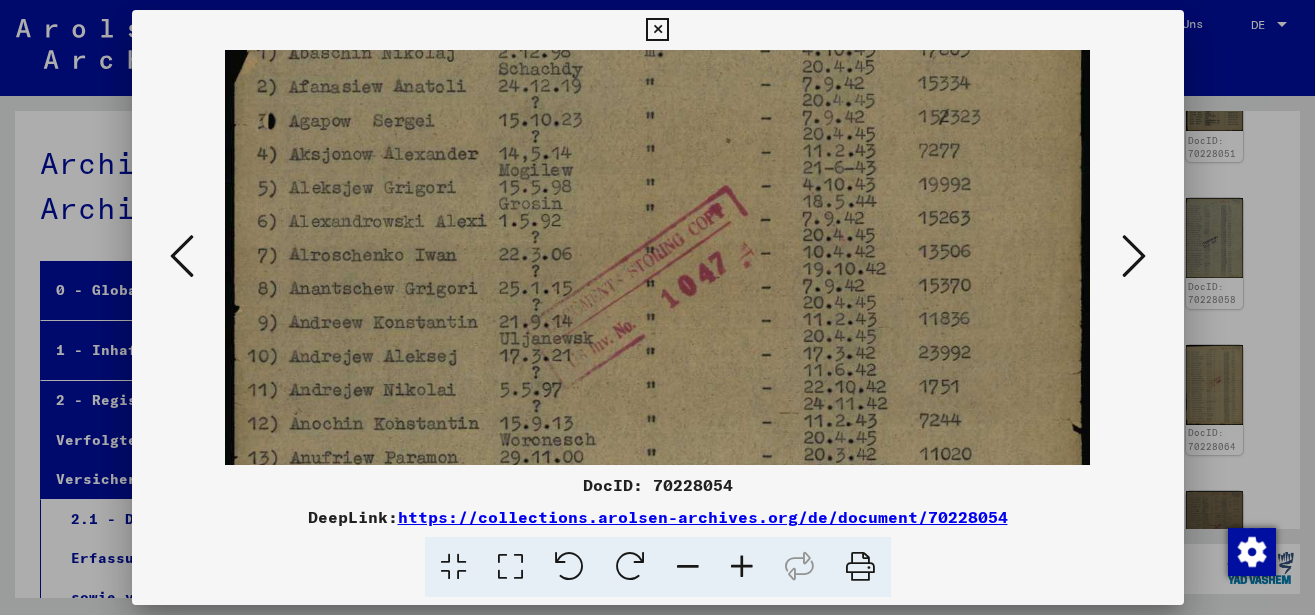 drag, startPoint x: 683, startPoint y: 241, endPoint x: 671, endPoint y: 331, distance: 90.79648 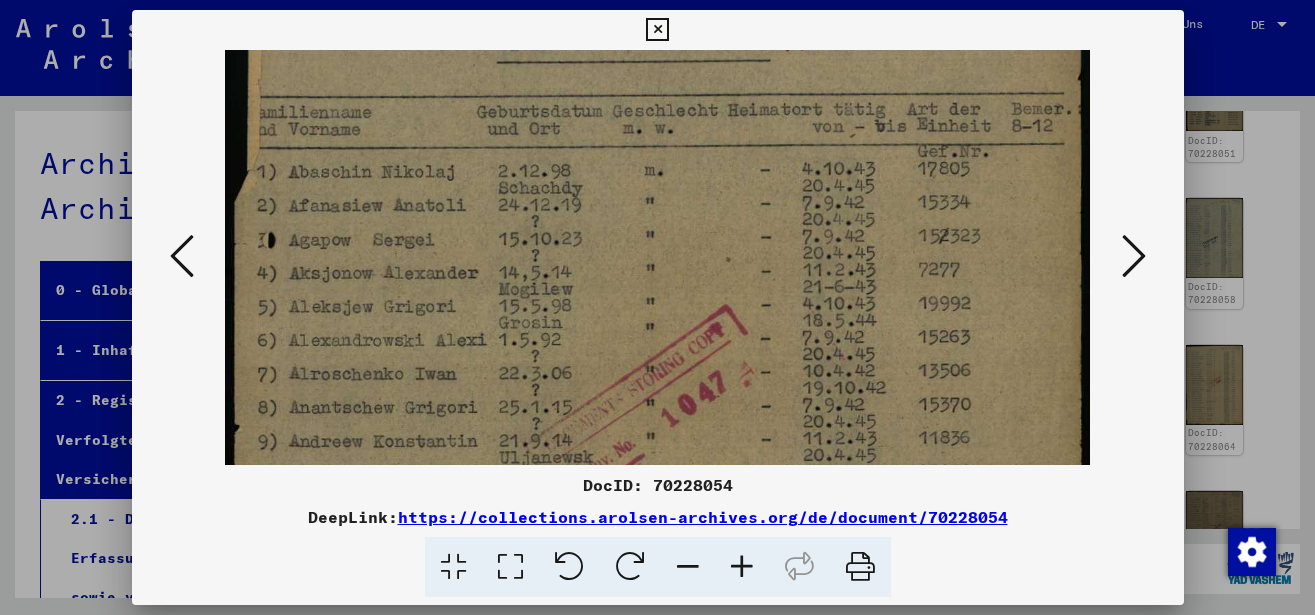 drag, startPoint x: 687, startPoint y: 333, endPoint x: 676, endPoint y: 354, distance: 23.70654 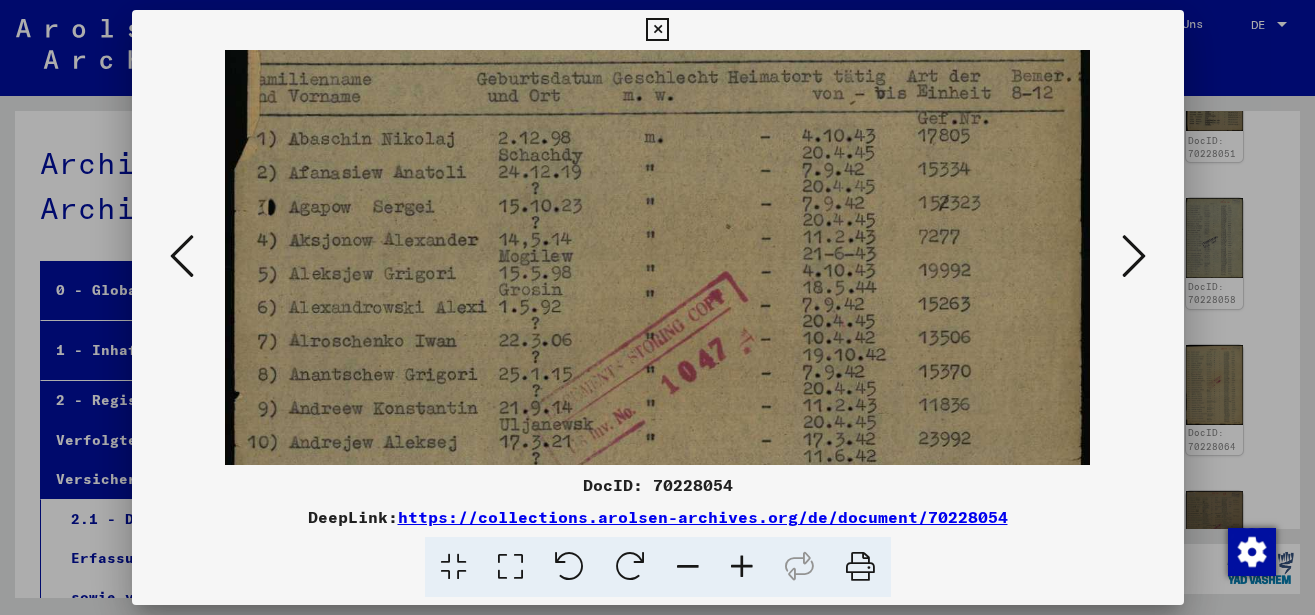 scroll, scrollTop: 284, scrollLeft: 0, axis: vertical 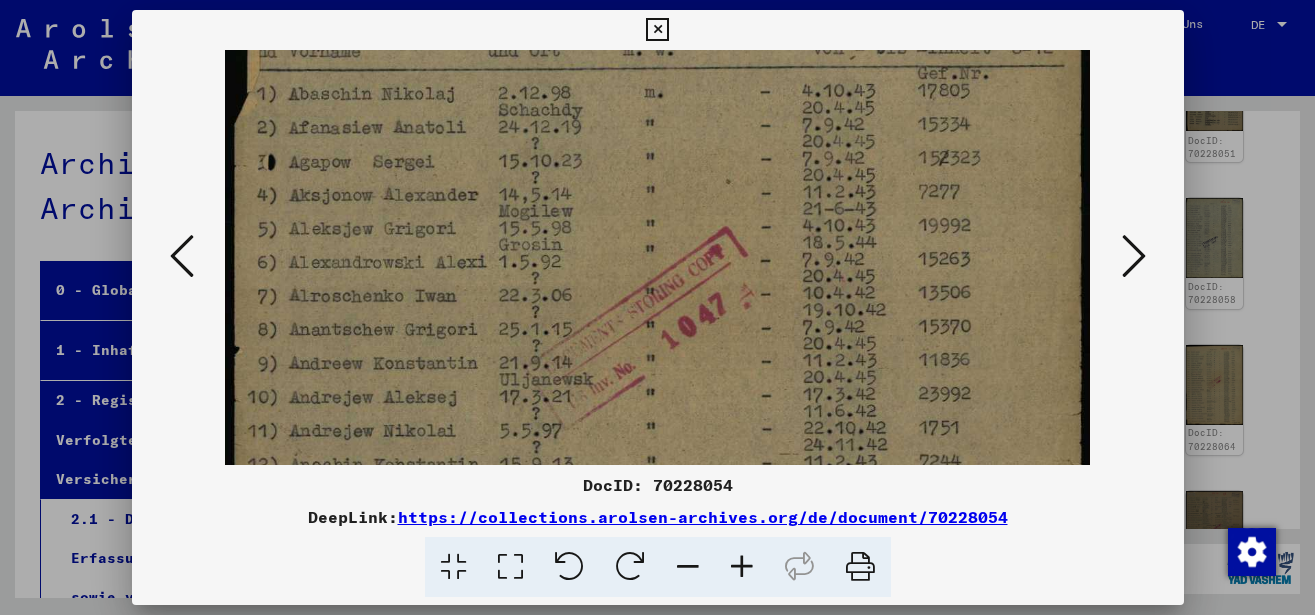 drag, startPoint x: 670, startPoint y: 299, endPoint x: 676, endPoint y: 221, distance: 78.23043 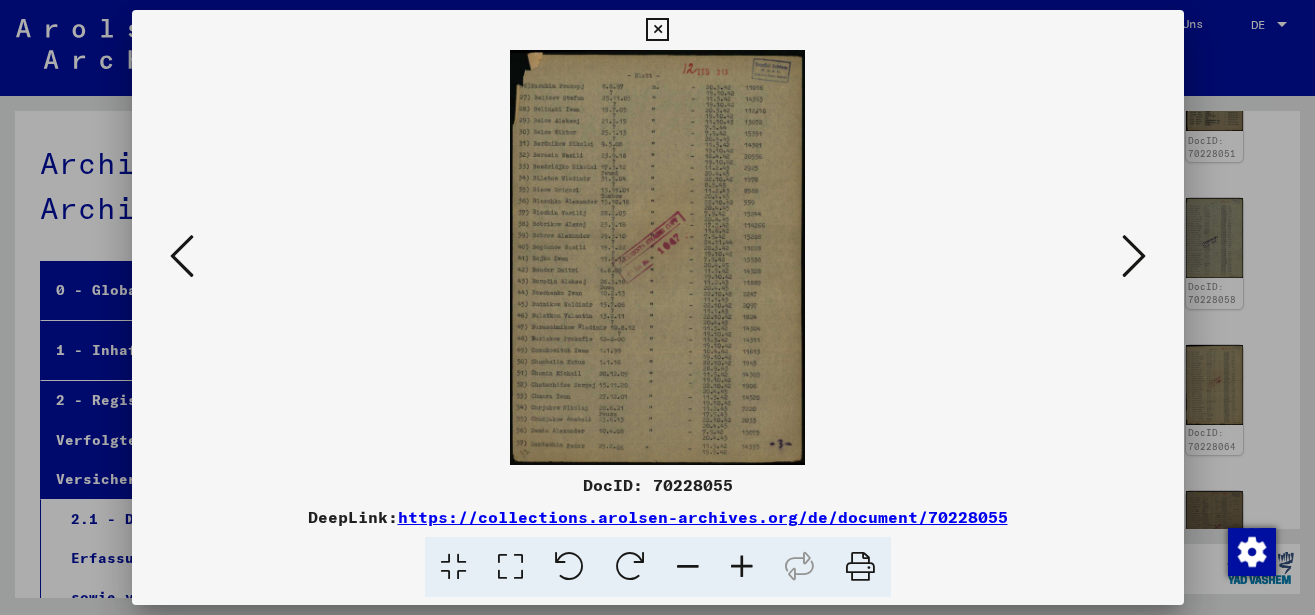 scroll, scrollTop: 0, scrollLeft: 0, axis: both 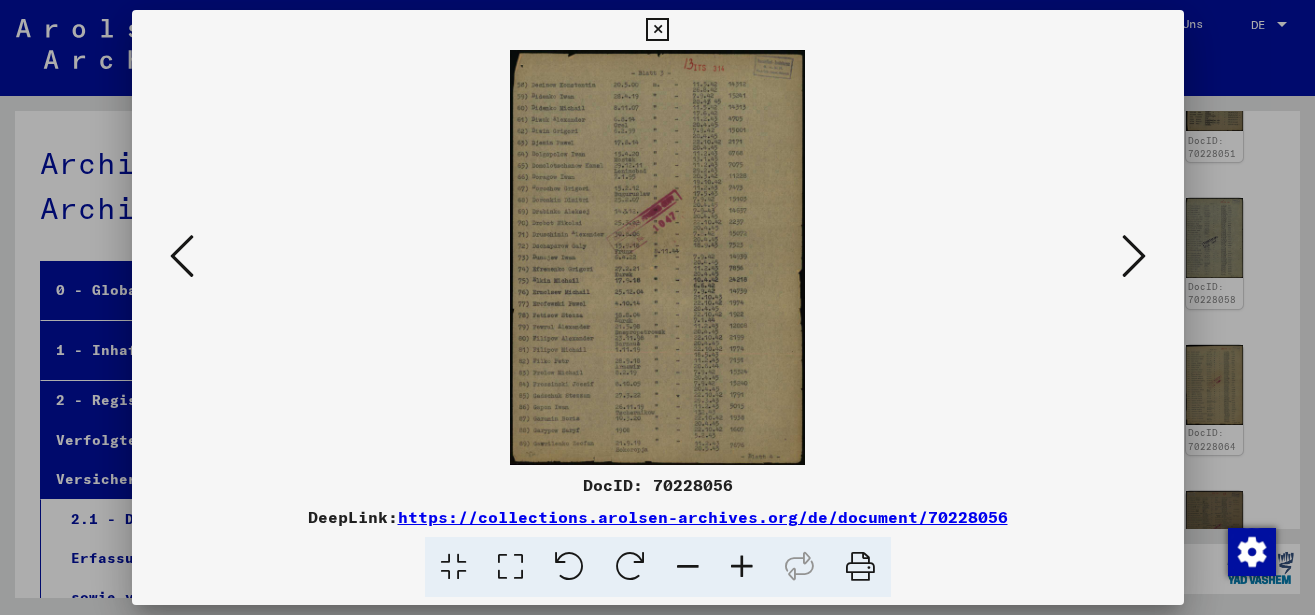 click at bounding box center [742, 567] 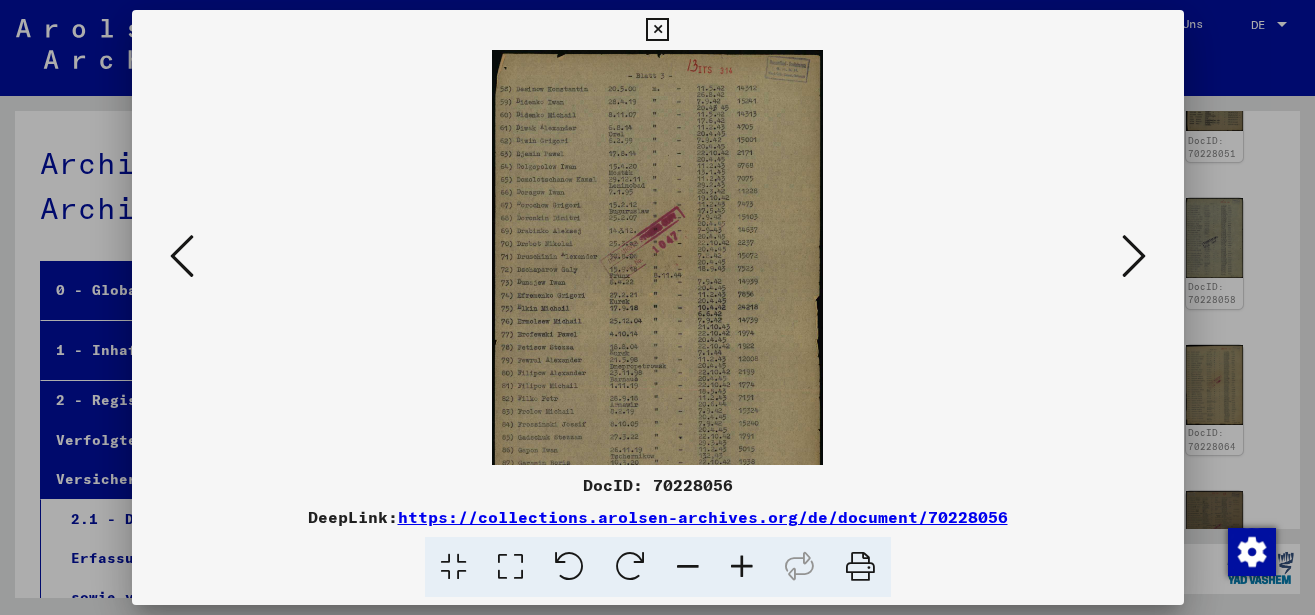 click at bounding box center (742, 567) 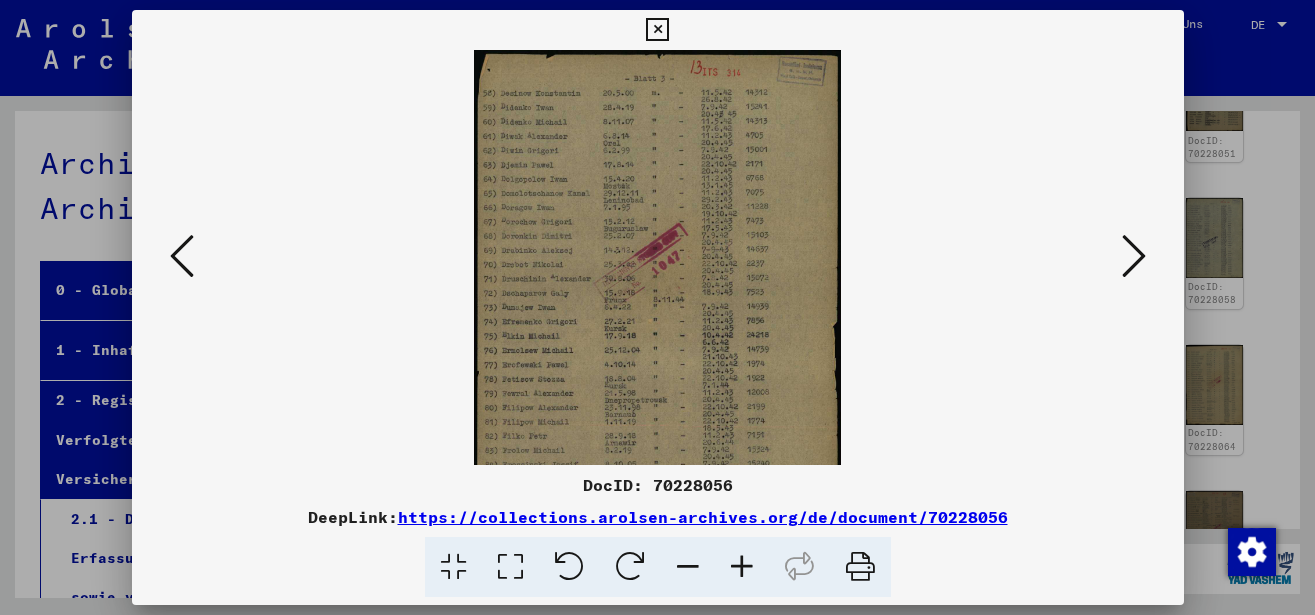 click at bounding box center [742, 567] 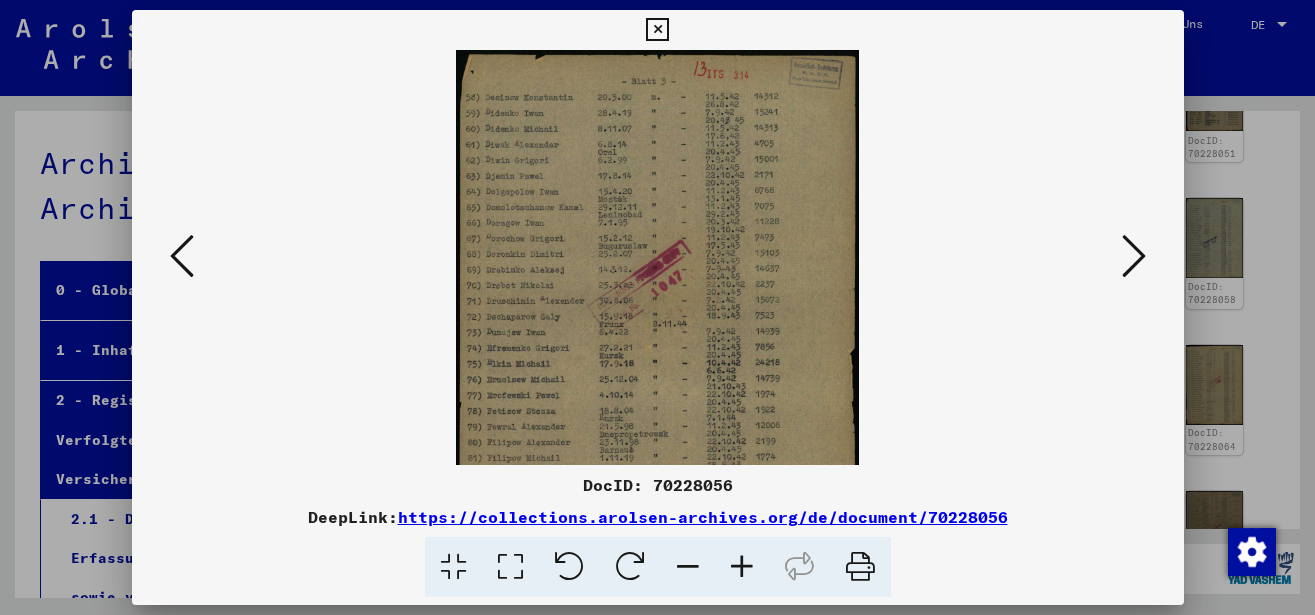 click at bounding box center [742, 567] 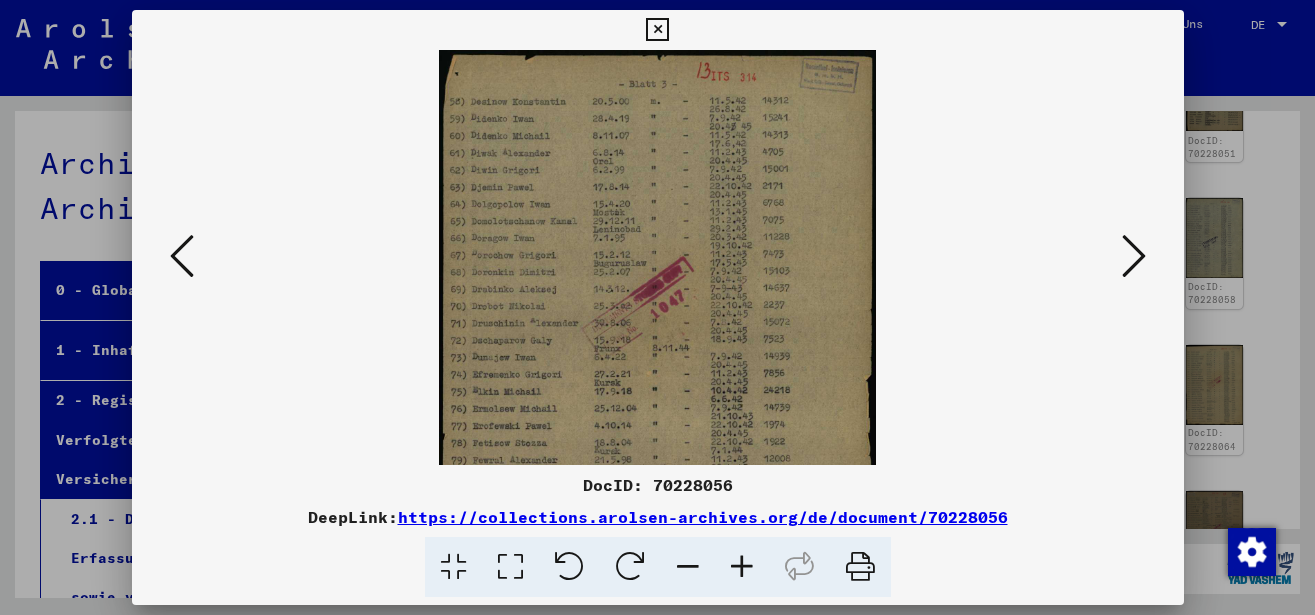 click at bounding box center (742, 567) 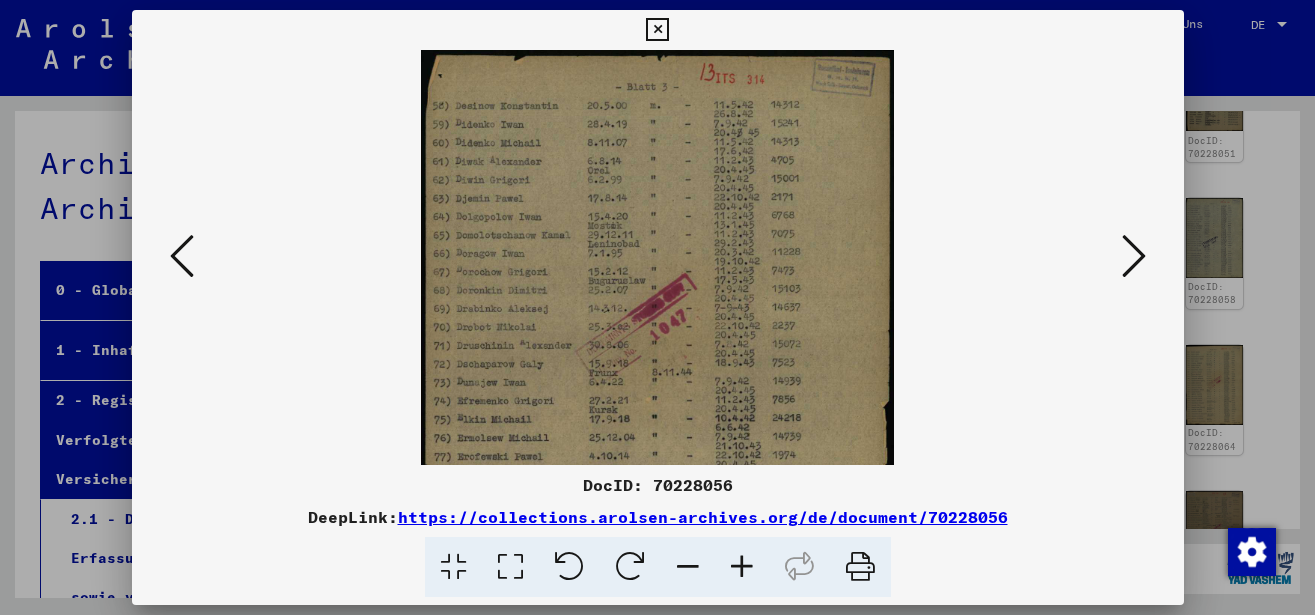 click at bounding box center (742, 567) 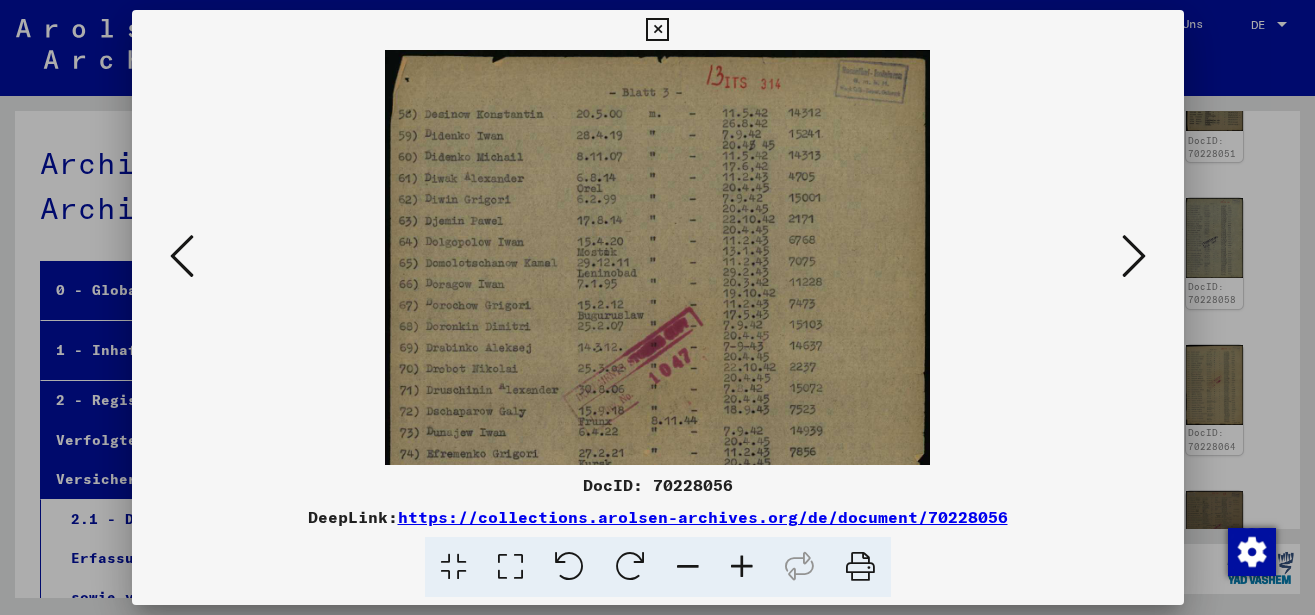 click at bounding box center [742, 567] 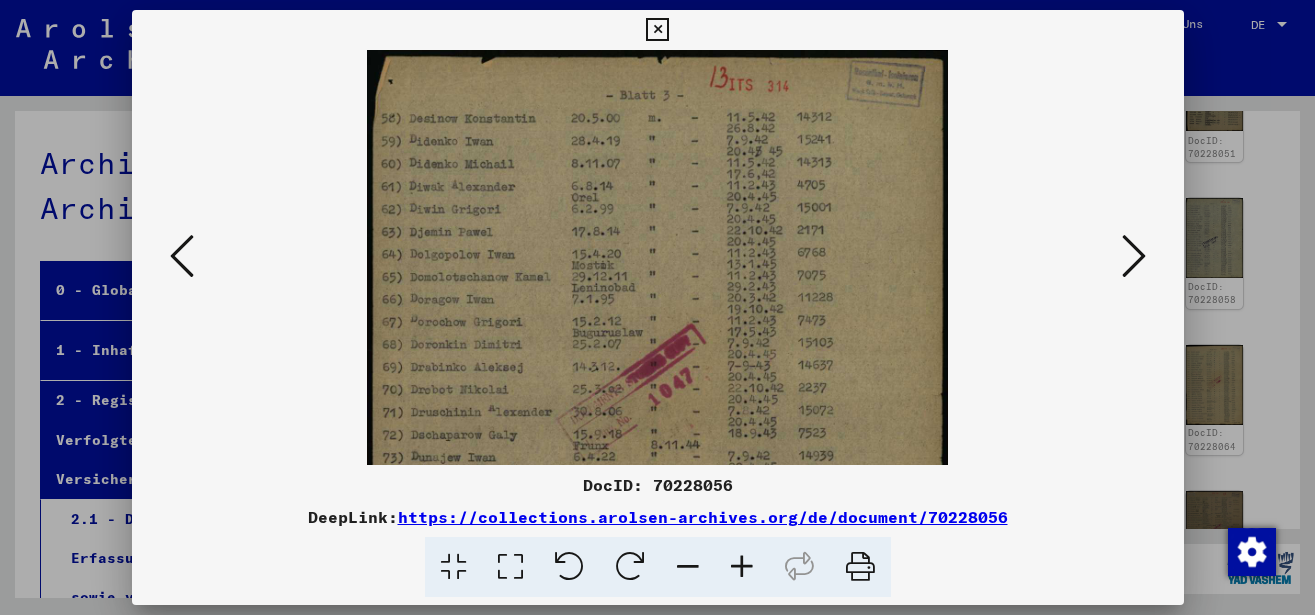 click at bounding box center [742, 567] 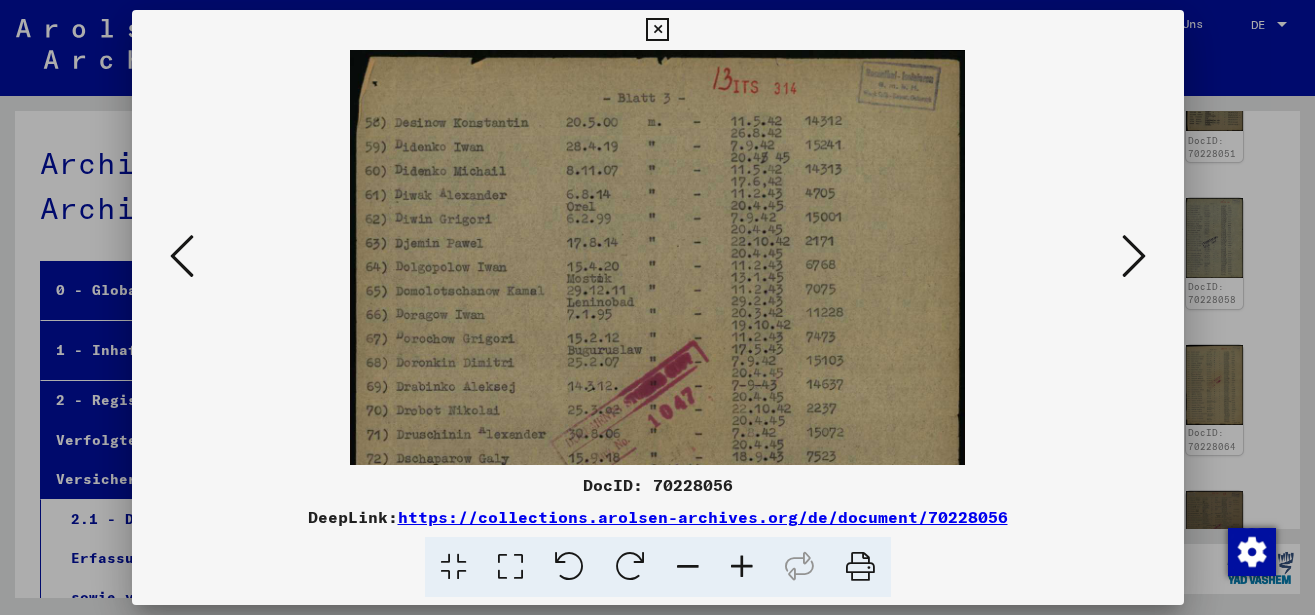 click at bounding box center (742, 567) 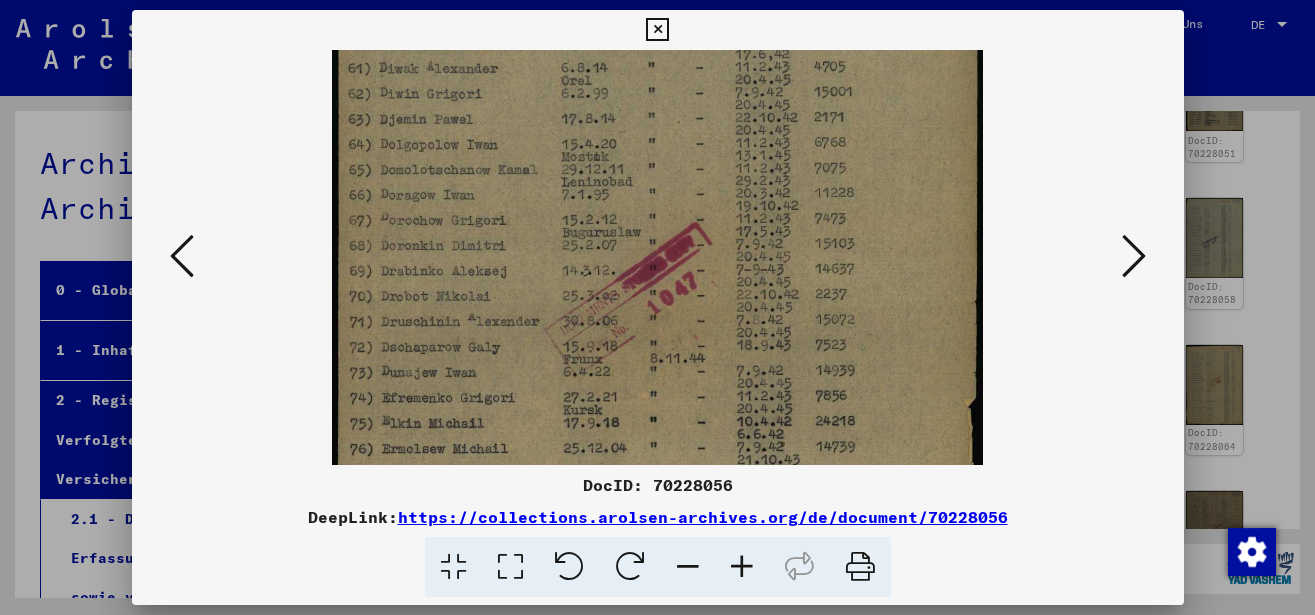drag, startPoint x: 654, startPoint y: 358, endPoint x: 673, endPoint y: 223, distance: 136.33047 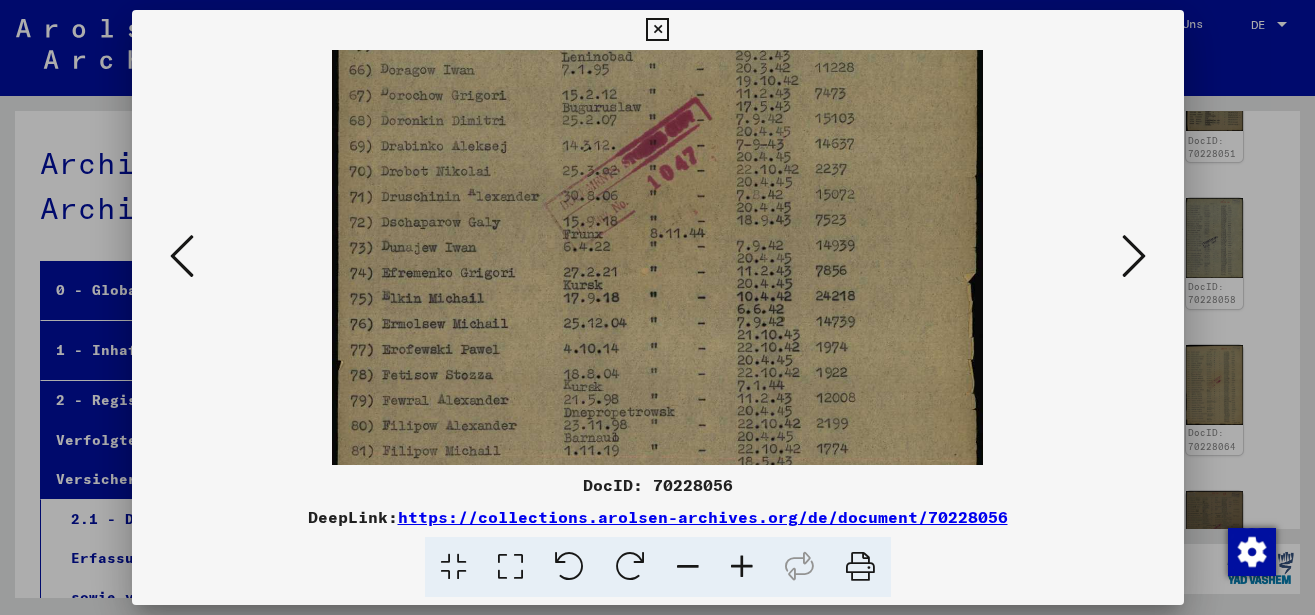 drag, startPoint x: 674, startPoint y: 265, endPoint x: 683, endPoint y: 200, distance: 65.62012 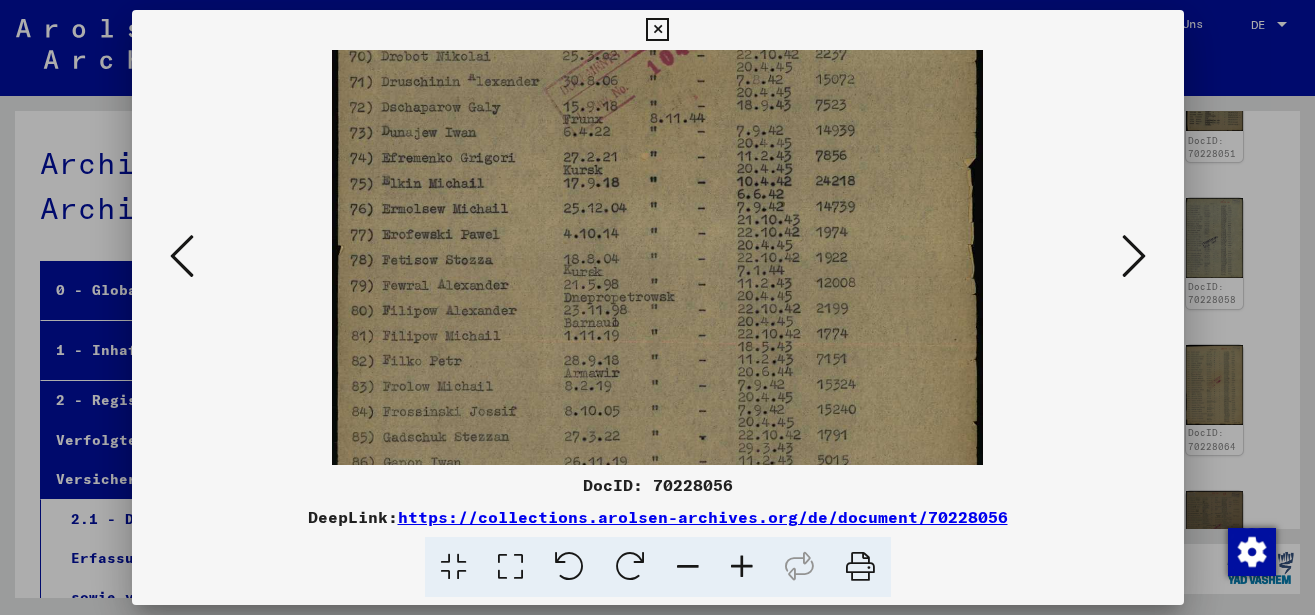 drag, startPoint x: 676, startPoint y: 325, endPoint x: 696, endPoint y: 211, distance: 115.74109 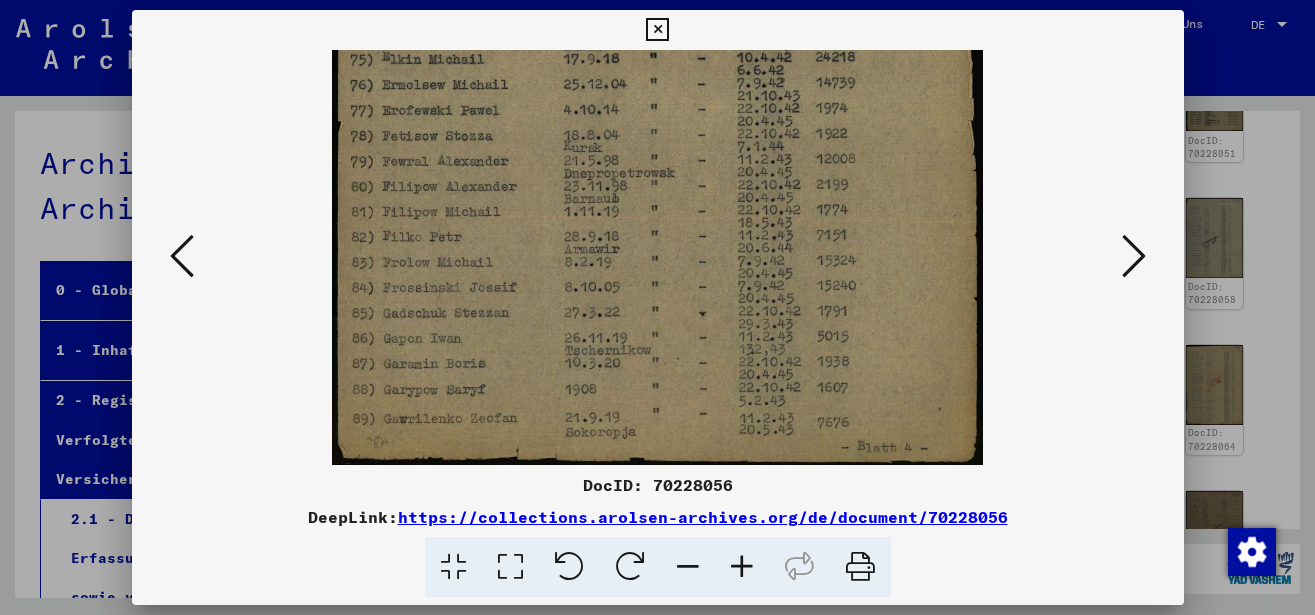 scroll, scrollTop: 500, scrollLeft: 0, axis: vertical 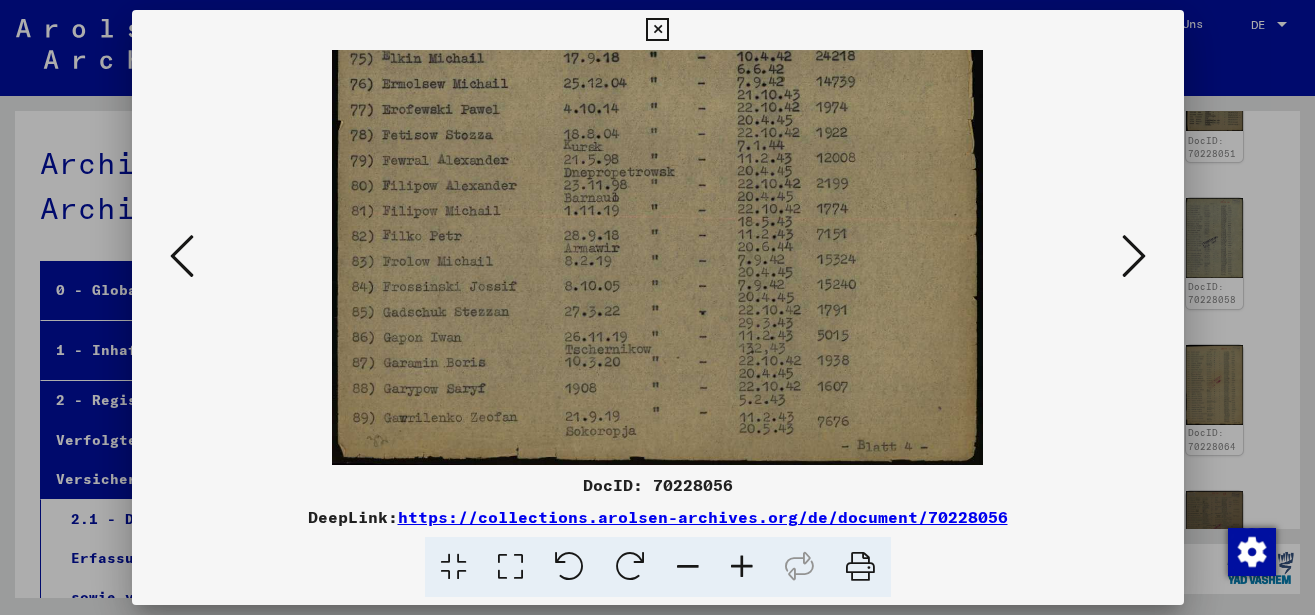 drag, startPoint x: 708, startPoint y: 295, endPoint x: 735, endPoint y: 157, distance: 140.6165 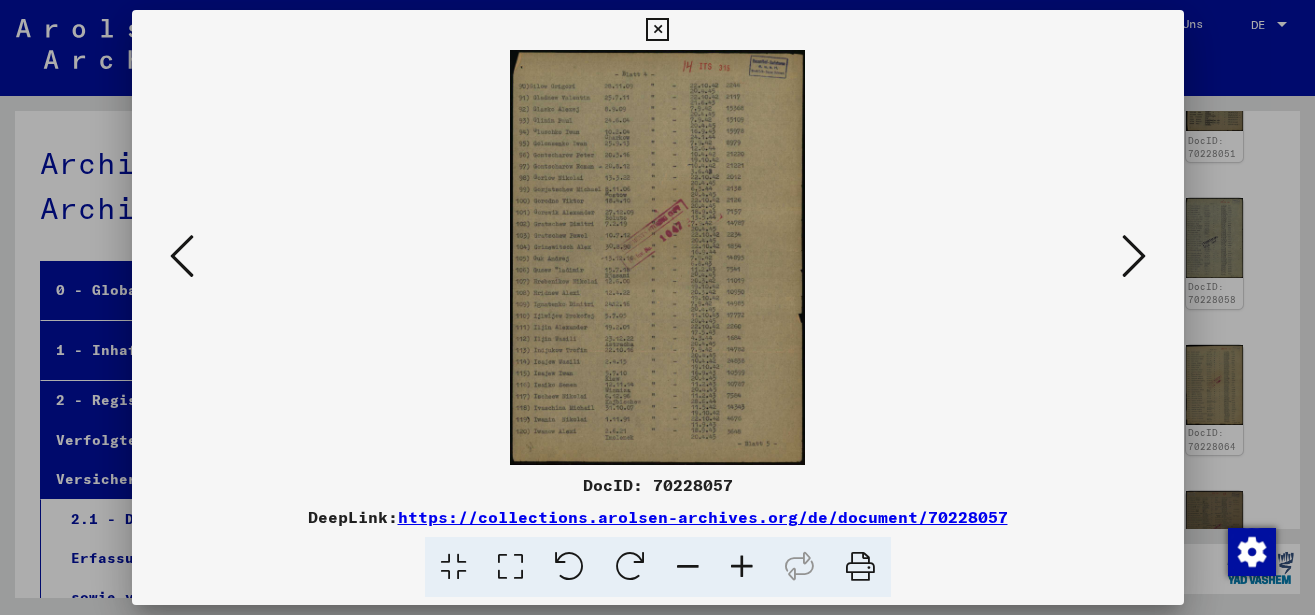 click at bounding box center (742, 567) 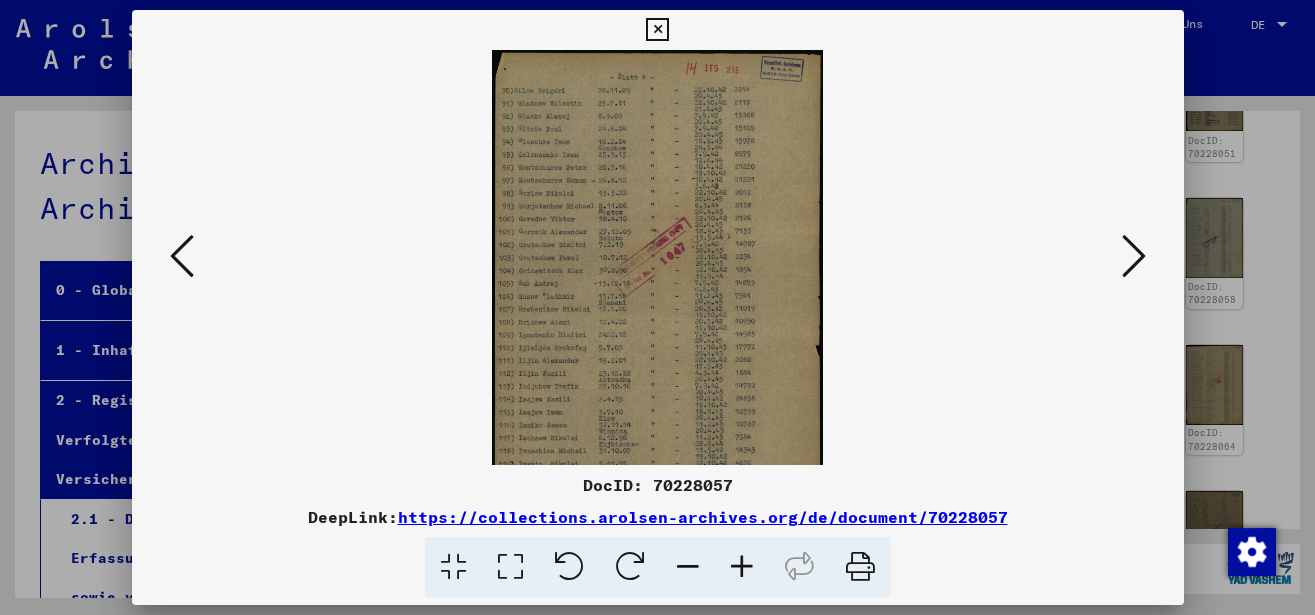 click at bounding box center [742, 567] 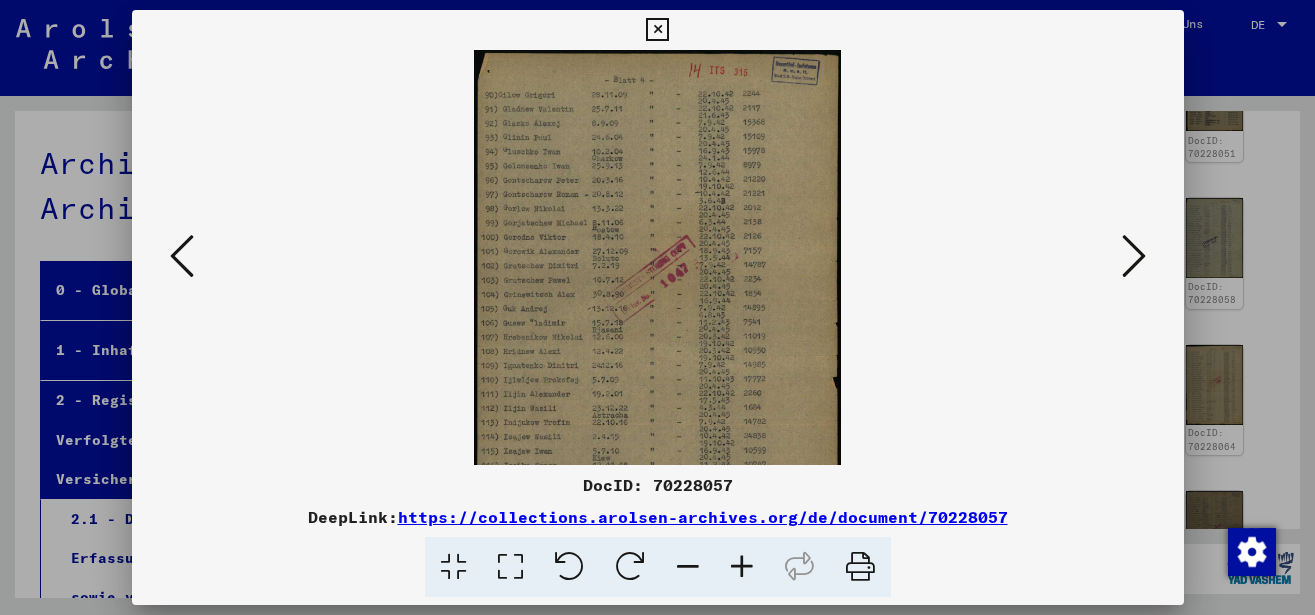 click at bounding box center (742, 567) 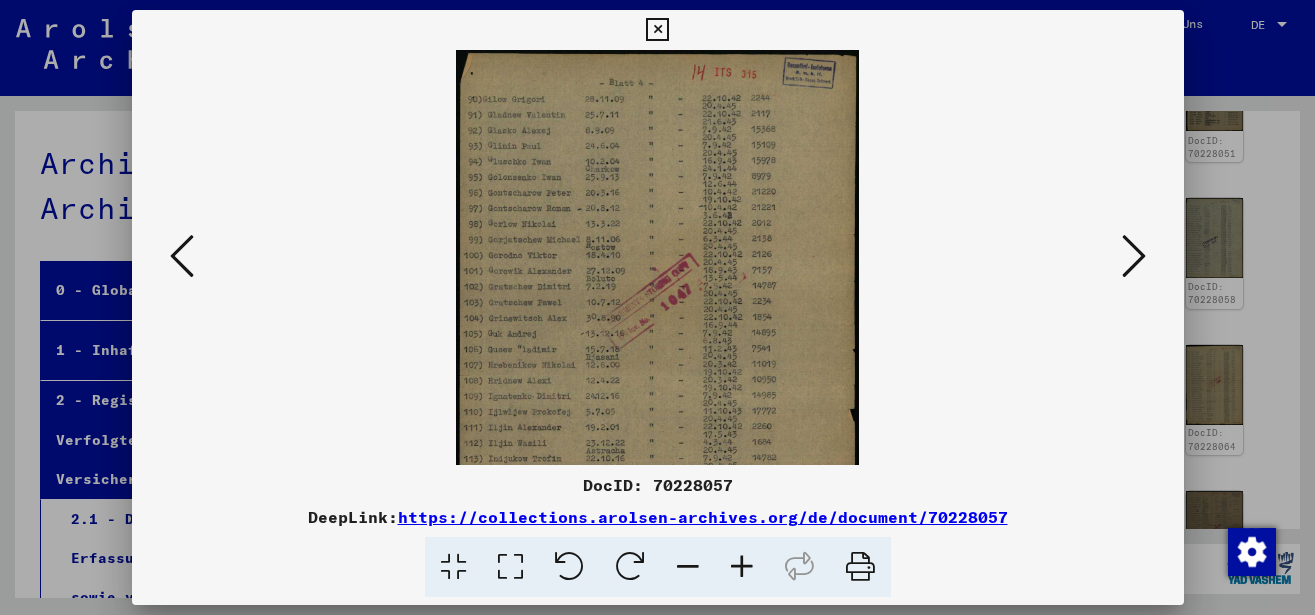 click at bounding box center (742, 567) 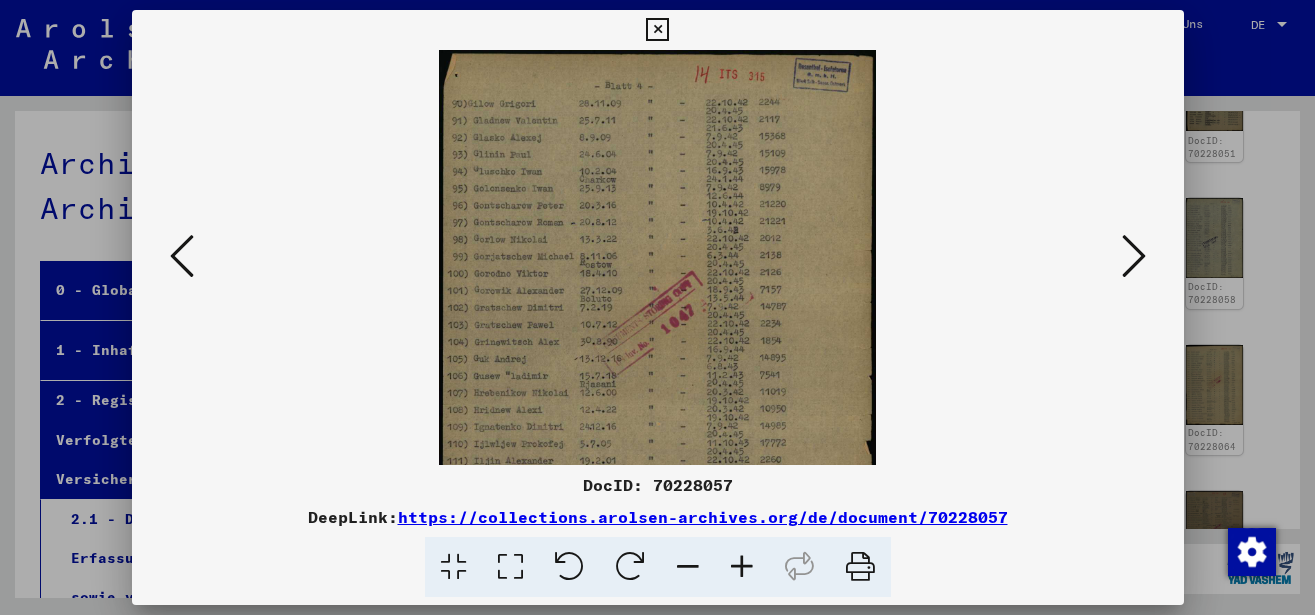 click at bounding box center (742, 567) 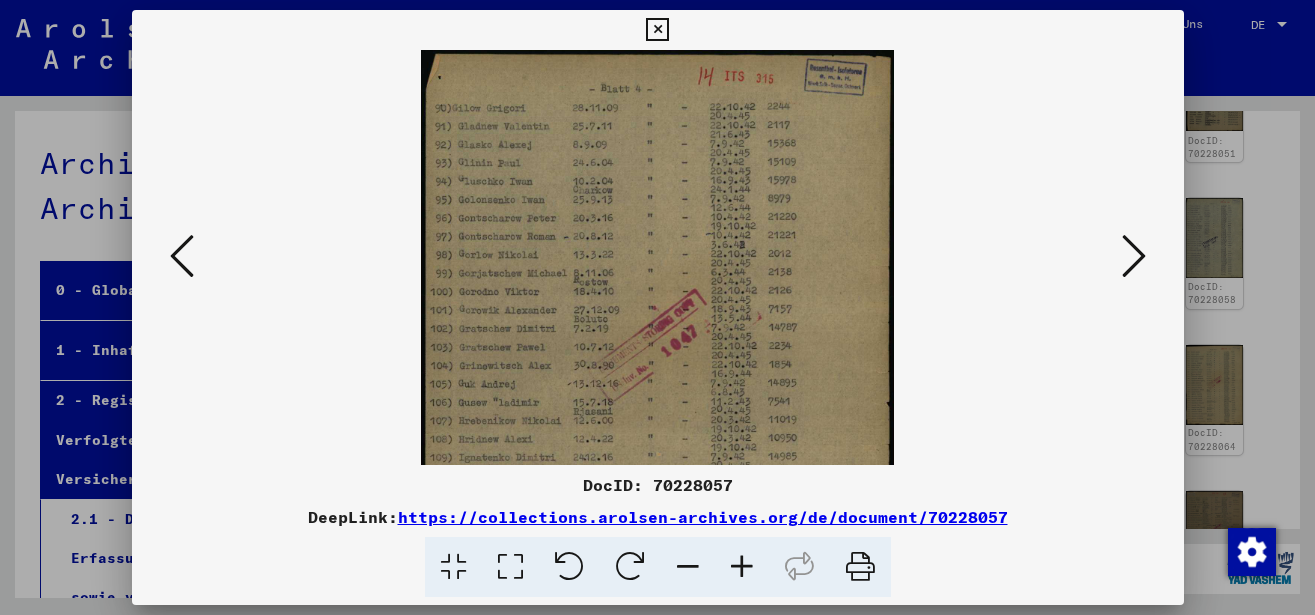 click at bounding box center (742, 567) 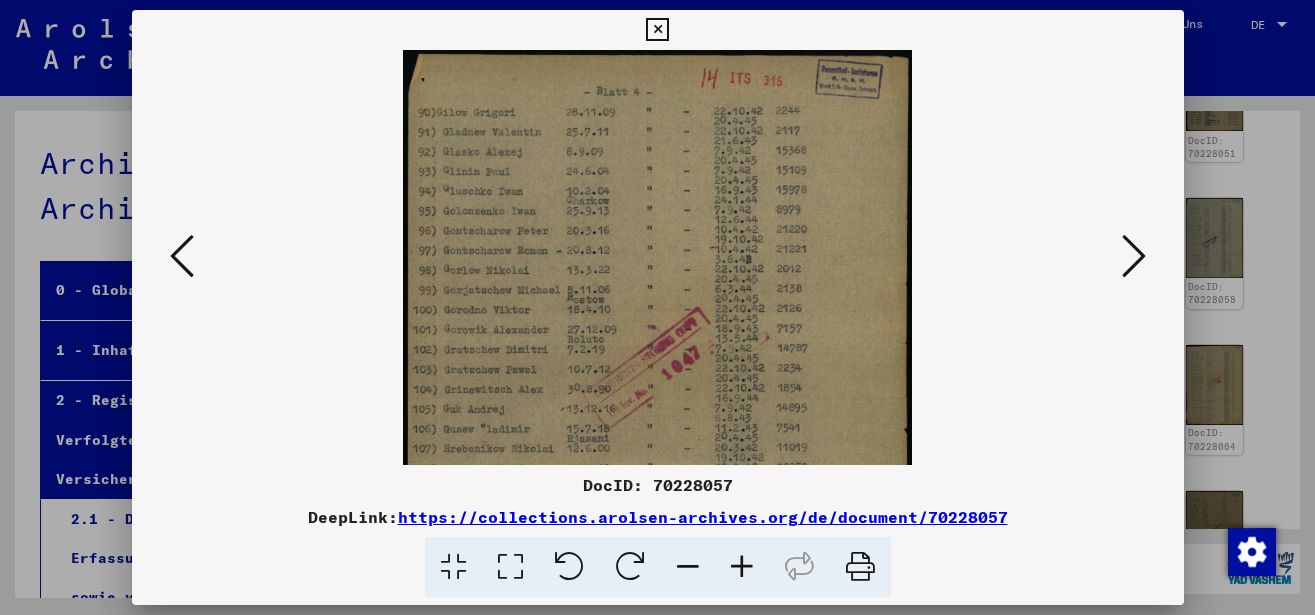 click at bounding box center [742, 567] 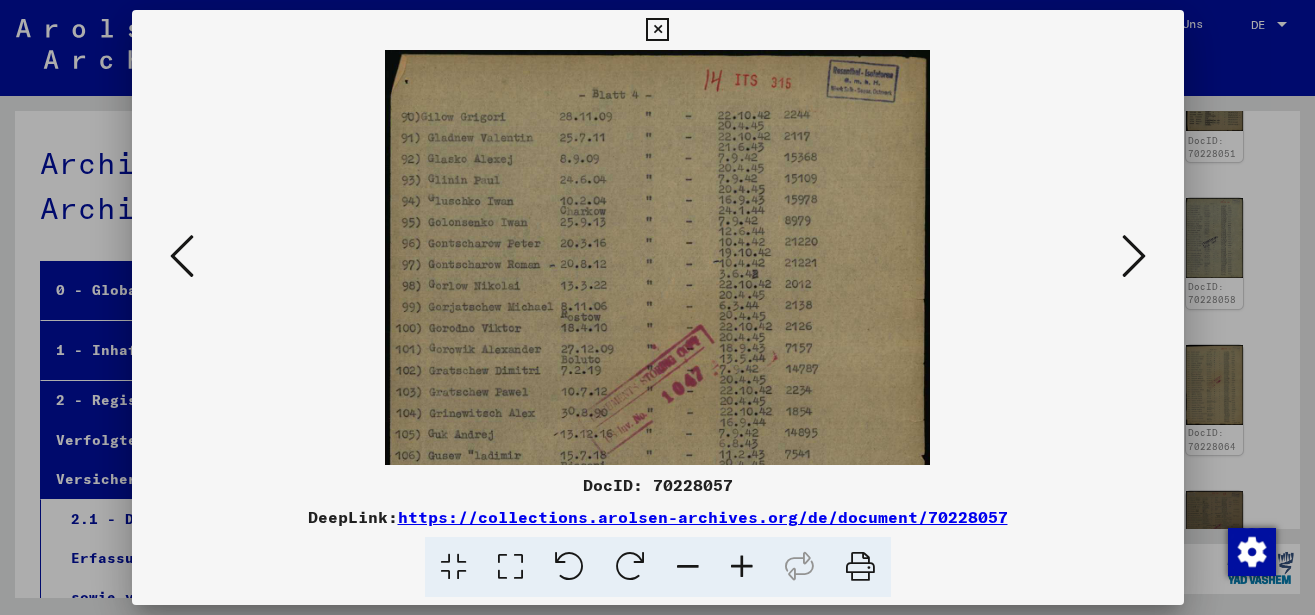 click at bounding box center [742, 567] 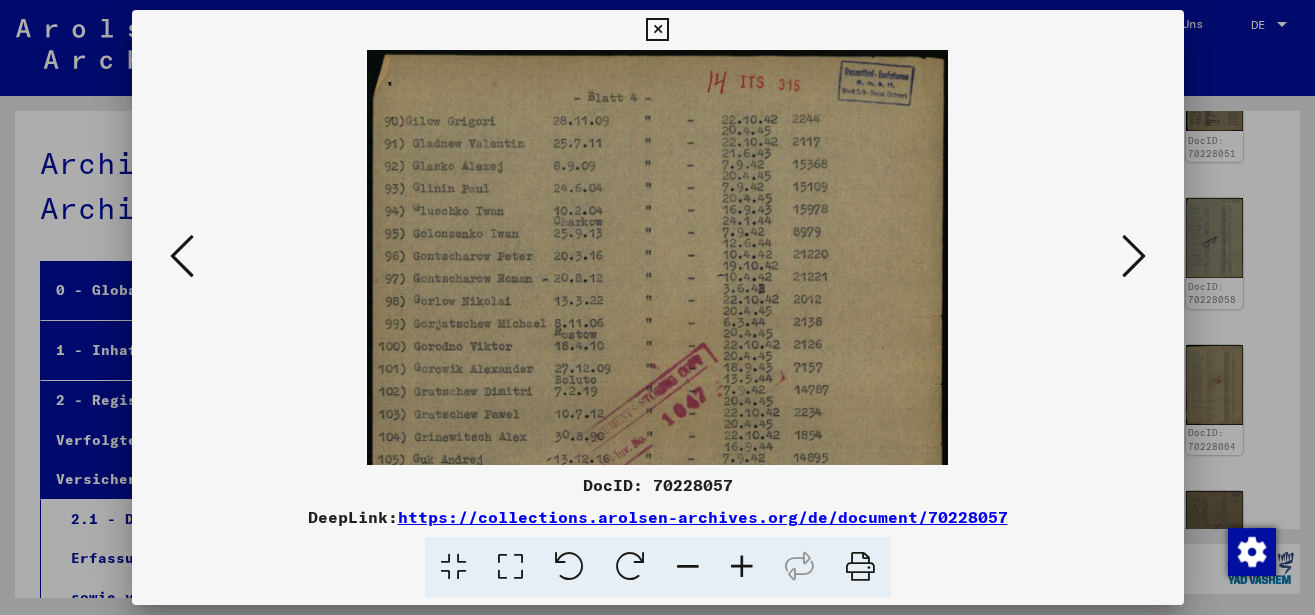 click at bounding box center [742, 567] 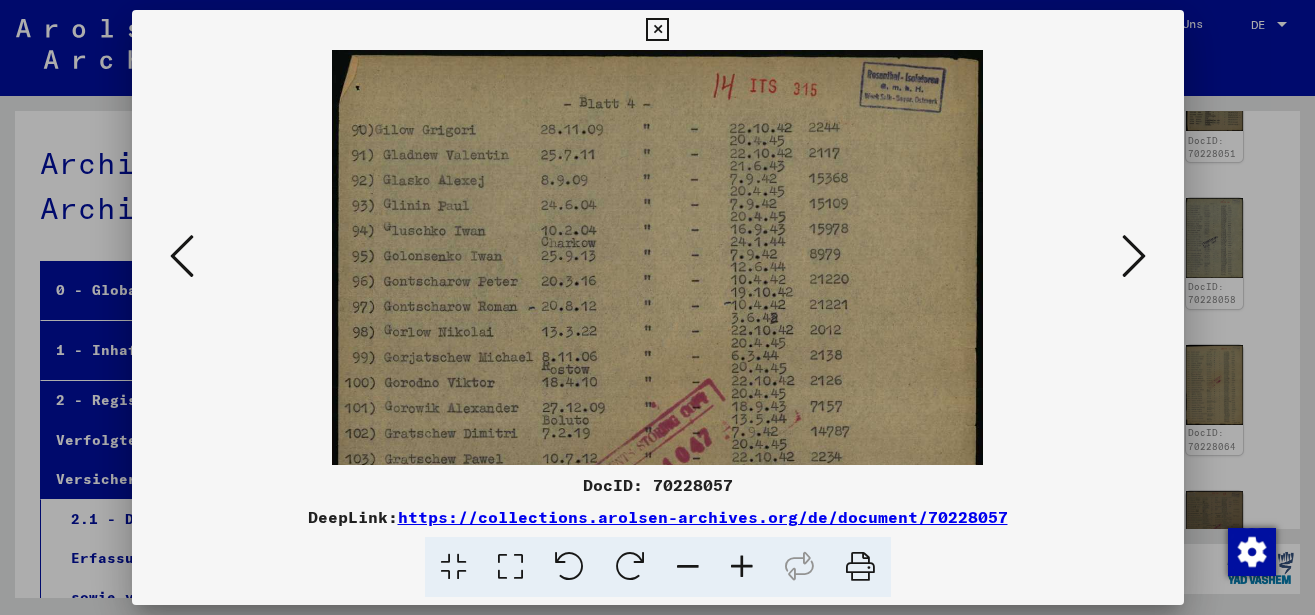 click at bounding box center [742, 567] 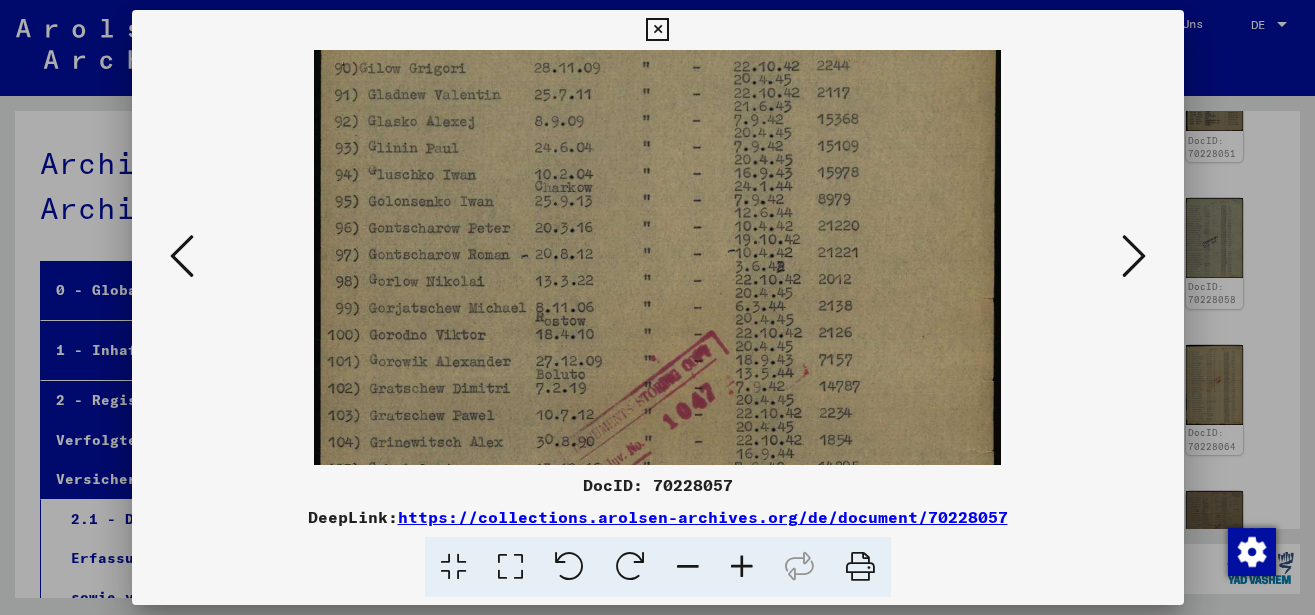 scroll, scrollTop: 91, scrollLeft: 0, axis: vertical 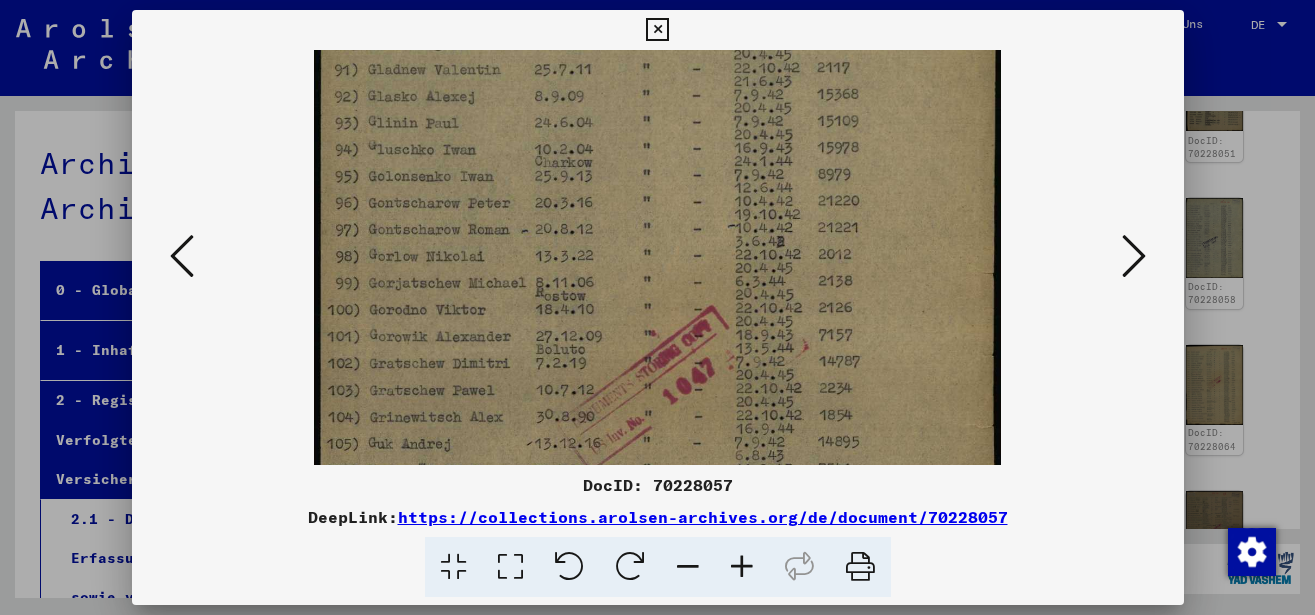 drag, startPoint x: 599, startPoint y: 334, endPoint x: 621, endPoint y: 243, distance: 93.62158 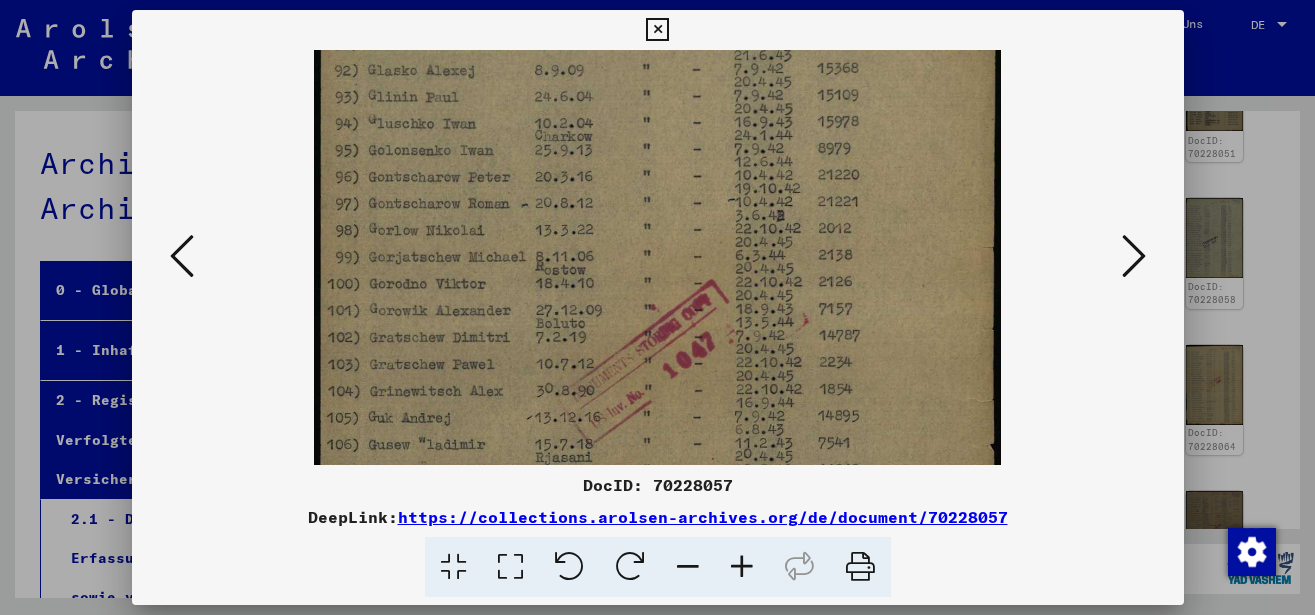 drag, startPoint x: 604, startPoint y: 317, endPoint x: 606, endPoint y: 291, distance: 26.076809 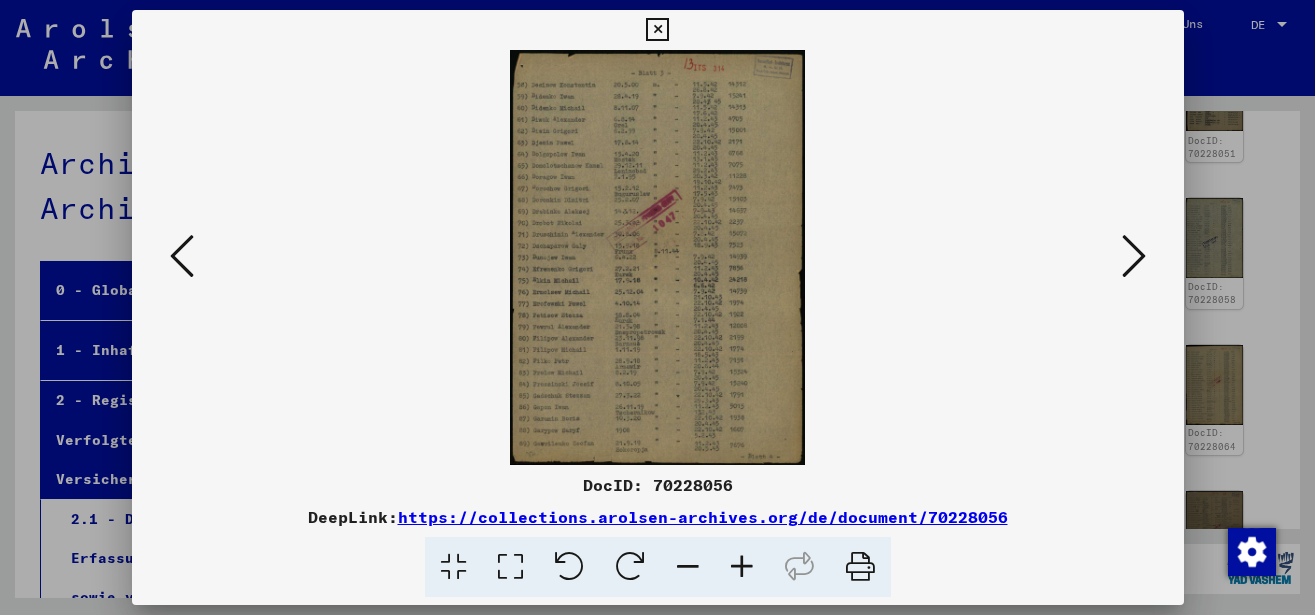 click at bounding box center [182, 256] 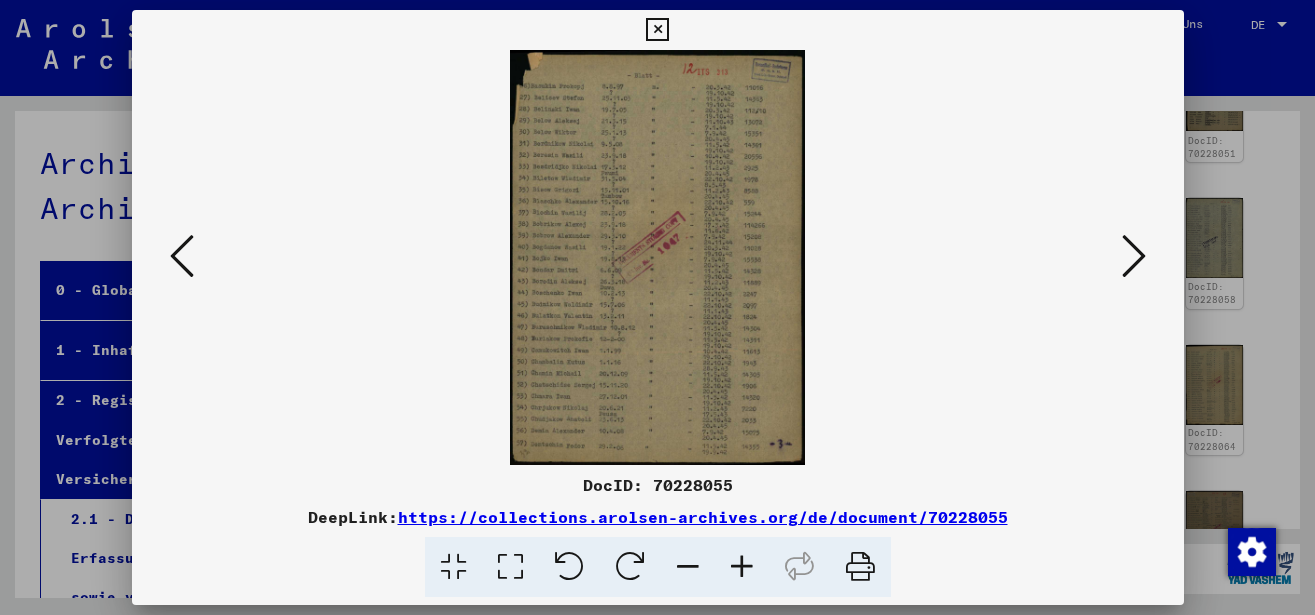 click at bounding box center (657, 30) 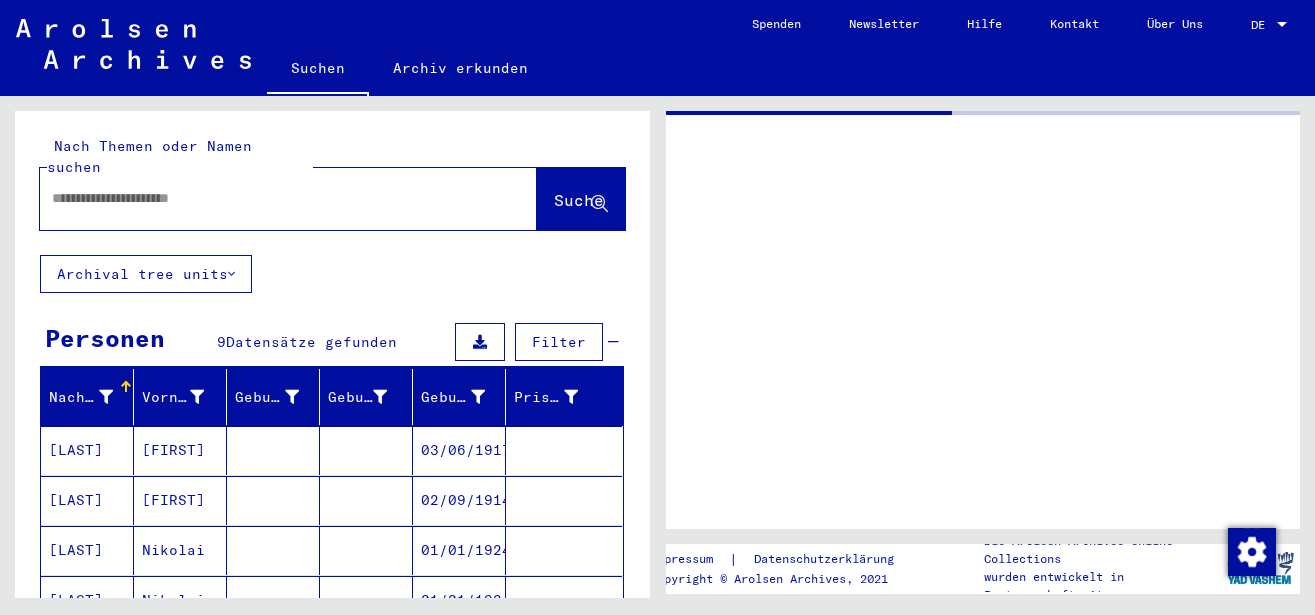 type on "********" 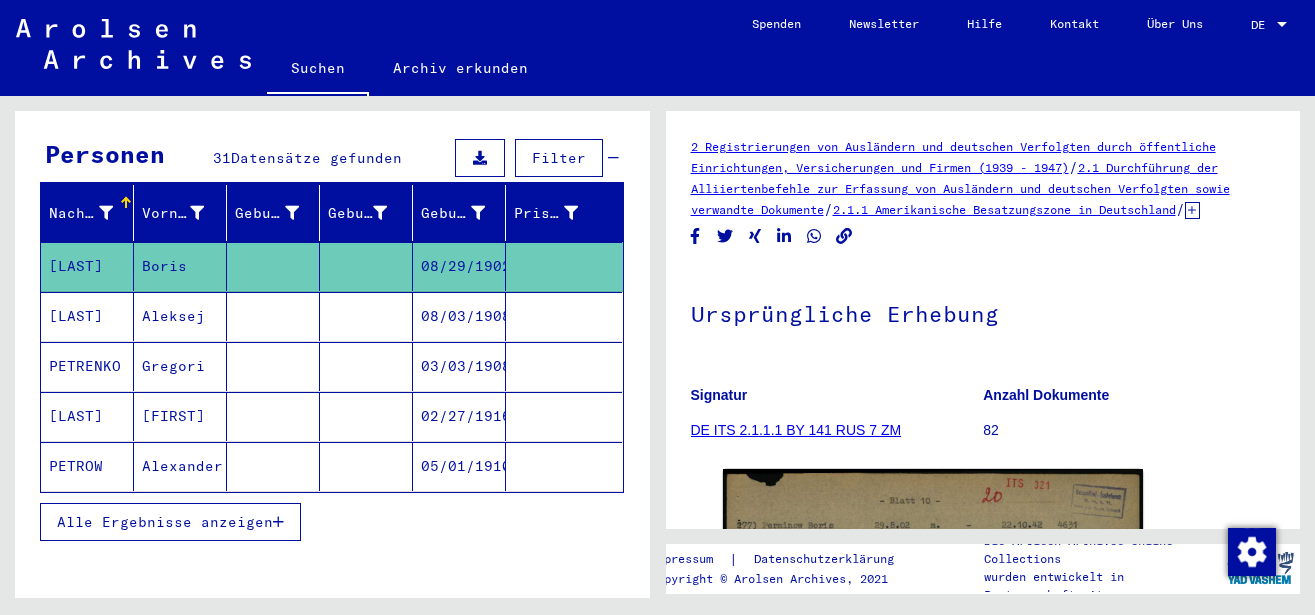 scroll, scrollTop: 216, scrollLeft: 0, axis: vertical 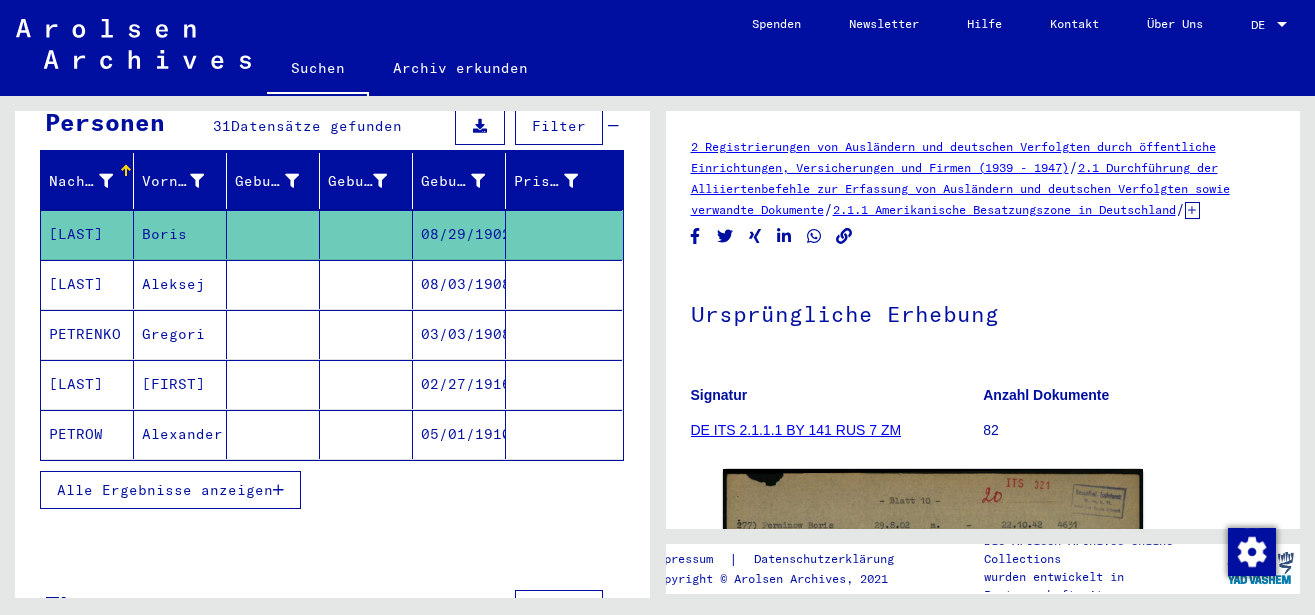 click on "Alle Ergebnisse anzeigen" at bounding box center [165, 490] 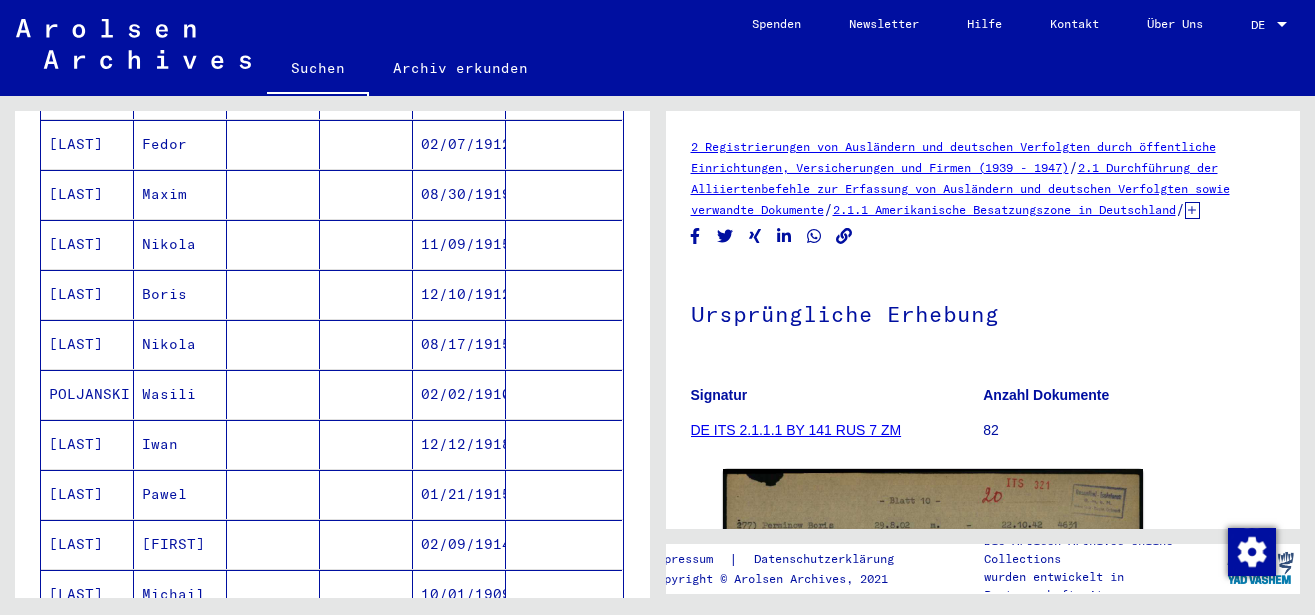 scroll, scrollTop: 864, scrollLeft: 0, axis: vertical 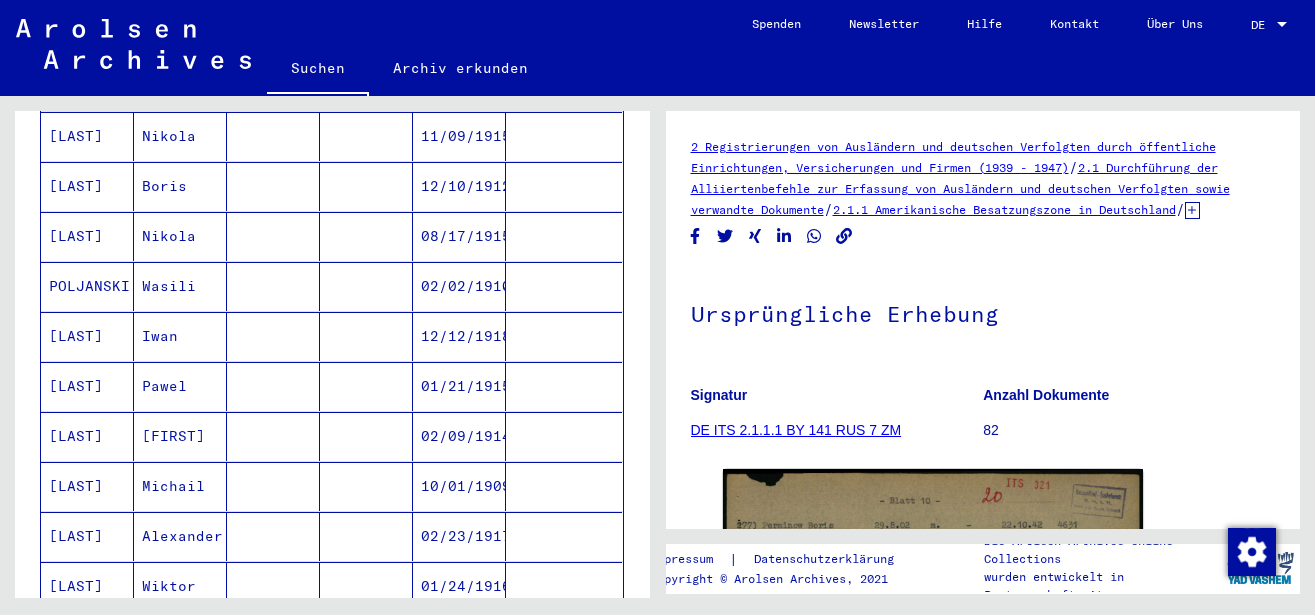 click on "[LAST]" at bounding box center (87, 486) 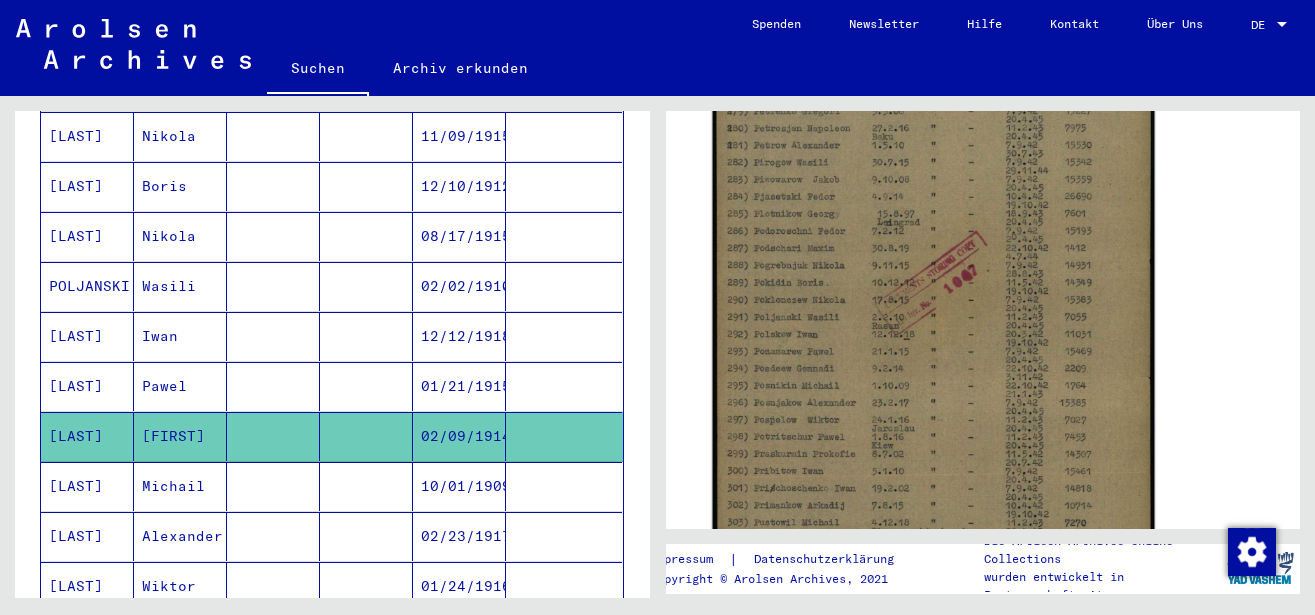 scroll, scrollTop: 432, scrollLeft: 0, axis: vertical 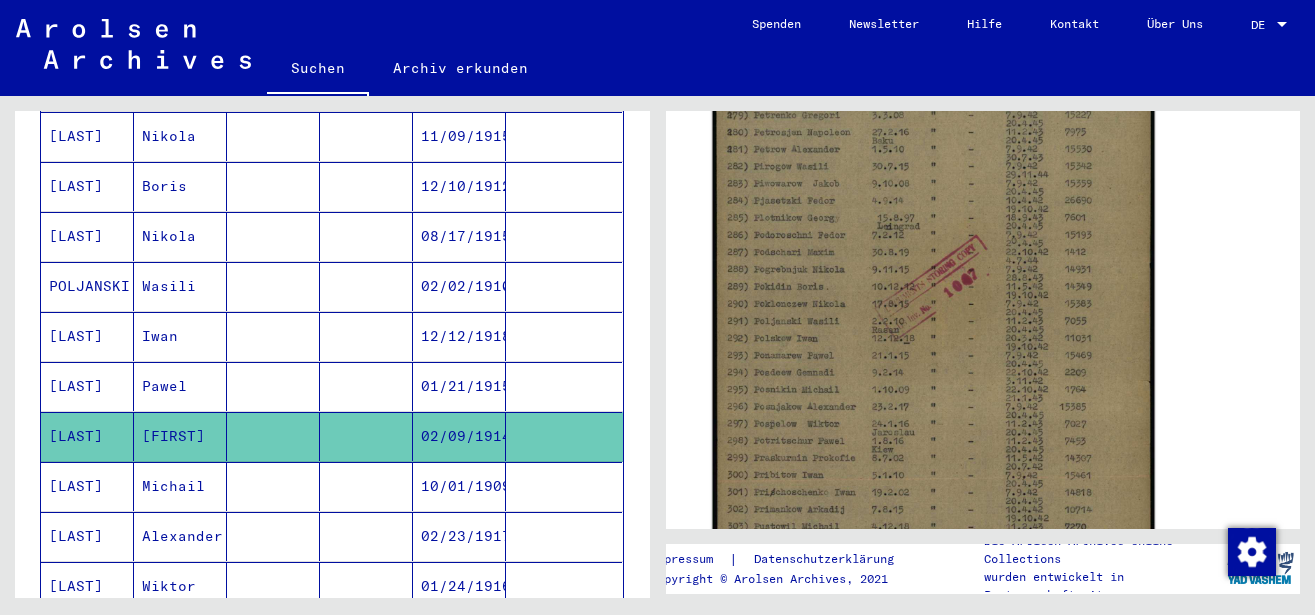 click 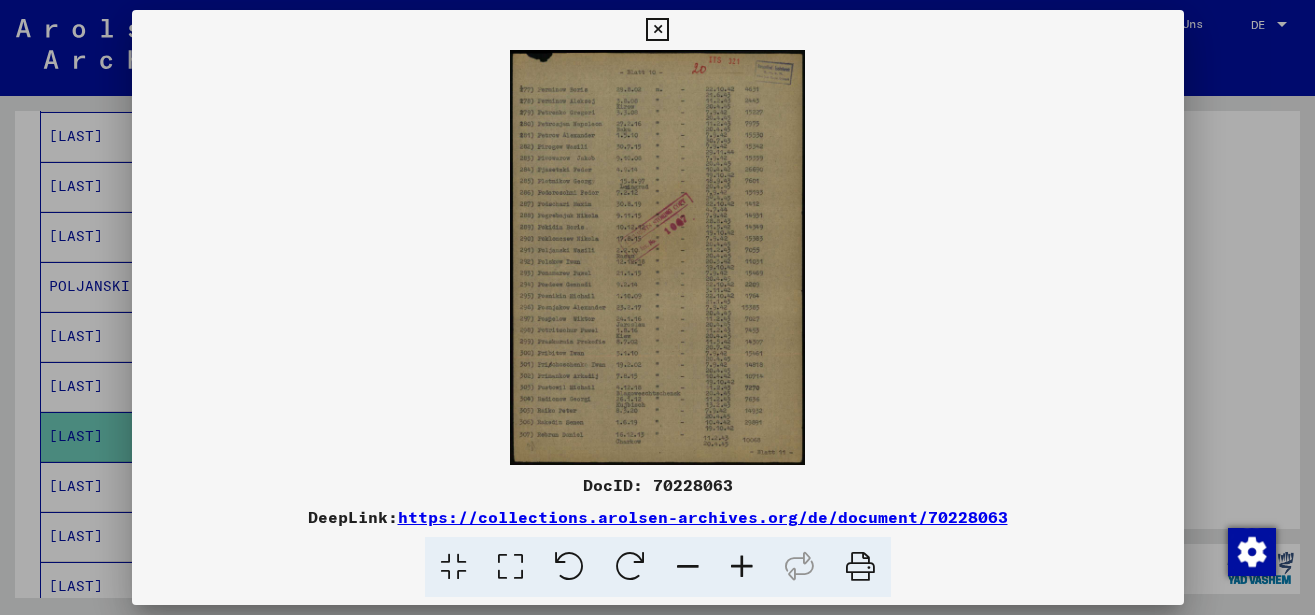 scroll, scrollTop: 432, scrollLeft: 0, axis: vertical 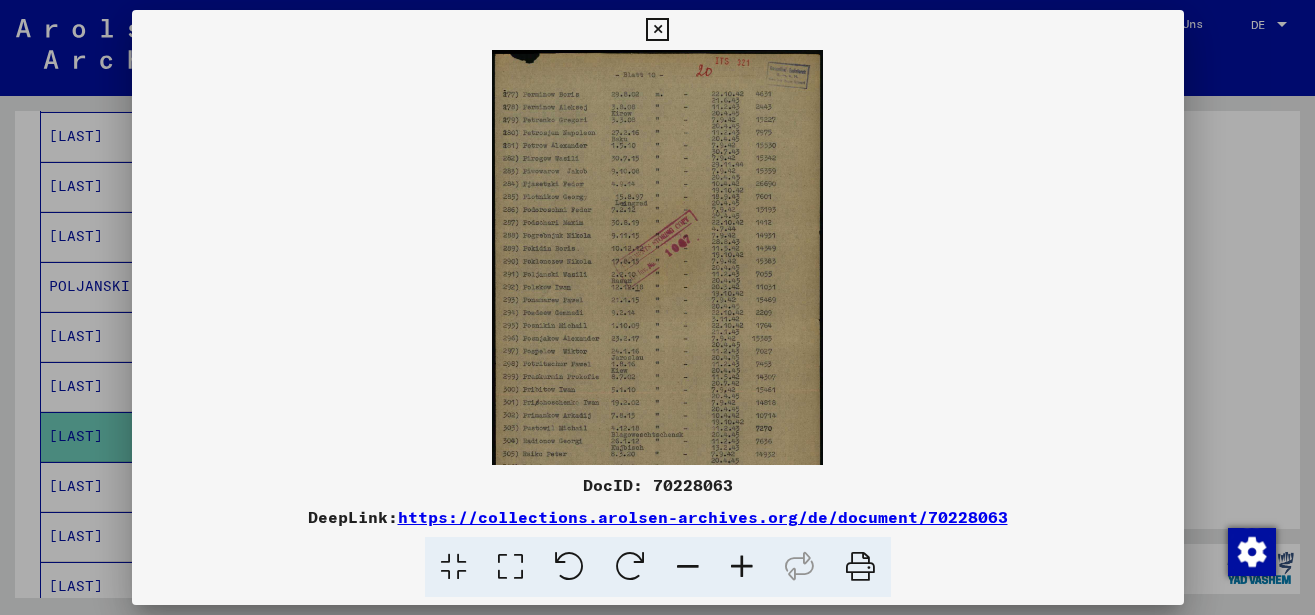 click at bounding box center [742, 567] 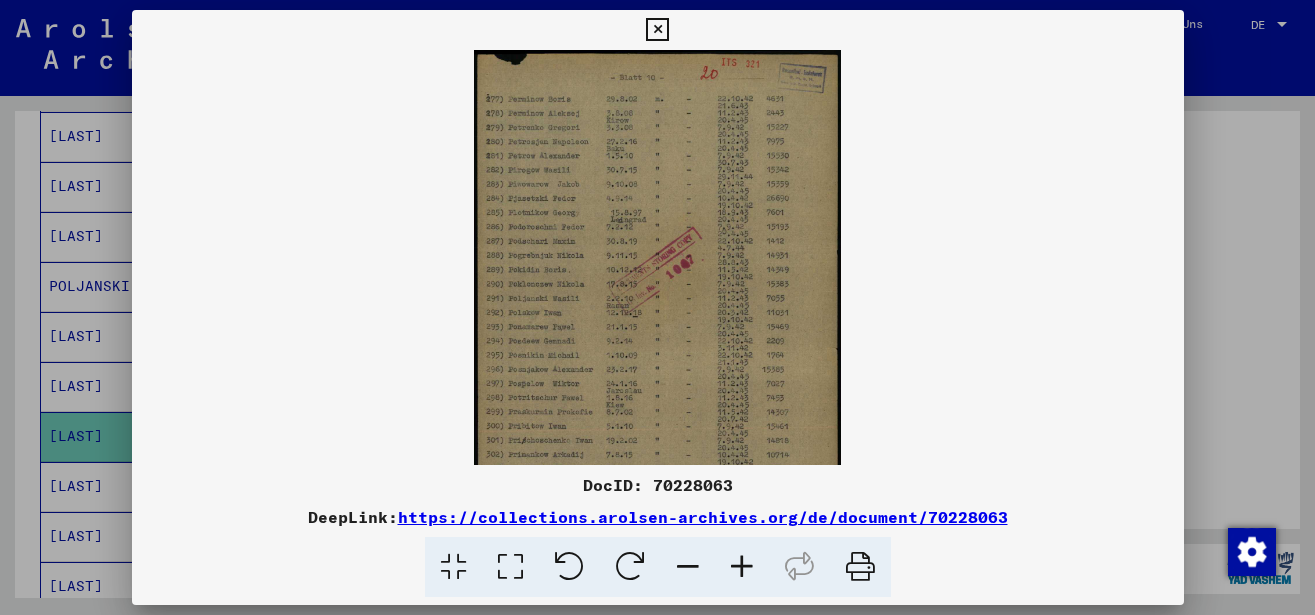 click at bounding box center [742, 567] 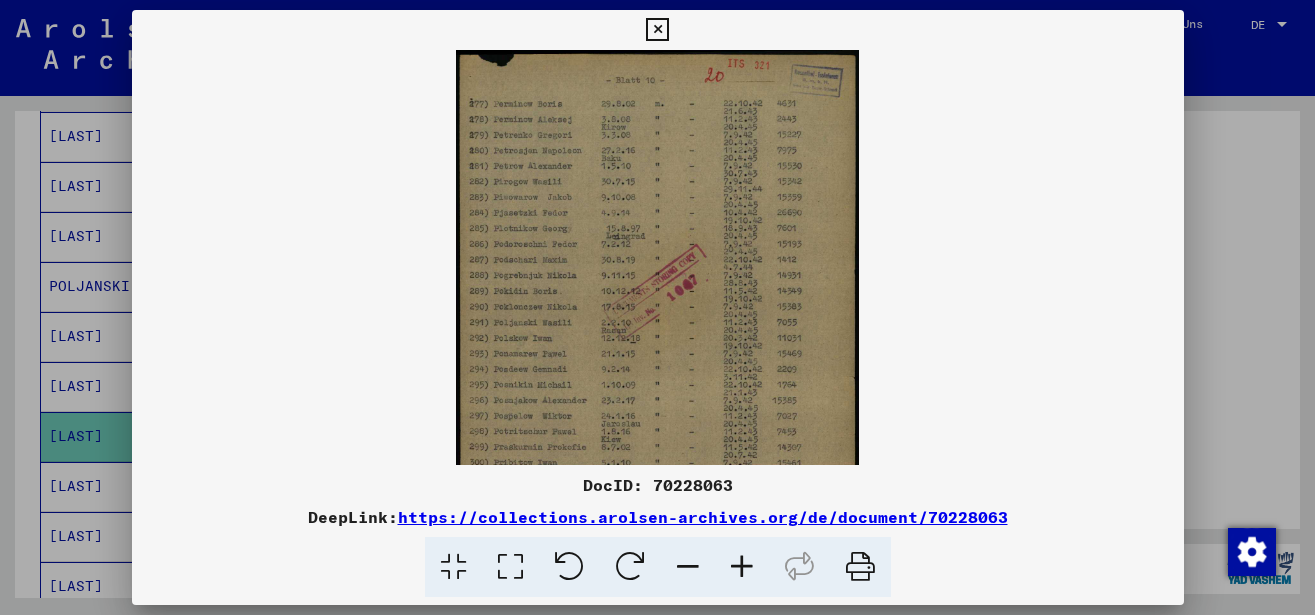 click at bounding box center [742, 567] 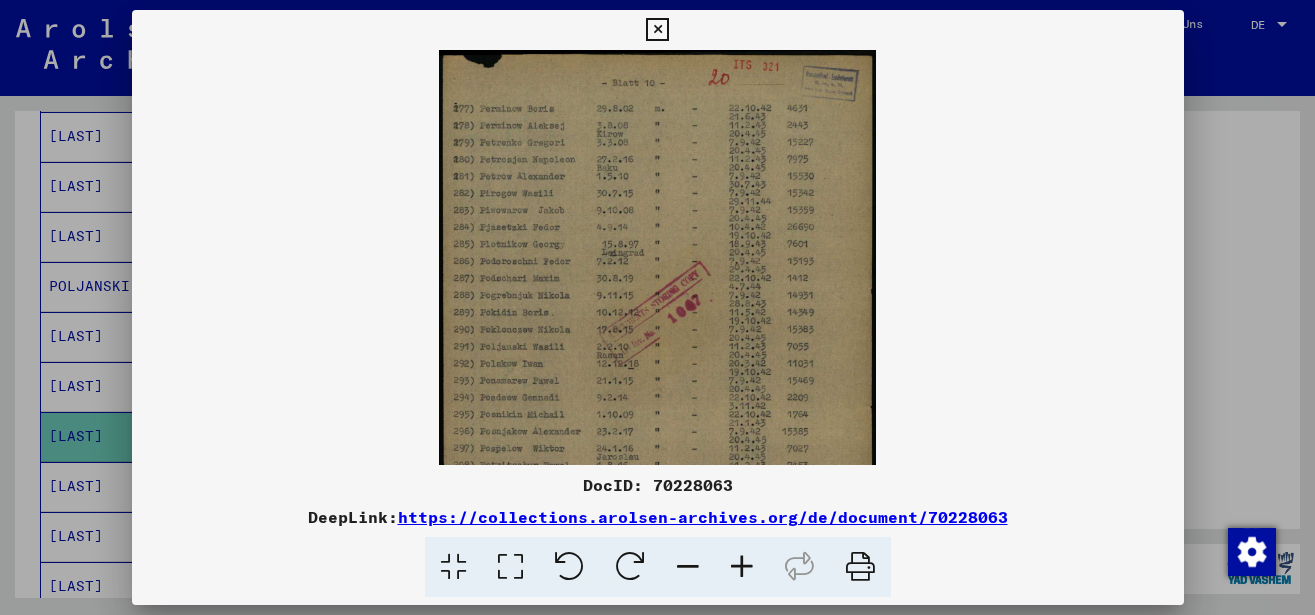 click at bounding box center [742, 567] 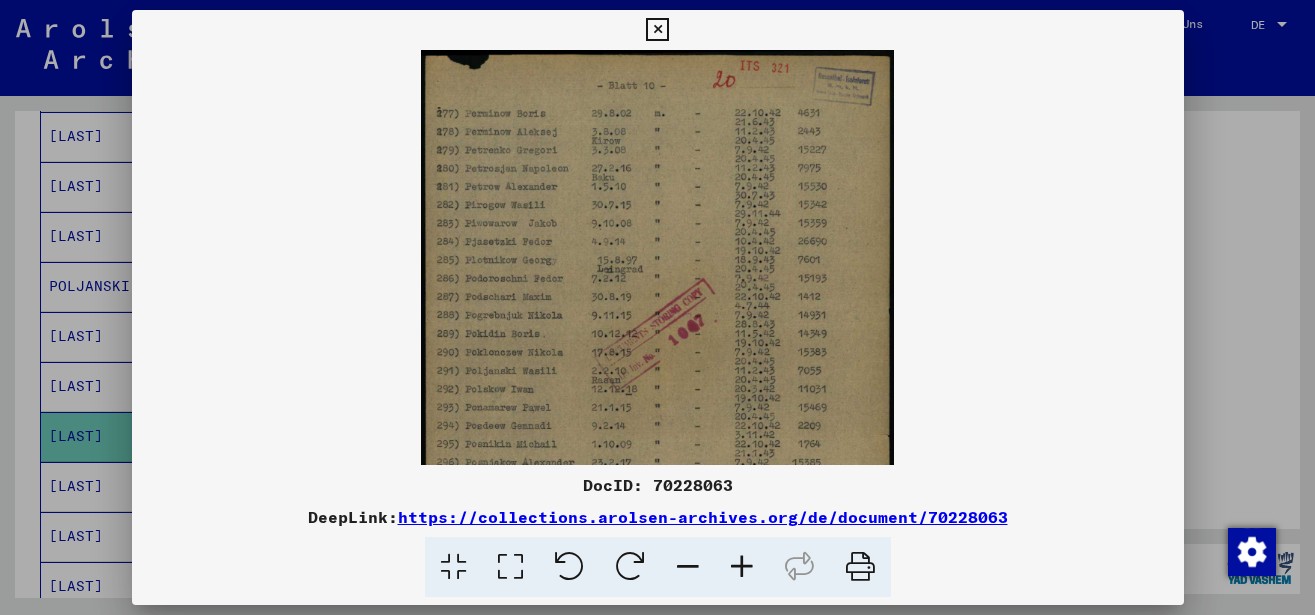 click at bounding box center (742, 567) 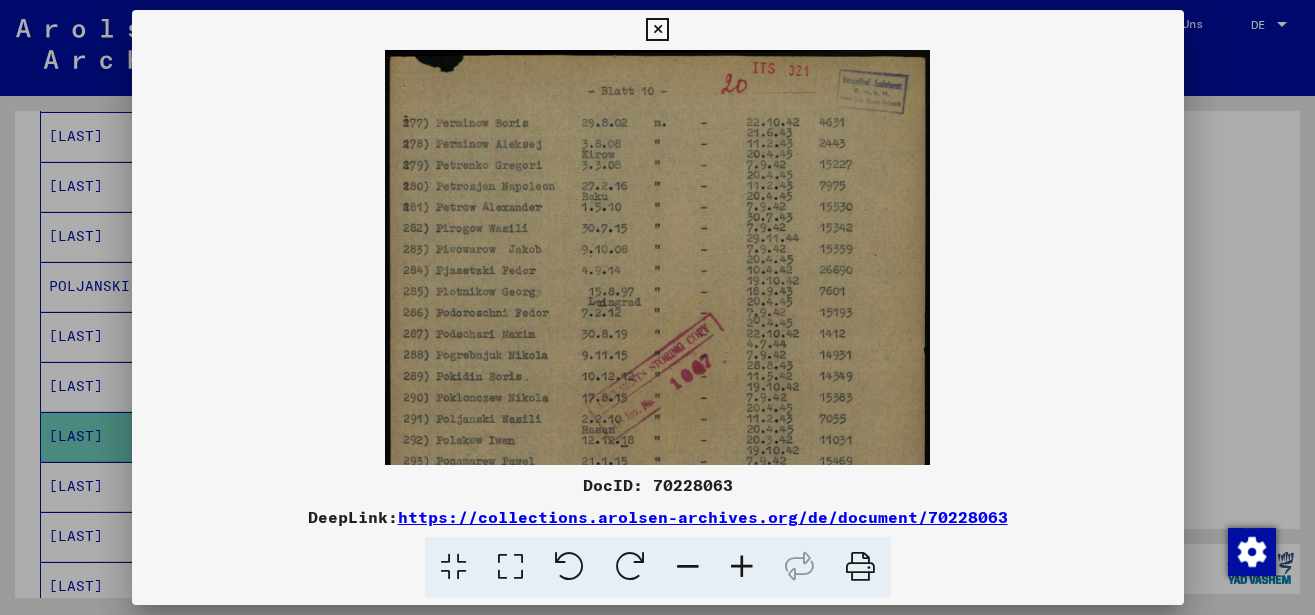 click at bounding box center (742, 567) 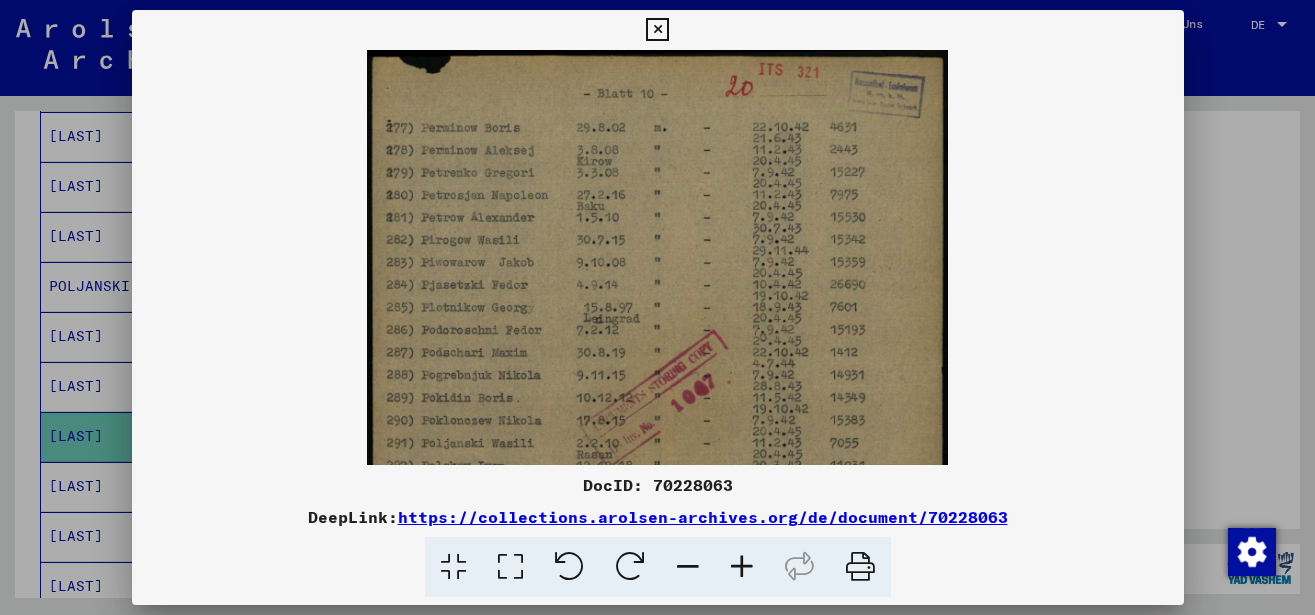 click at bounding box center [742, 567] 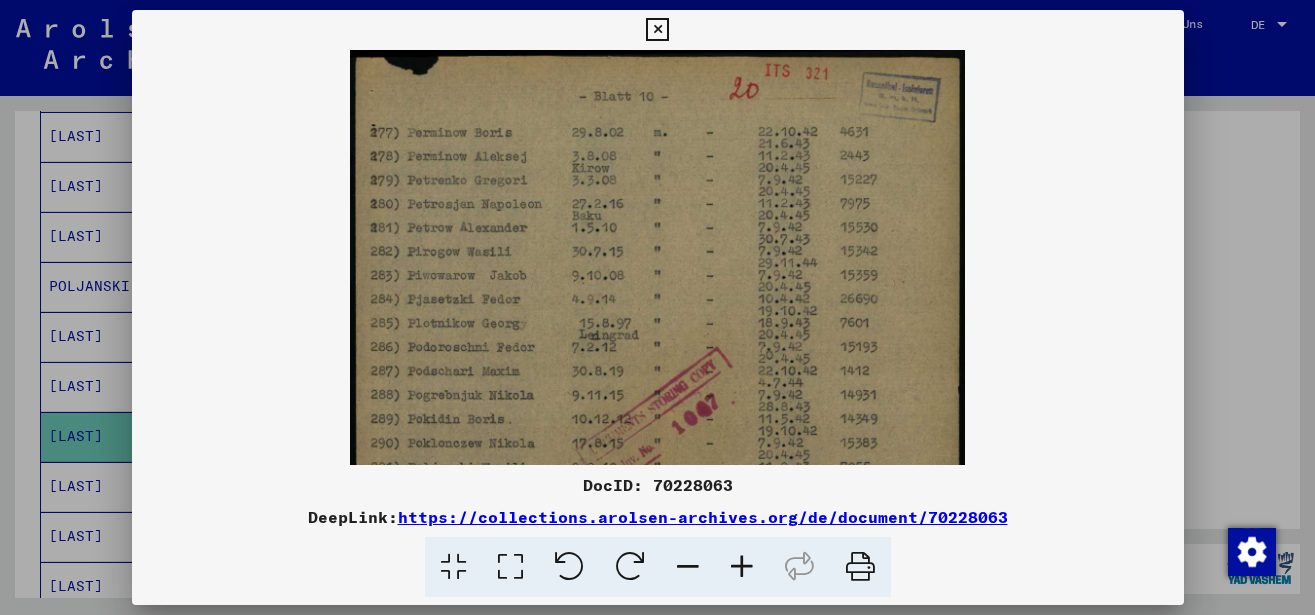 click at bounding box center (742, 567) 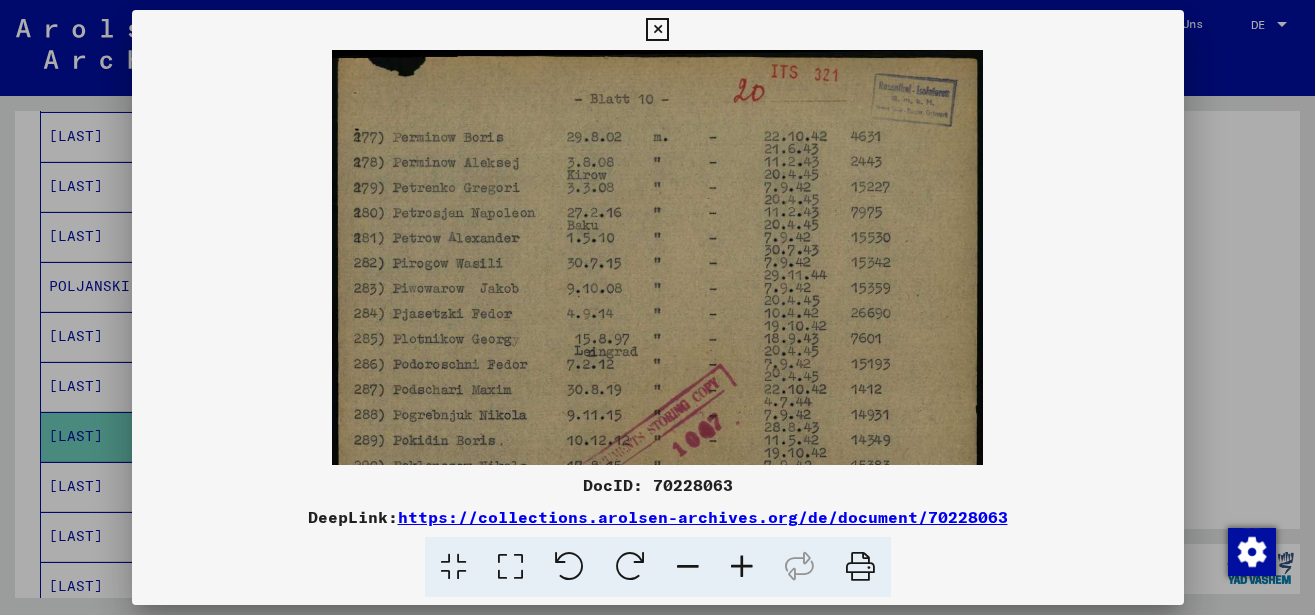click at bounding box center [742, 567] 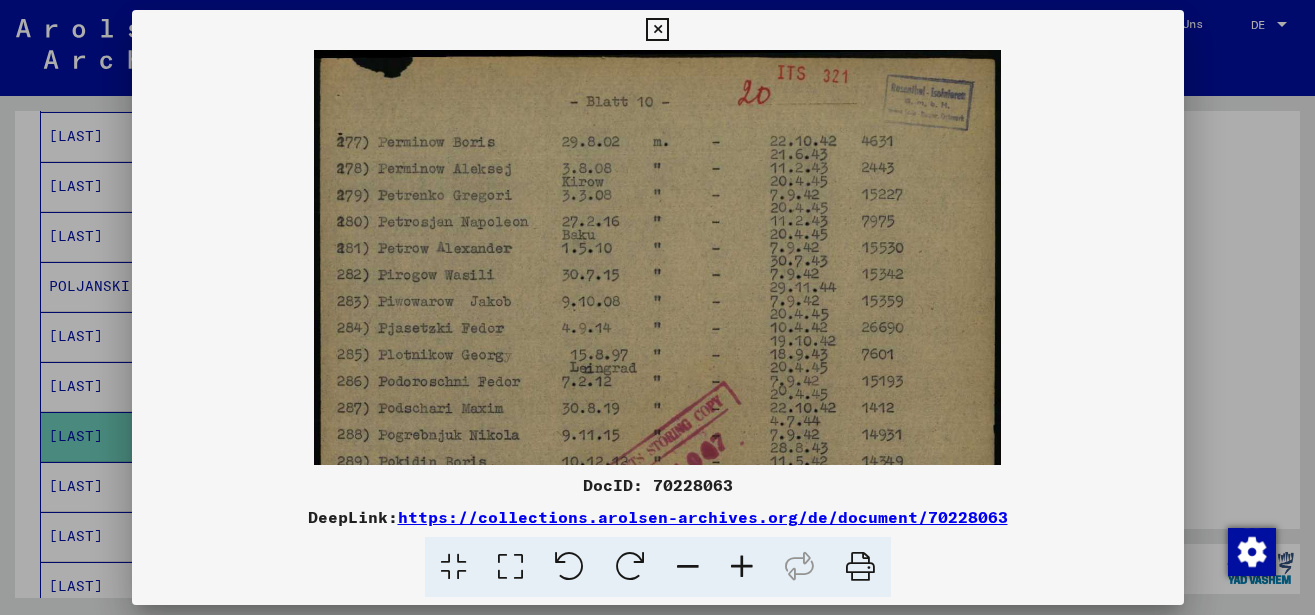 click at bounding box center (742, 567) 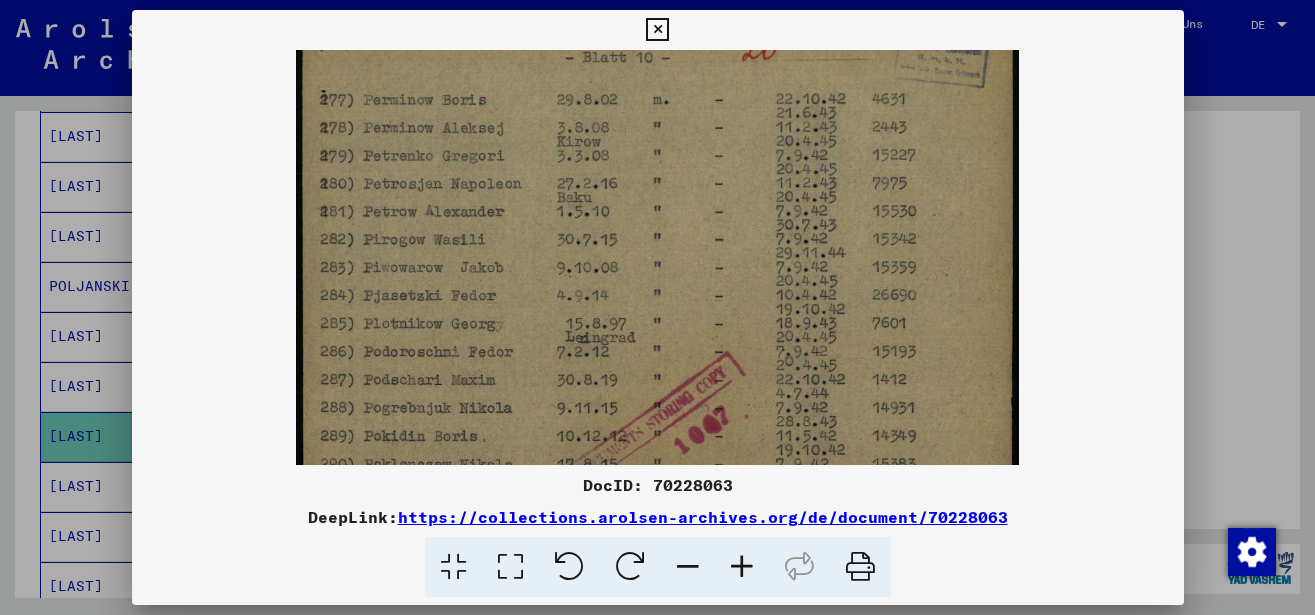 scroll, scrollTop: 182, scrollLeft: 0, axis: vertical 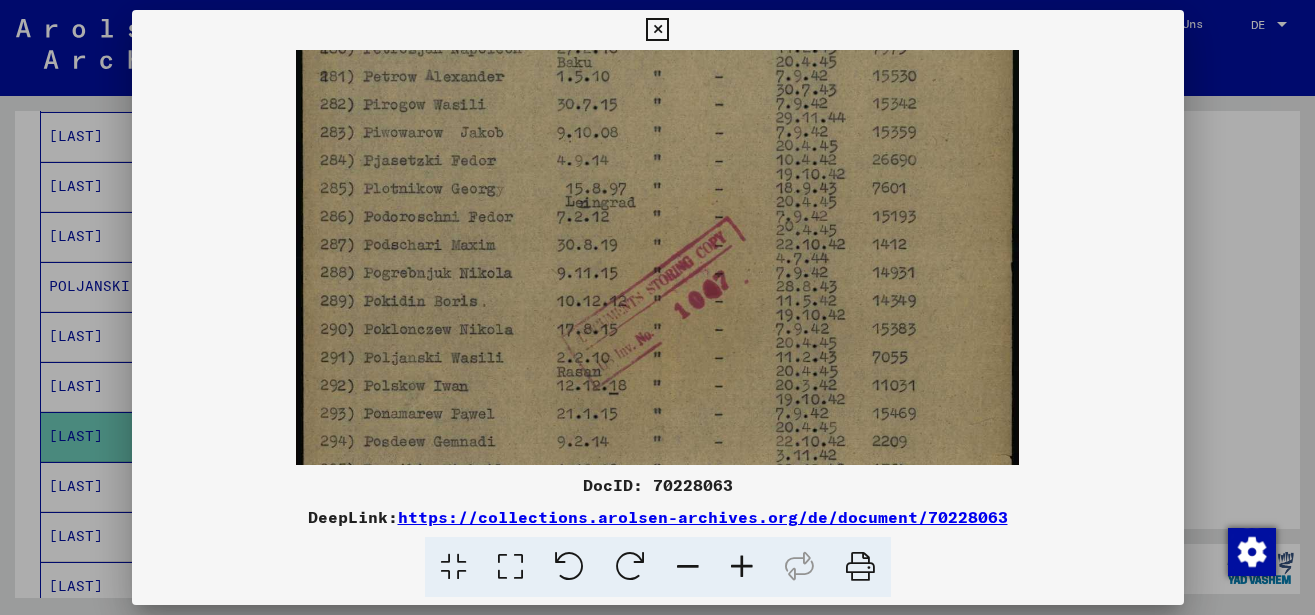 drag, startPoint x: 622, startPoint y: 336, endPoint x: 649, endPoint y: 189, distance: 149.45903 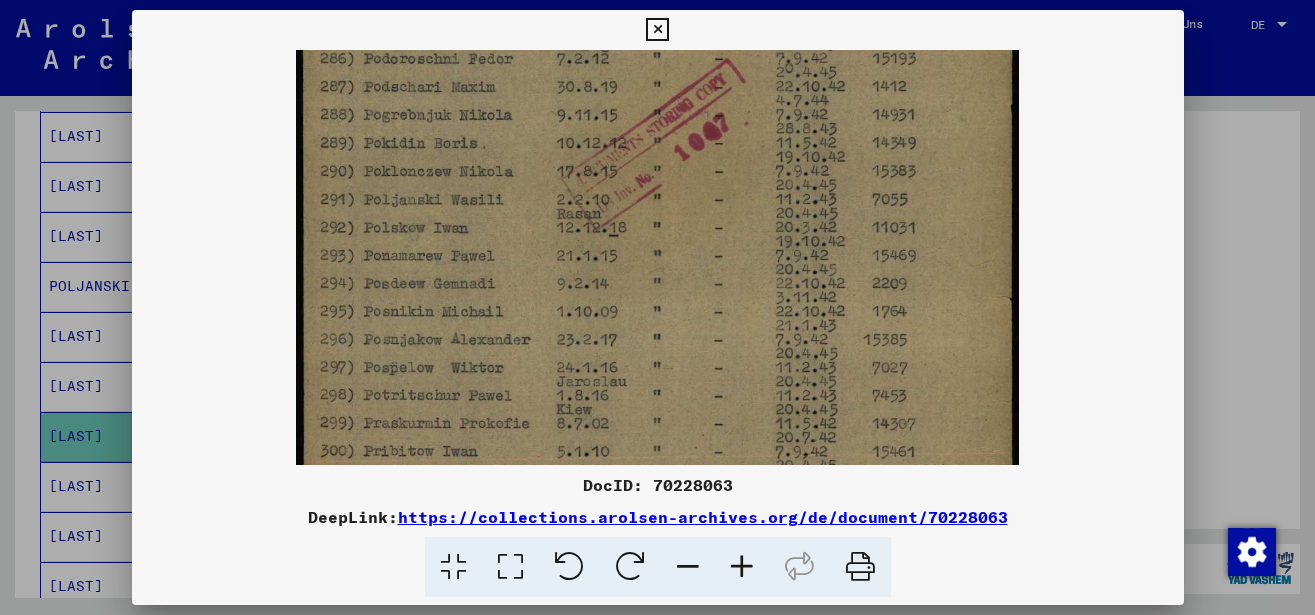 scroll, scrollTop: 345, scrollLeft: 0, axis: vertical 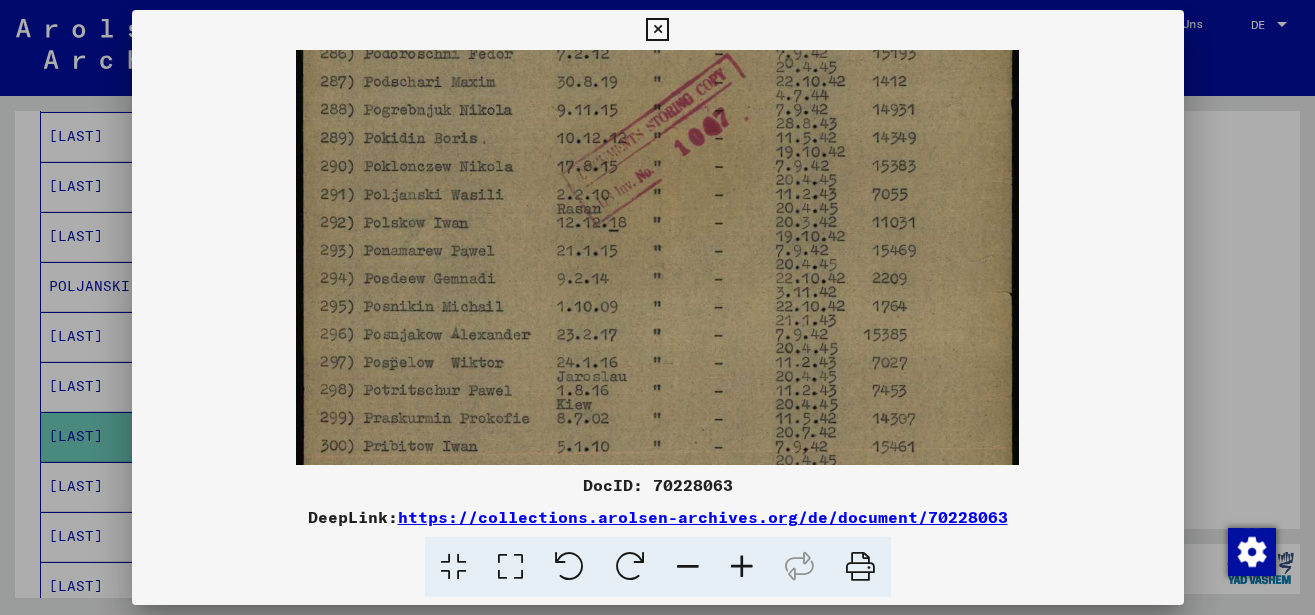 drag, startPoint x: 589, startPoint y: 300, endPoint x: 612, endPoint y: 137, distance: 164.6147 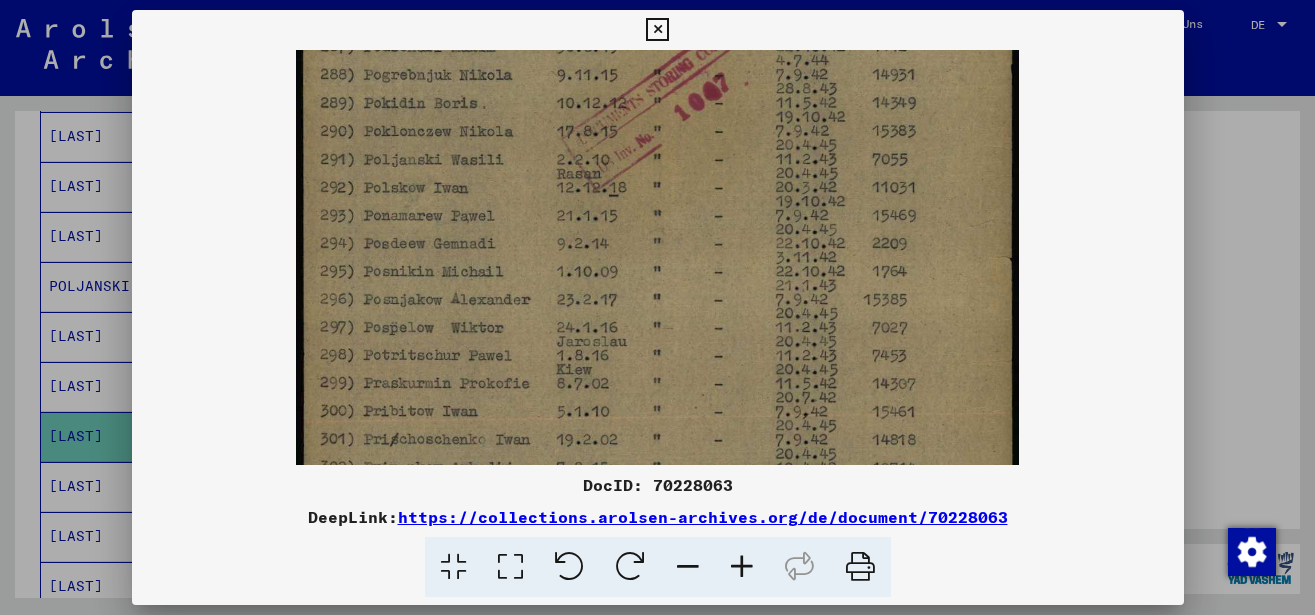 scroll, scrollTop: 446, scrollLeft: 0, axis: vertical 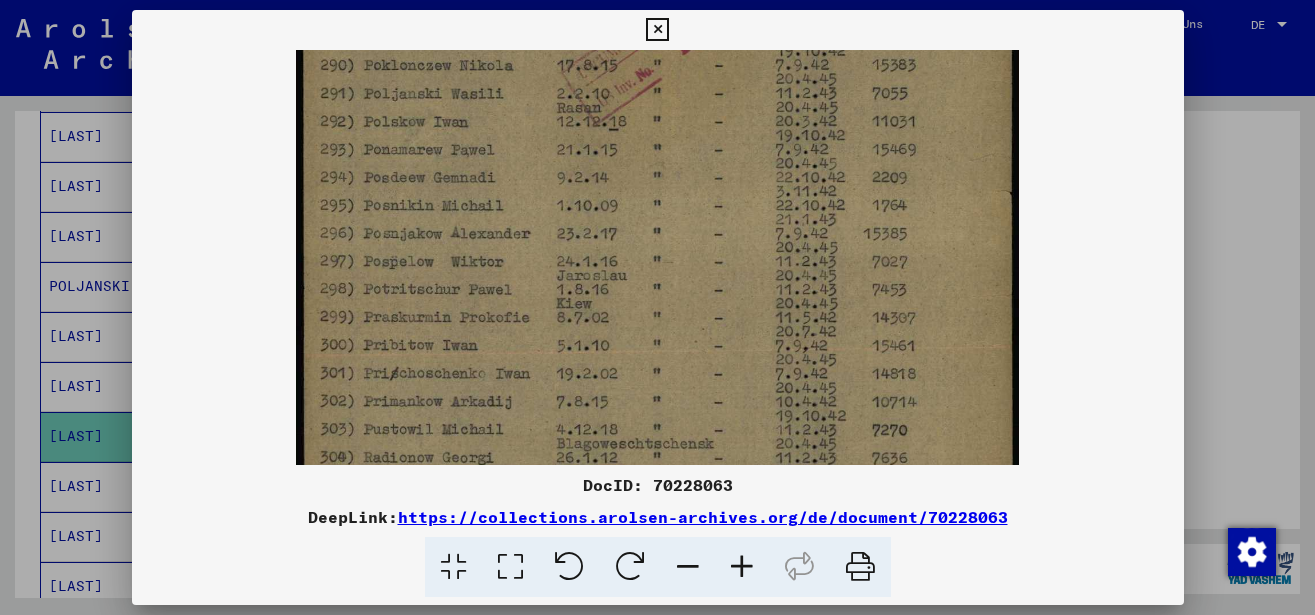 drag, startPoint x: 597, startPoint y: 253, endPoint x: 613, endPoint y: 152, distance: 102.259476 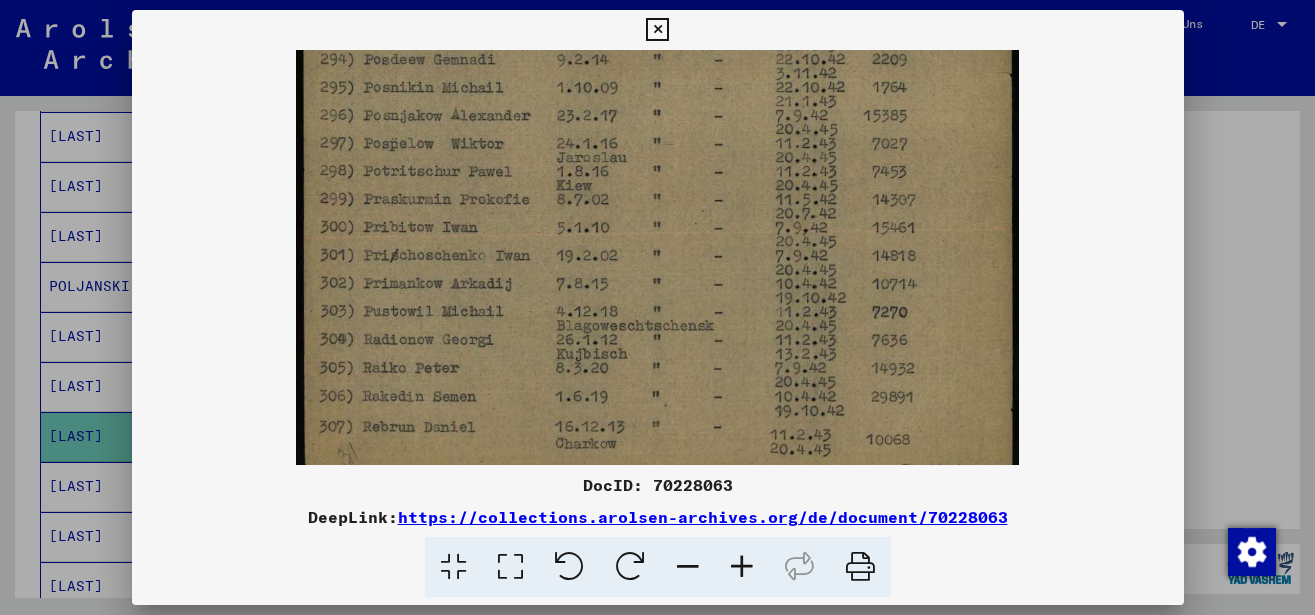 scroll, scrollTop: 576, scrollLeft: 0, axis: vertical 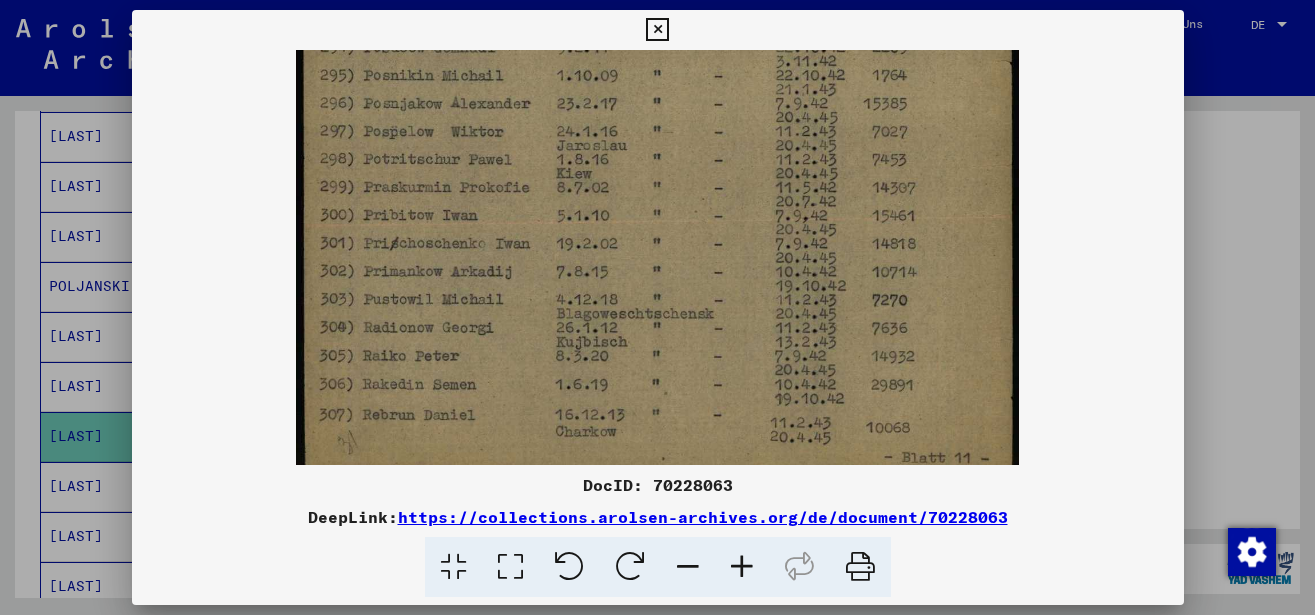 drag, startPoint x: 554, startPoint y: 289, endPoint x: 579, endPoint y: 159, distance: 132.38202 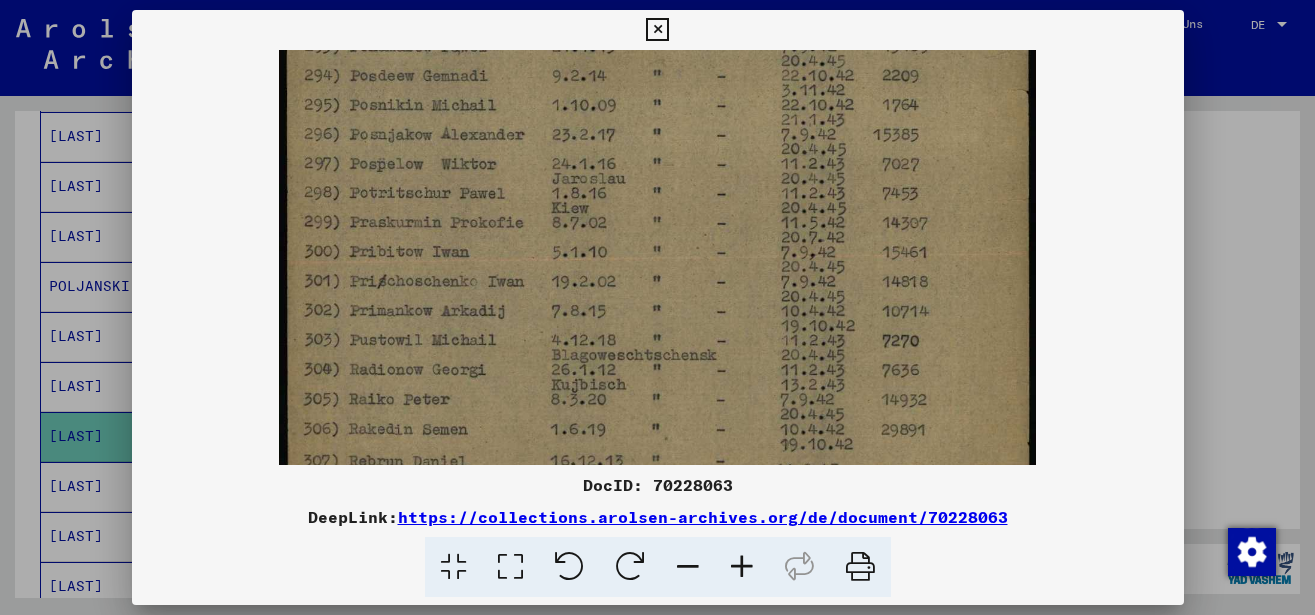 click at bounding box center [742, 567] 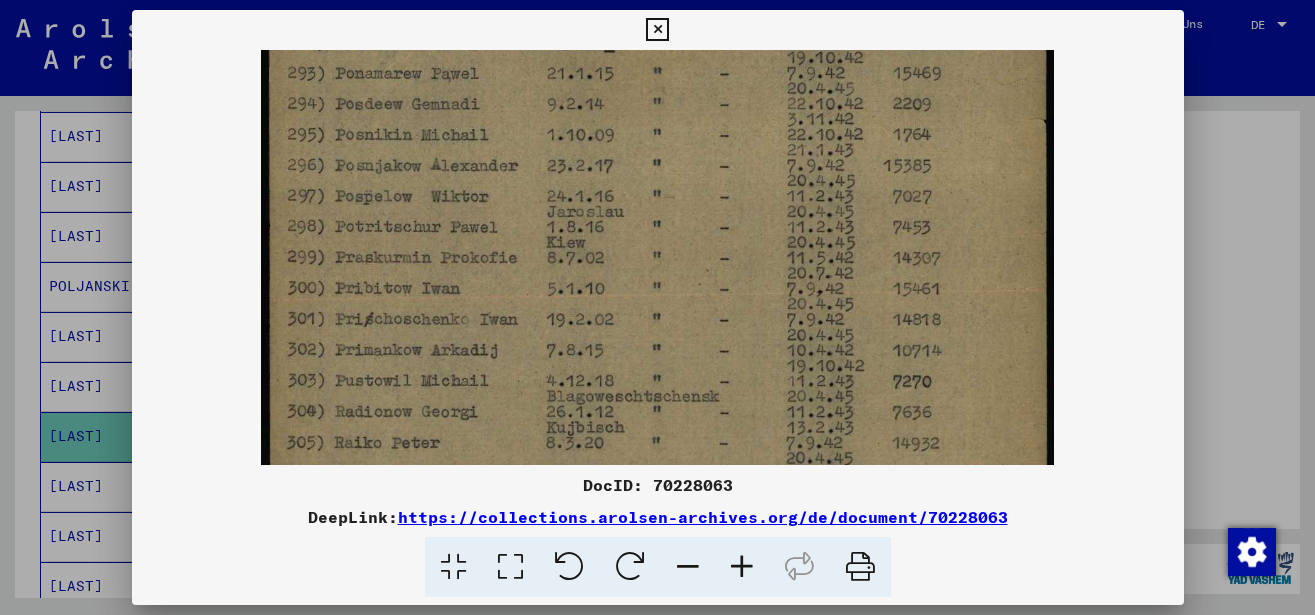 click at bounding box center [742, 567] 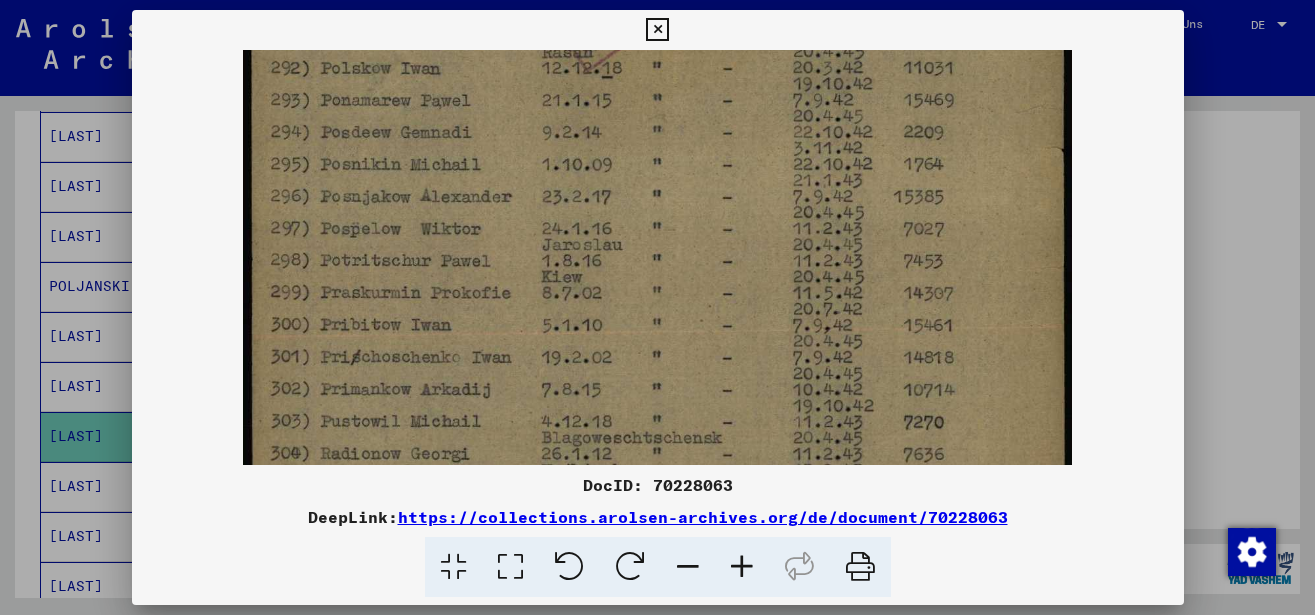 click at bounding box center [742, 567] 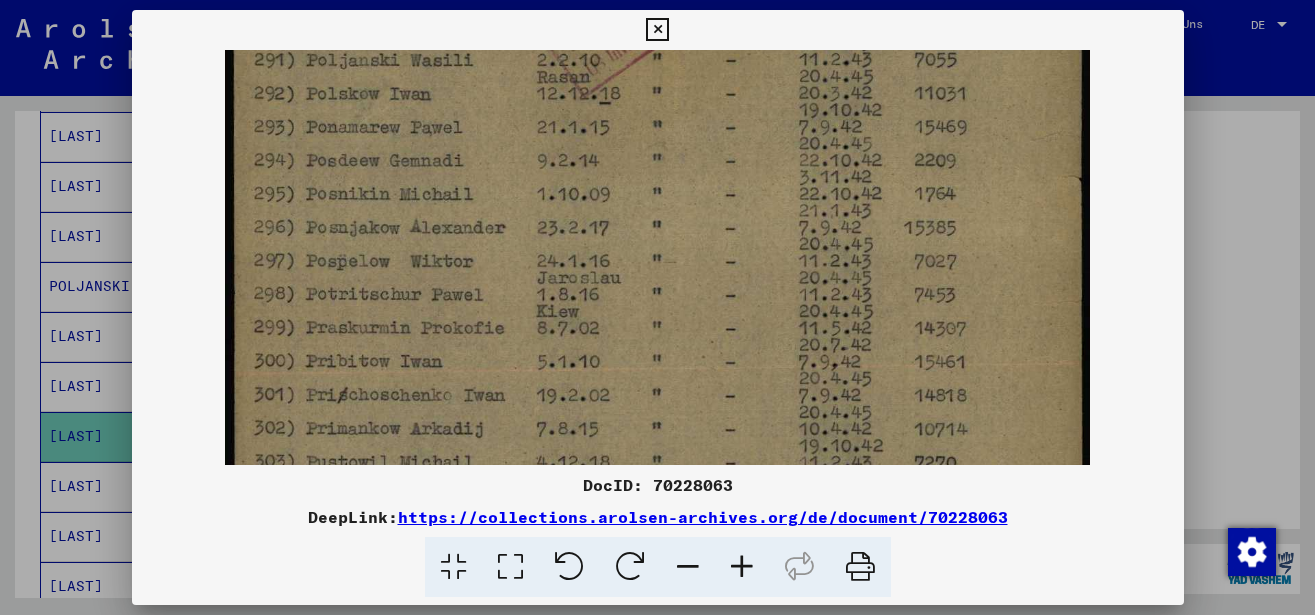 click at bounding box center [742, 567] 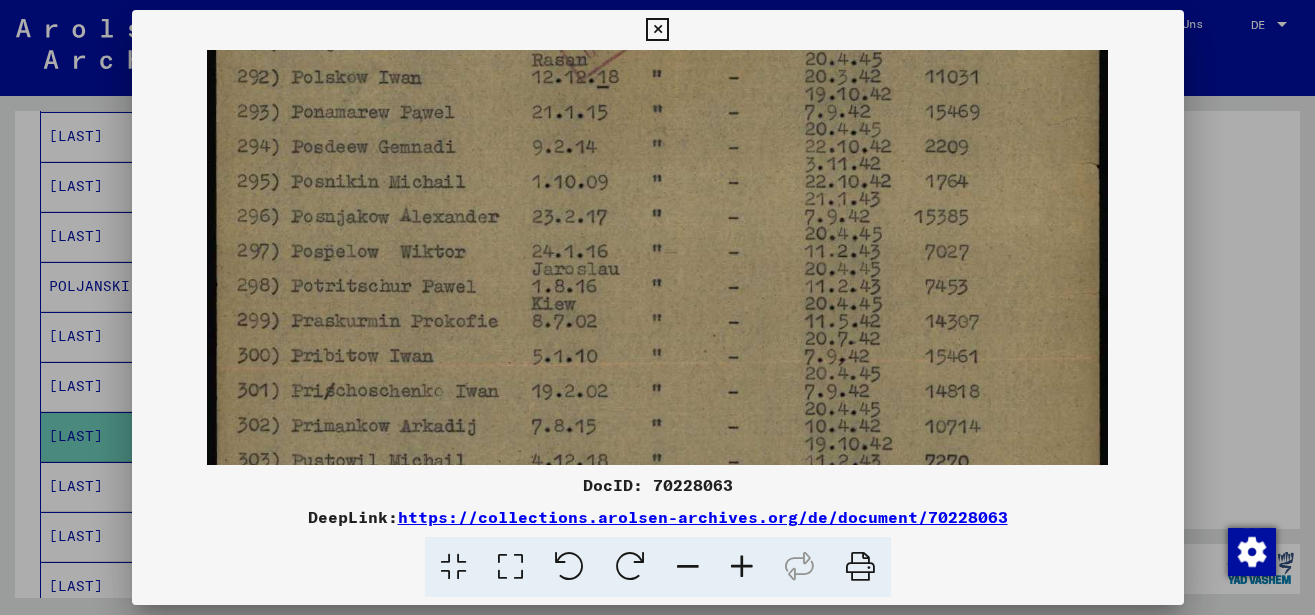 scroll, scrollTop: 642, scrollLeft: 0, axis: vertical 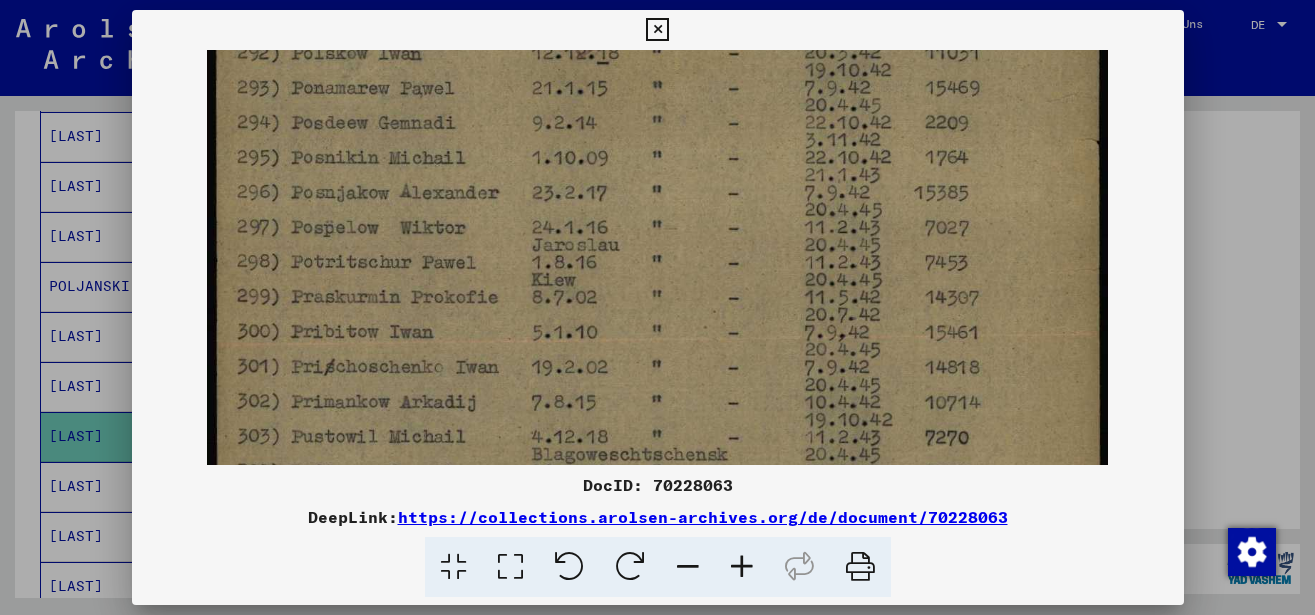 drag, startPoint x: 483, startPoint y: 322, endPoint x: 513, endPoint y: 256, distance: 72.498276 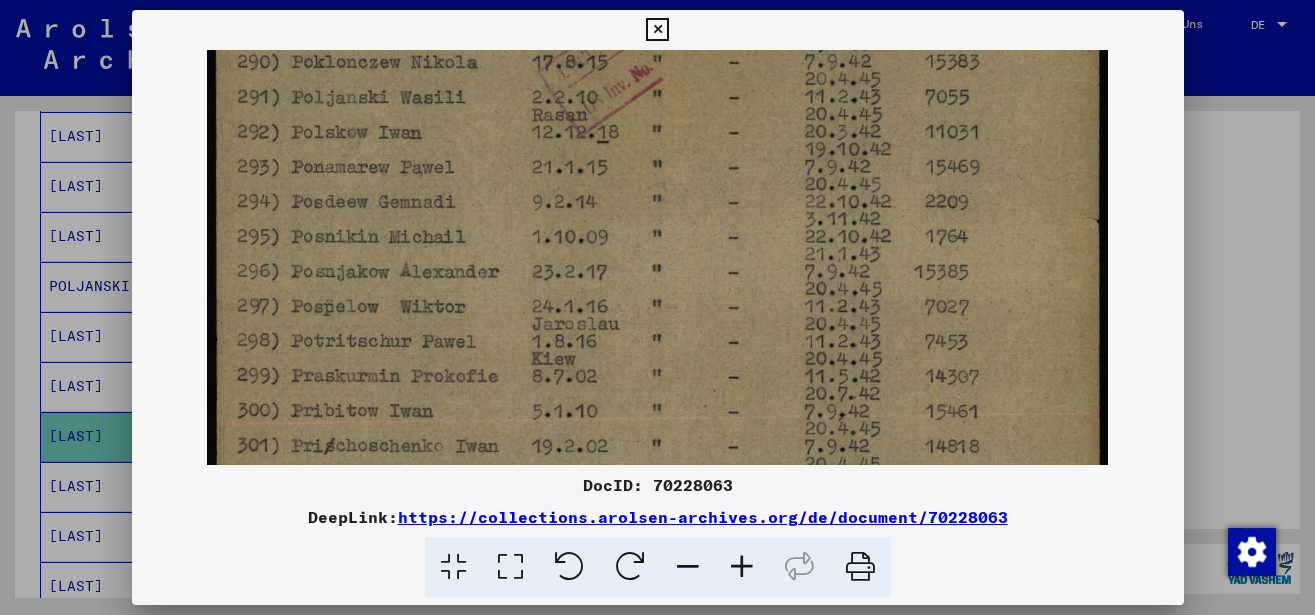 scroll, scrollTop: 553, scrollLeft: 0, axis: vertical 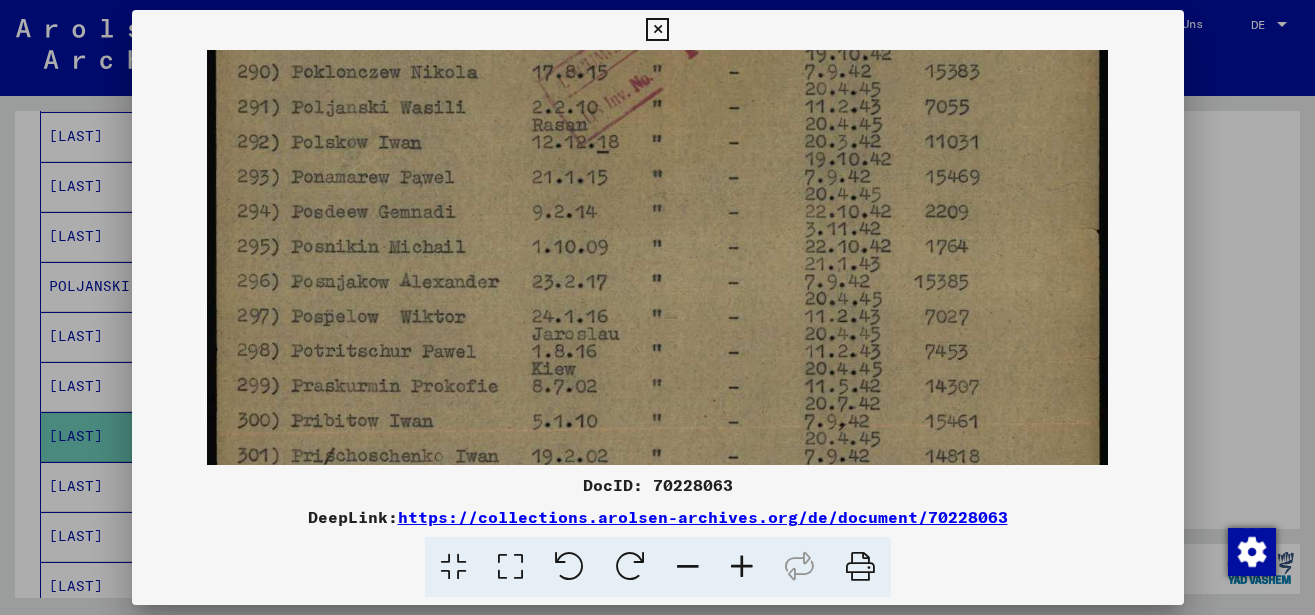 drag, startPoint x: 516, startPoint y: 253, endPoint x: 513, endPoint y: 340, distance: 87.05171 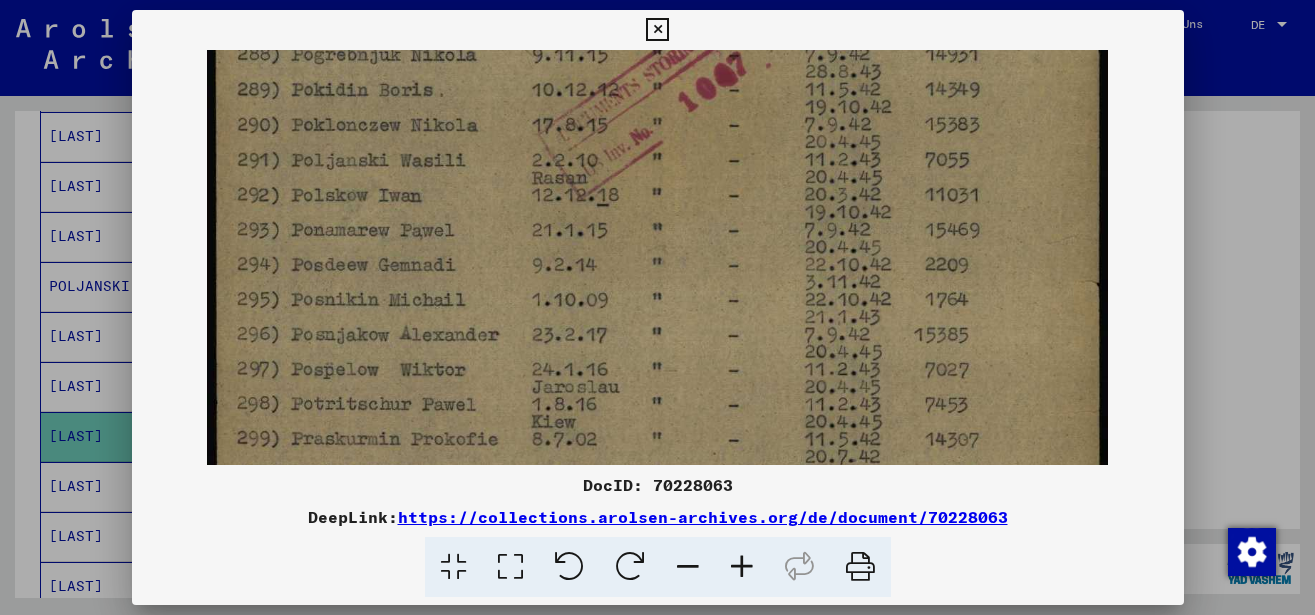 scroll, scrollTop: 498, scrollLeft: 0, axis: vertical 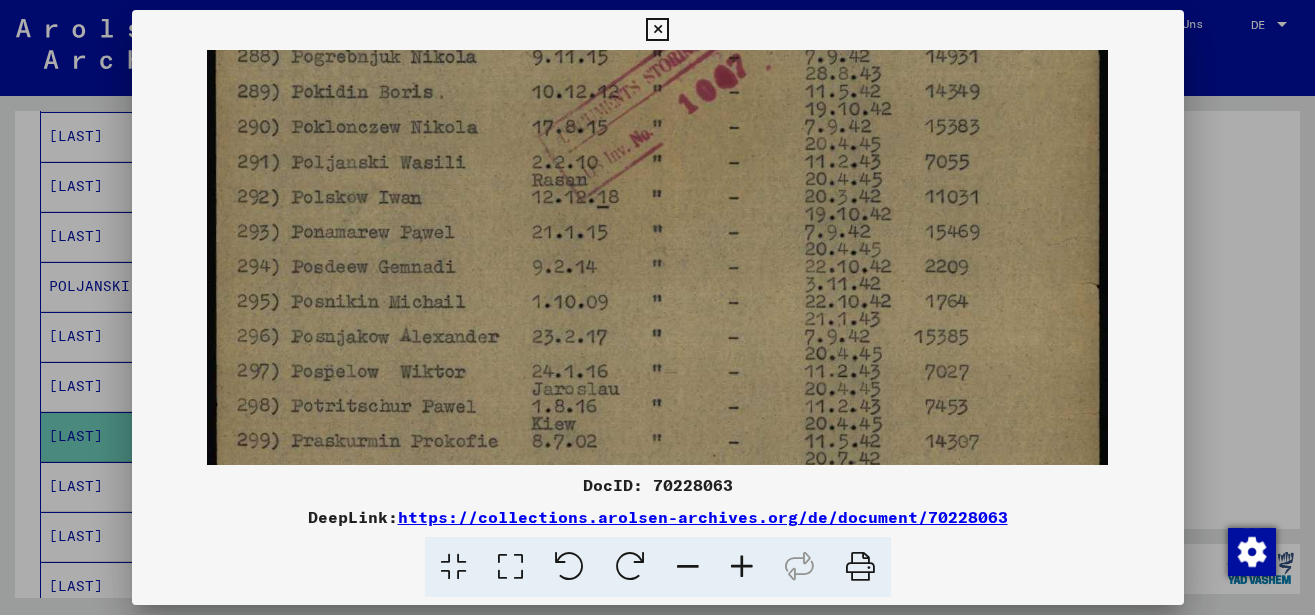 drag, startPoint x: 493, startPoint y: 256, endPoint x: 473, endPoint y: 294, distance: 42.941822 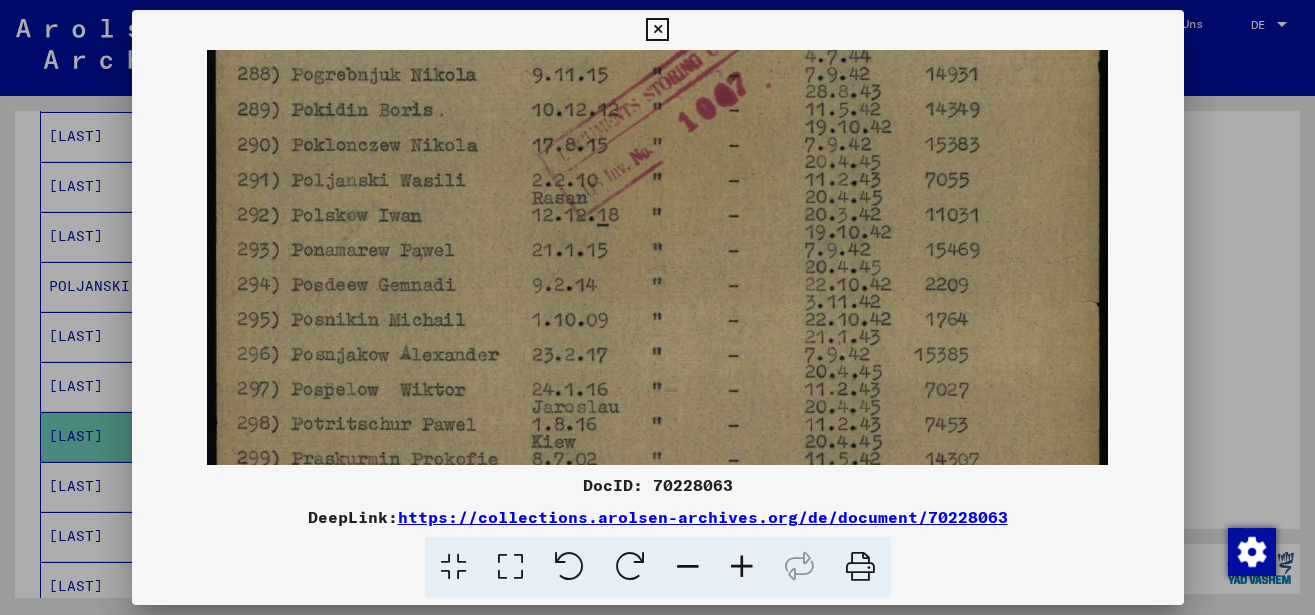 scroll, scrollTop: 478, scrollLeft: 0, axis: vertical 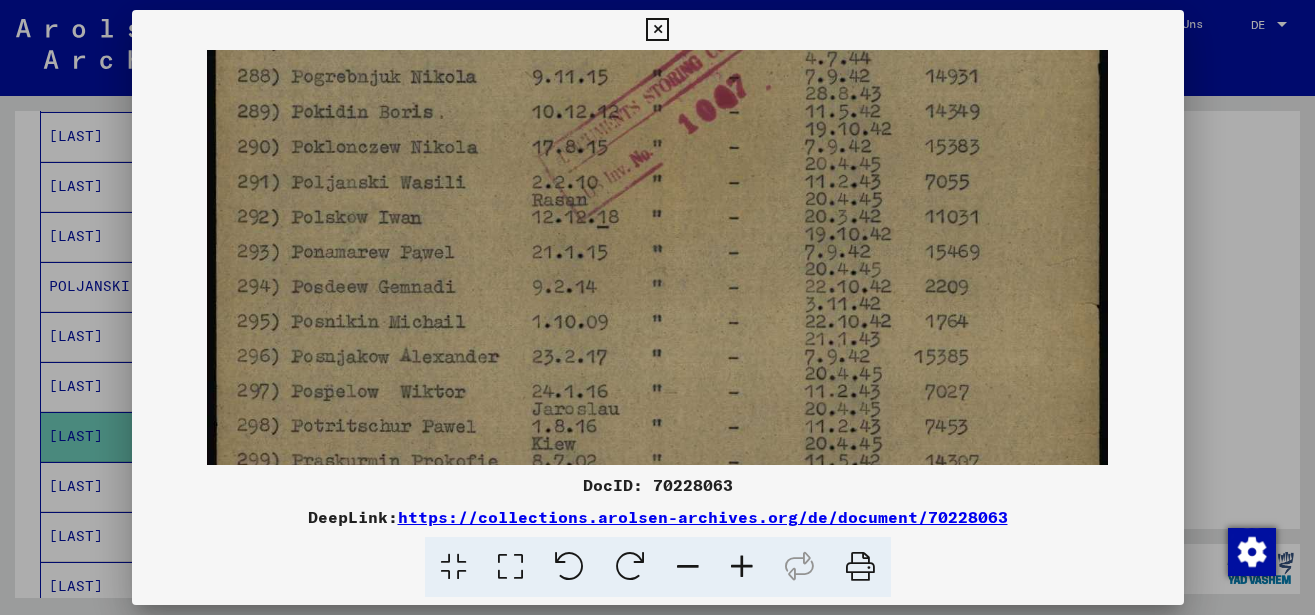 drag, startPoint x: 487, startPoint y: 275, endPoint x: 483, endPoint y: 295, distance: 20.396078 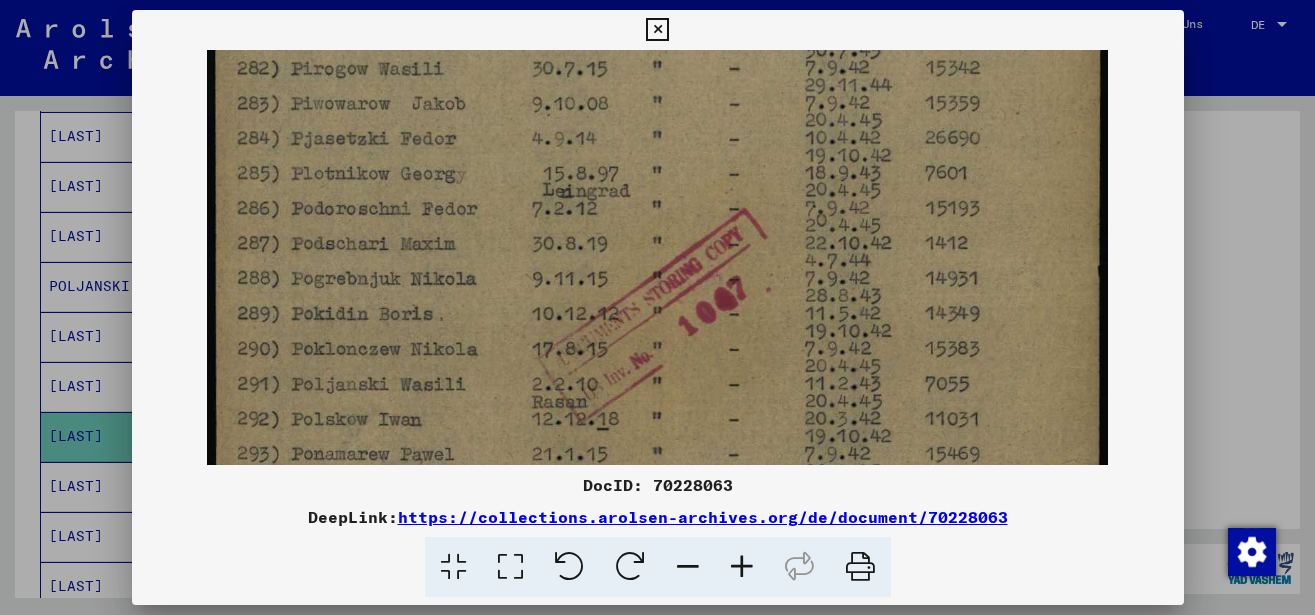 drag, startPoint x: 859, startPoint y: 305, endPoint x: 850, endPoint y: 413, distance: 108.37435 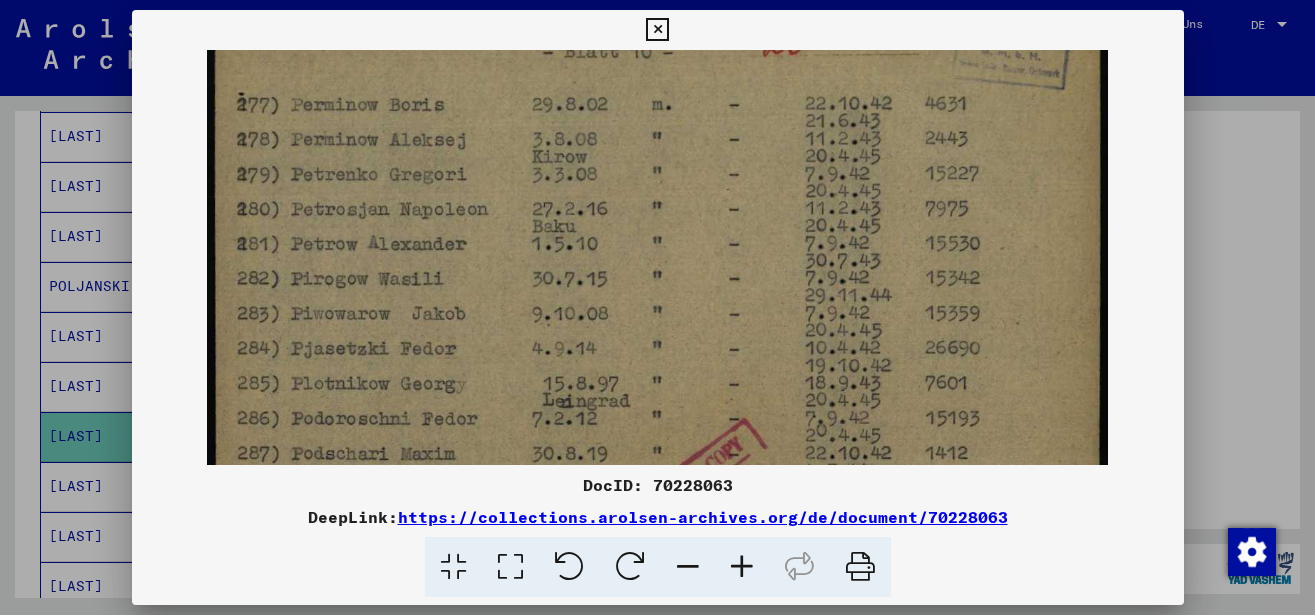 drag, startPoint x: 858, startPoint y: 273, endPoint x: 832, endPoint y: 483, distance: 211.60341 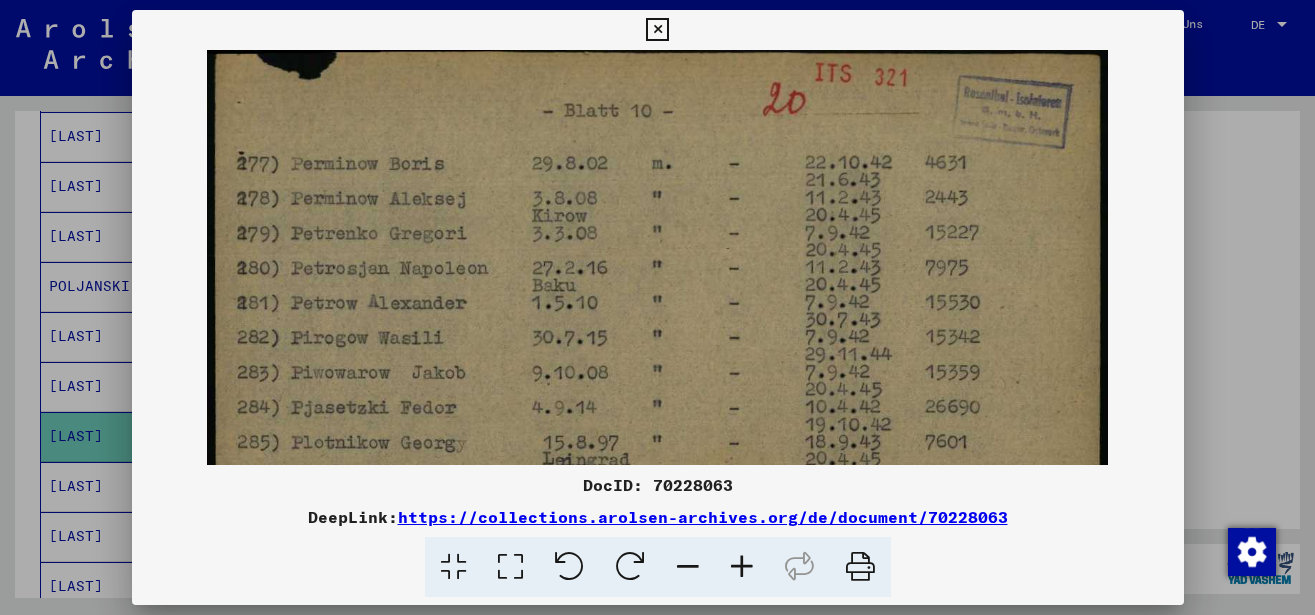 scroll, scrollTop: 0, scrollLeft: 0, axis: both 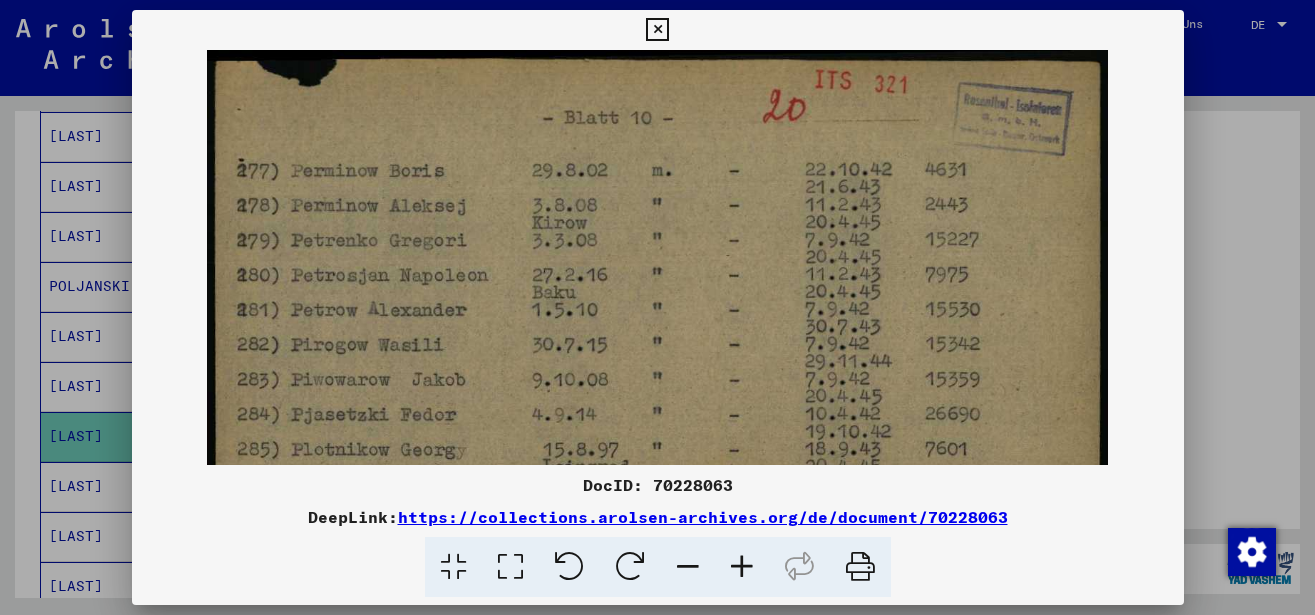 drag, startPoint x: 853, startPoint y: 307, endPoint x: 851, endPoint y: 410, distance: 103.01942 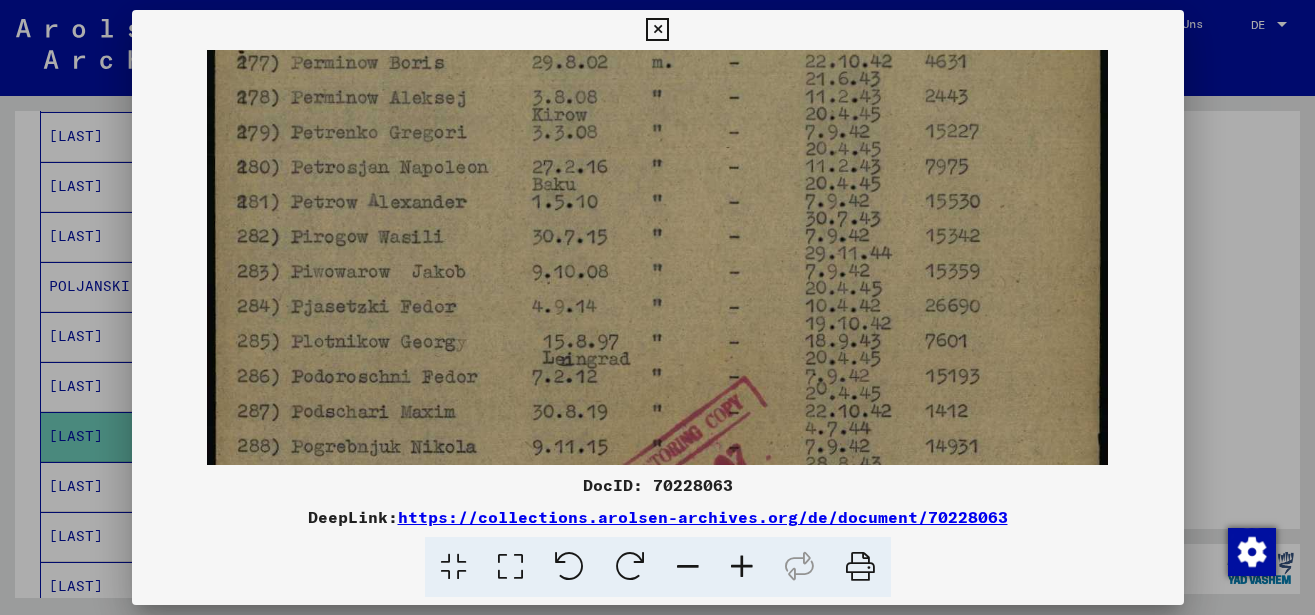 scroll, scrollTop: 140, scrollLeft: 0, axis: vertical 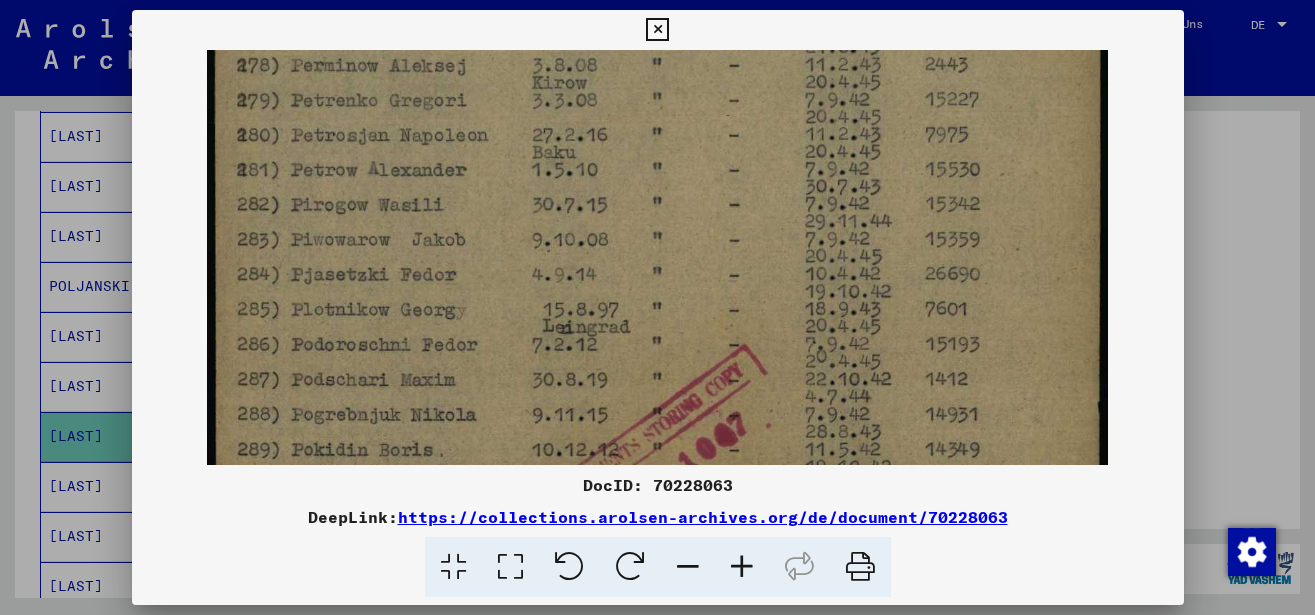 drag, startPoint x: 774, startPoint y: 376, endPoint x: 774, endPoint y: 236, distance: 140 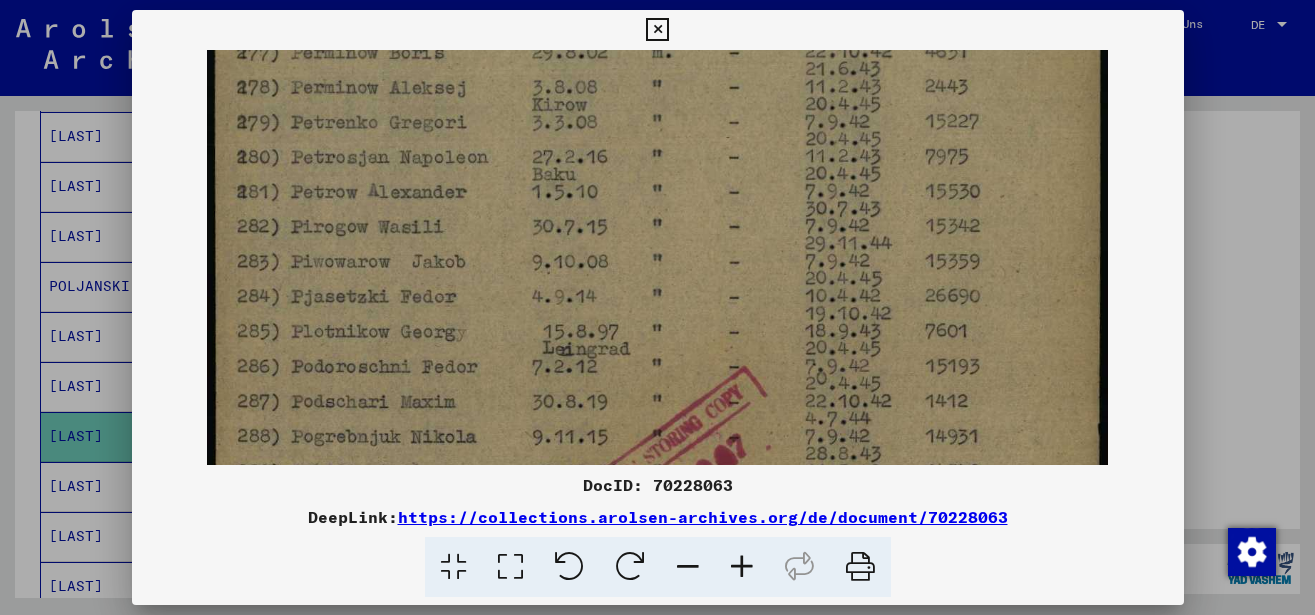 scroll, scrollTop: 0, scrollLeft: 0, axis: both 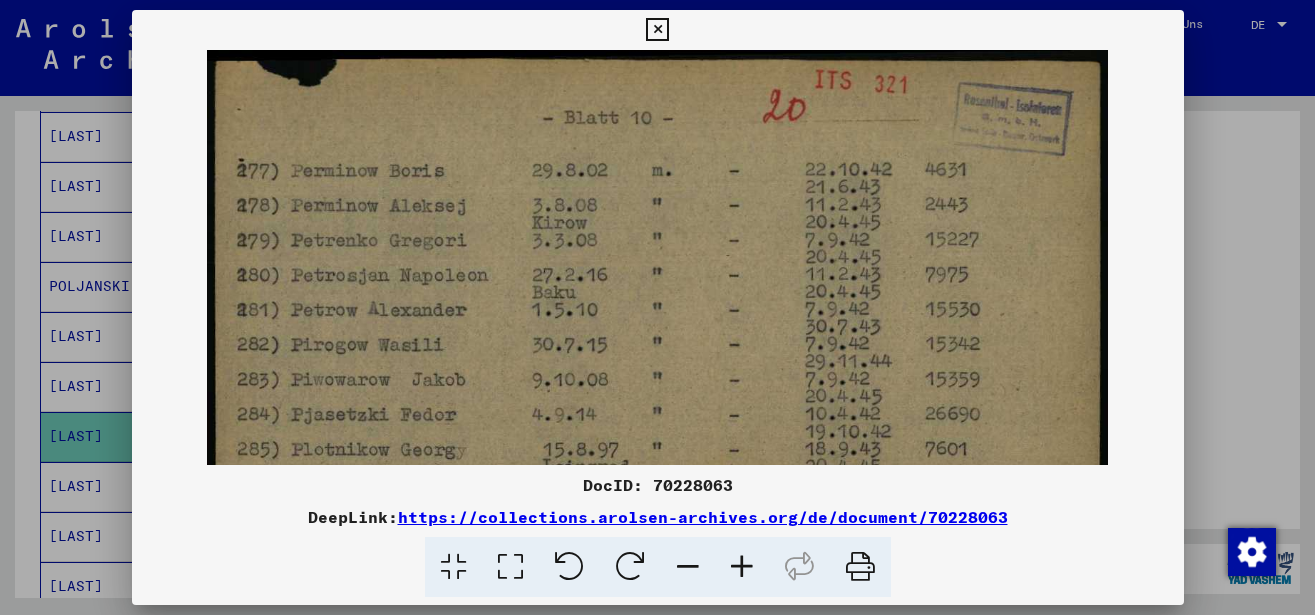 drag, startPoint x: 771, startPoint y: 291, endPoint x: 783, endPoint y: 458, distance: 167.43059 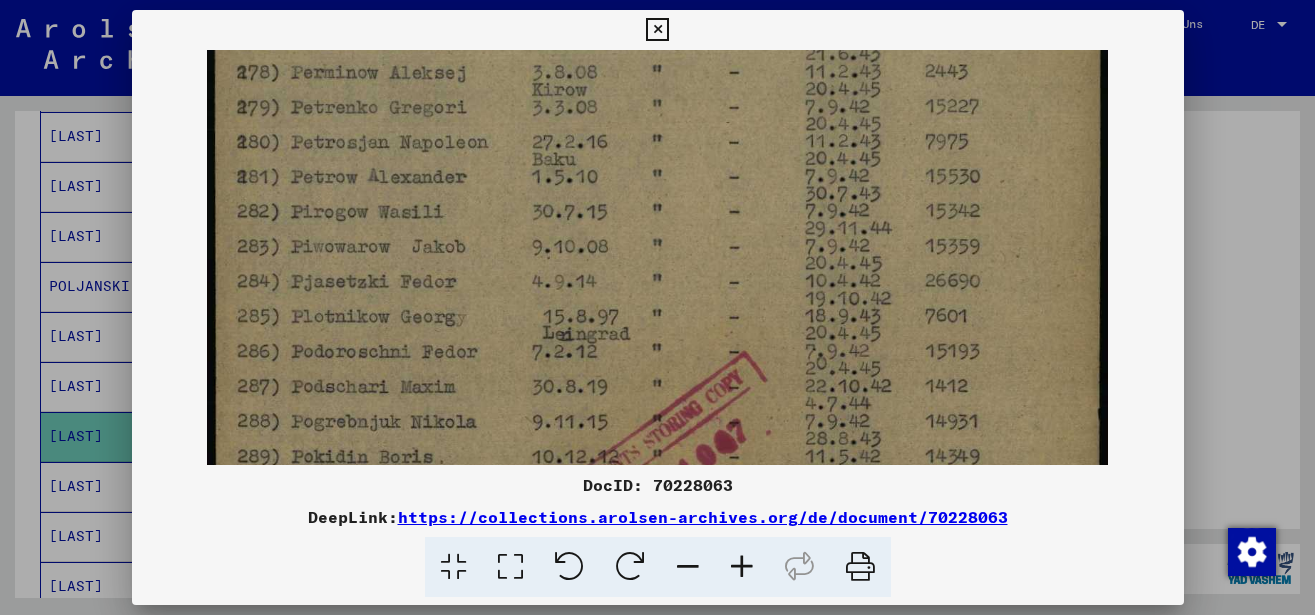 drag, startPoint x: 693, startPoint y: 388, endPoint x: 707, endPoint y: 255, distance: 133.73482 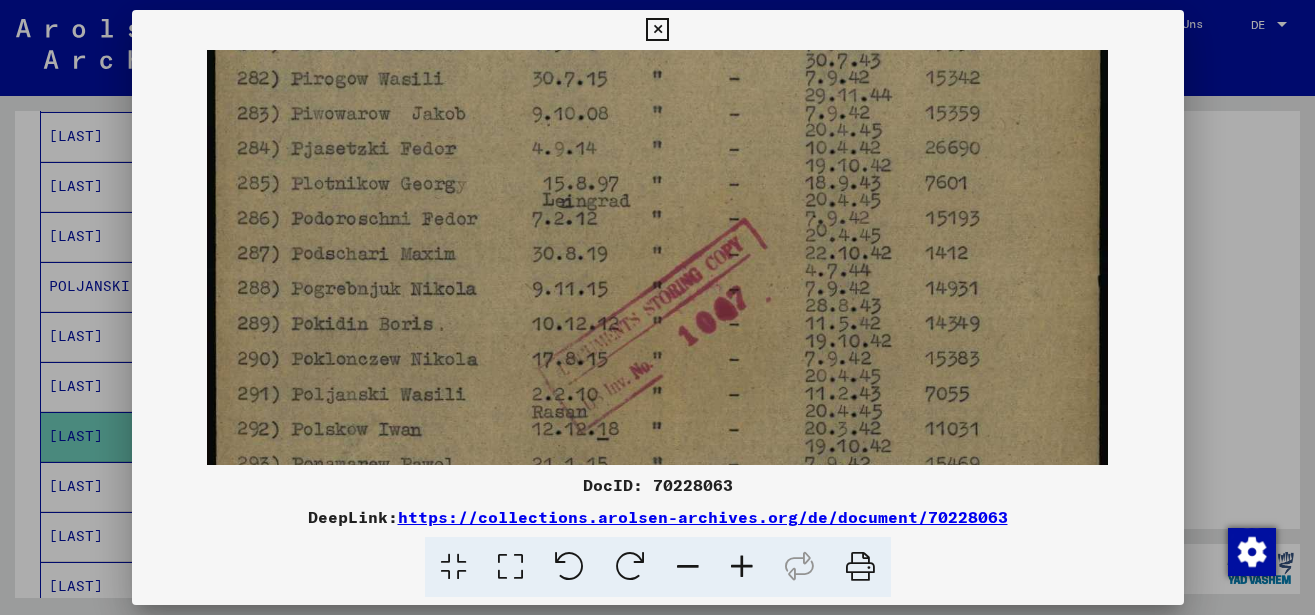 drag, startPoint x: 702, startPoint y: 335, endPoint x: 722, endPoint y: 202, distance: 134.49535 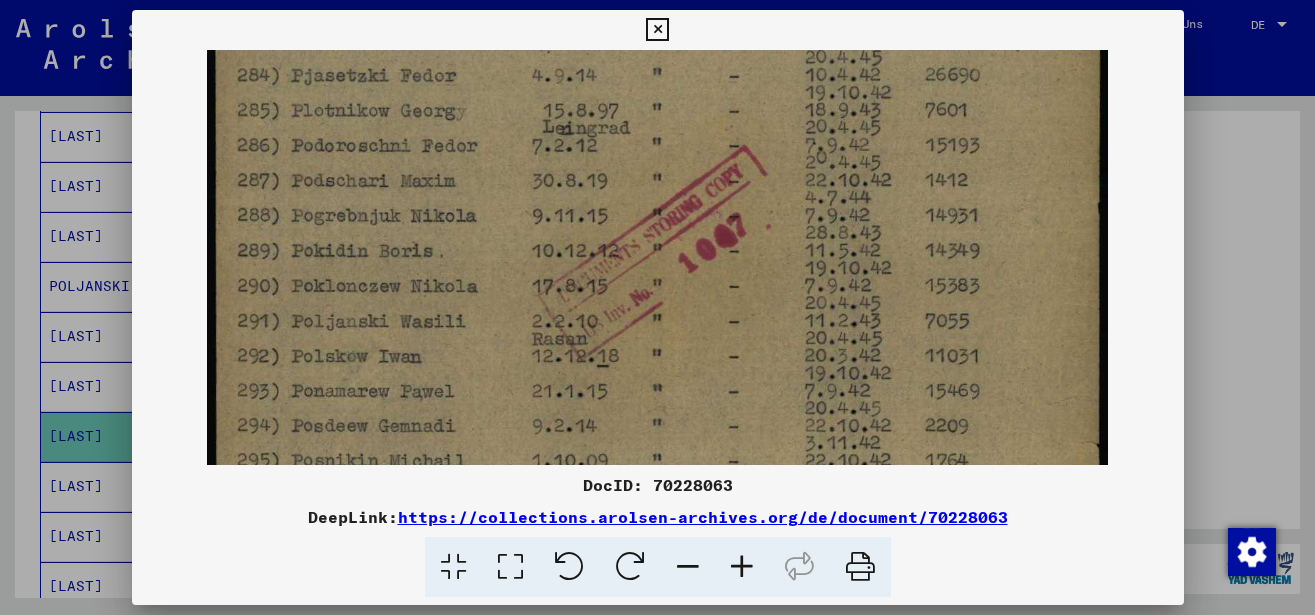 scroll, scrollTop: 357, scrollLeft: 0, axis: vertical 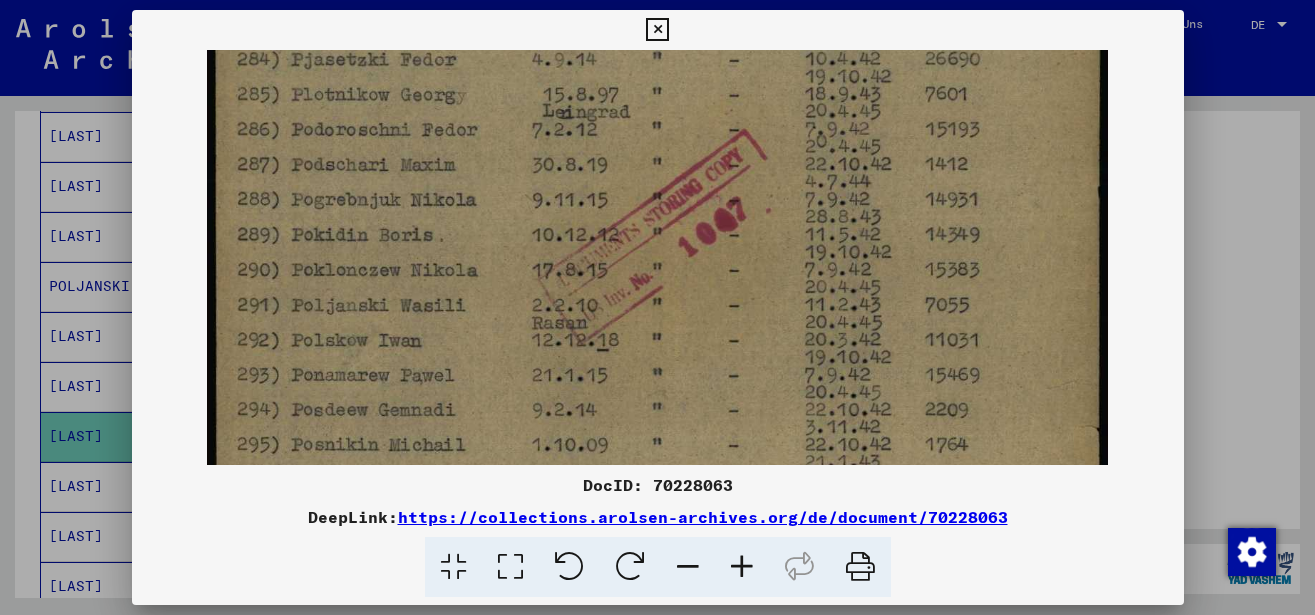 drag, startPoint x: 737, startPoint y: 224, endPoint x: 739, endPoint y: 209, distance: 15.132746 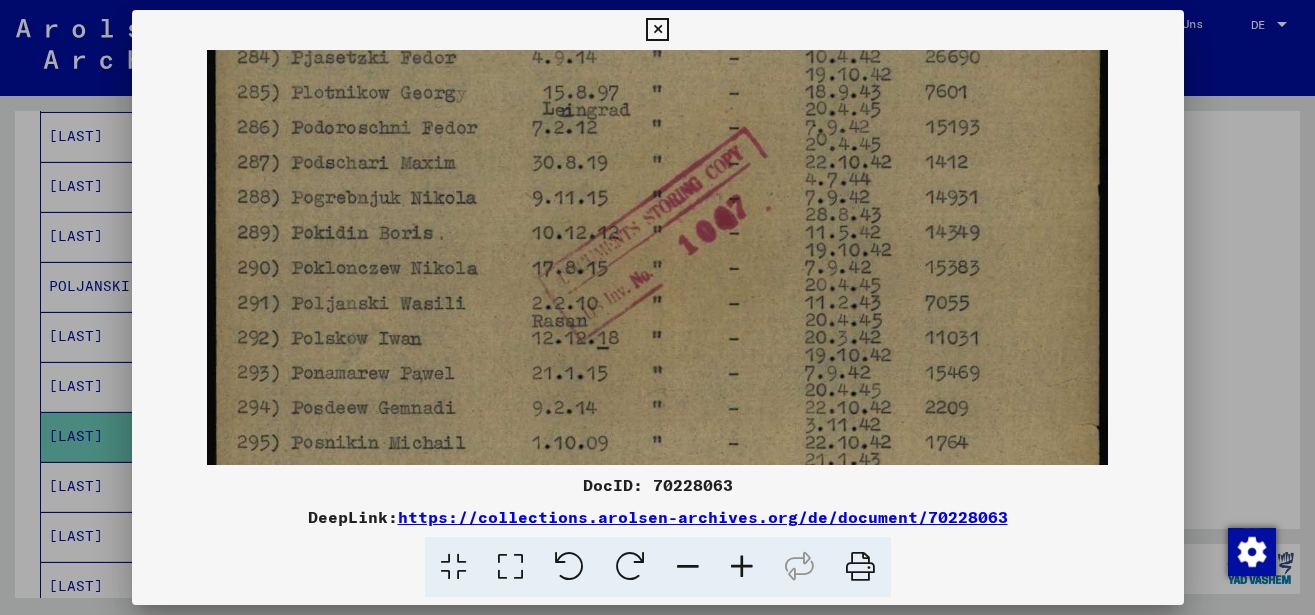 click at bounding box center (657, 30) 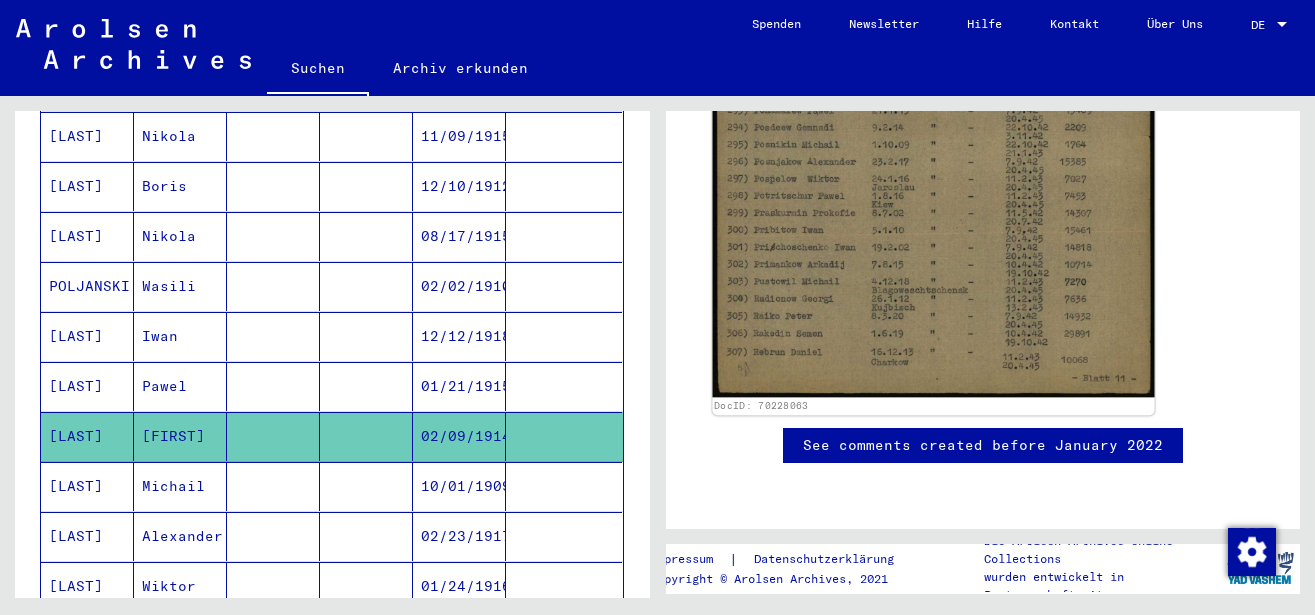 scroll, scrollTop: 756, scrollLeft: 0, axis: vertical 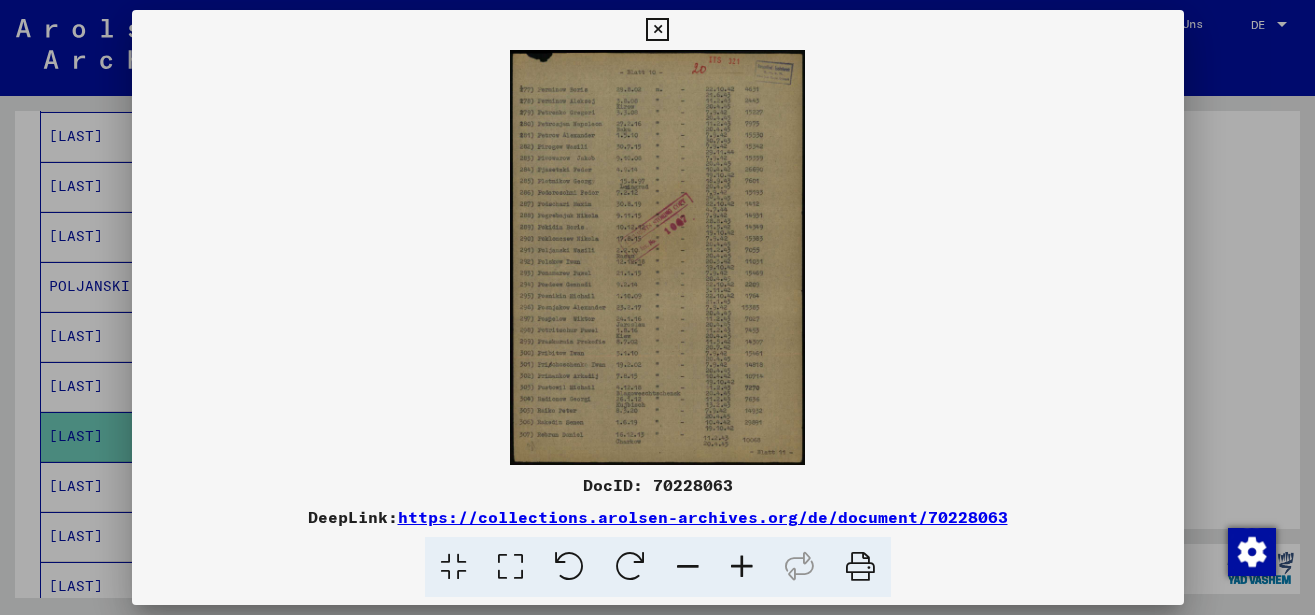click on "https://collections.arolsen-archives.org/de/document/70228063" at bounding box center (703, 517) 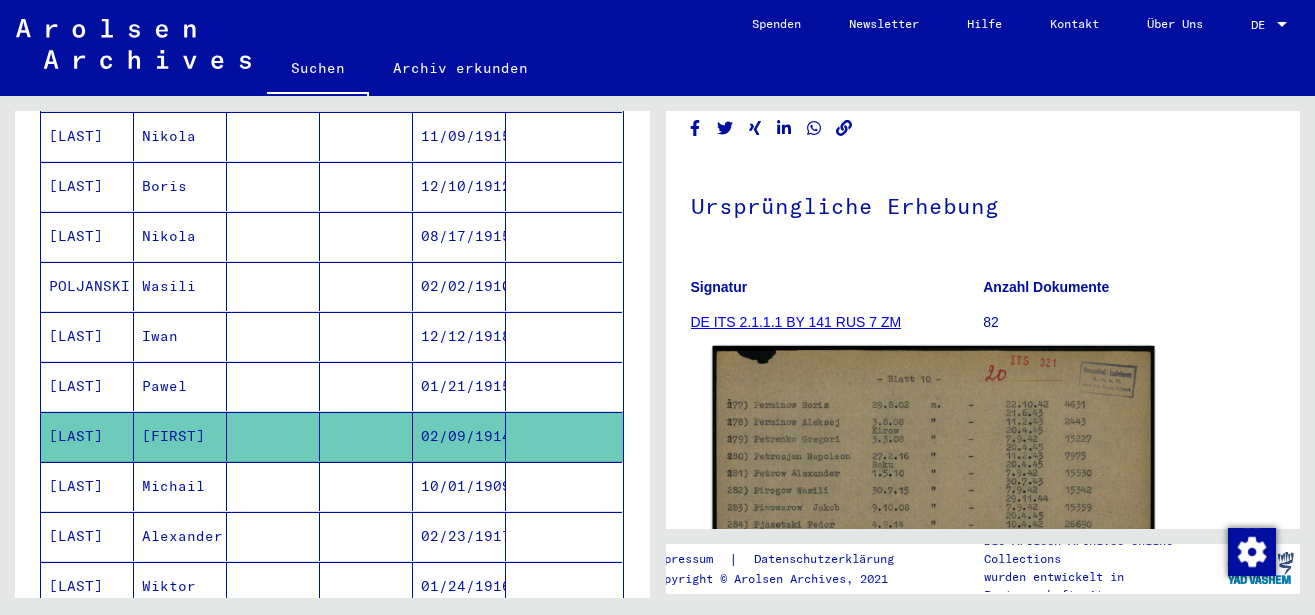 scroll, scrollTop: 107, scrollLeft: 0, axis: vertical 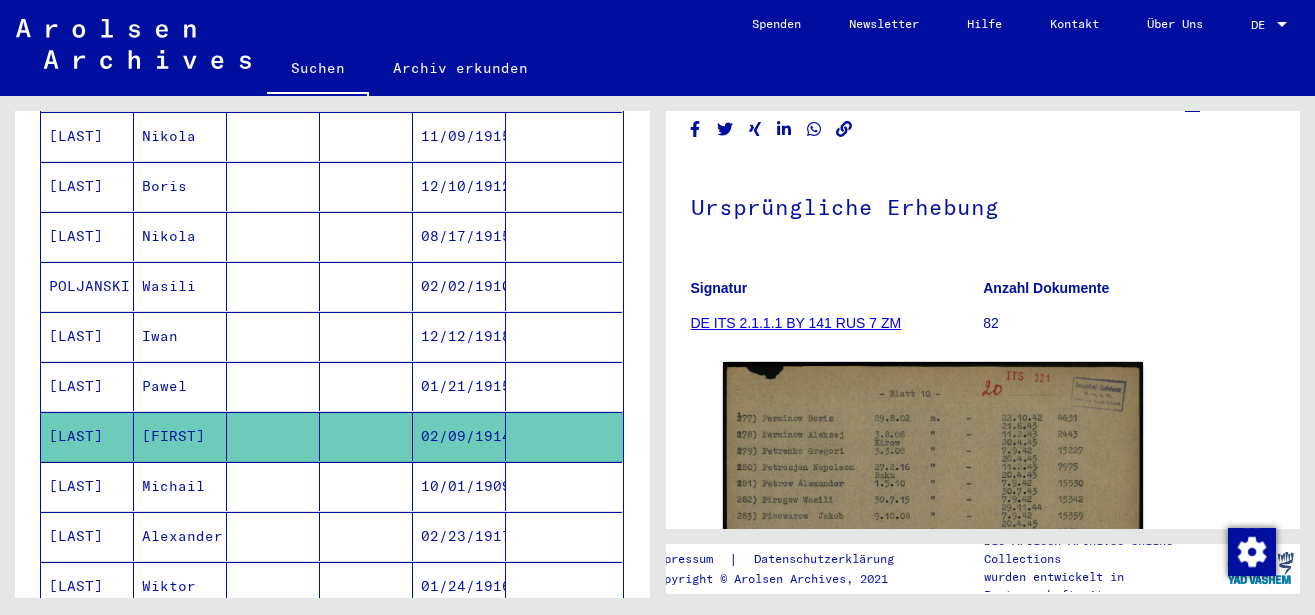 click on "DE ITS 2.1.1.1 BY 141 RUS 7 ZM" 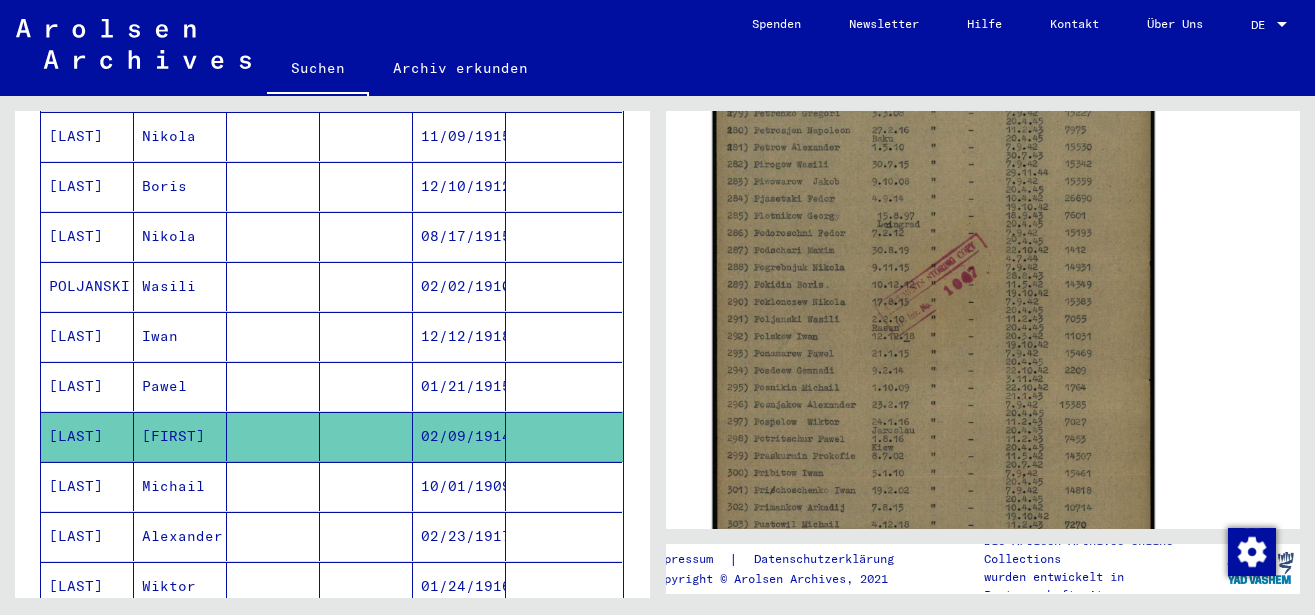 scroll, scrollTop: 215, scrollLeft: 0, axis: vertical 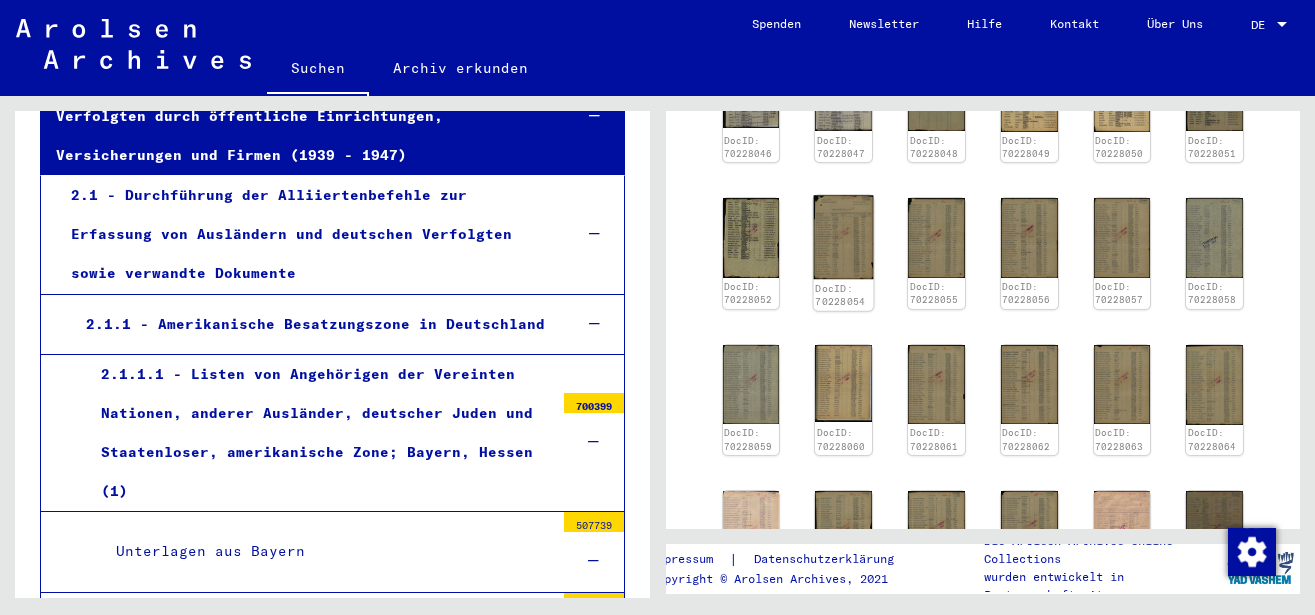 click 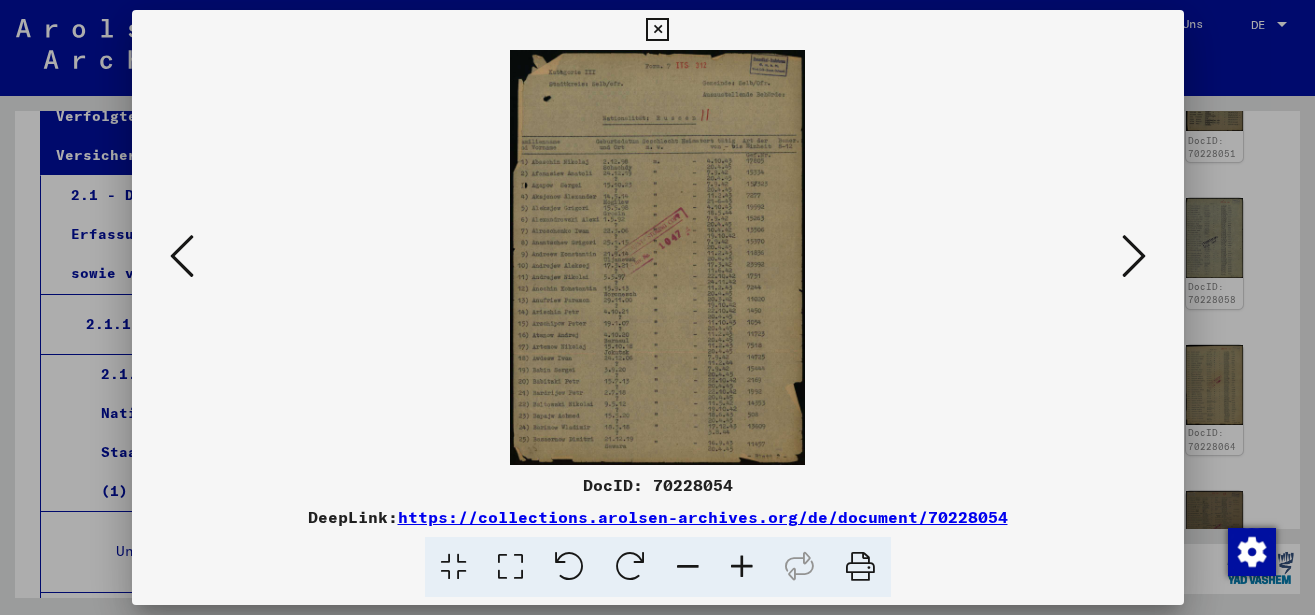 click at bounding box center (742, 567) 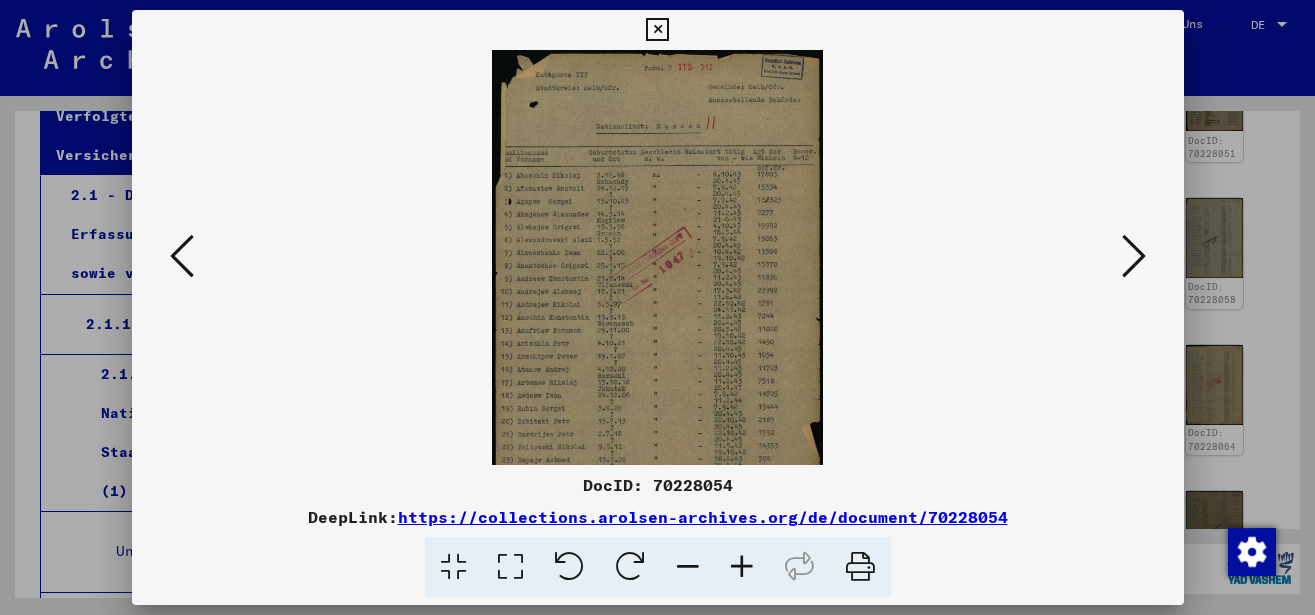 click at bounding box center [742, 567] 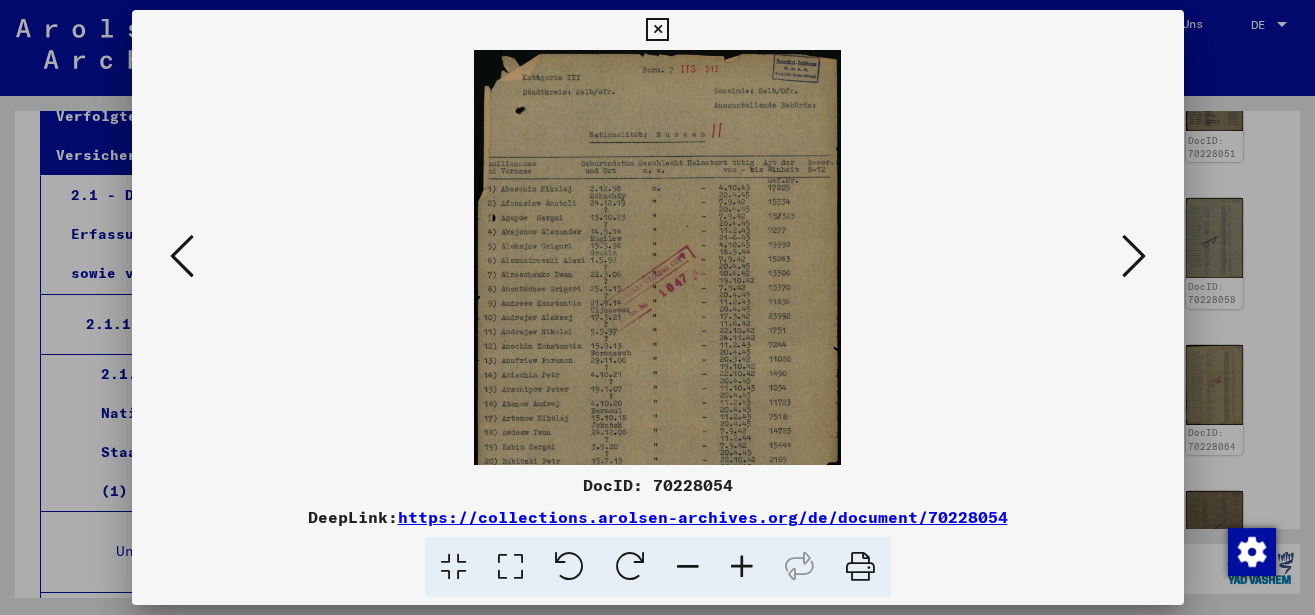 click at bounding box center [742, 567] 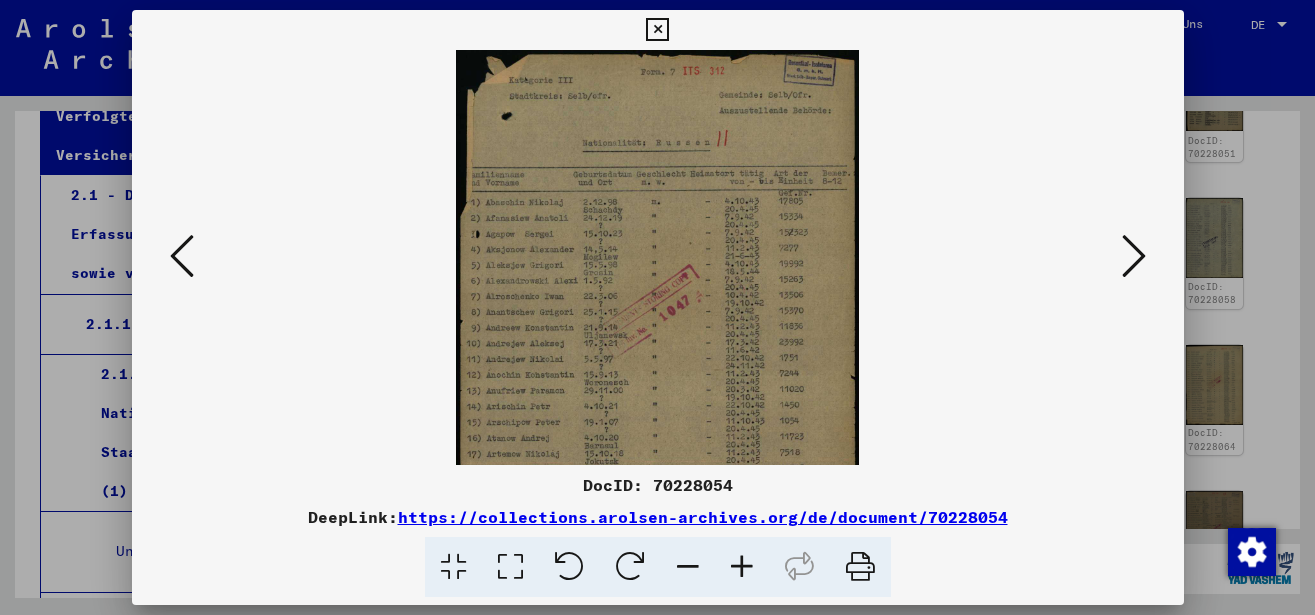 click at bounding box center [742, 567] 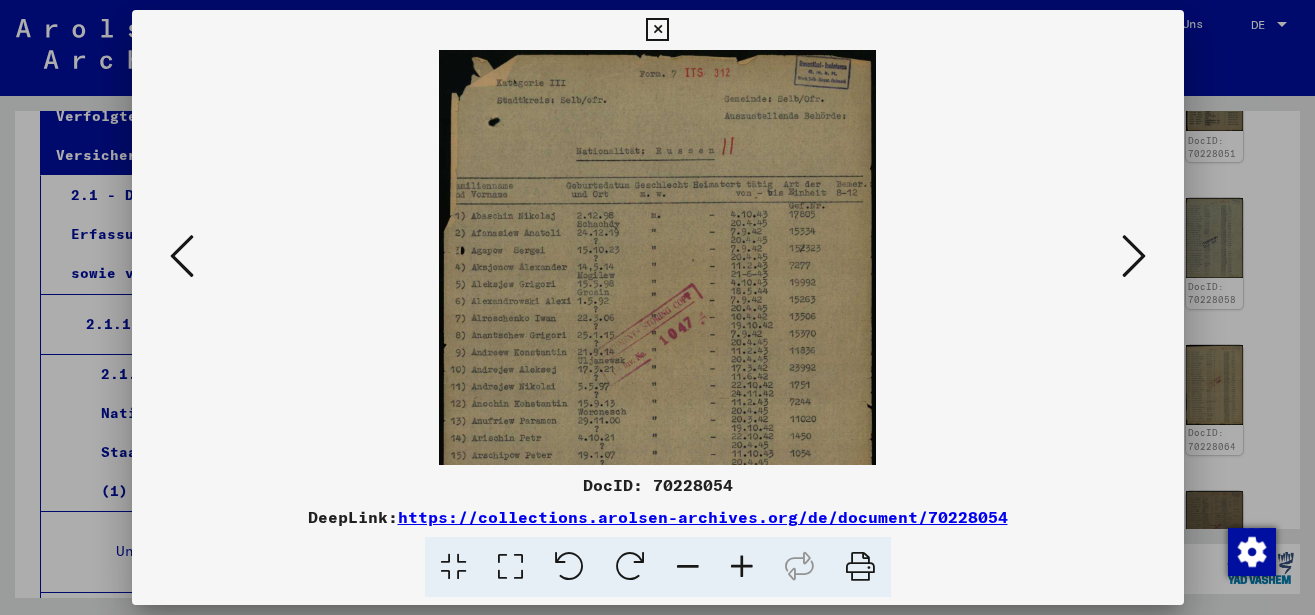 click at bounding box center [742, 567] 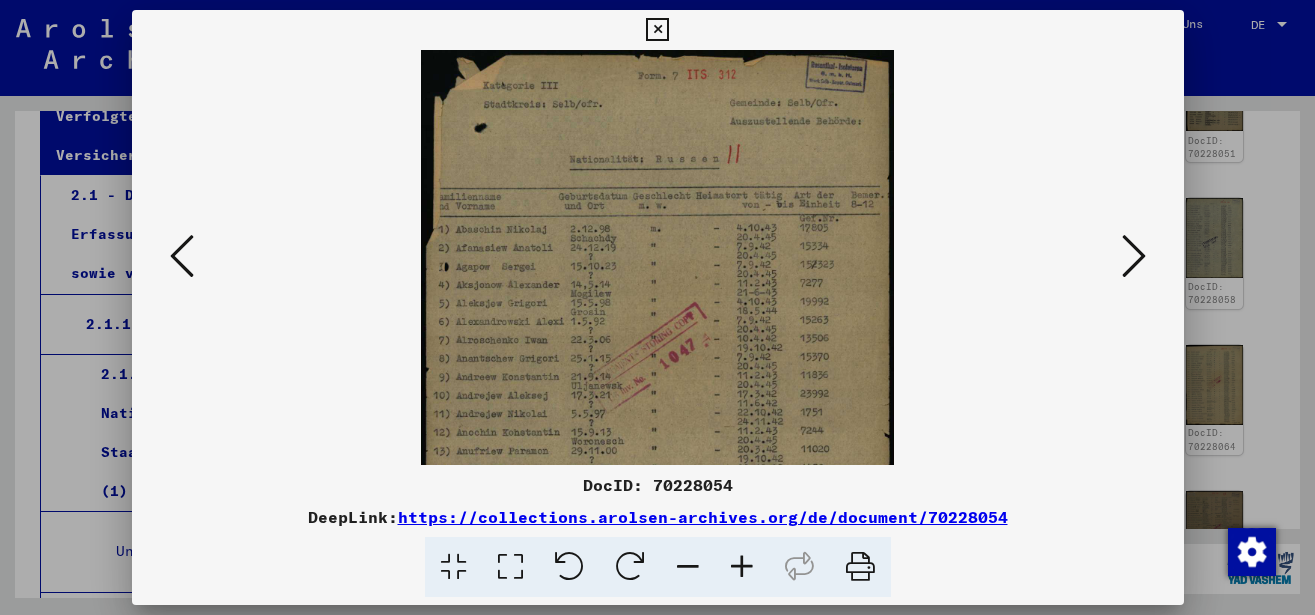 click at bounding box center [742, 567] 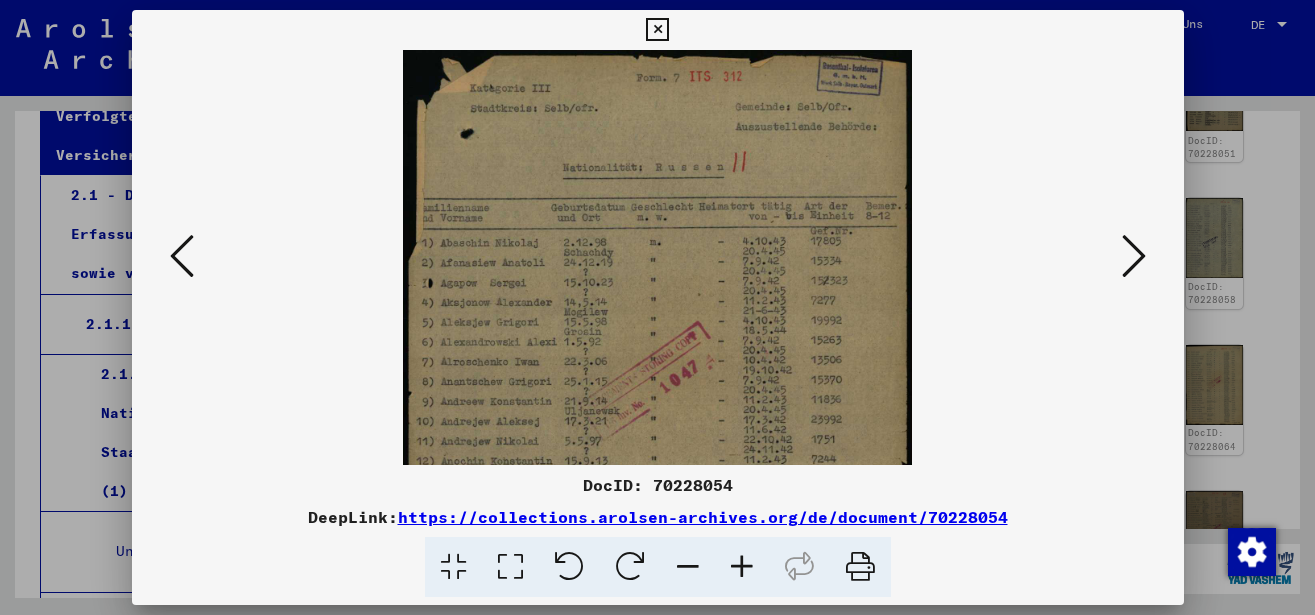 click at bounding box center (742, 567) 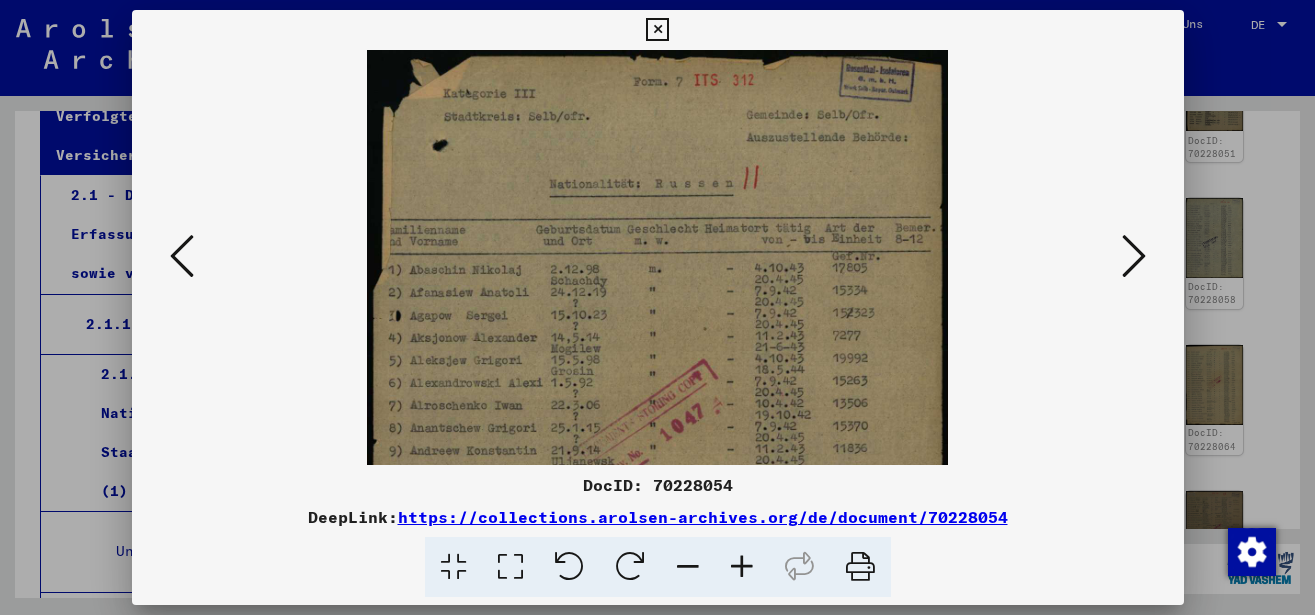 click at bounding box center (742, 567) 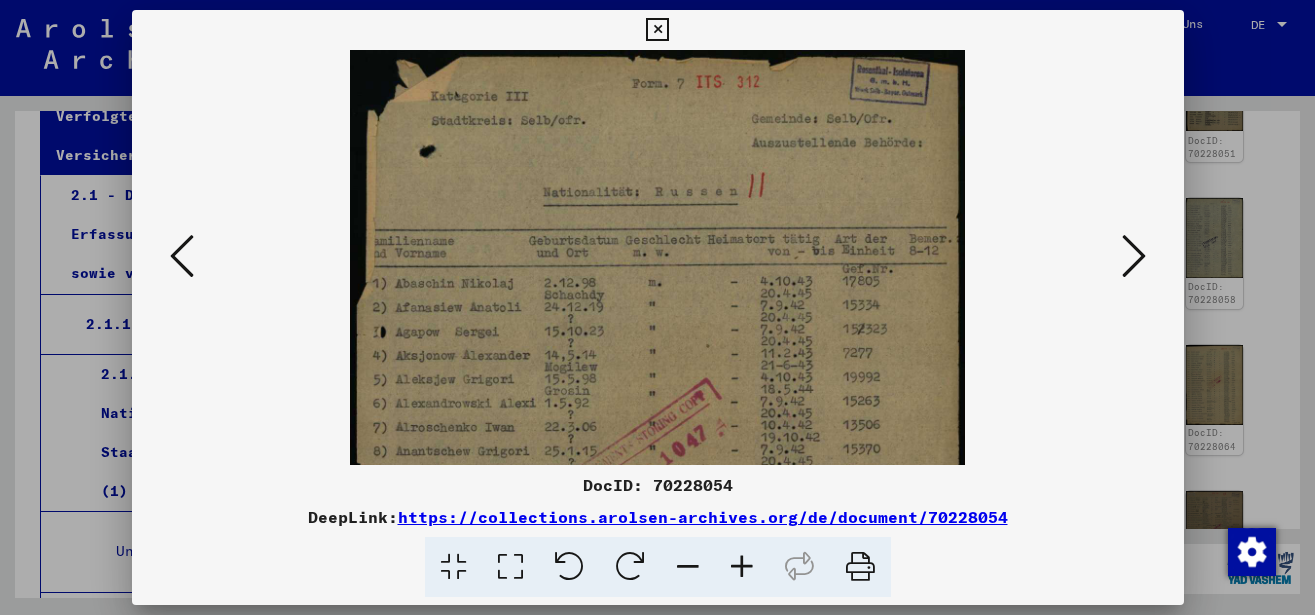 click at bounding box center (742, 567) 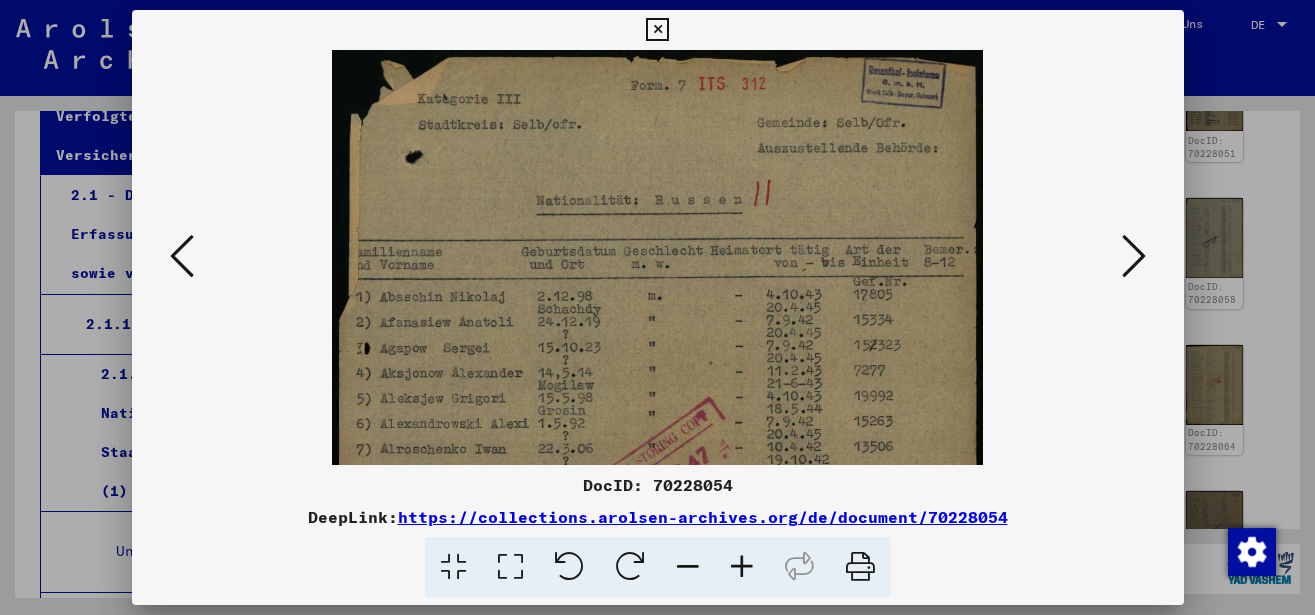 click at bounding box center [742, 567] 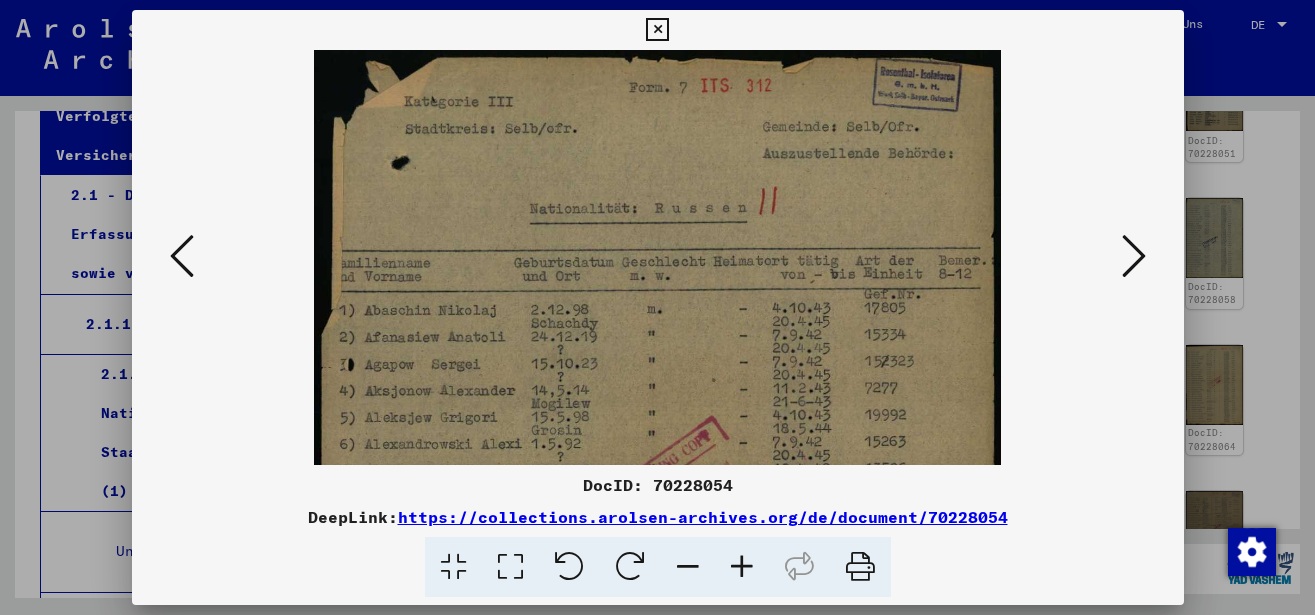 click at bounding box center (742, 567) 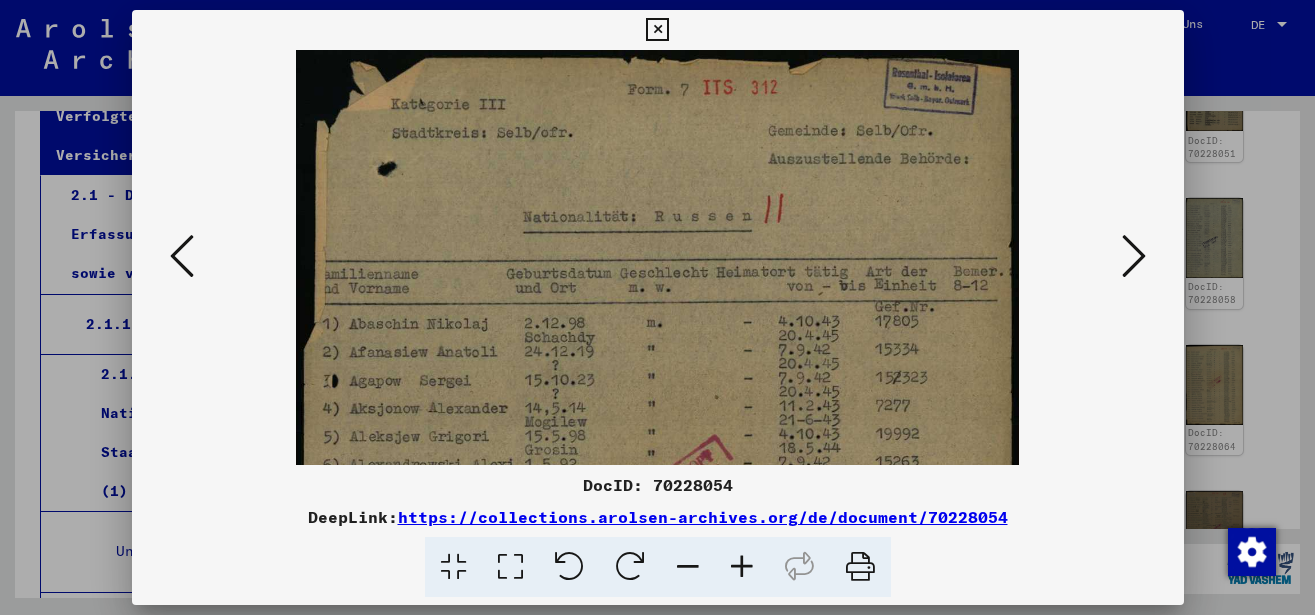 click at bounding box center [742, 567] 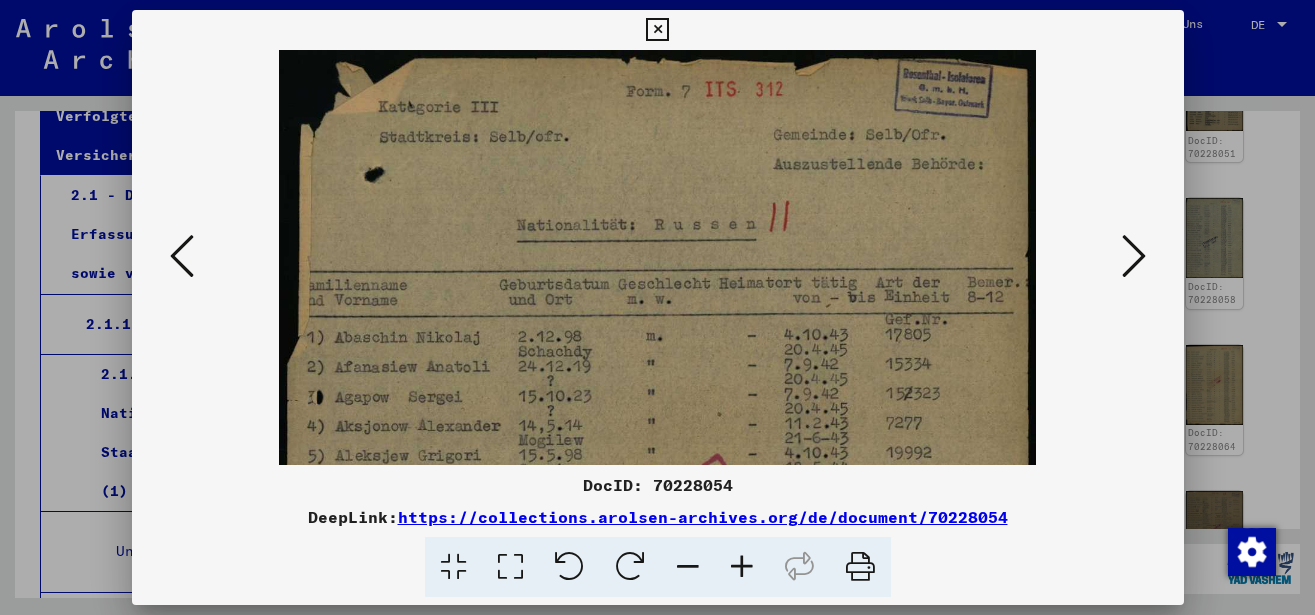 scroll, scrollTop: 48, scrollLeft: 0, axis: vertical 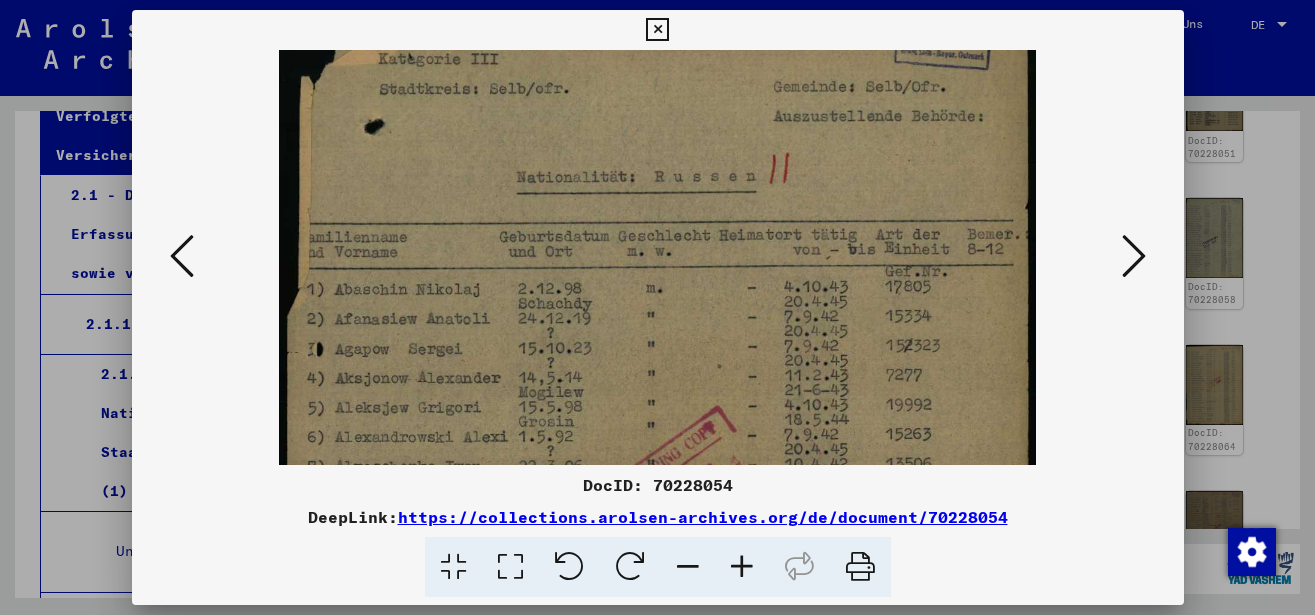 drag, startPoint x: 797, startPoint y: 392, endPoint x: 797, endPoint y: 344, distance: 48 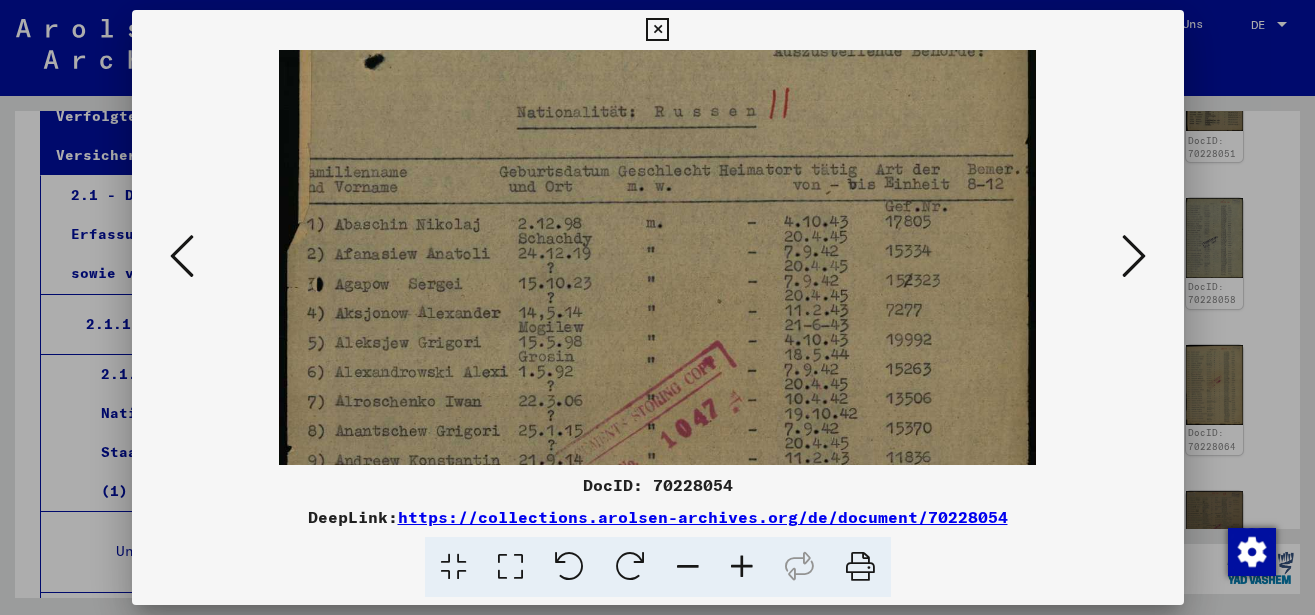 drag, startPoint x: 789, startPoint y: 383, endPoint x: 797, endPoint y: 318, distance: 65.490456 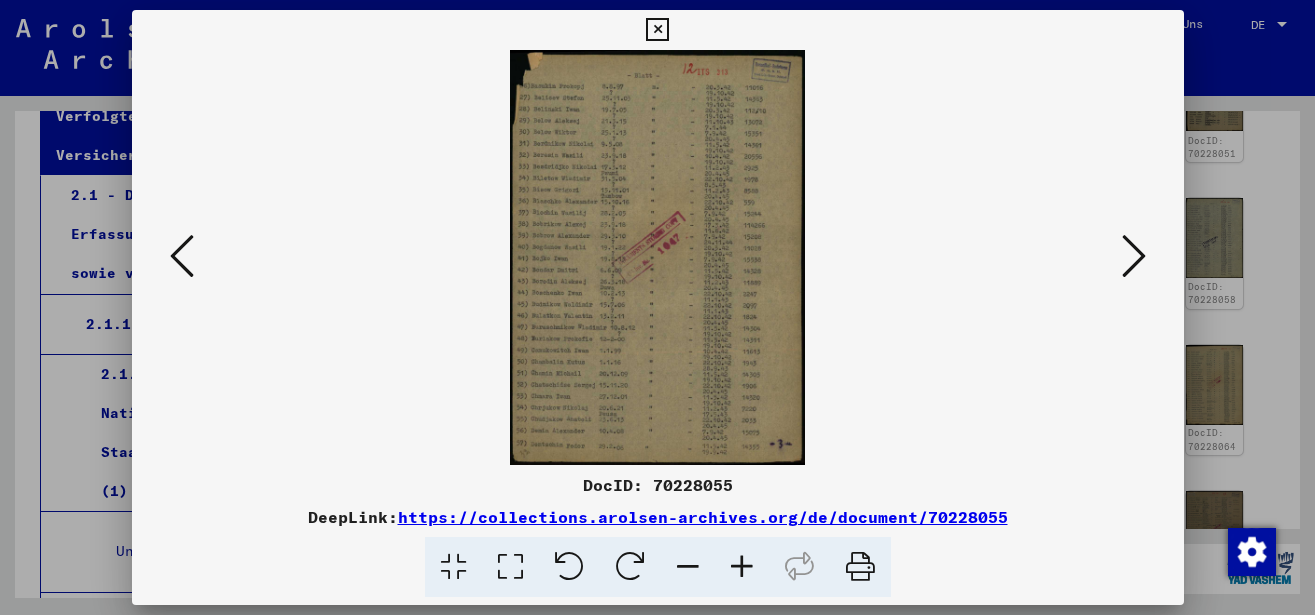 scroll, scrollTop: 0, scrollLeft: 0, axis: both 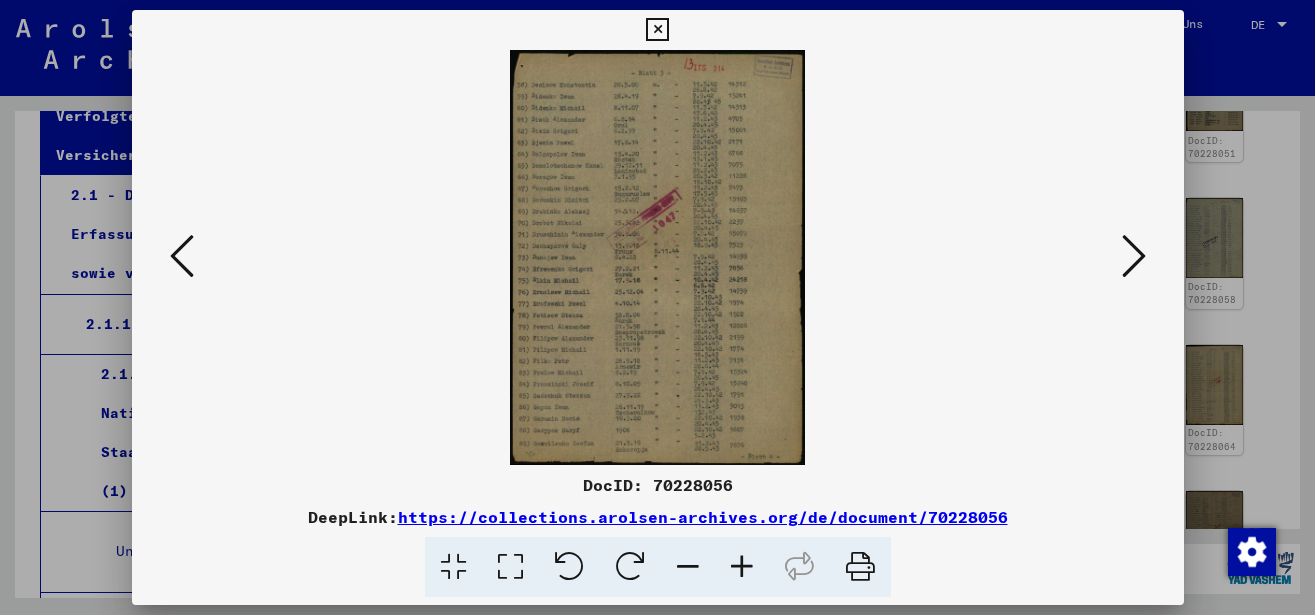 click at bounding box center (1134, 256) 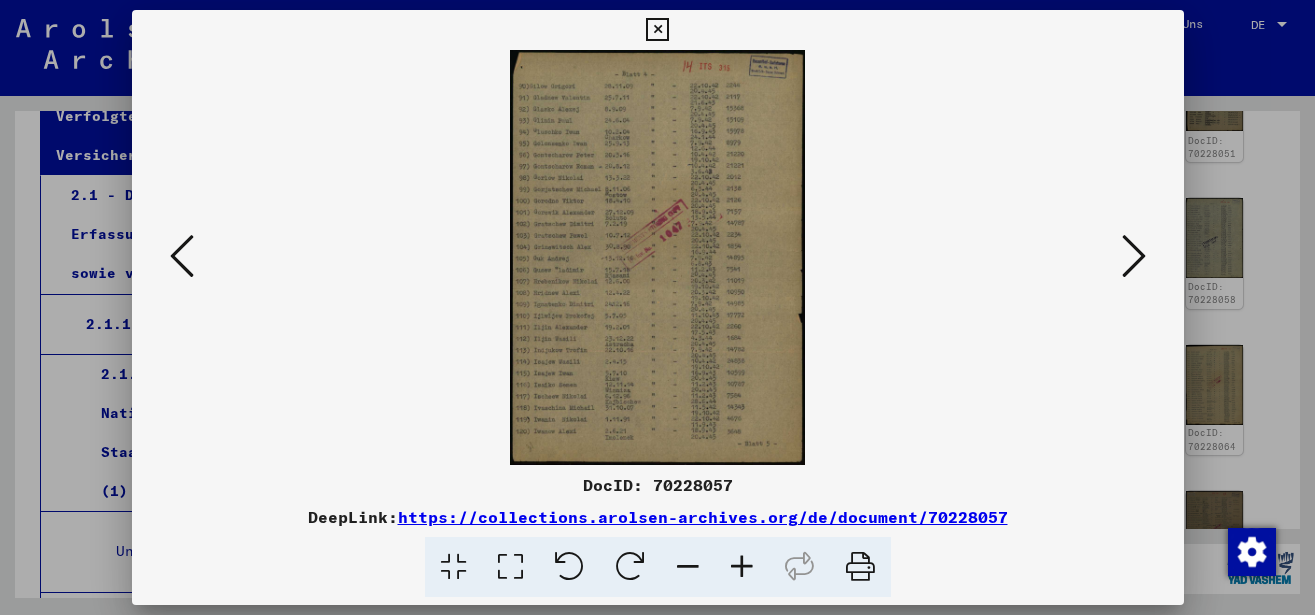 click at bounding box center [1134, 256] 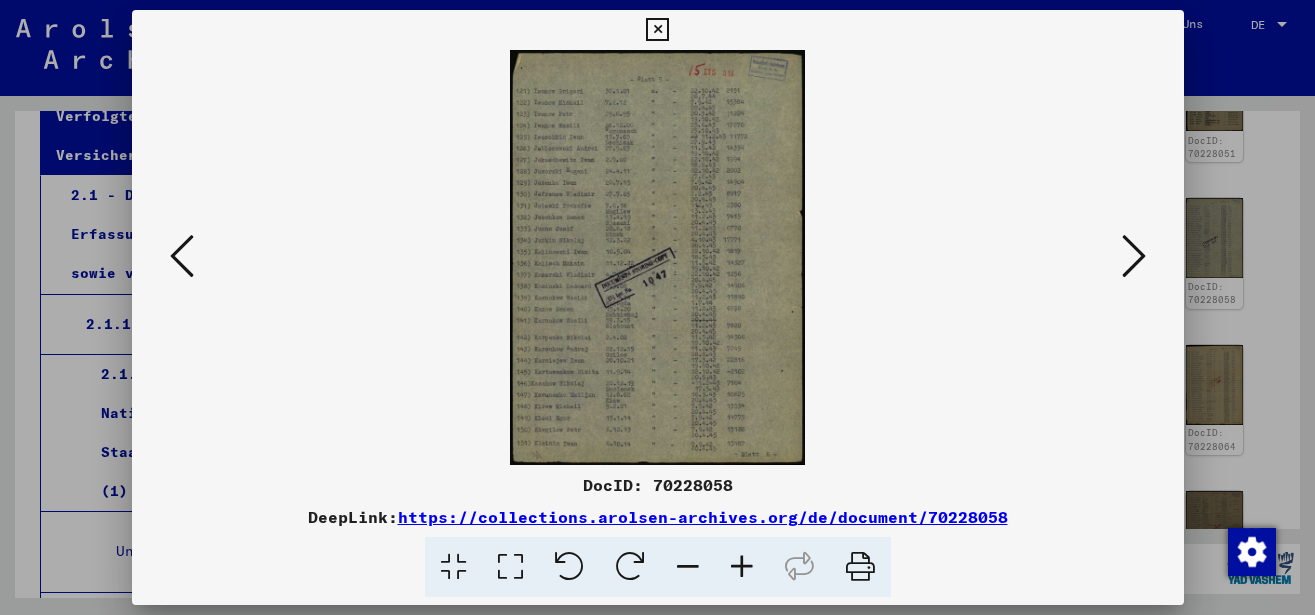 click at bounding box center (742, 567) 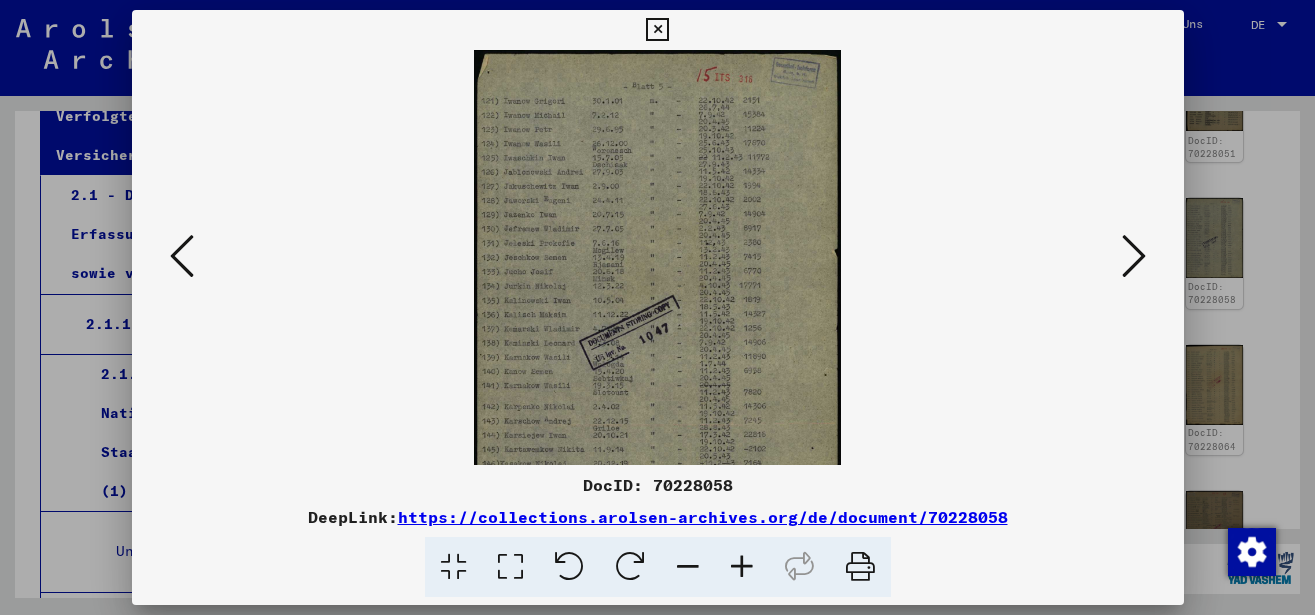 click at bounding box center [742, 567] 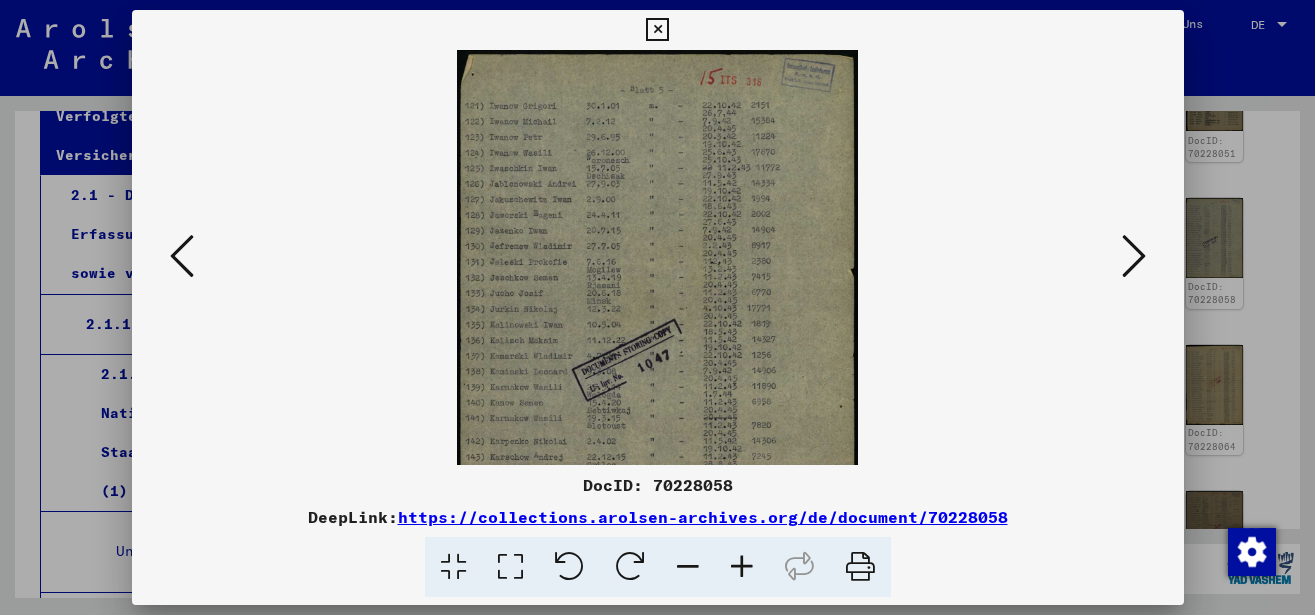 click at bounding box center [742, 567] 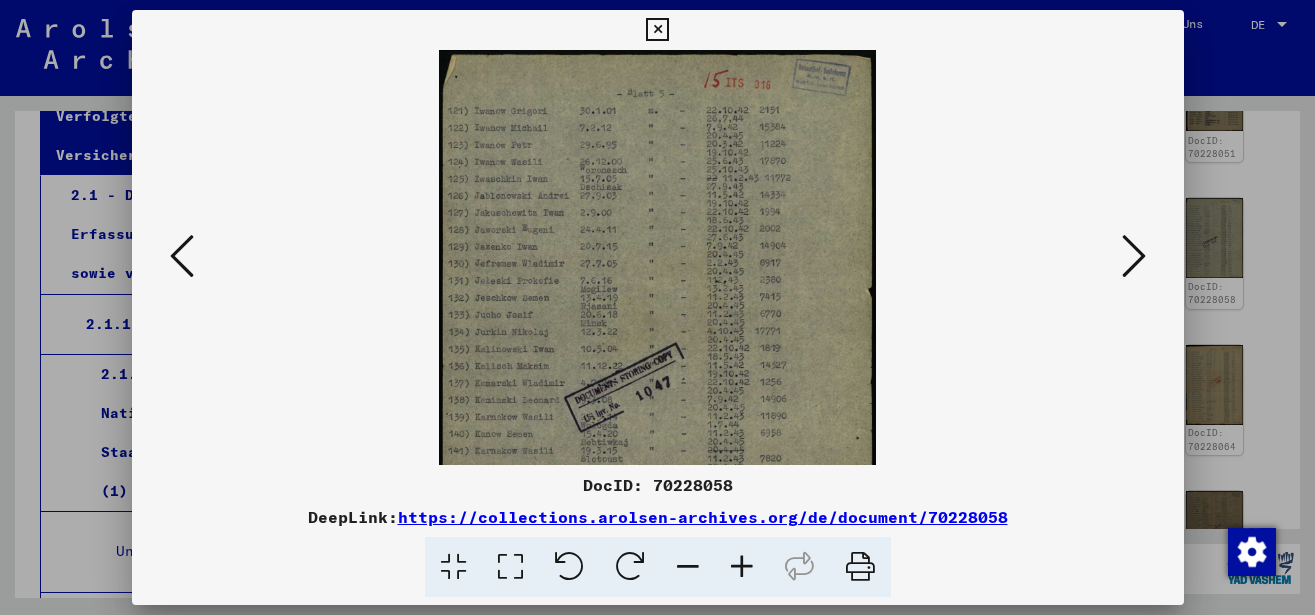 click at bounding box center (742, 567) 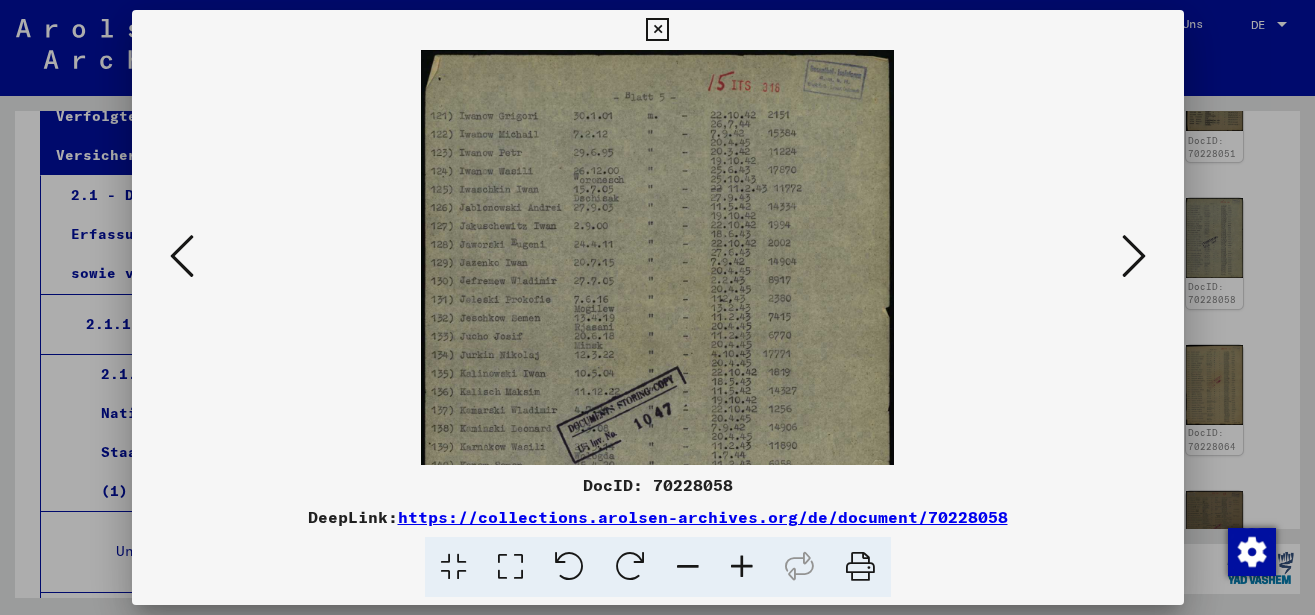 click at bounding box center [742, 567] 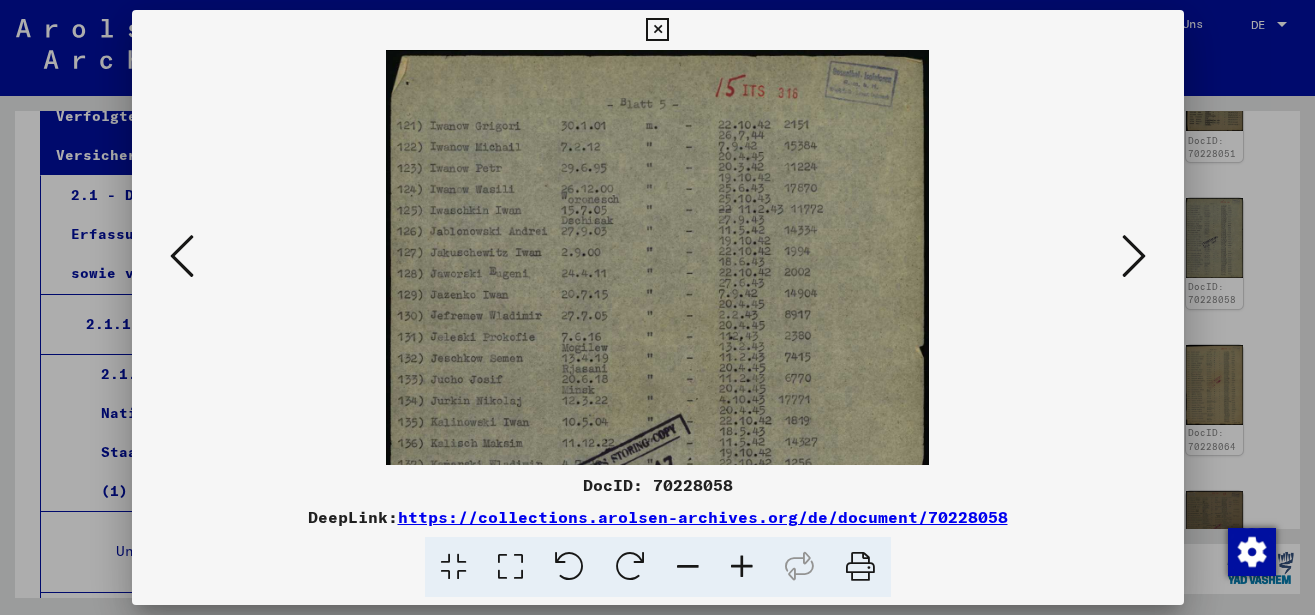 click at bounding box center [742, 567] 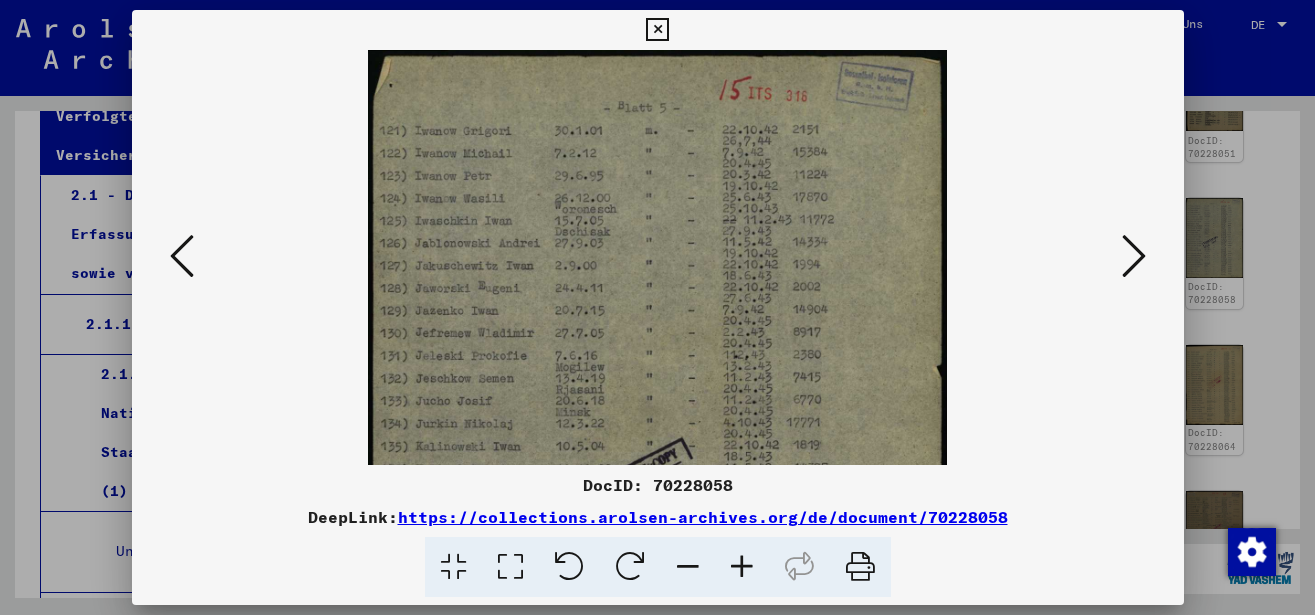 click at bounding box center (742, 567) 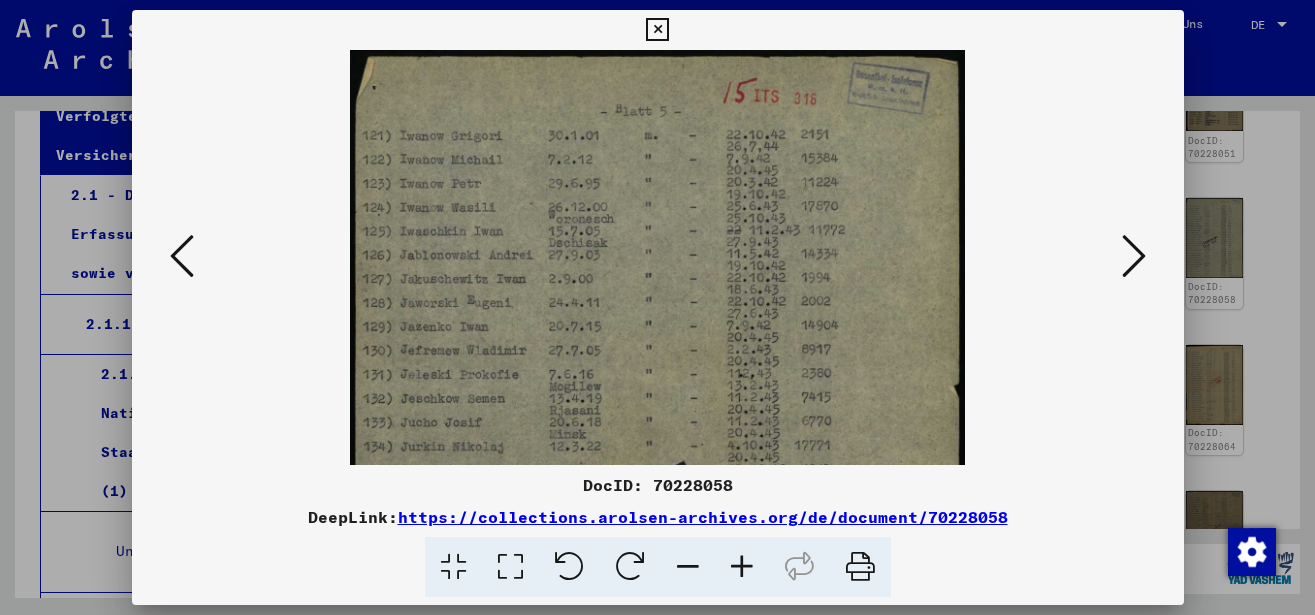 click at bounding box center (742, 567) 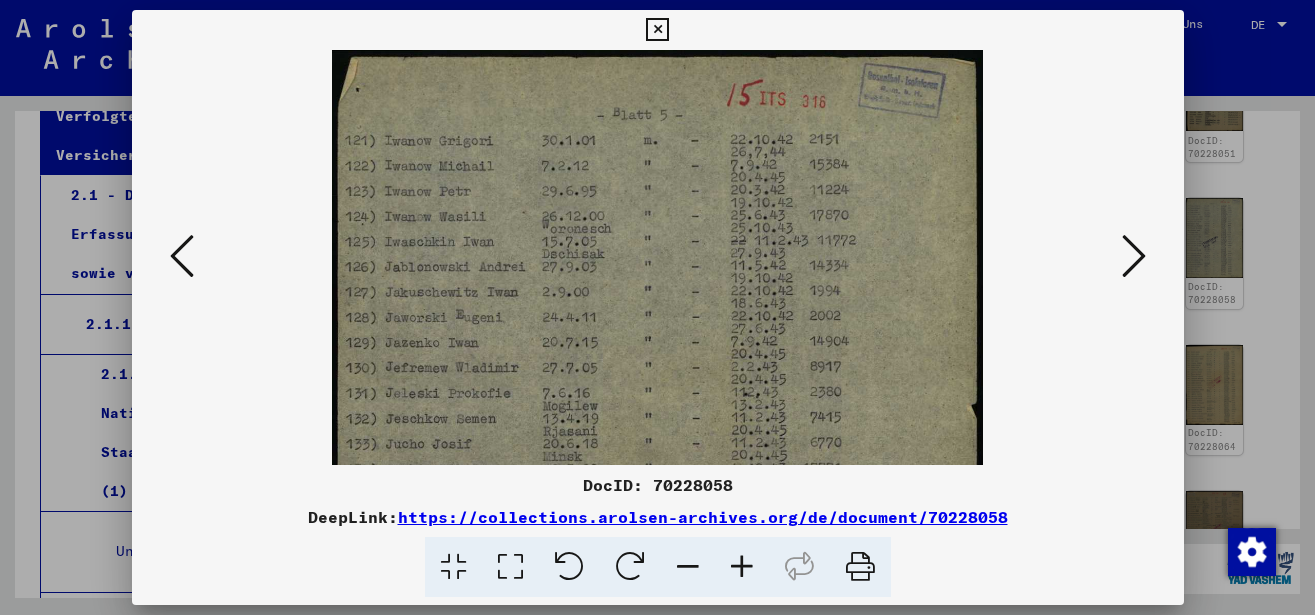 click at bounding box center [1134, 256] 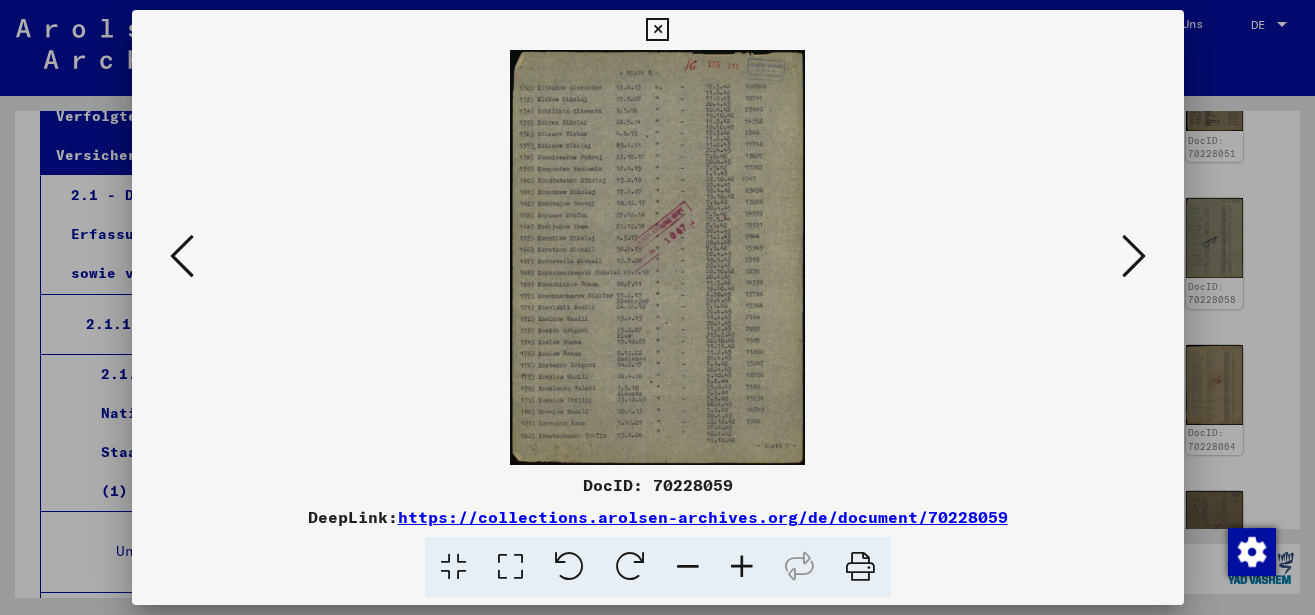click at bounding box center (1134, 256) 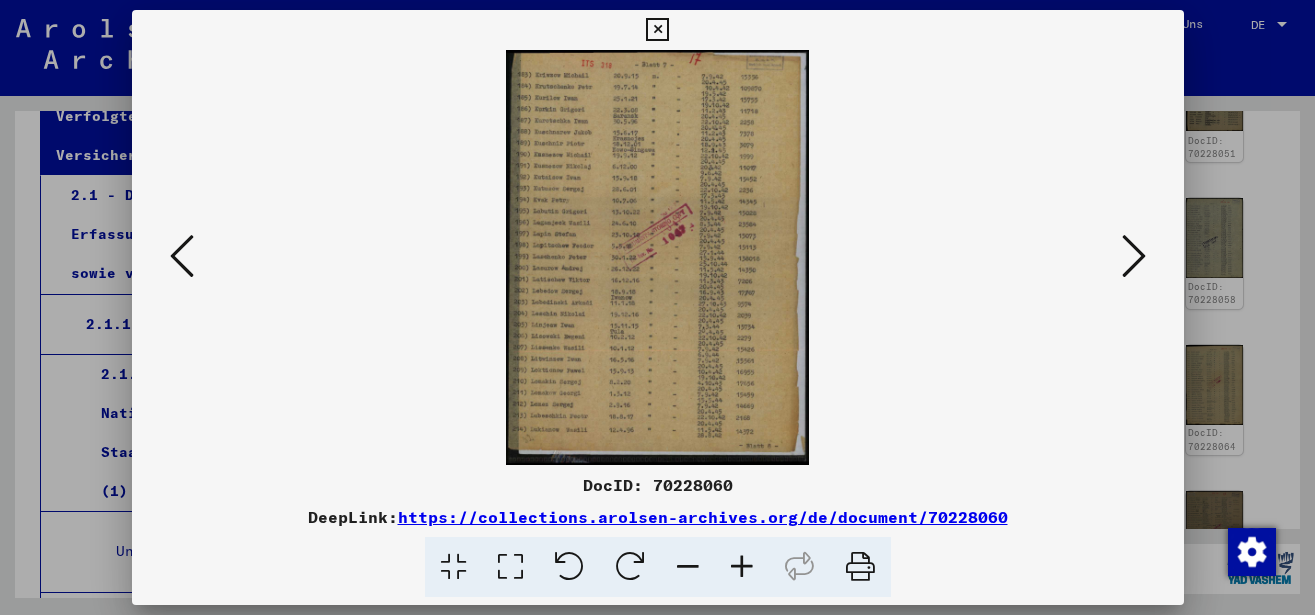 click at bounding box center (1134, 256) 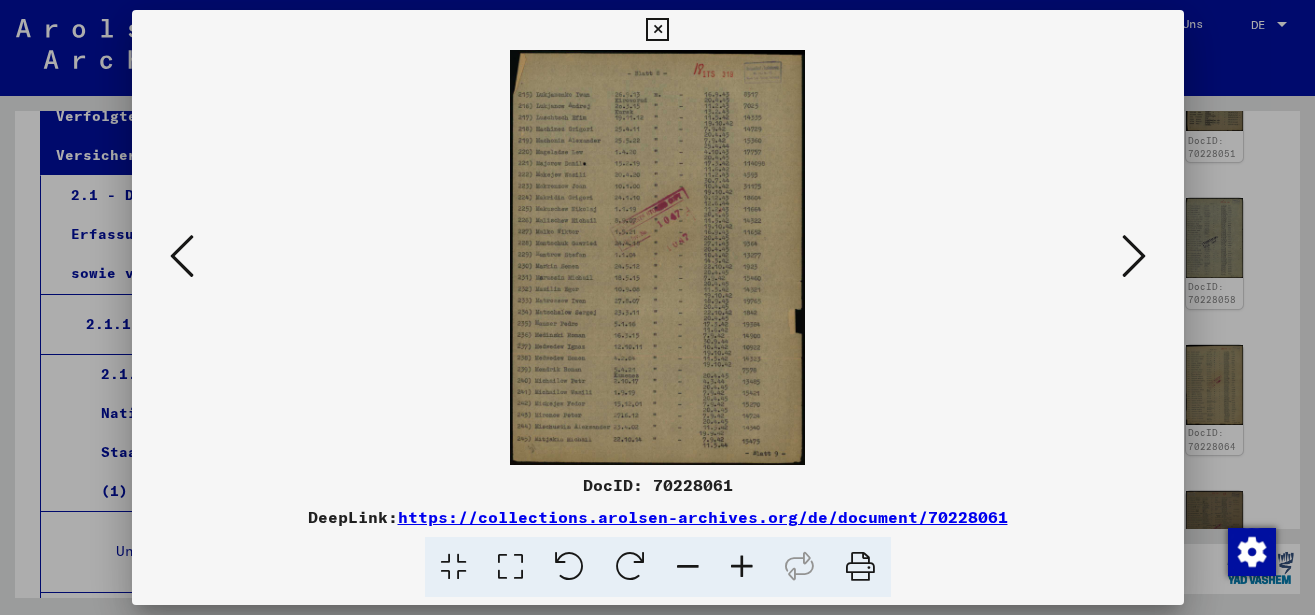 click at bounding box center (742, 567) 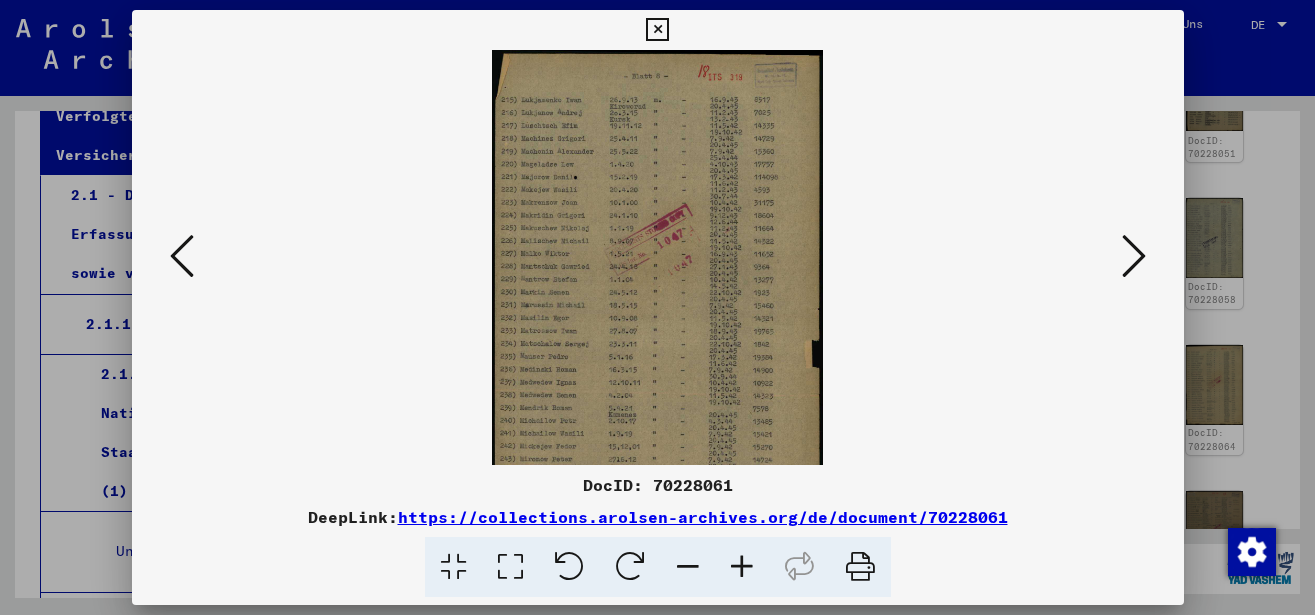 click at bounding box center (742, 567) 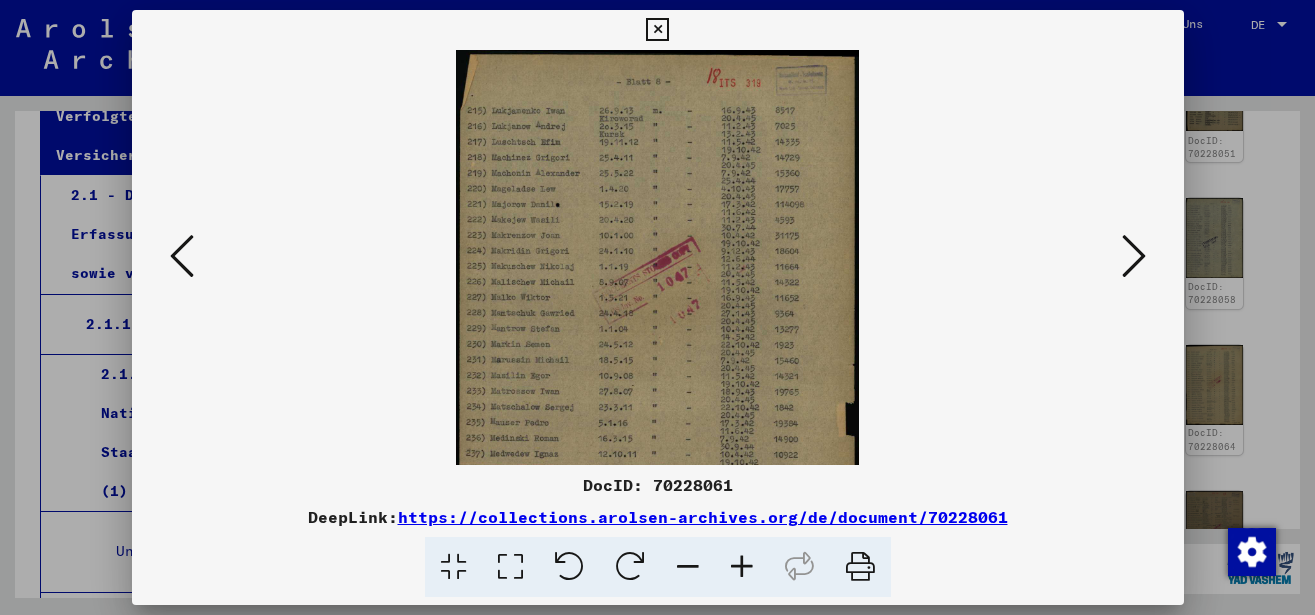 click at bounding box center (742, 567) 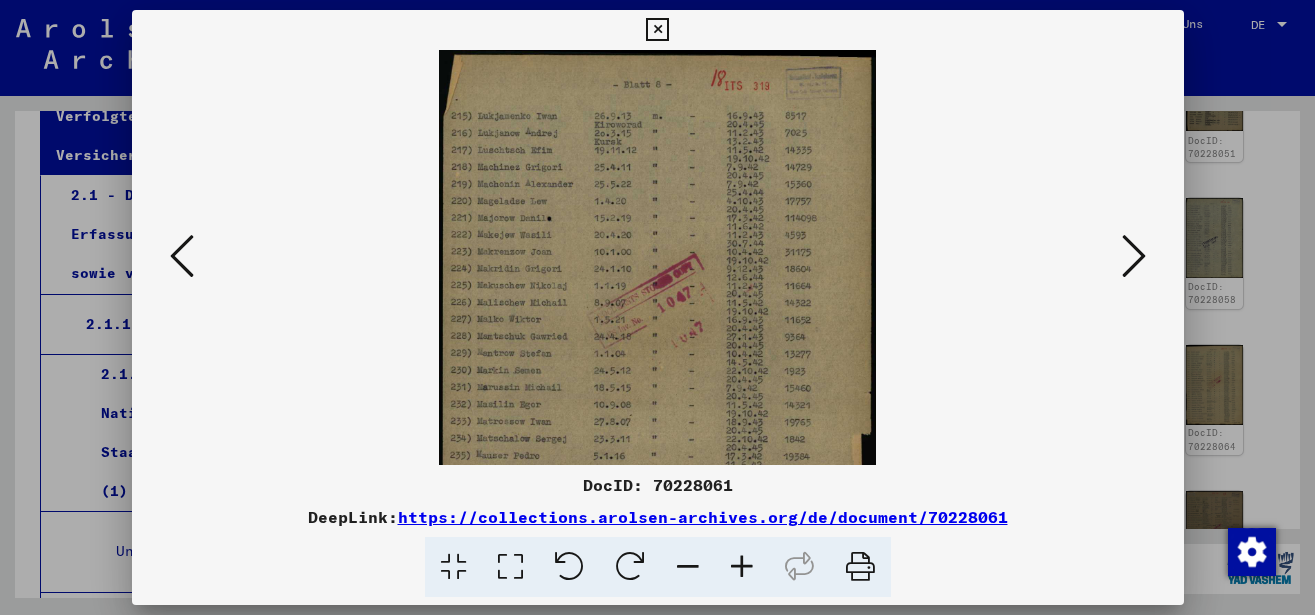 click at bounding box center [742, 567] 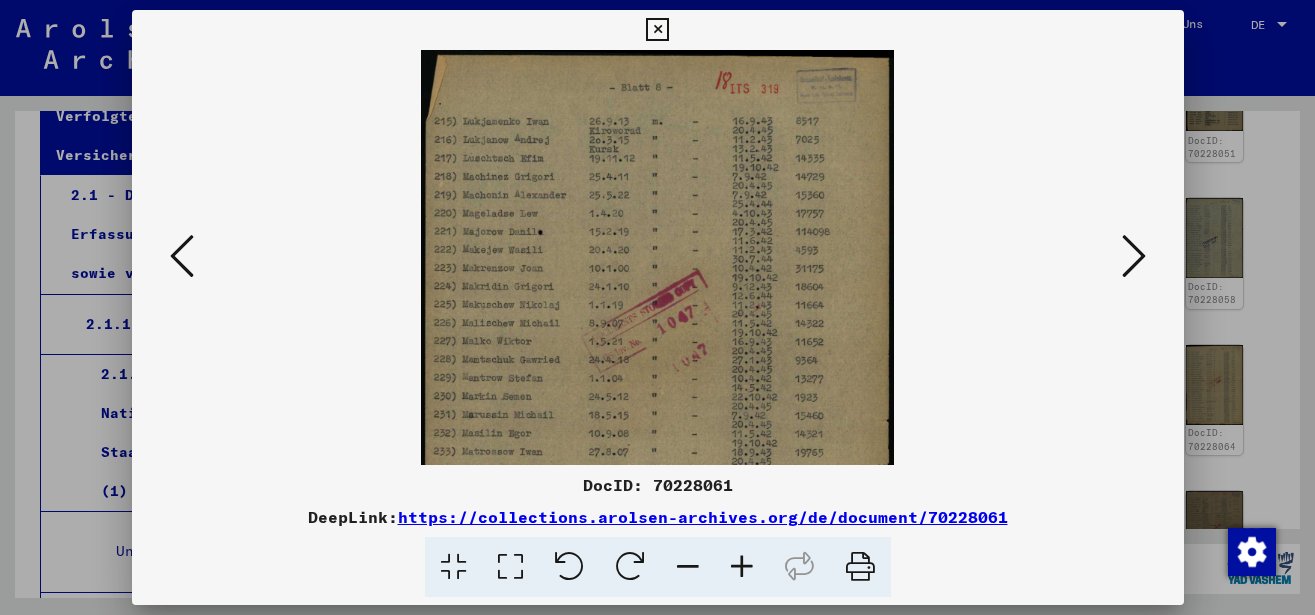click at bounding box center (742, 567) 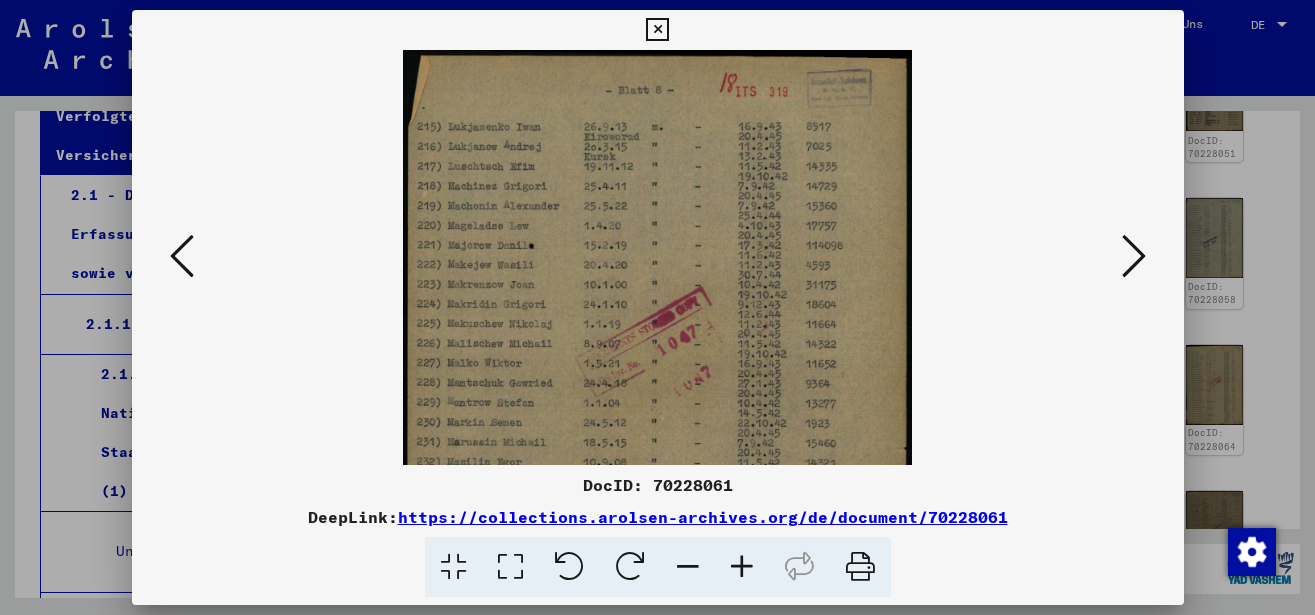 click at bounding box center (742, 567) 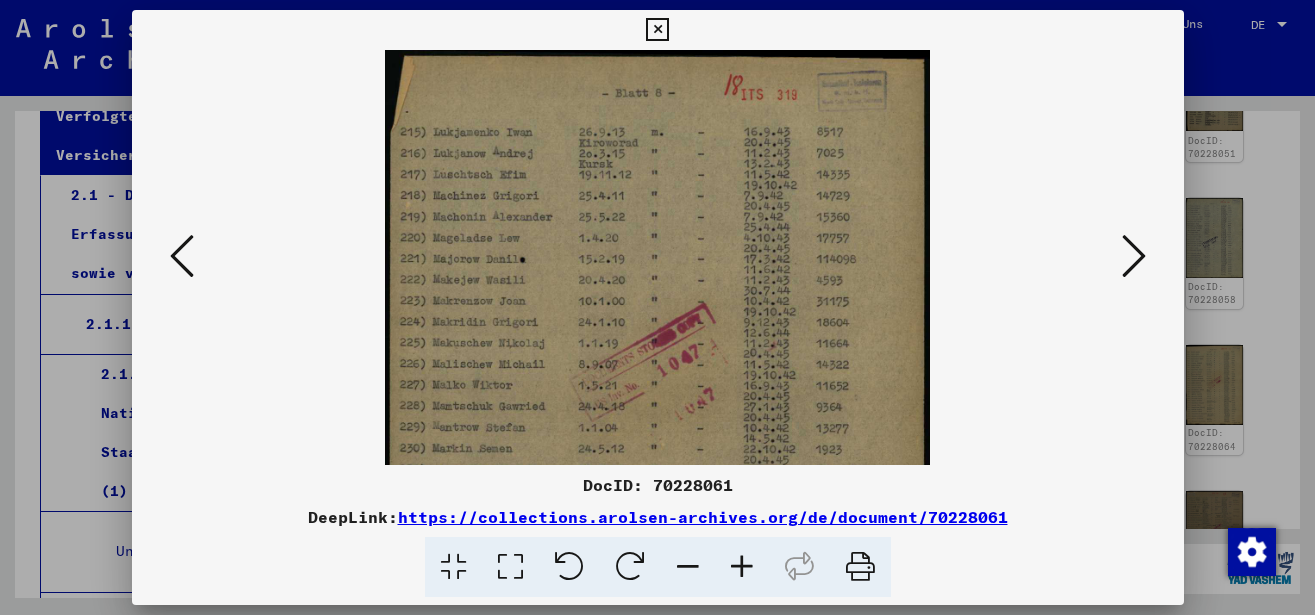 click at bounding box center [742, 567] 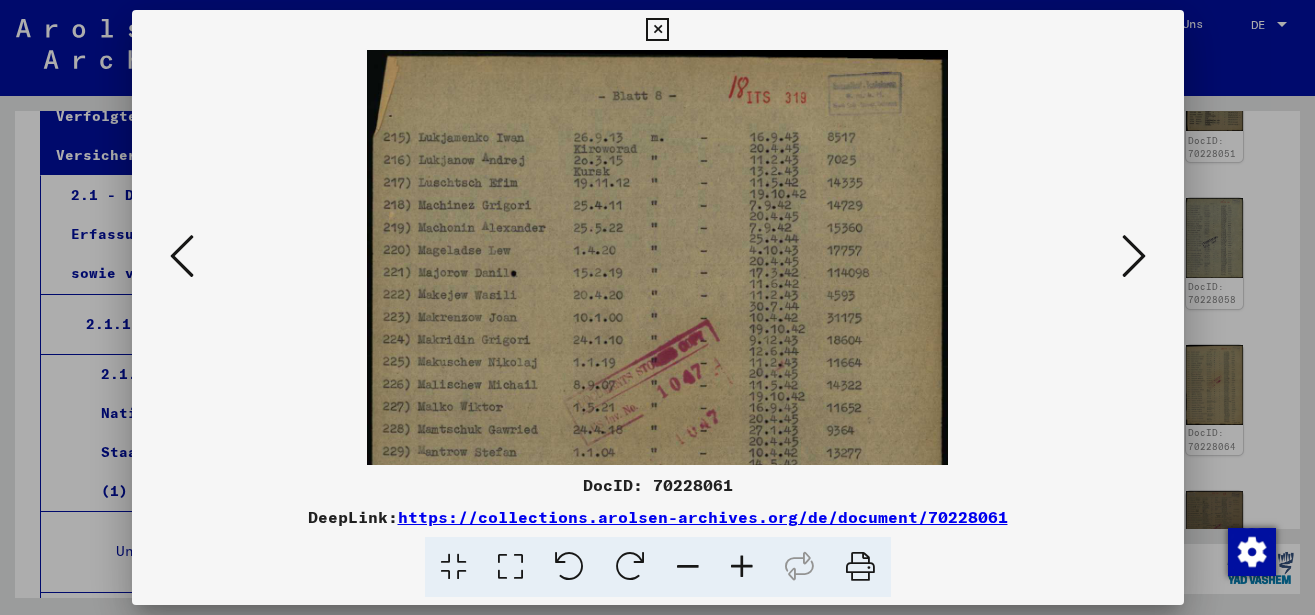 click at bounding box center (742, 567) 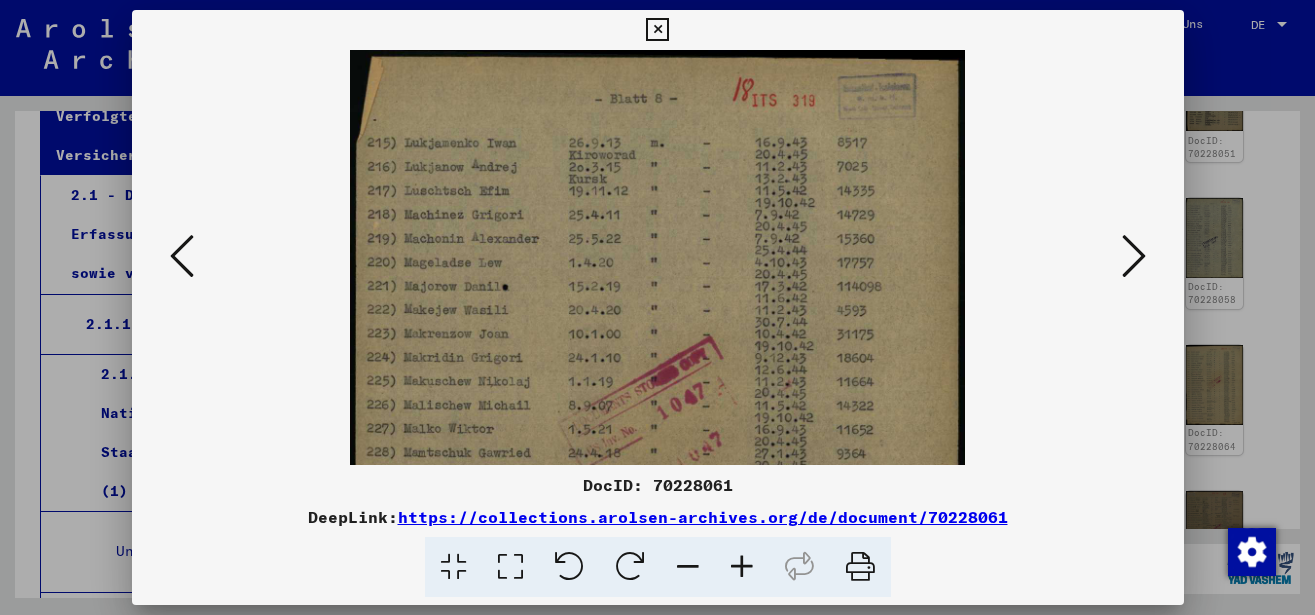 click at bounding box center [742, 567] 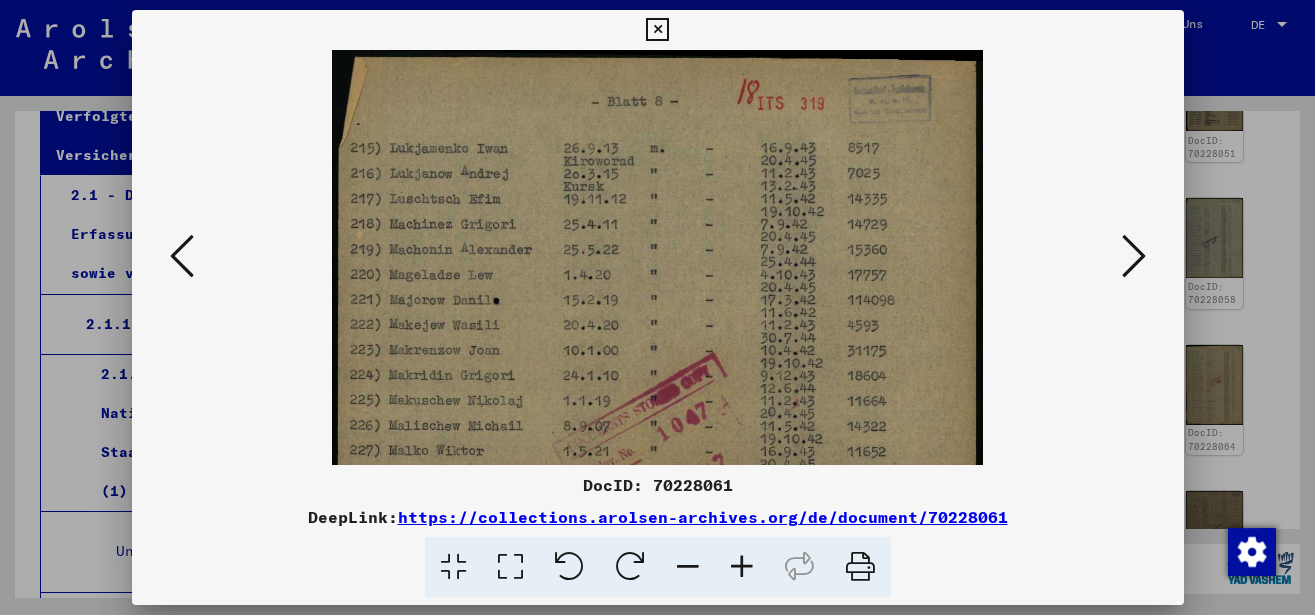 click at bounding box center (742, 567) 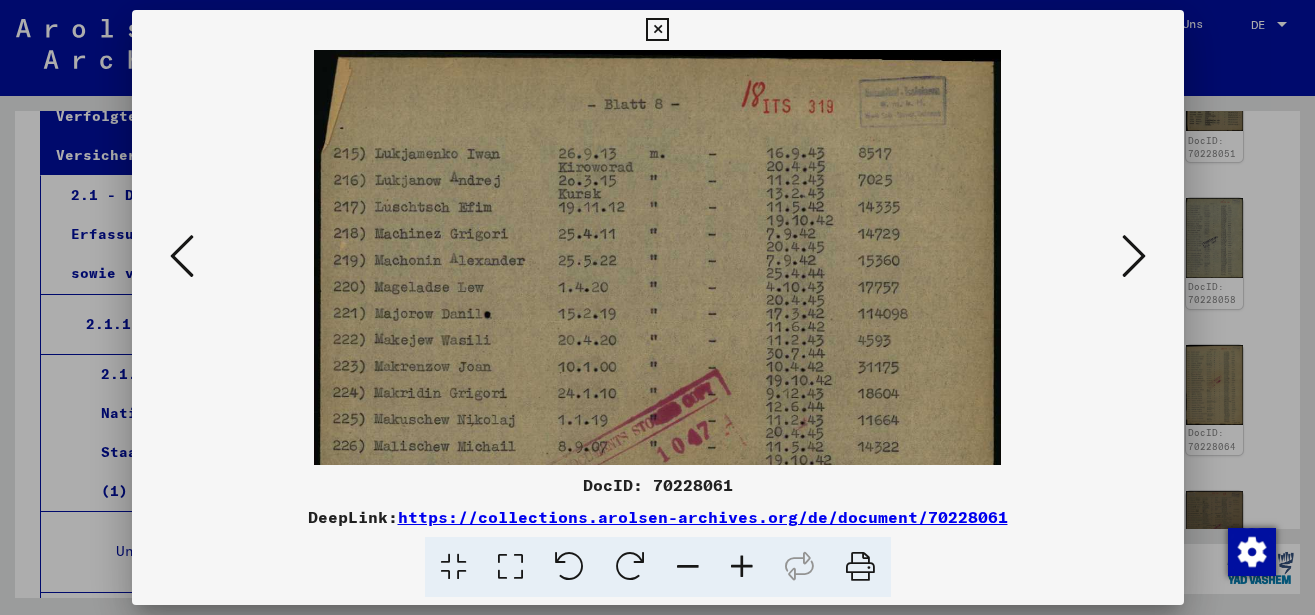 click at bounding box center [1134, 256] 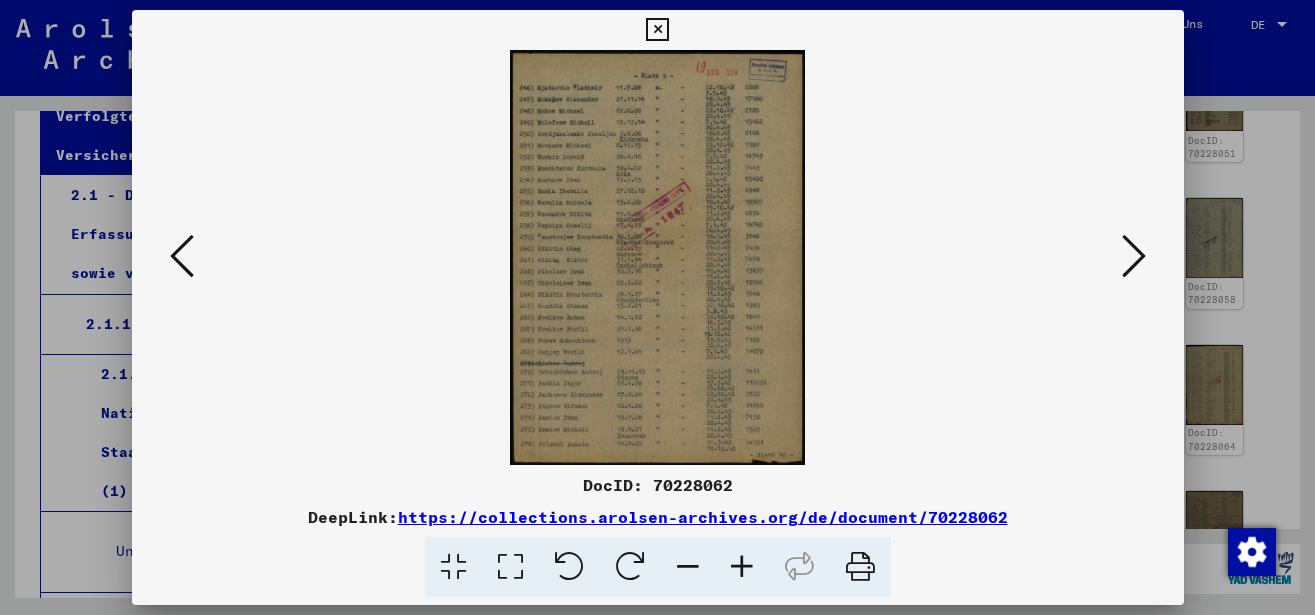 click at bounding box center (1134, 256) 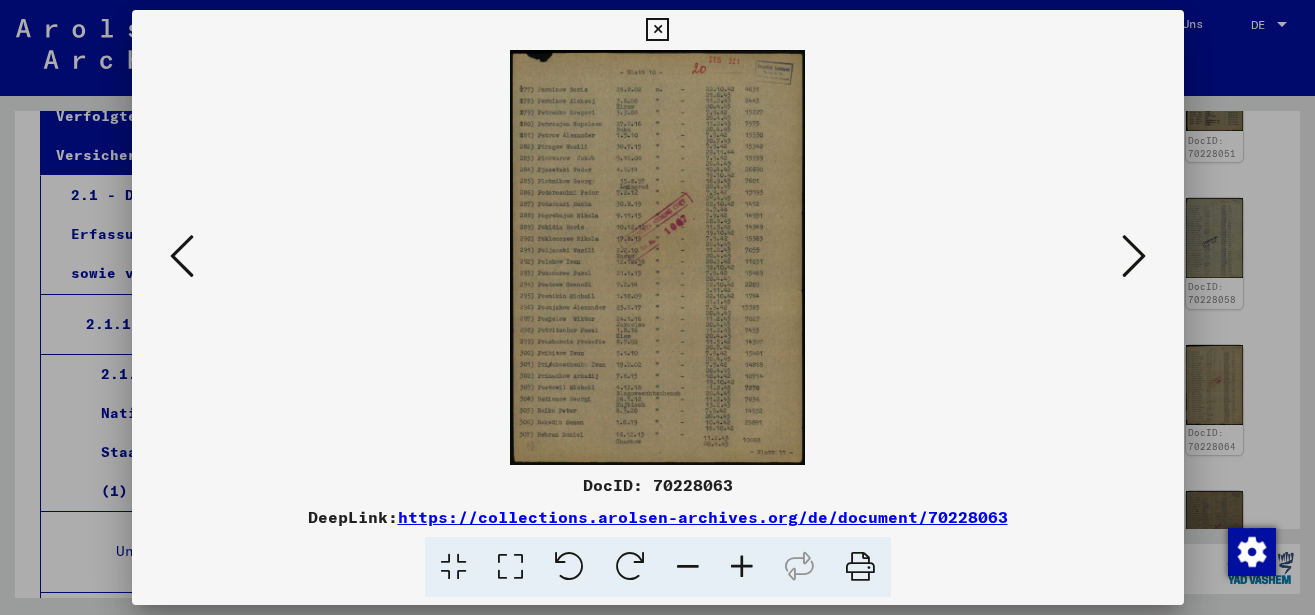click at bounding box center (742, 567) 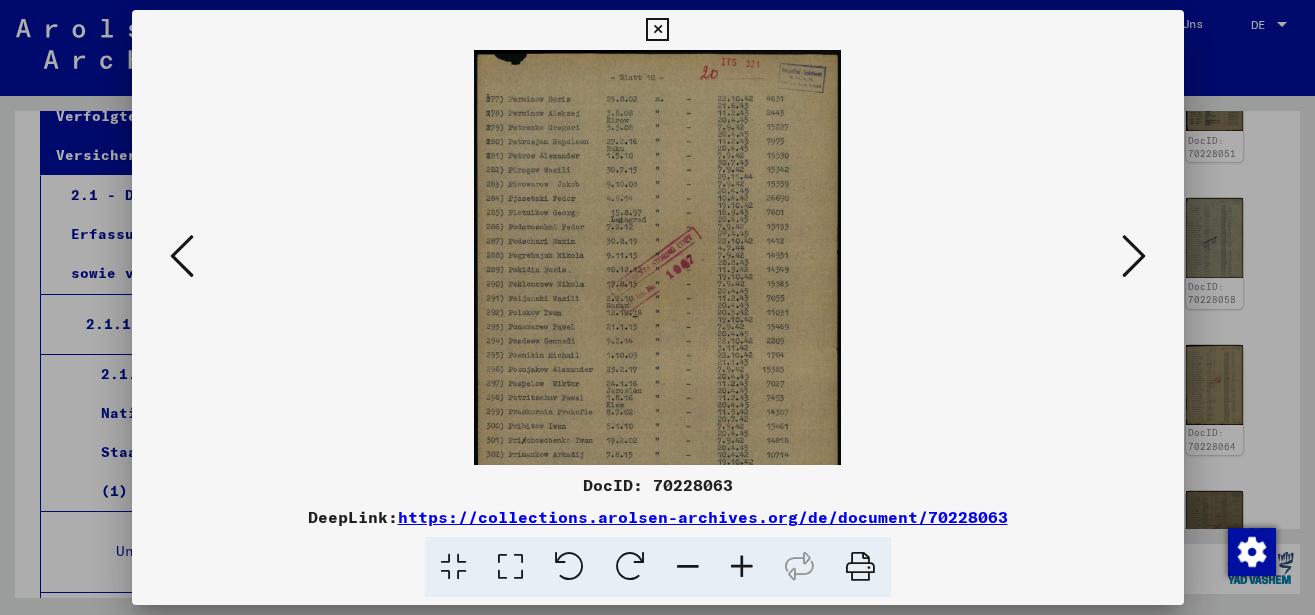 click at bounding box center [742, 567] 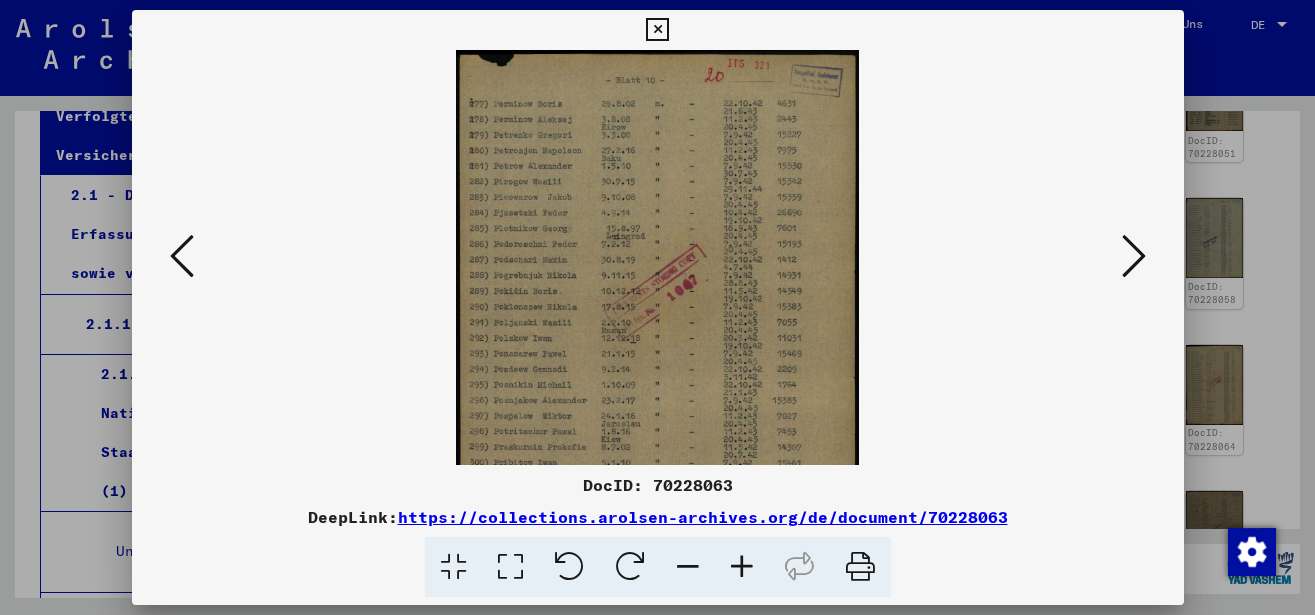 click at bounding box center (742, 567) 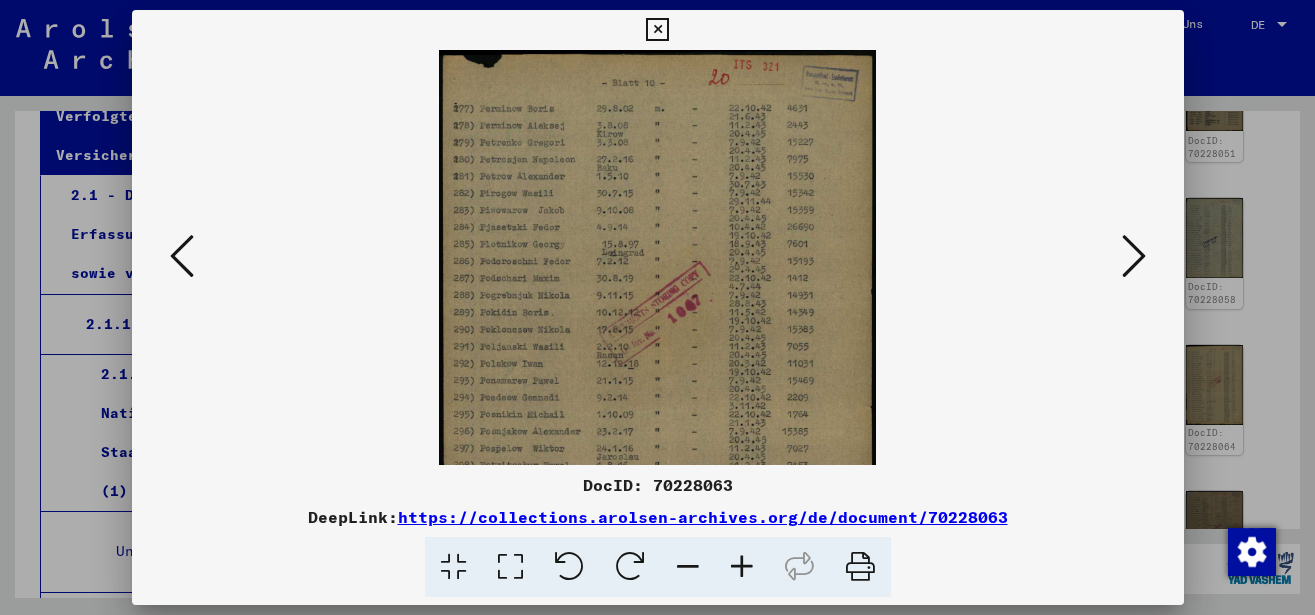 click at bounding box center (742, 567) 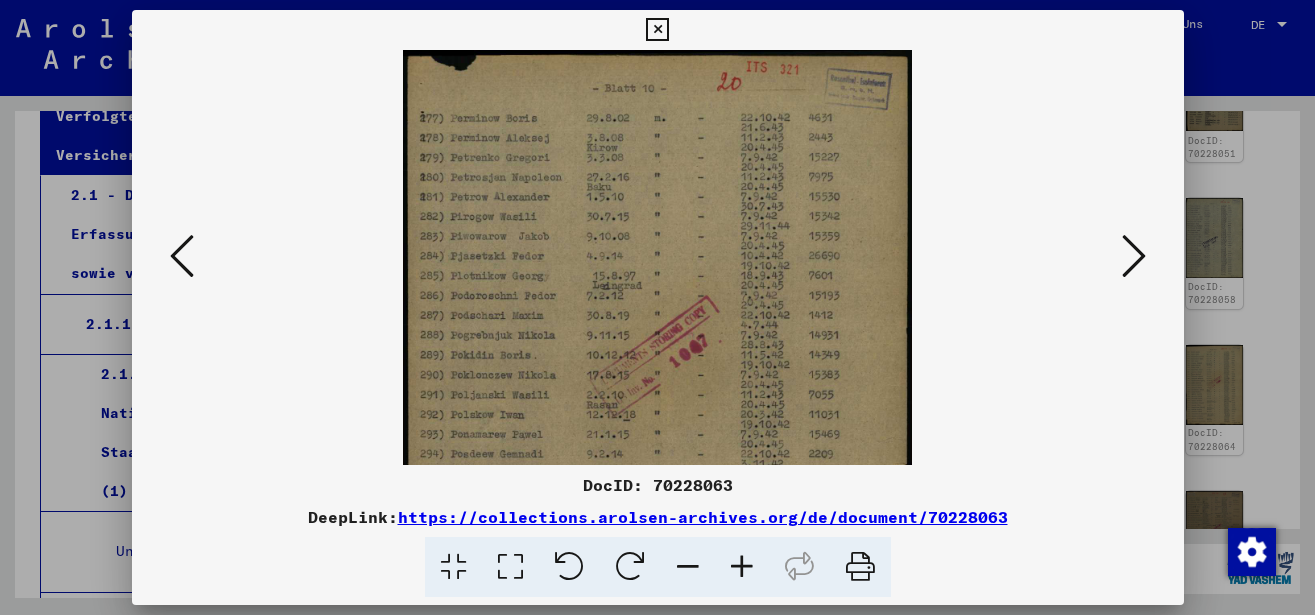 click at bounding box center (742, 567) 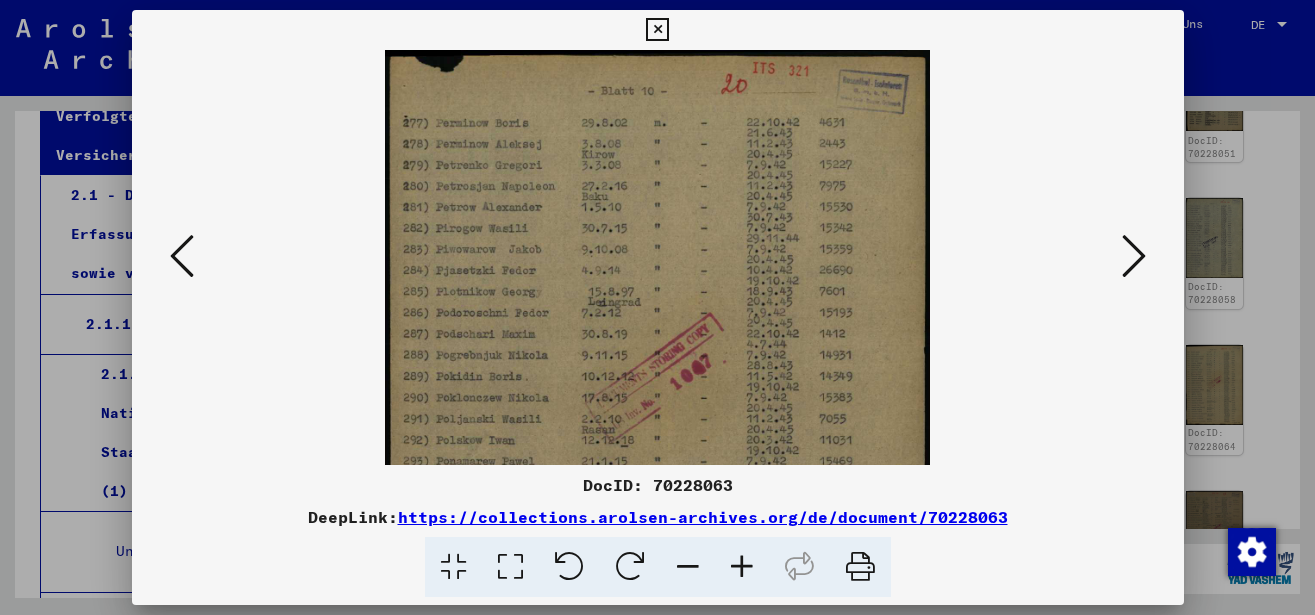 click at bounding box center [742, 567] 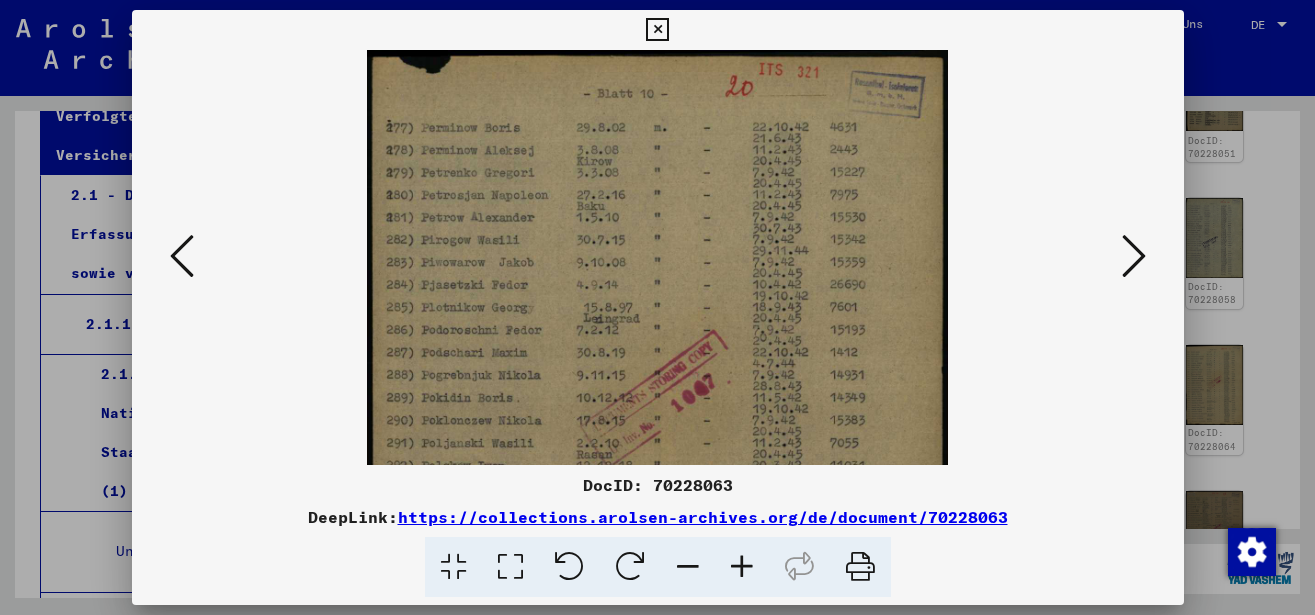 click at bounding box center [742, 567] 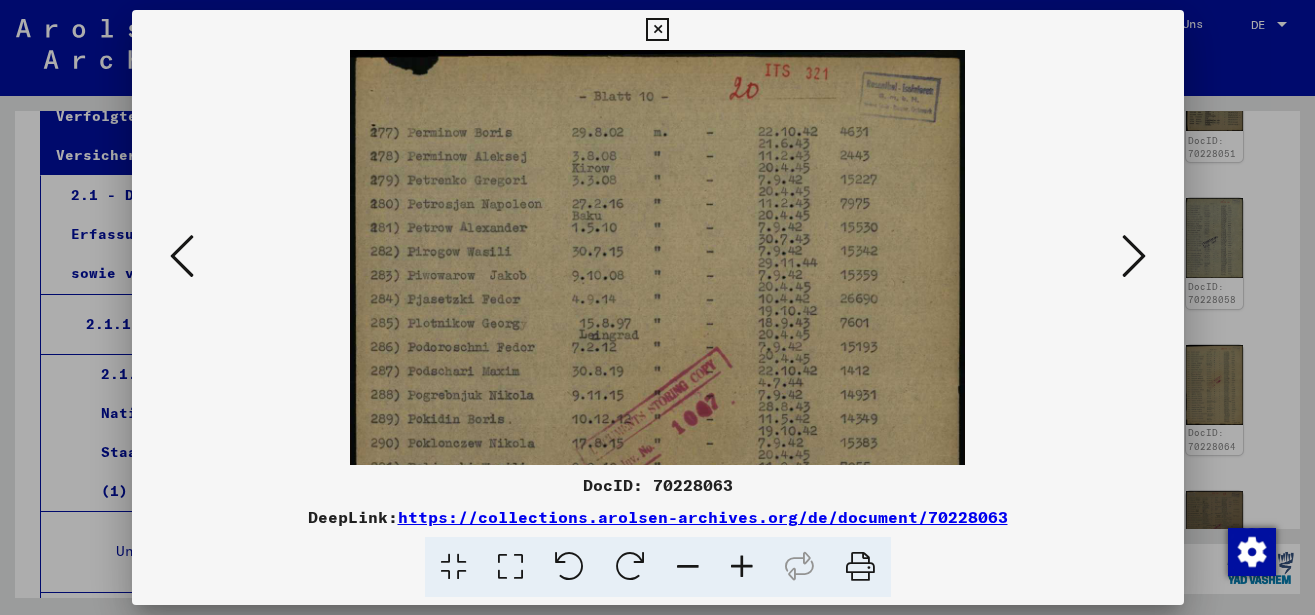 click at bounding box center [742, 567] 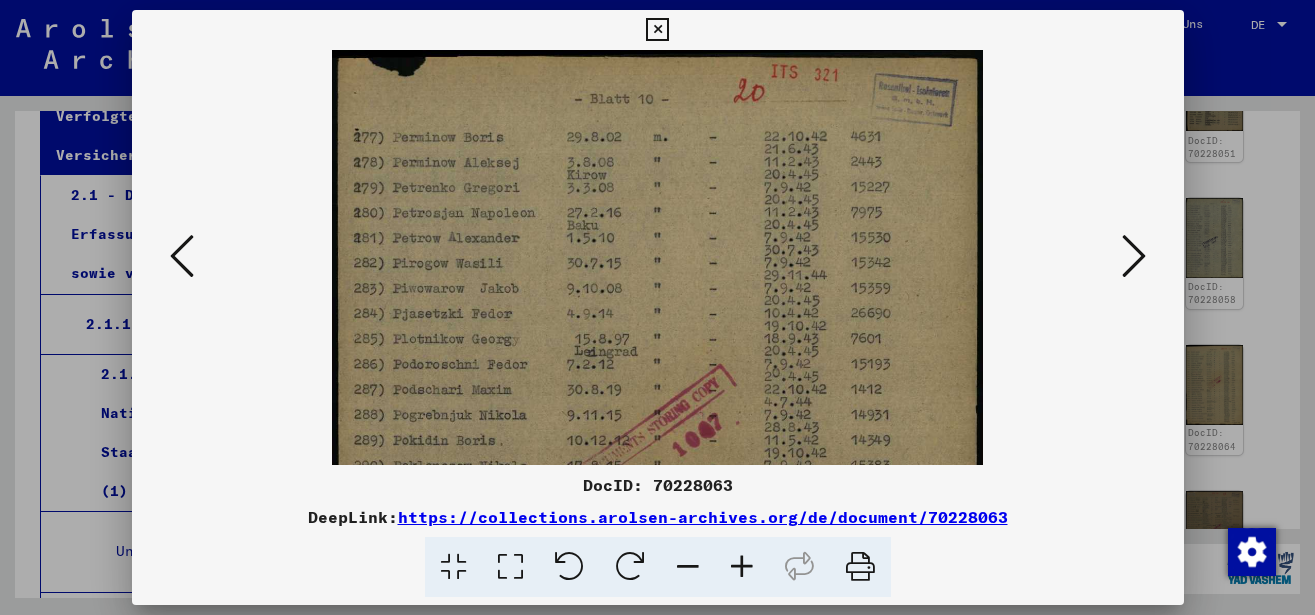 click at bounding box center (742, 567) 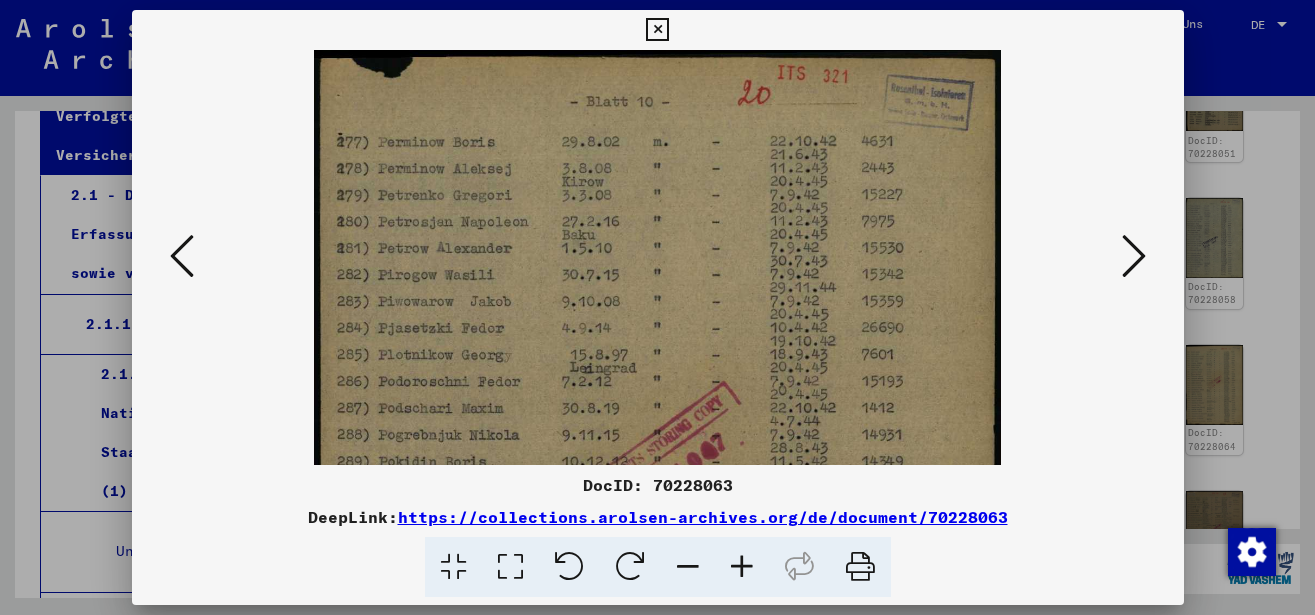 click at bounding box center (742, 567) 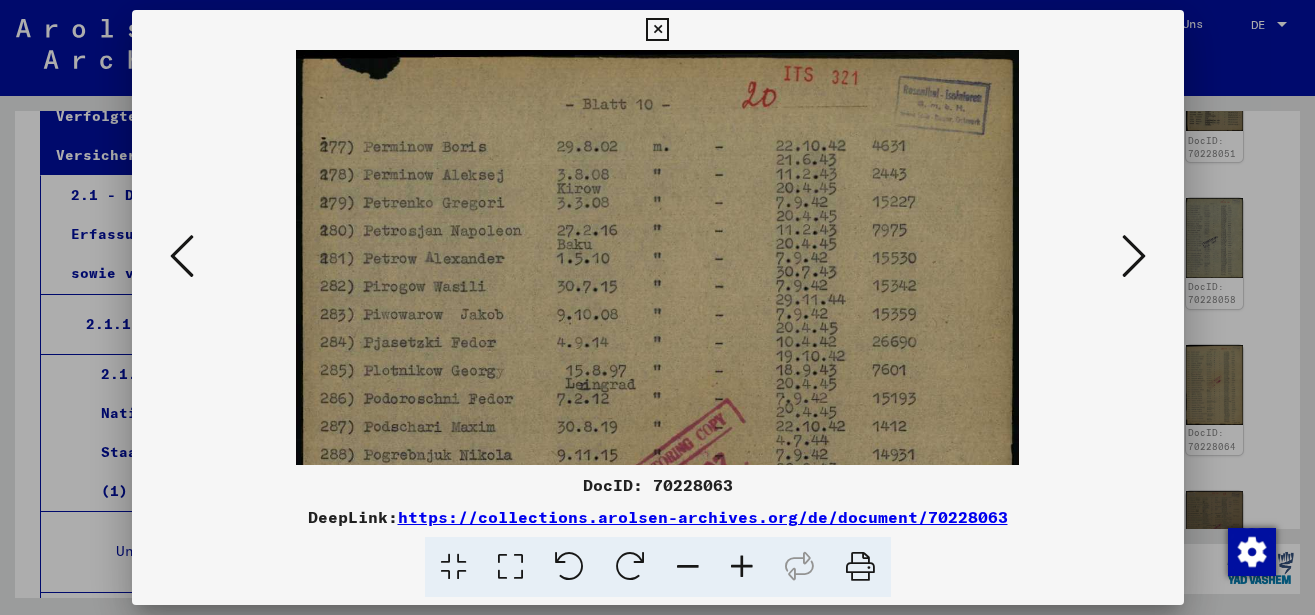 click at bounding box center (742, 567) 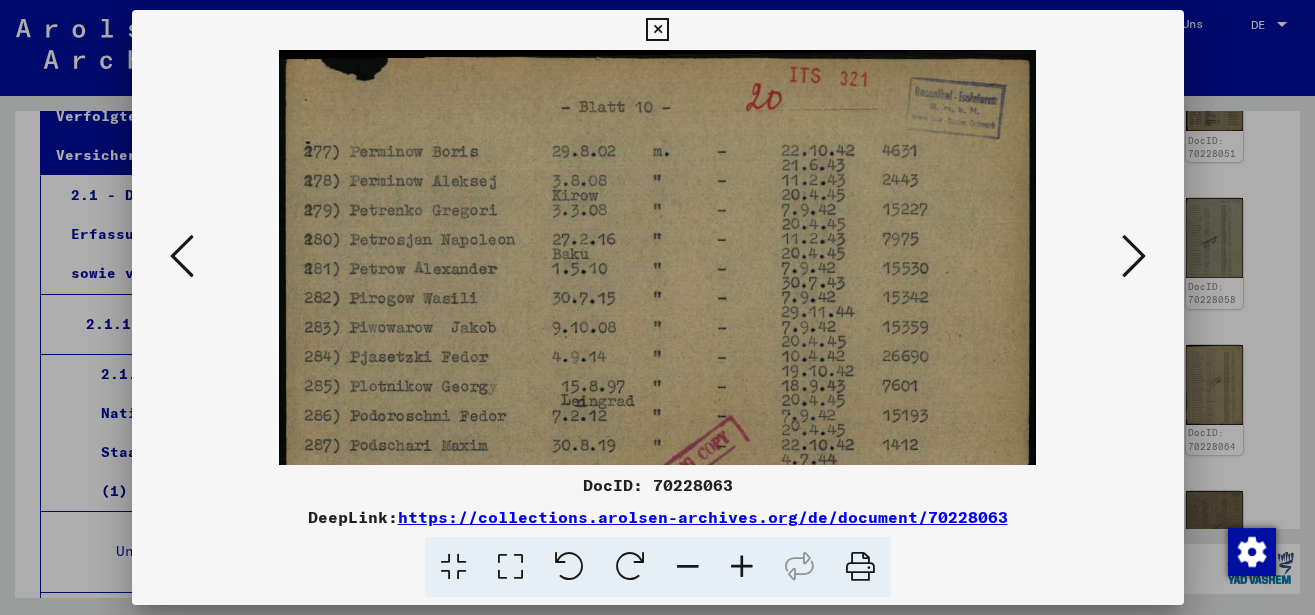 click at bounding box center (182, 256) 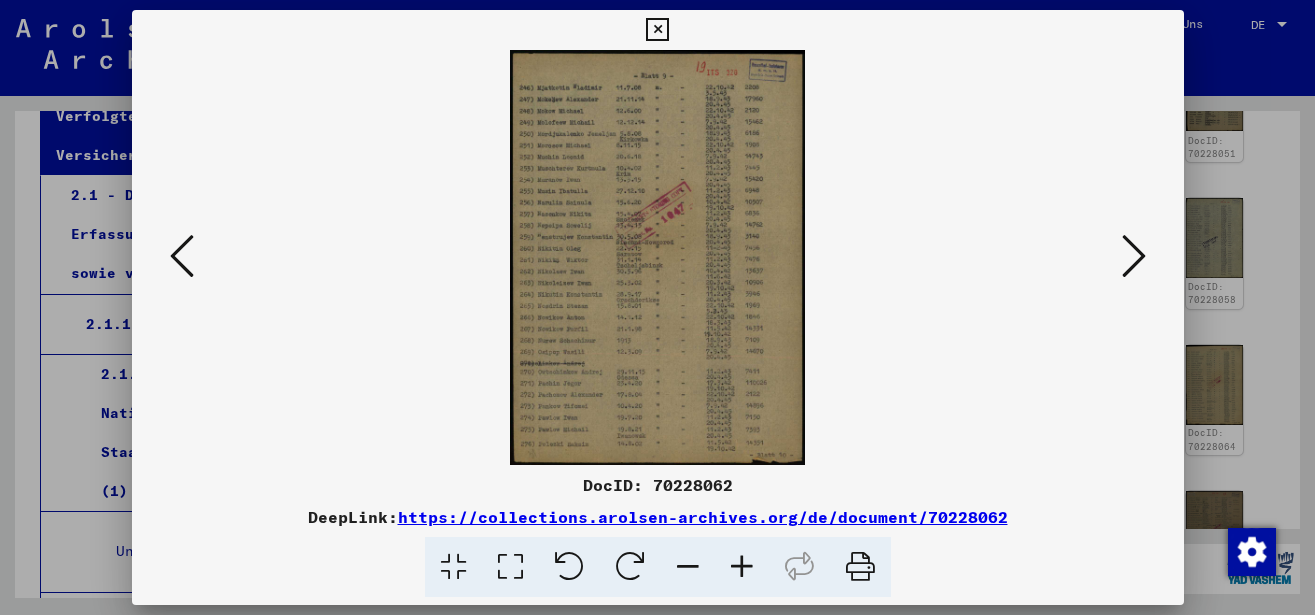click at bounding box center (742, 567) 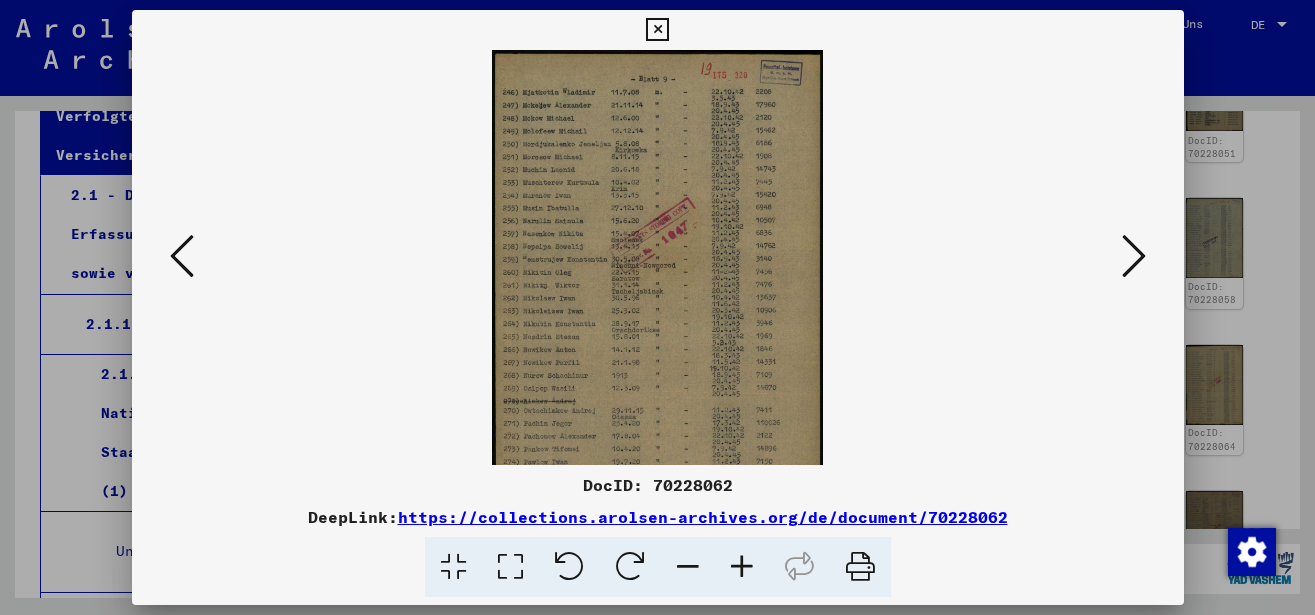 click at bounding box center [742, 567] 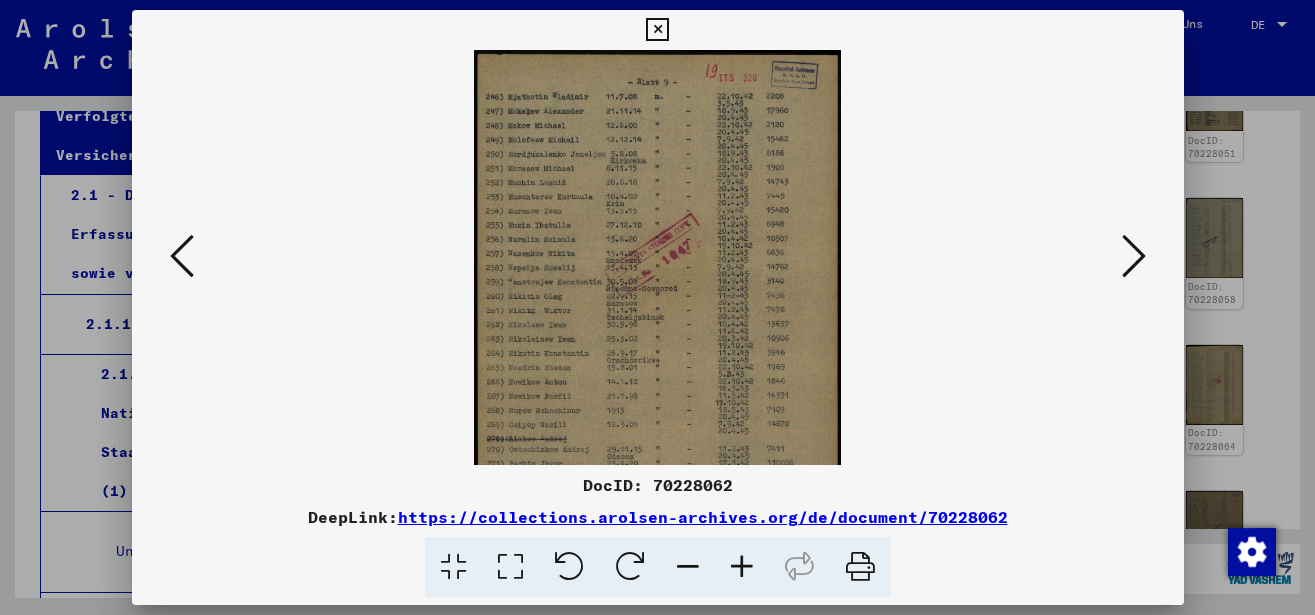 click at bounding box center (742, 567) 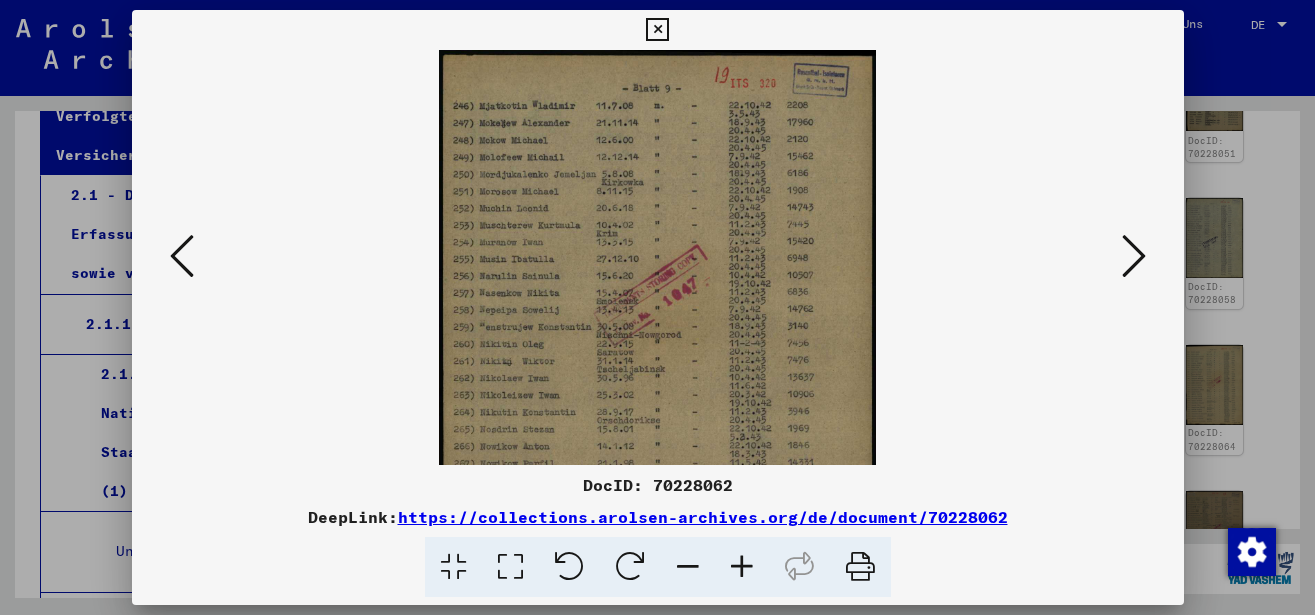 click at bounding box center (742, 567) 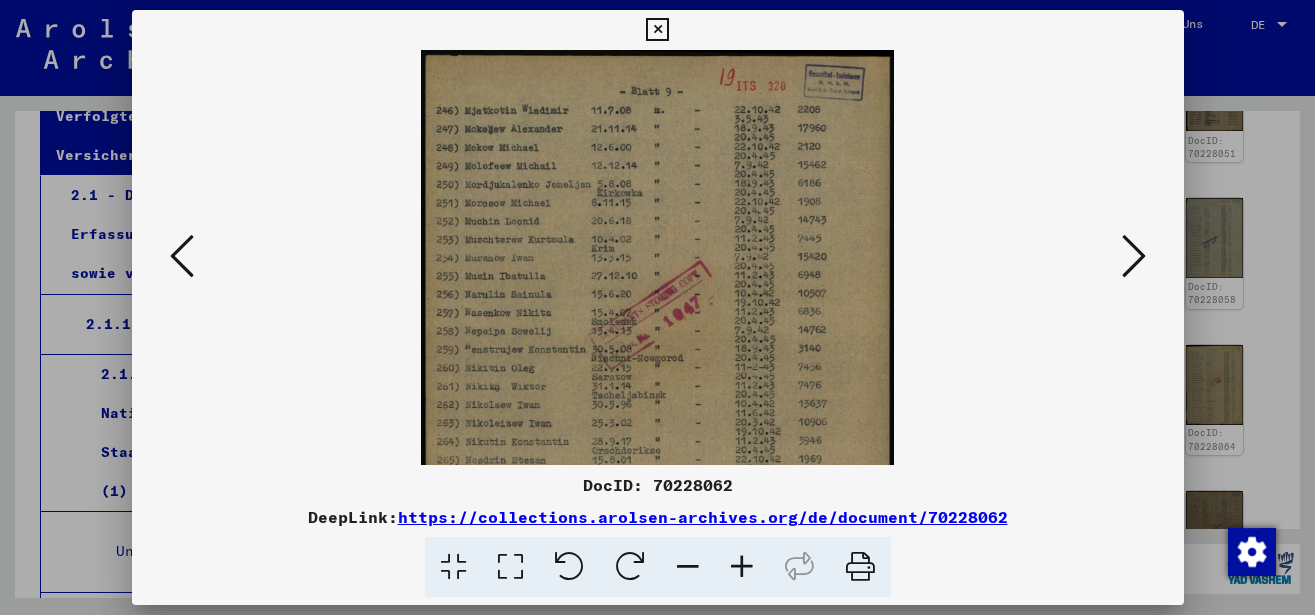 click at bounding box center (742, 567) 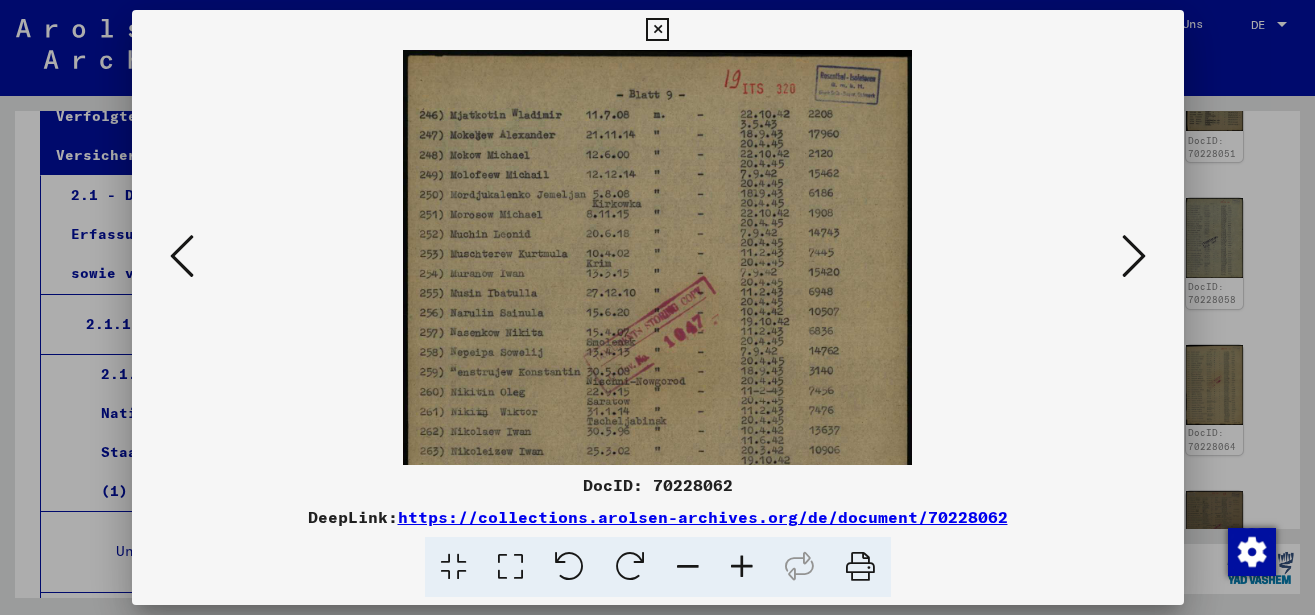 click at bounding box center (742, 567) 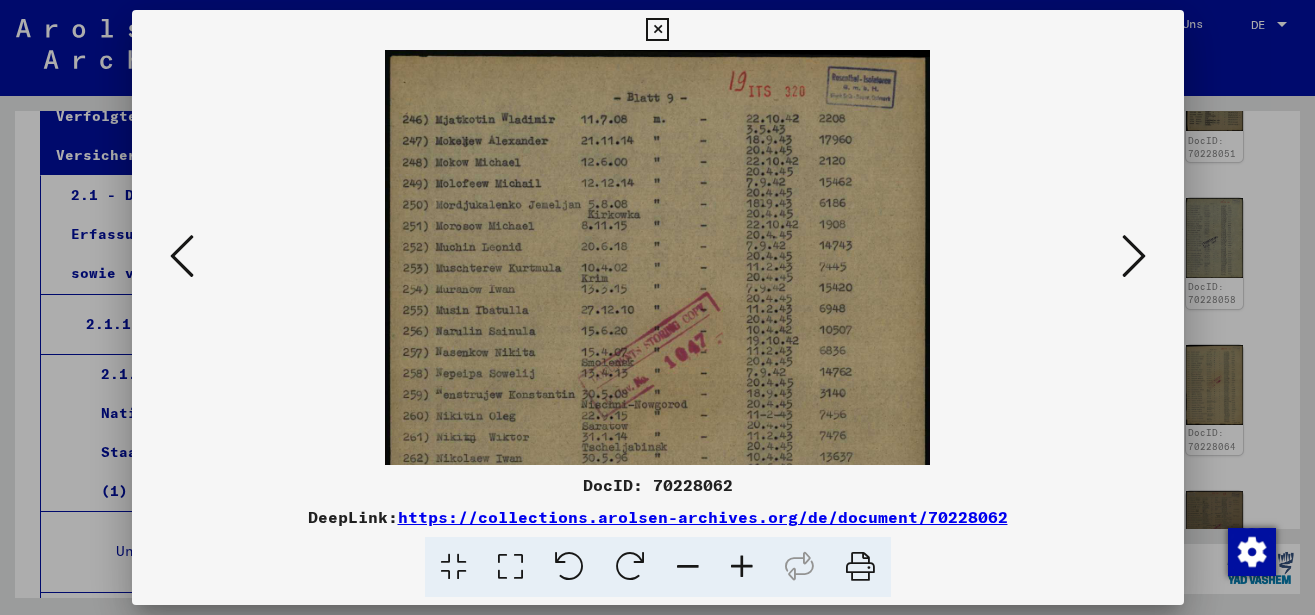 click at bounding box center (742, 567) 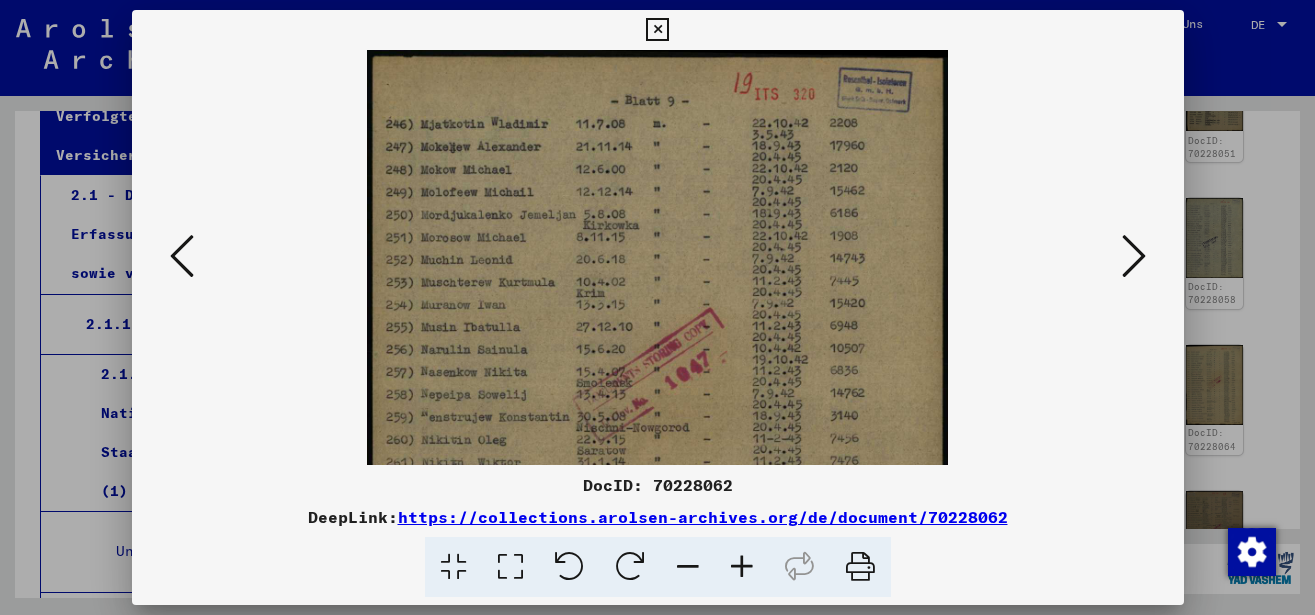 click at bounding box center (742, 567) 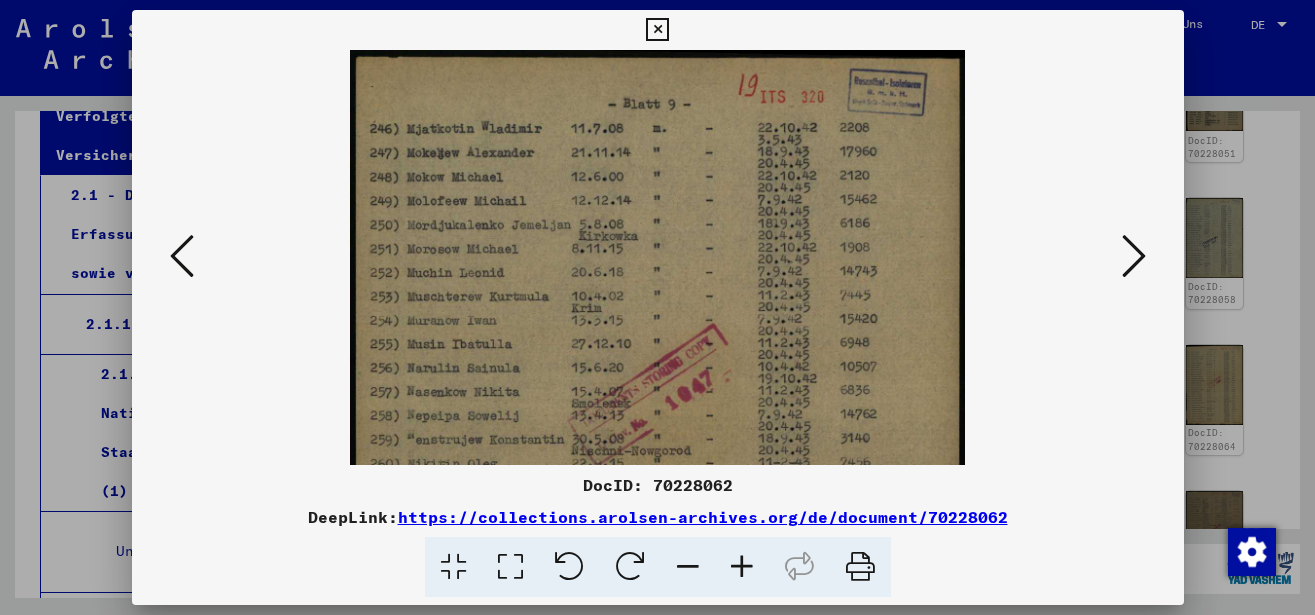 click at bounding box center [742, 567] 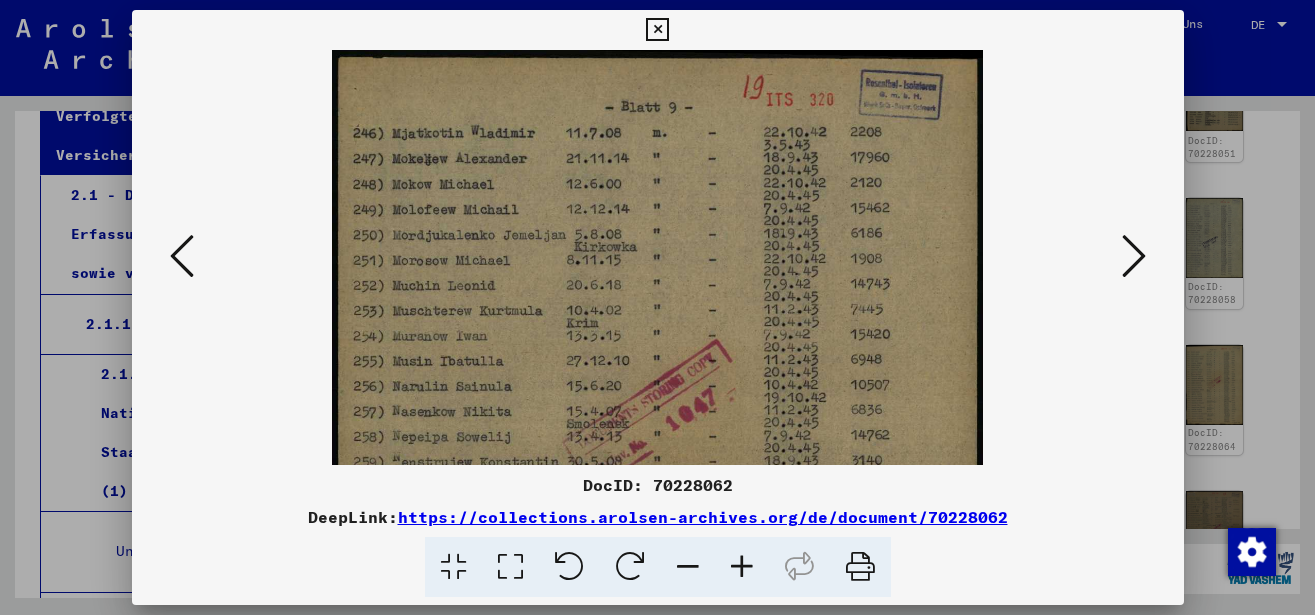 click at bounding box center [742, 567] 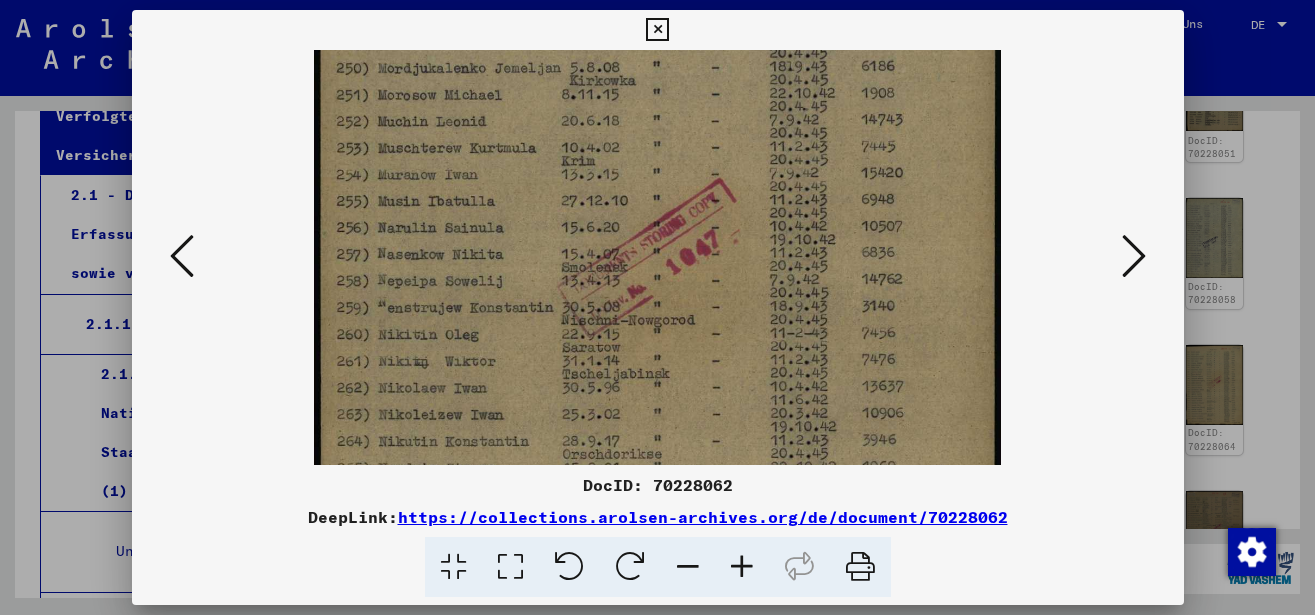 drag, startPoint x: 604, startPoint y: 320, endPoint x: 622, endPoint y: 214, distance: 107.51744 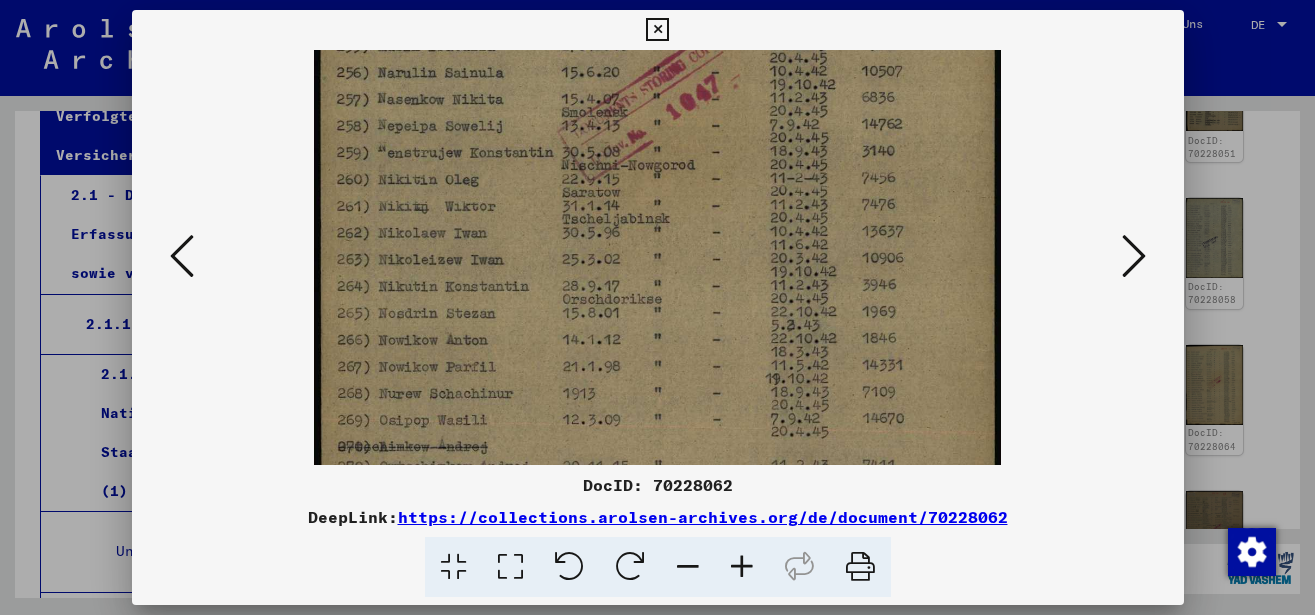 drag, startPoint x: 612, startPoint y: 313, endPoint x: 639, endPoint y: 158, distance: 157.33405 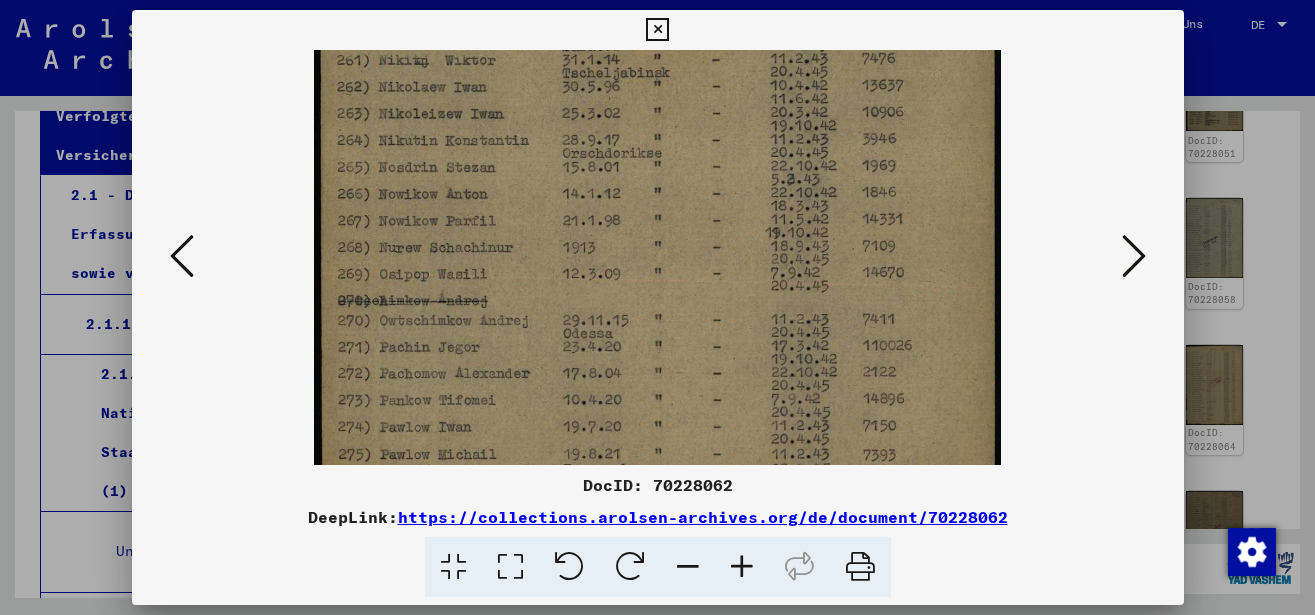 drag, startPoint x: 600, startPoint y: 324, endPoint x: 622, endPoint y: 178, distance: 147.64822 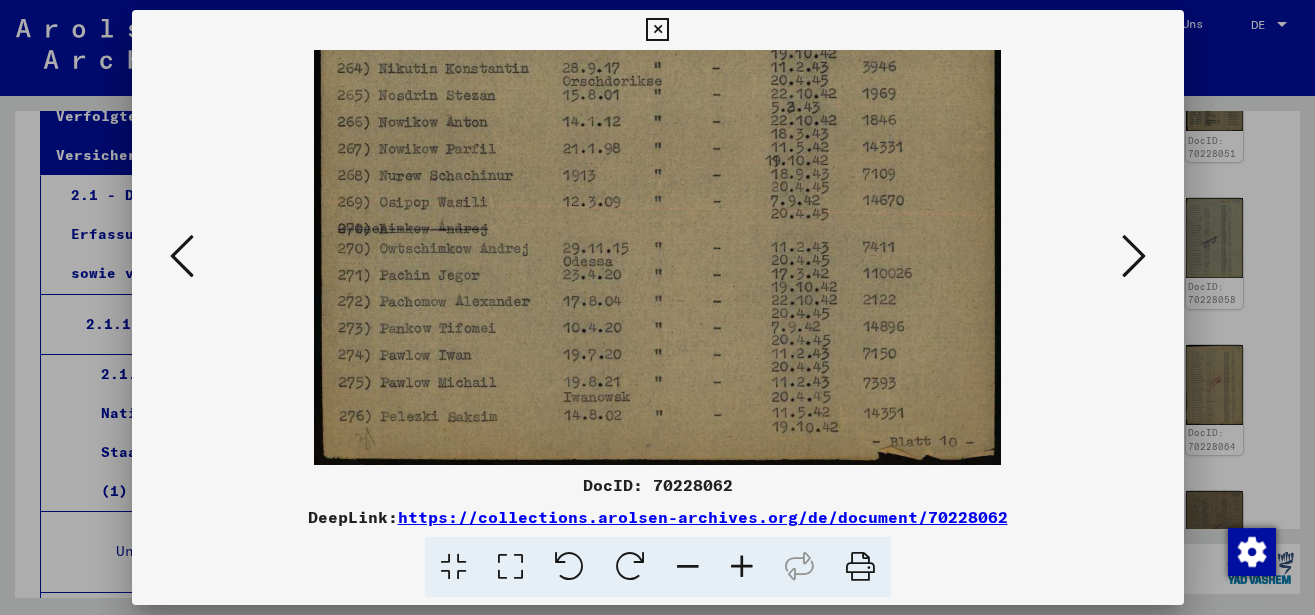 drag, startPoint x: 610, startPoint y: 281, endPoint x: 626, endPoint y: 165, distance: 117.09825 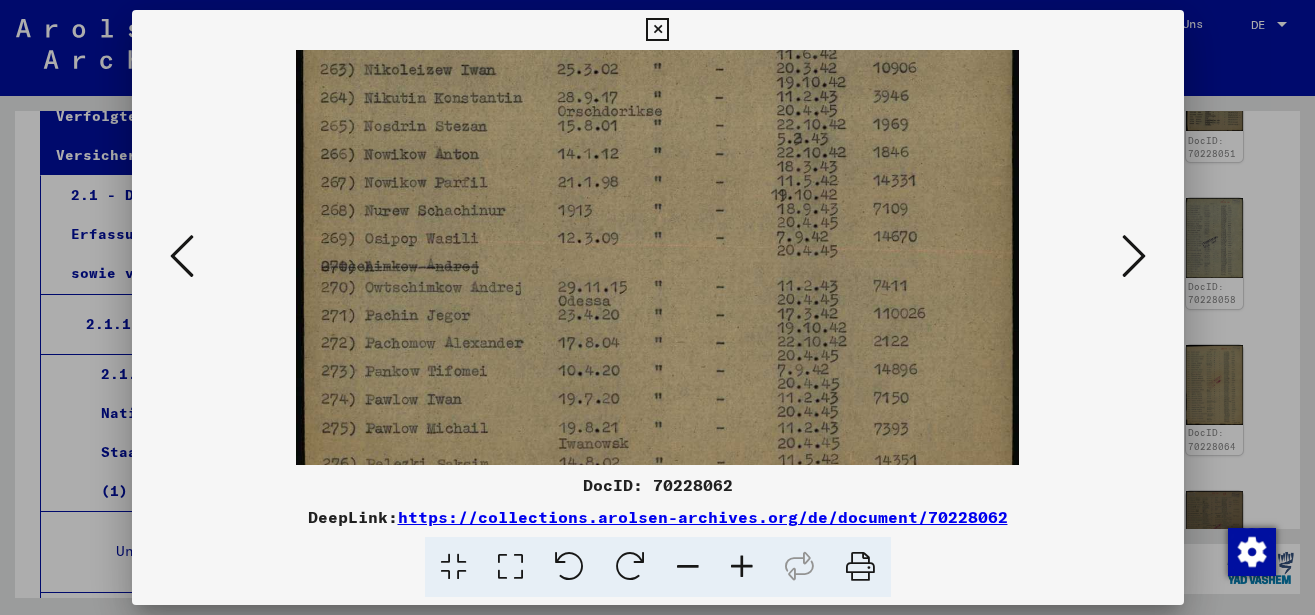 click at bounding box center (742, 567) 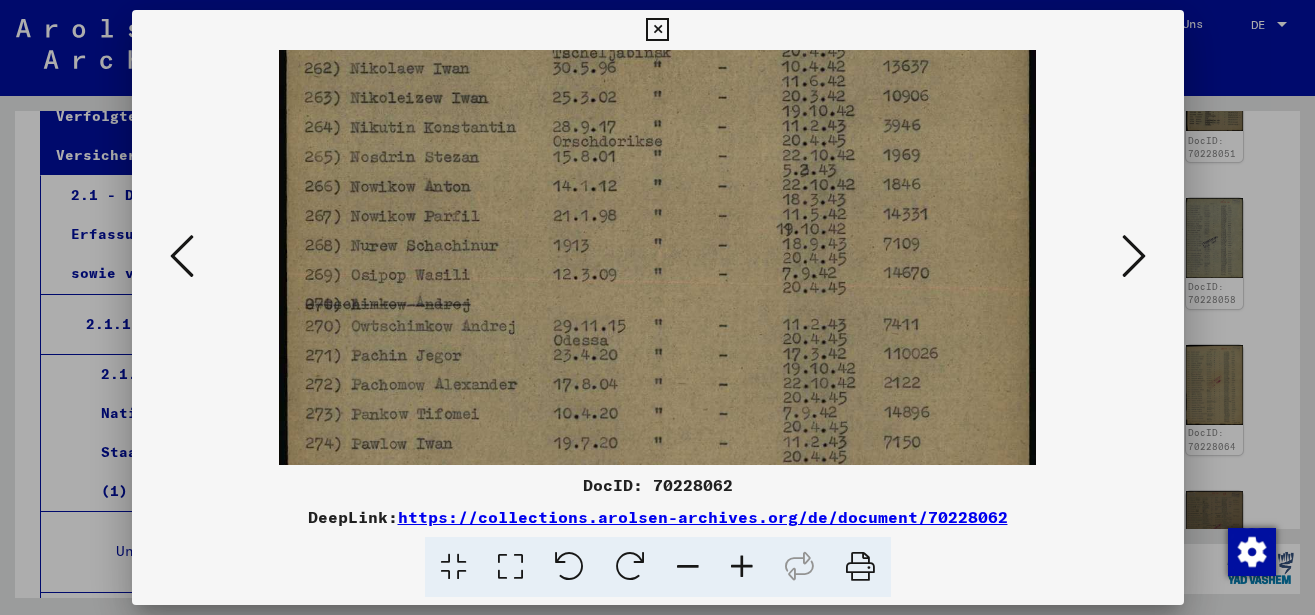 click at bounding box center [742, 567] 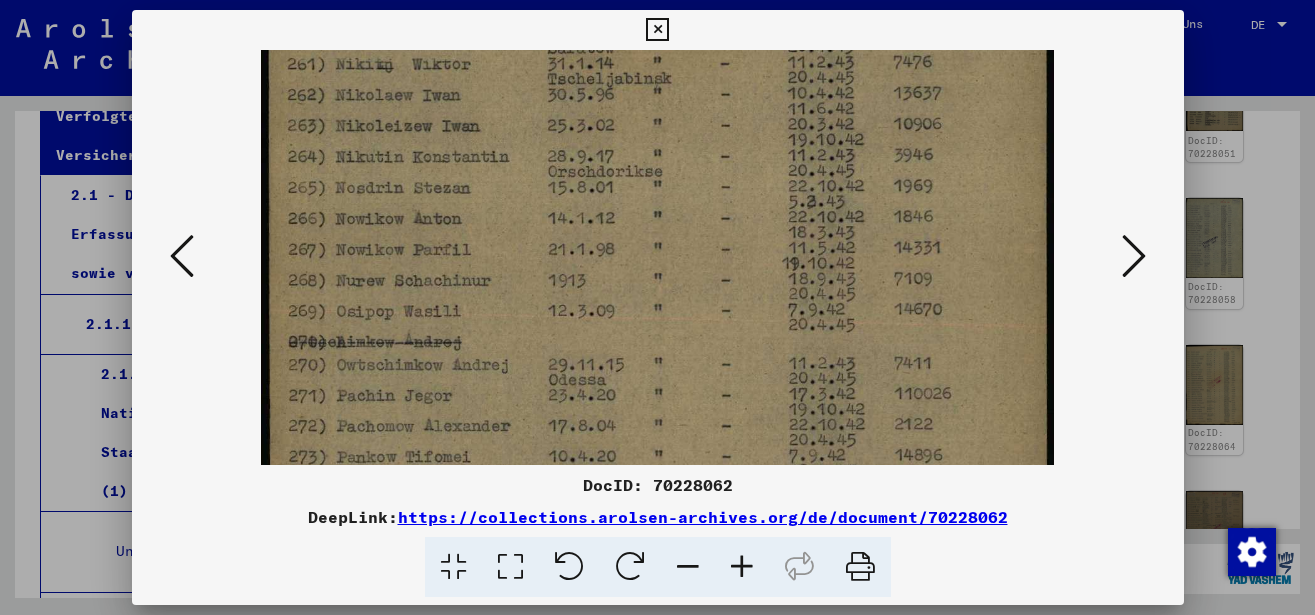 click at bounding box center [742, 567] 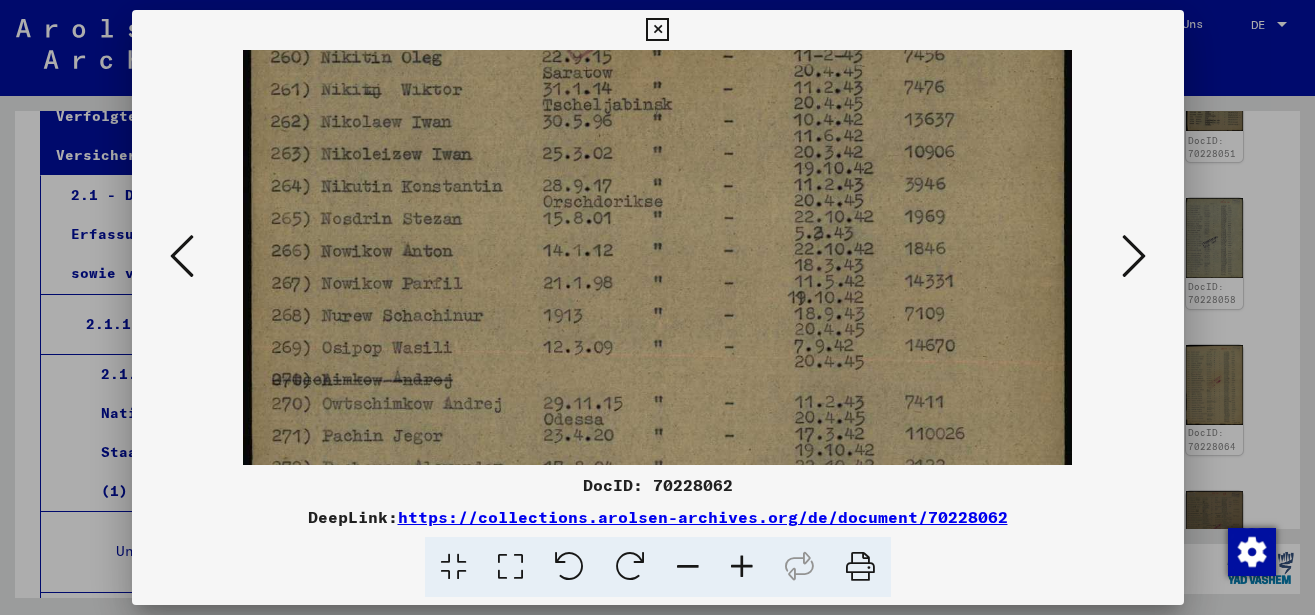 click at bounding box center [742, 567] 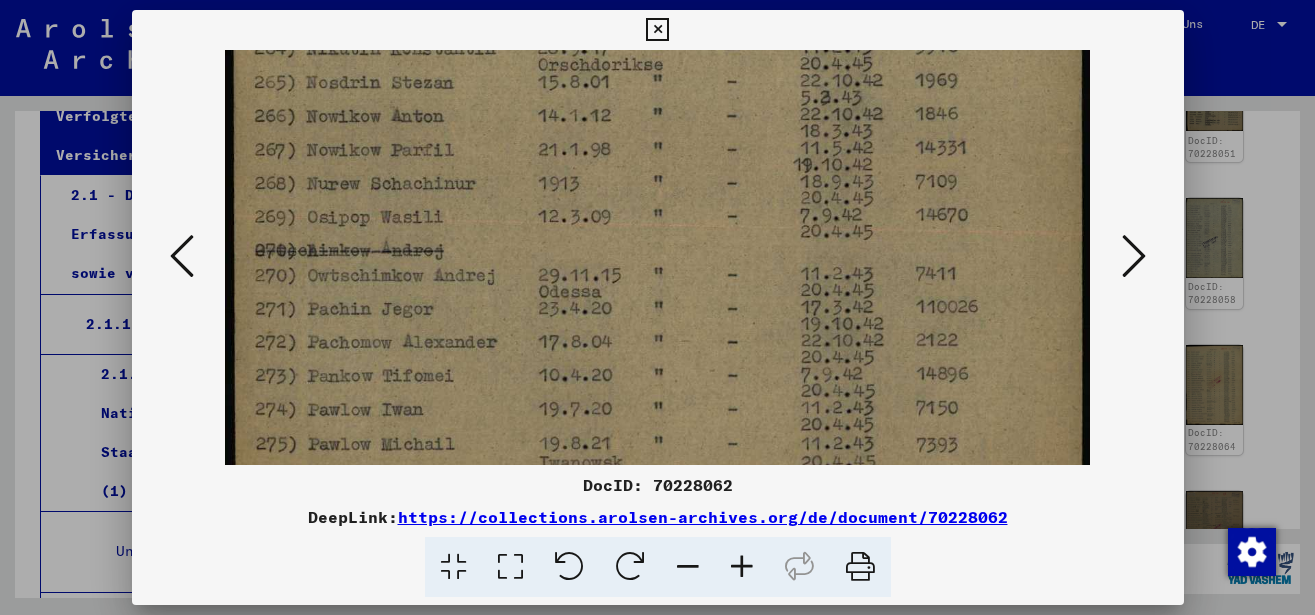 drag, startPoint x: 540, startPoint y: 187, endPoint x: 545, endPoint y: 135, distance: 52.23983 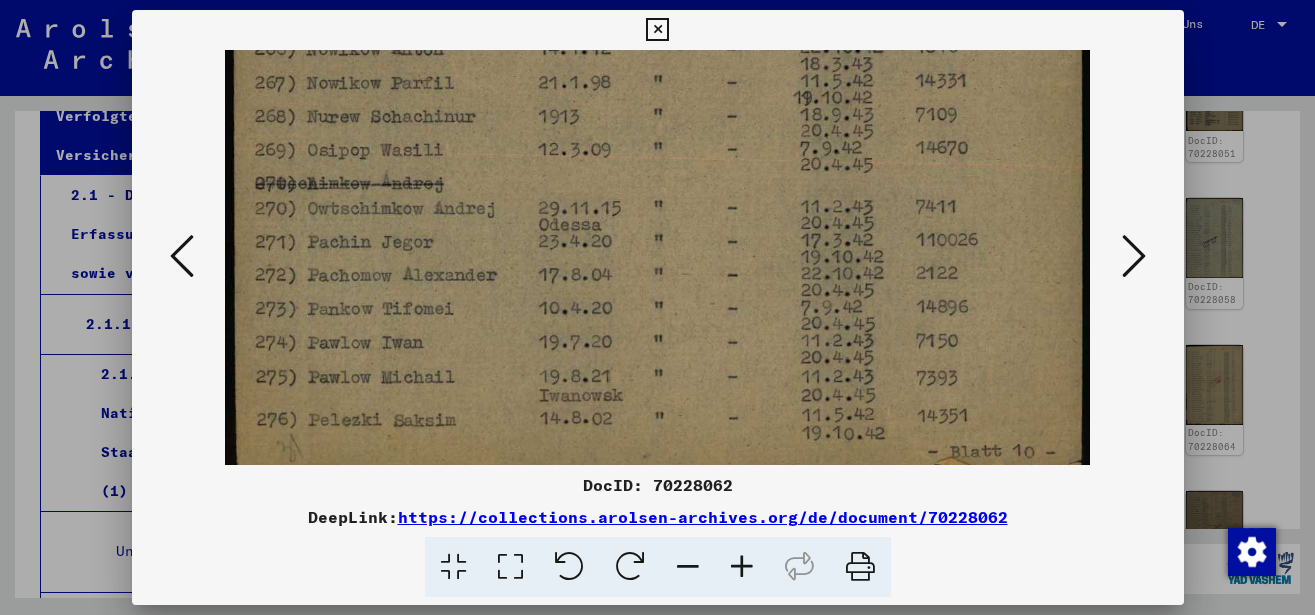 scroll, scrollTop: 800, scrollLeft: 0, axis: vertical 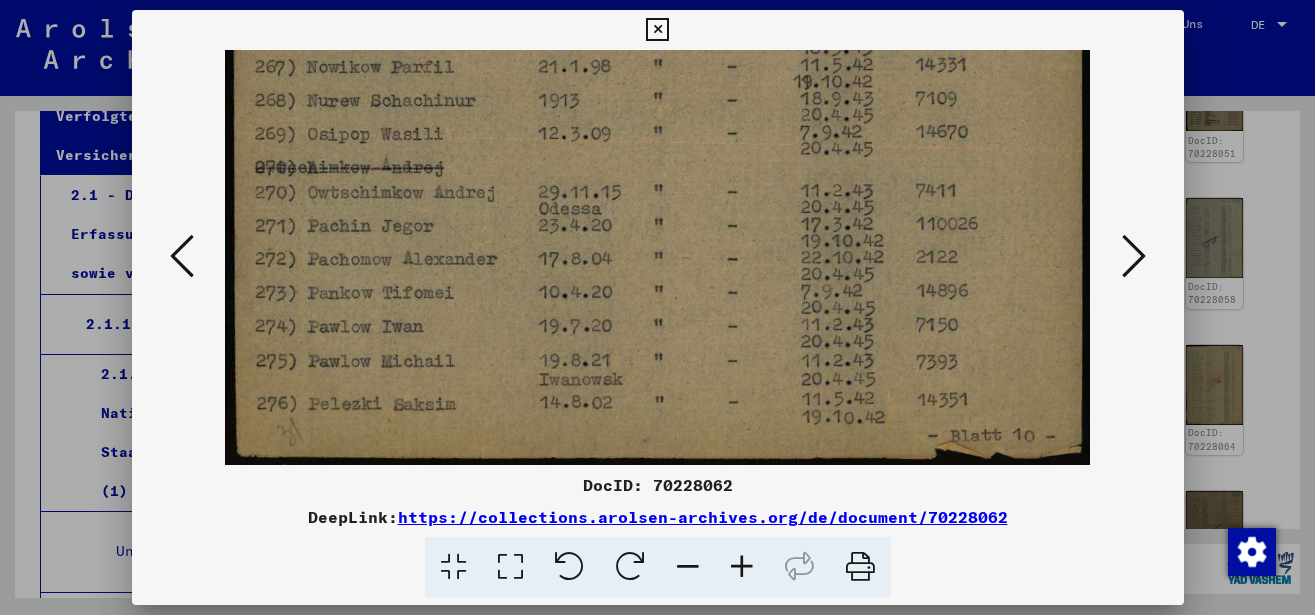 drag, startPoint x: 539, startPoint y: 245, endPoint x: 550, endPoint y: 165, distance: 80.75271 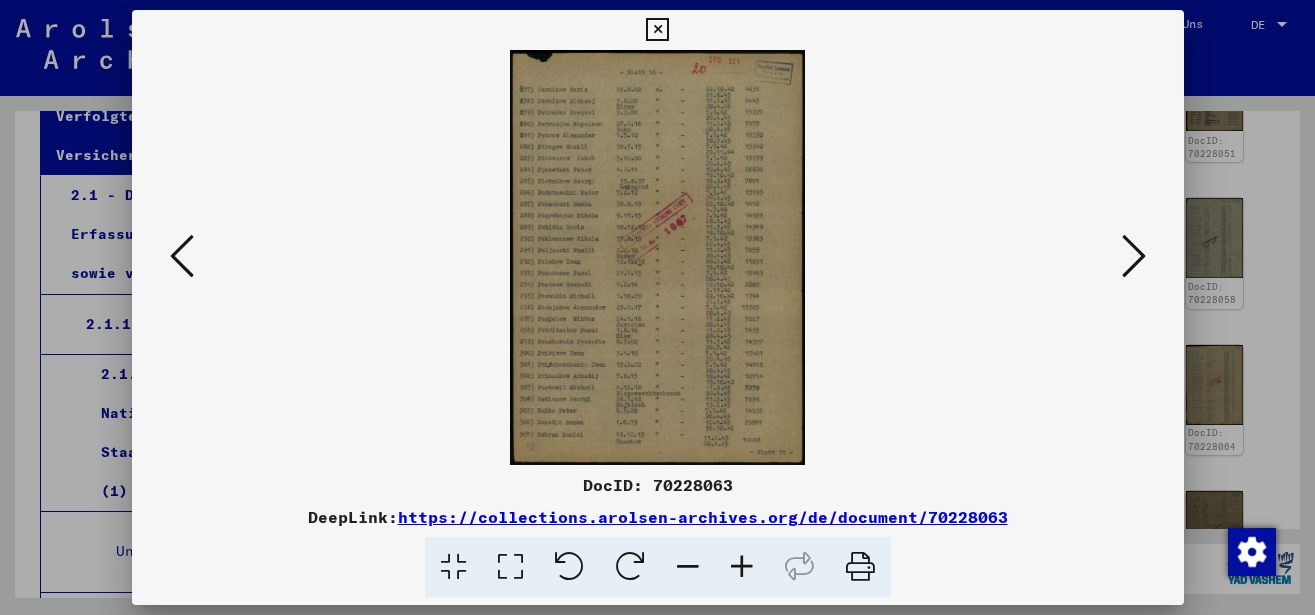 scroll, scrollTop: 0, scrollLeft: 0, axis: both 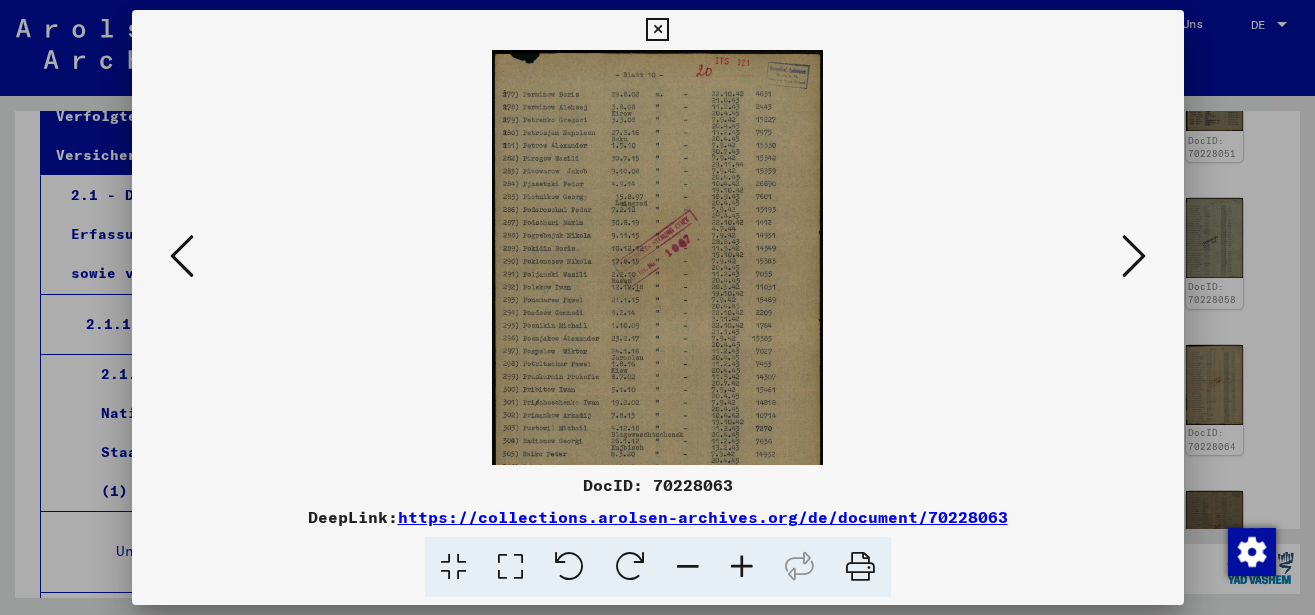 click at bounding box center [742, 567] 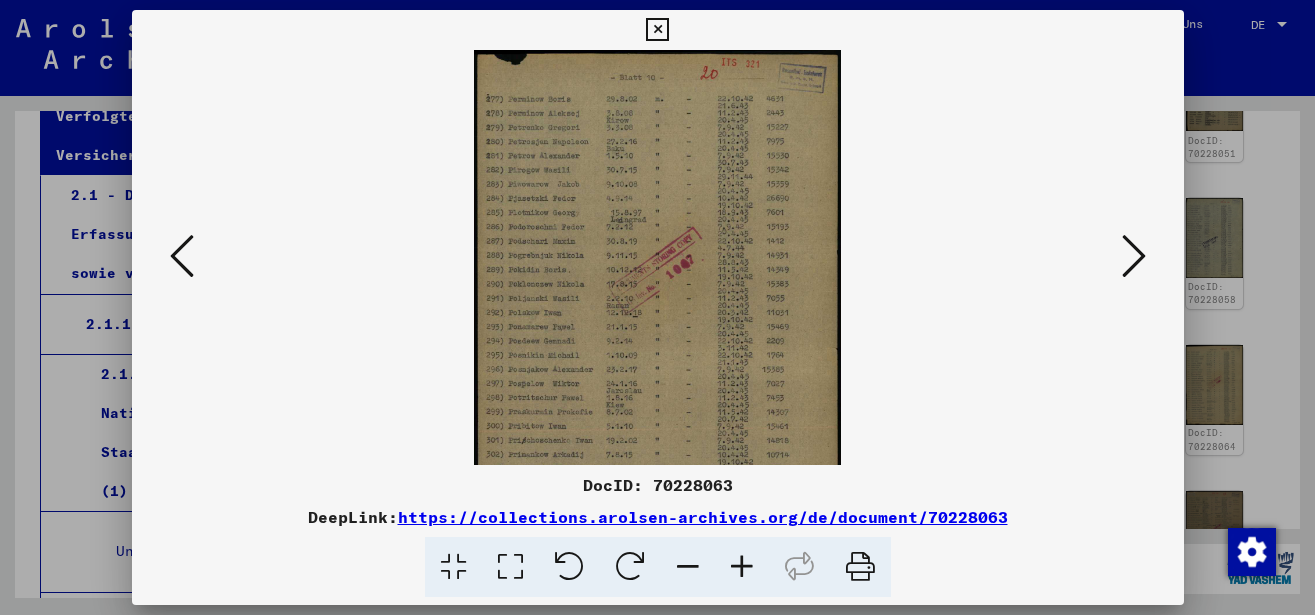 click at bounding box center (742, 567) 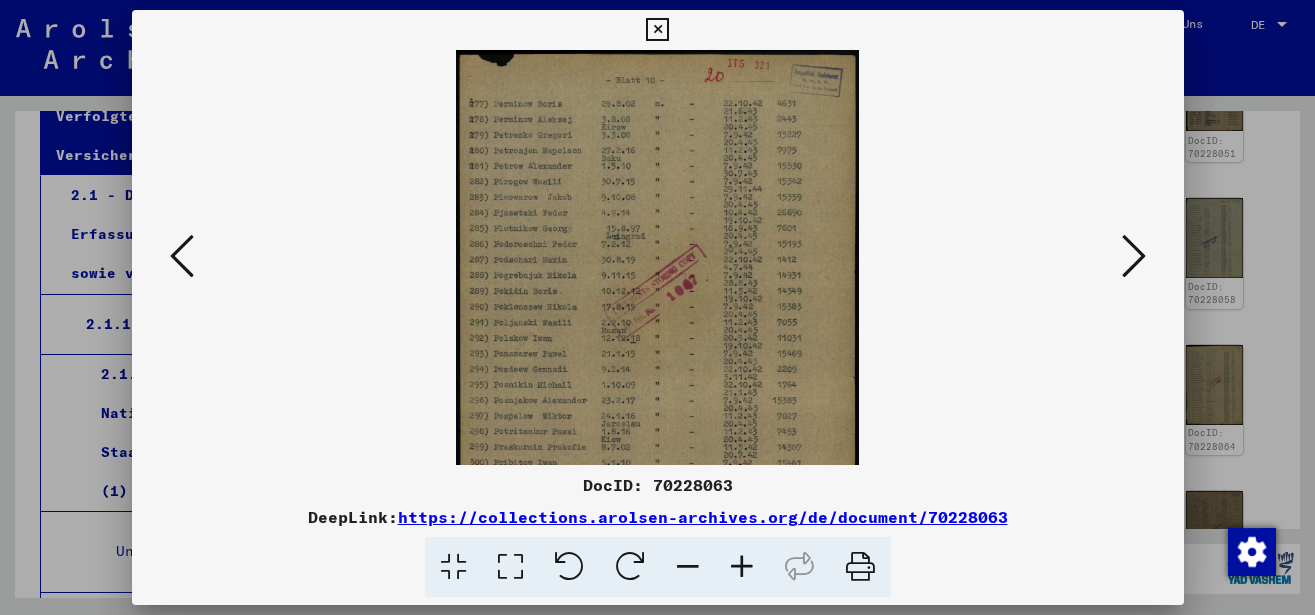 click at bounding box center (742, 567) 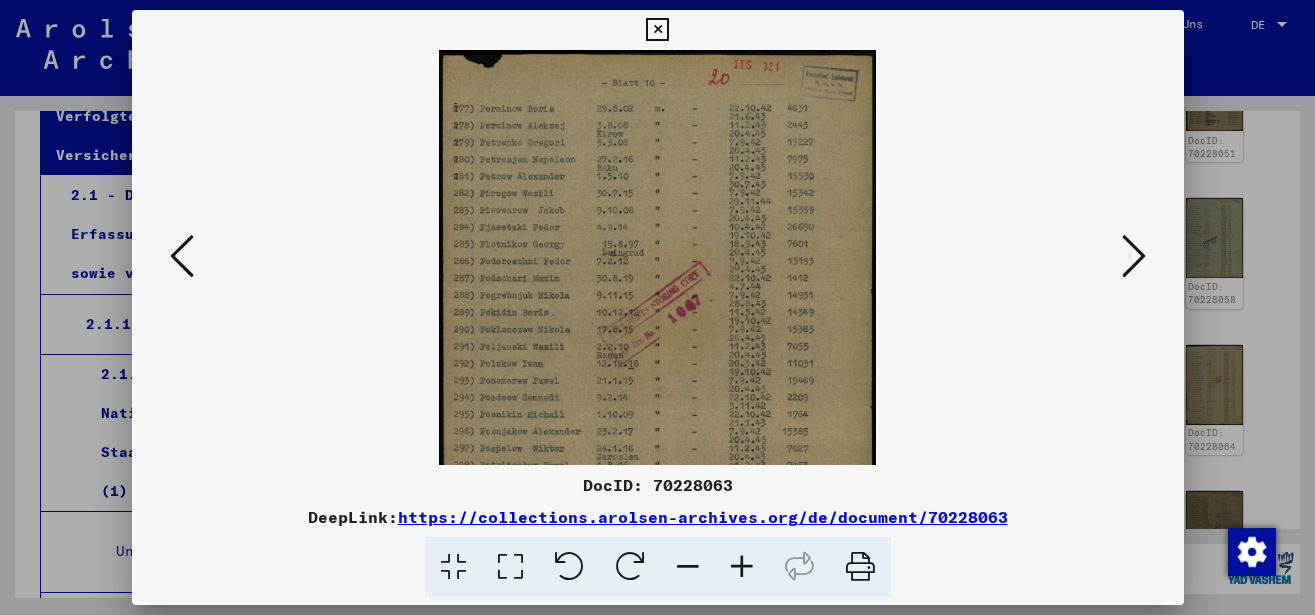 click at bounding box center [742, 567] 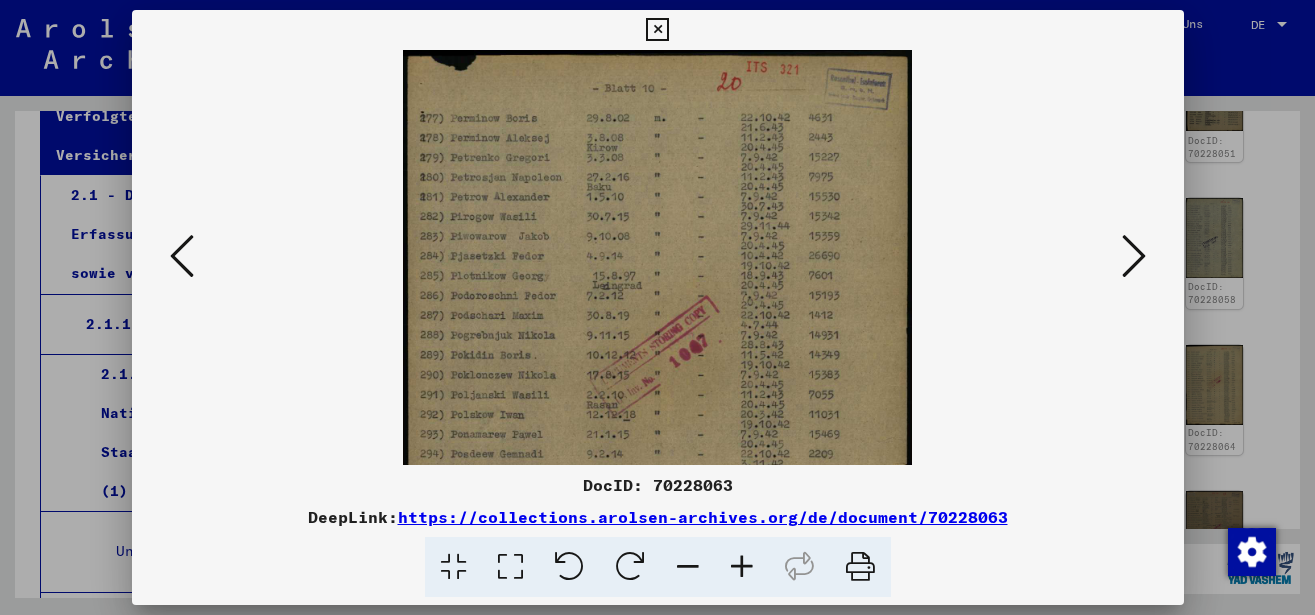 click at bounding box center (742, 567) 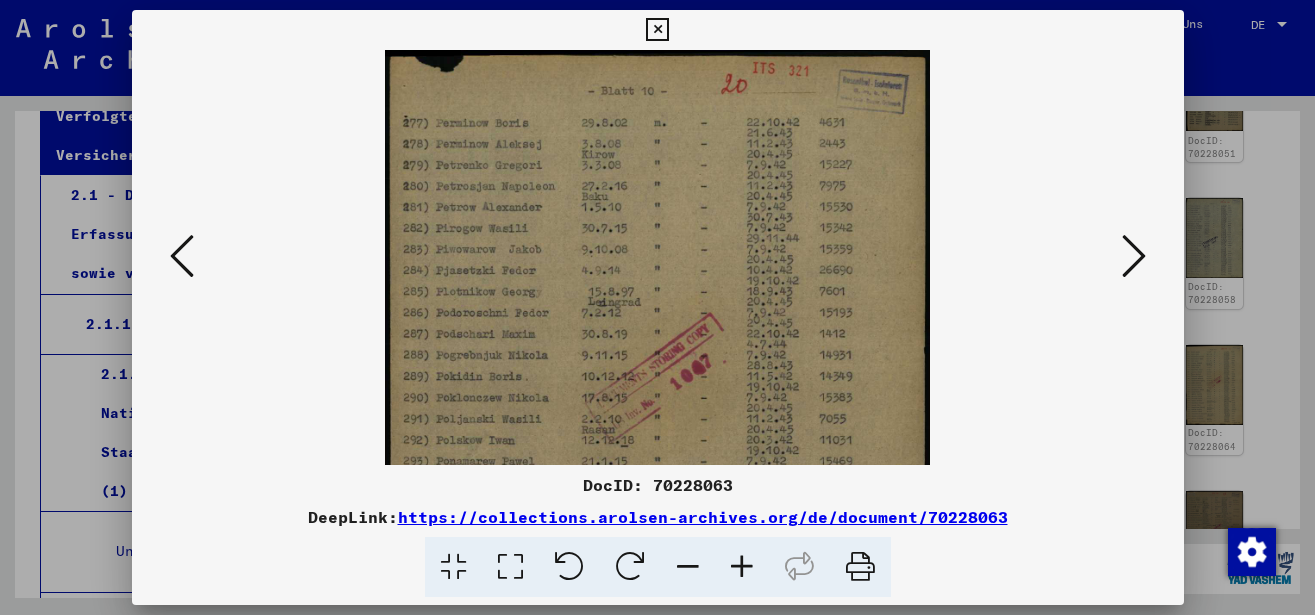 click at bounding box center (742, 567) 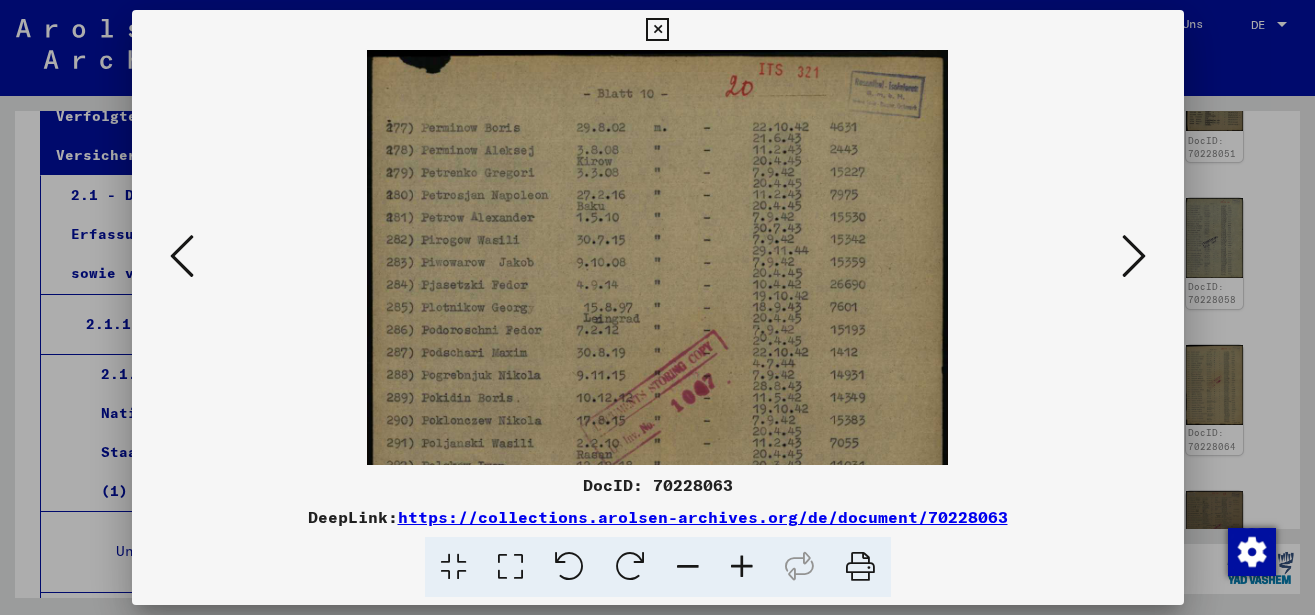 click at bounding box center [742, 567] 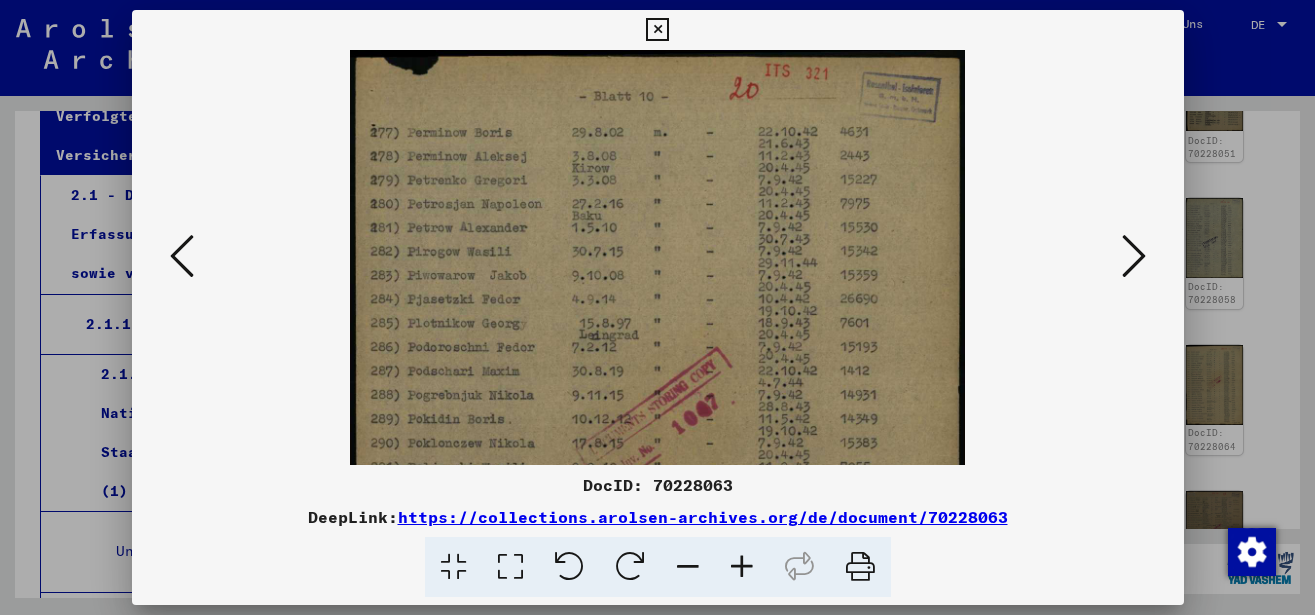 click at bounding box center (742, 567) 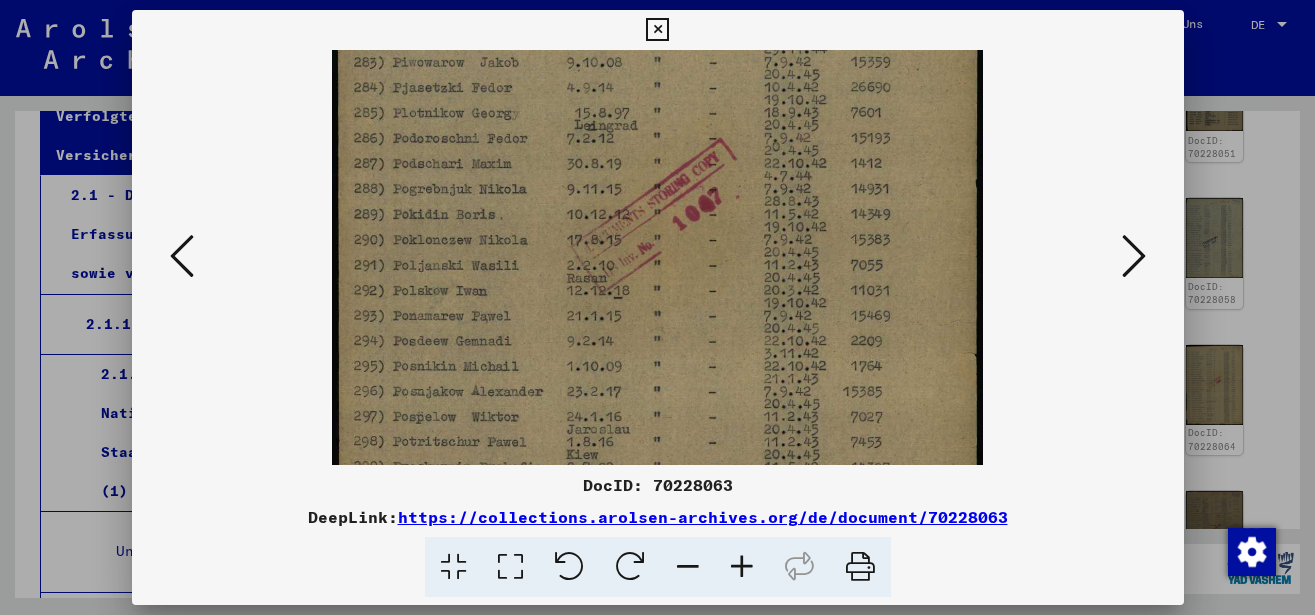 drag, startPoint x: 586, startPoint y: 363, endPoint x: 602, endPoint y: 123, distance: 240.53275 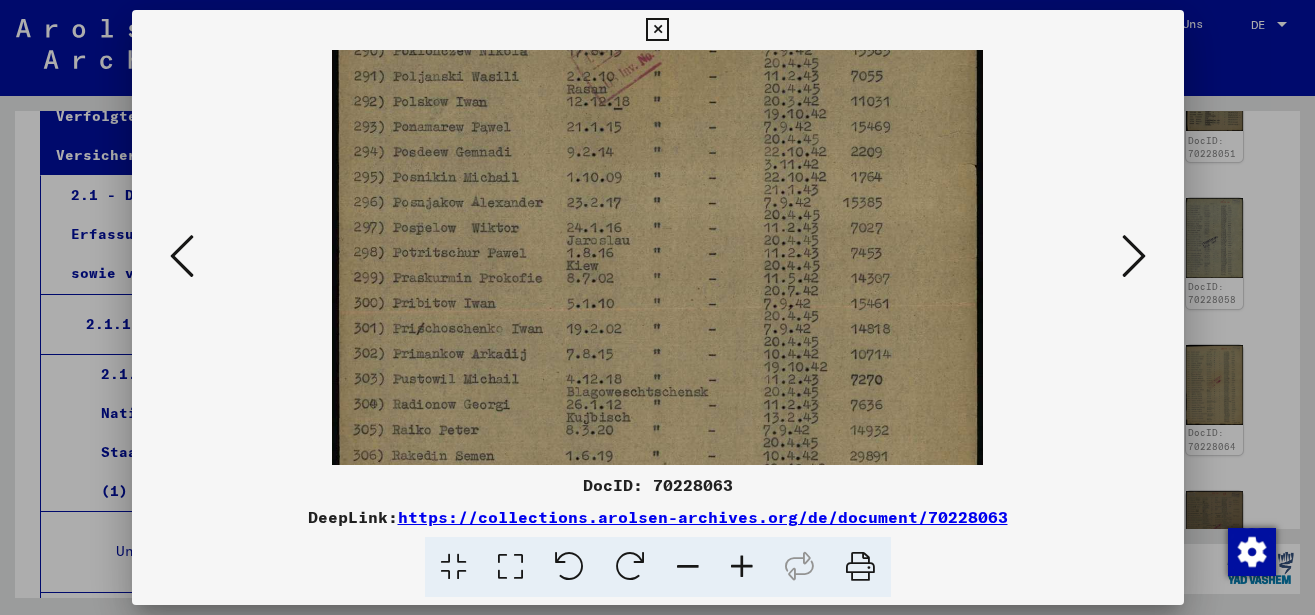 scroll, scrollTop: 434, scrollLeft: 0, axis: vertical 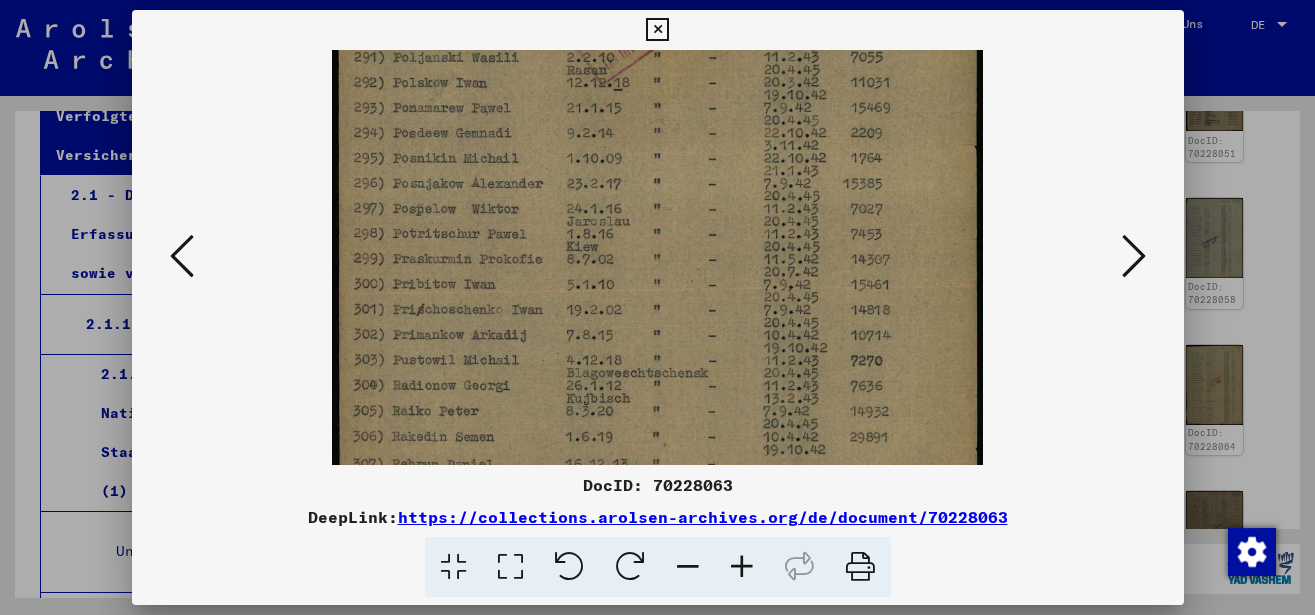 drag, startPoint x: 563, startPoint y: 369, endPoint x: 571, endPoint y: 176, distance: 193.16573 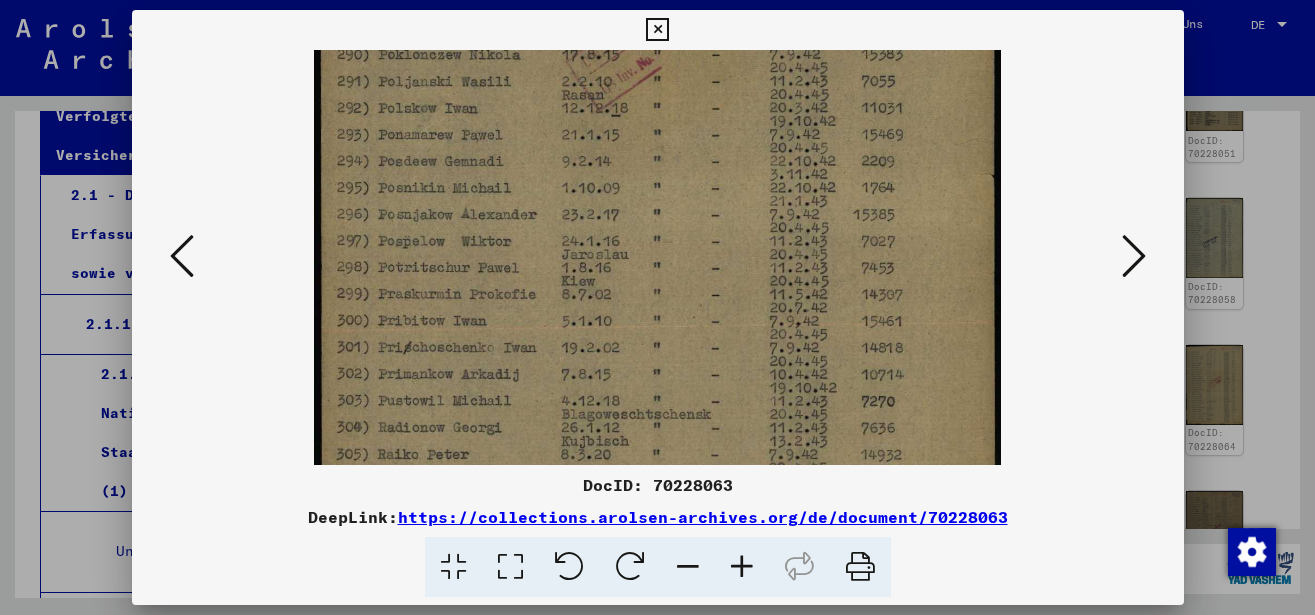 click at bounding box center [742, 567] 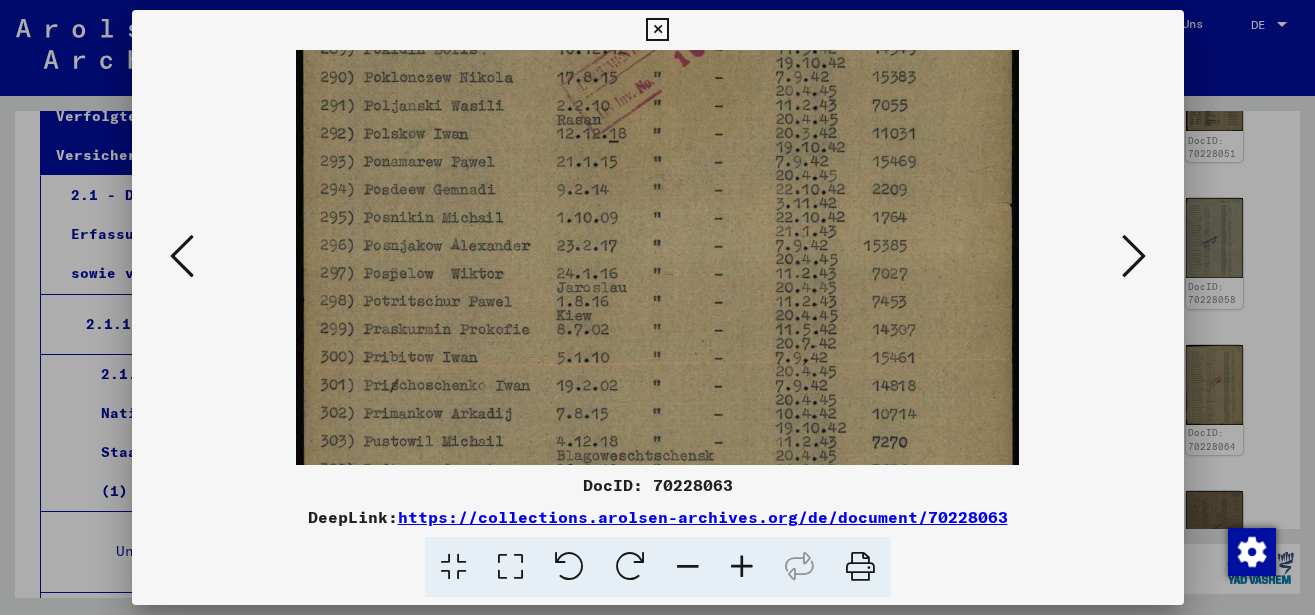 click at bounding box center (742, 567) 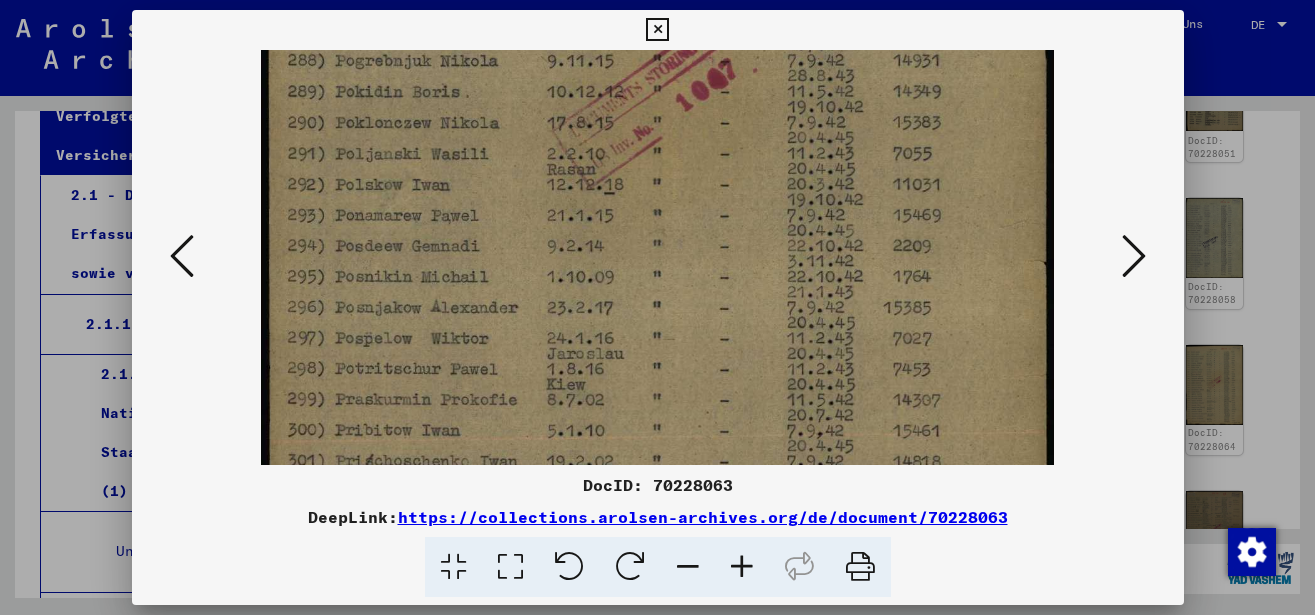 click at bounding box center (742, 567) 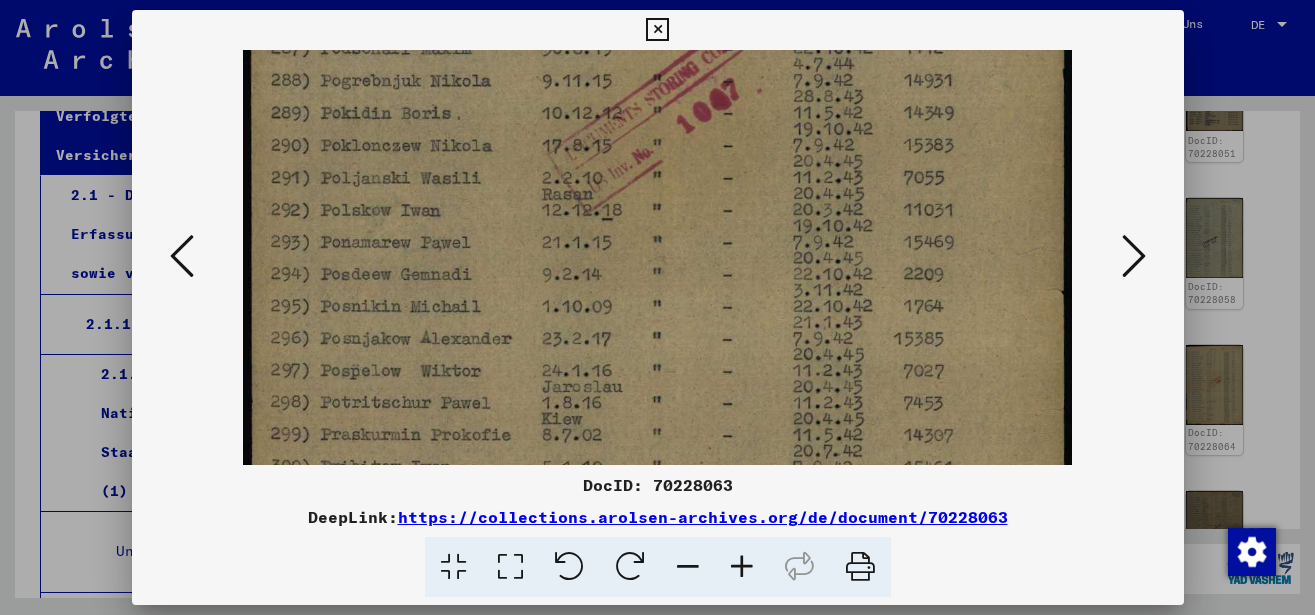 click at bounding box center (742, 567) 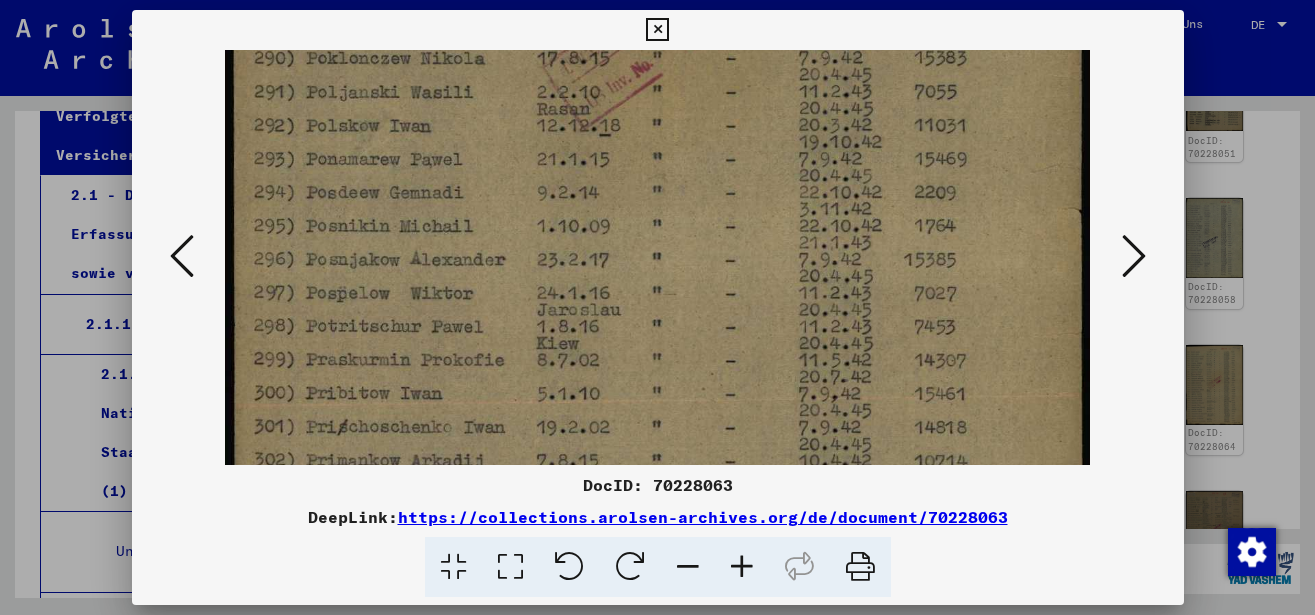 drag, startPoint x: 598, startPoint y: 354, endPoint x: 607, endPoint y: 244, distance: 110.36757 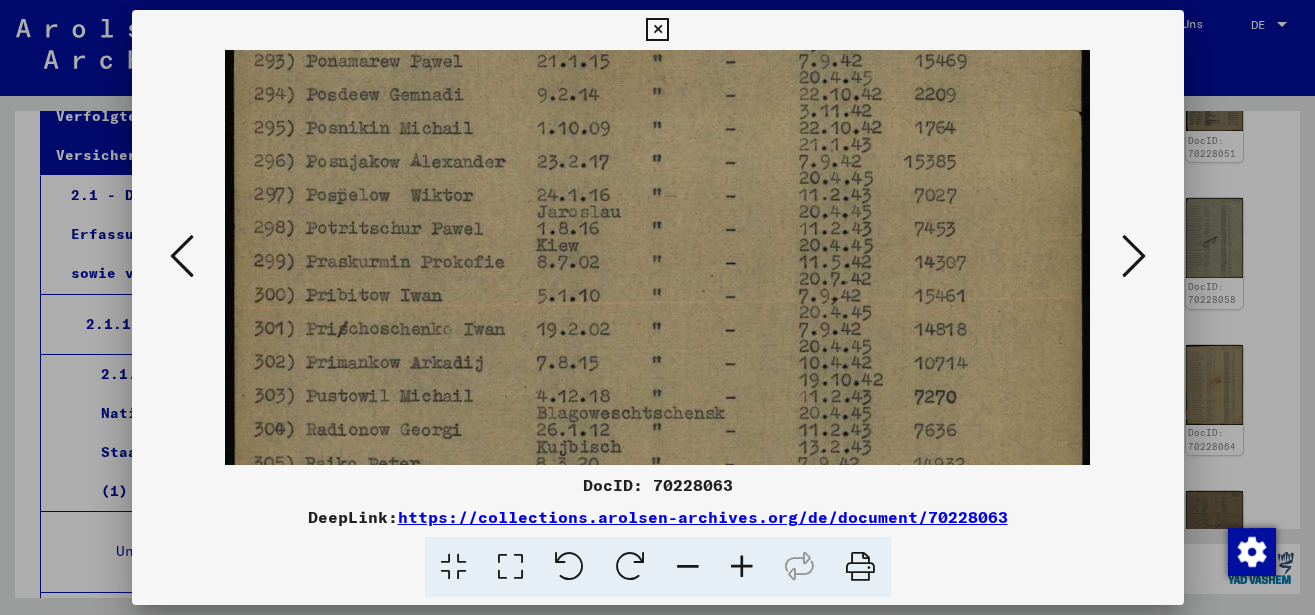 scroll, scrollTop: 666, scrollLeft: 0, axis: vertical 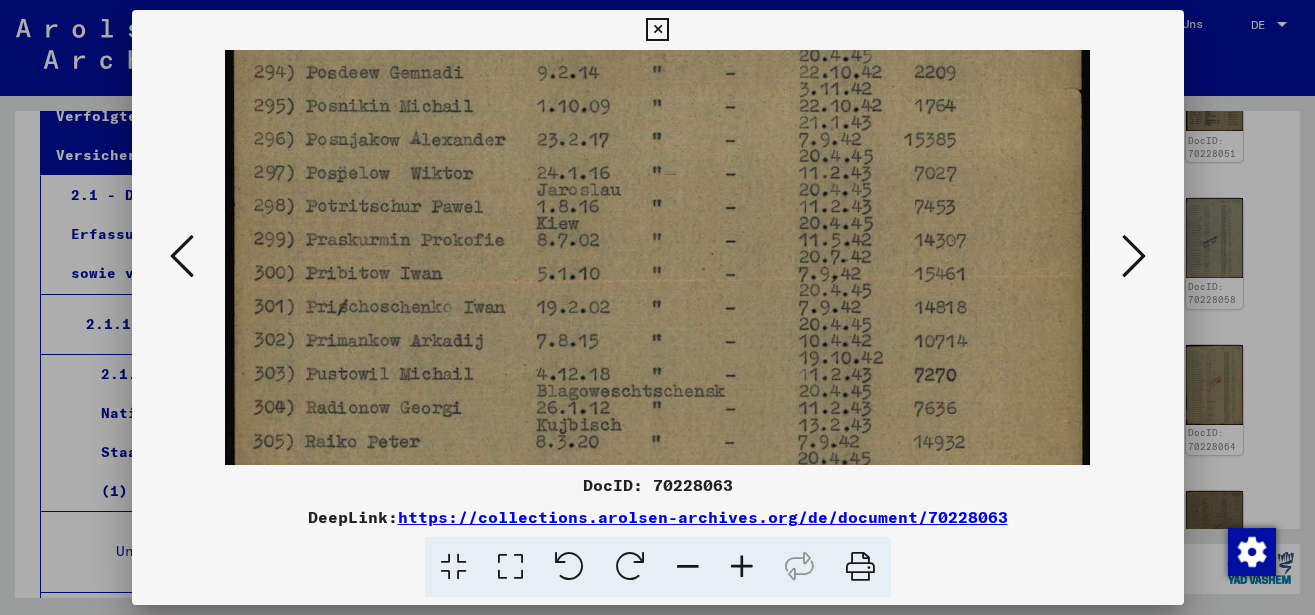 drag, startPoint x: 597, startPoint y: 296, endPoint x: 597, endPoint y: 192, distance: 104 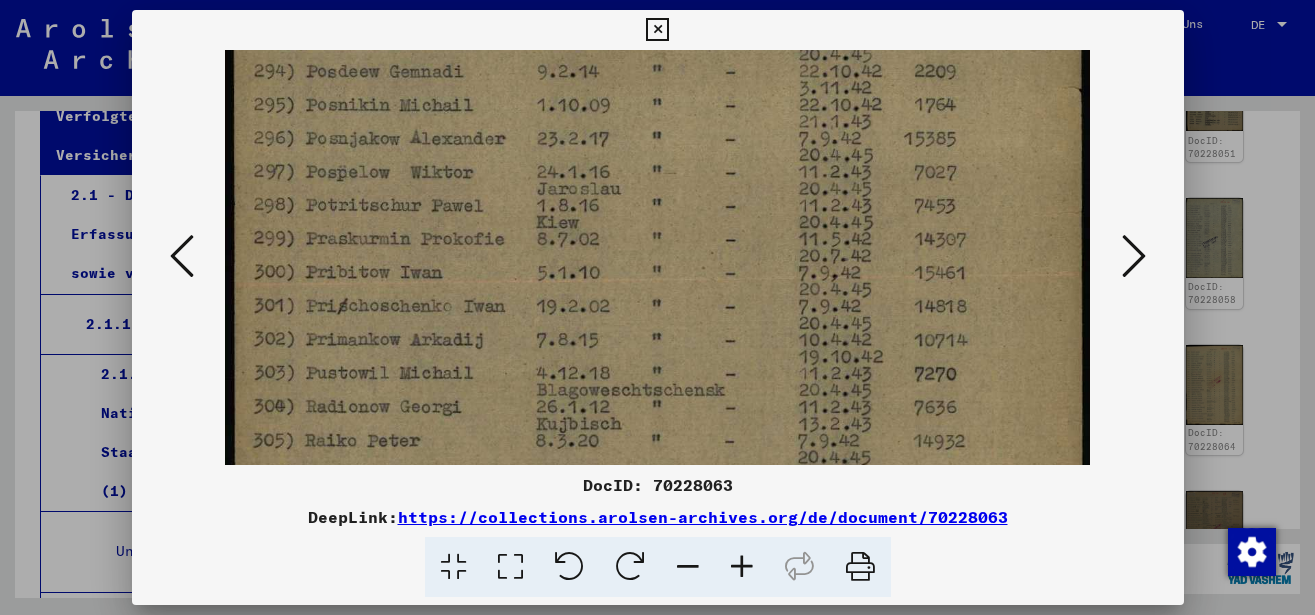 click at bounding box center [657, -8] 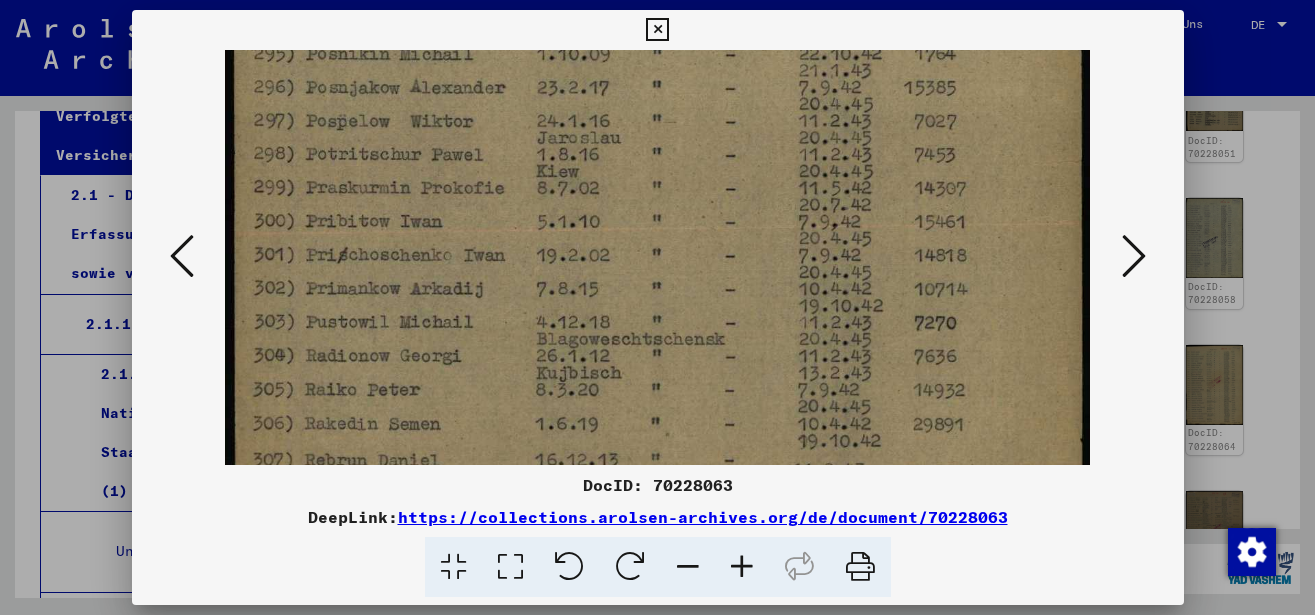 drag, startPoint x: 574, startPoint y: 272, endPoint x: 580, endPoint y: 237, distance: 35.510563 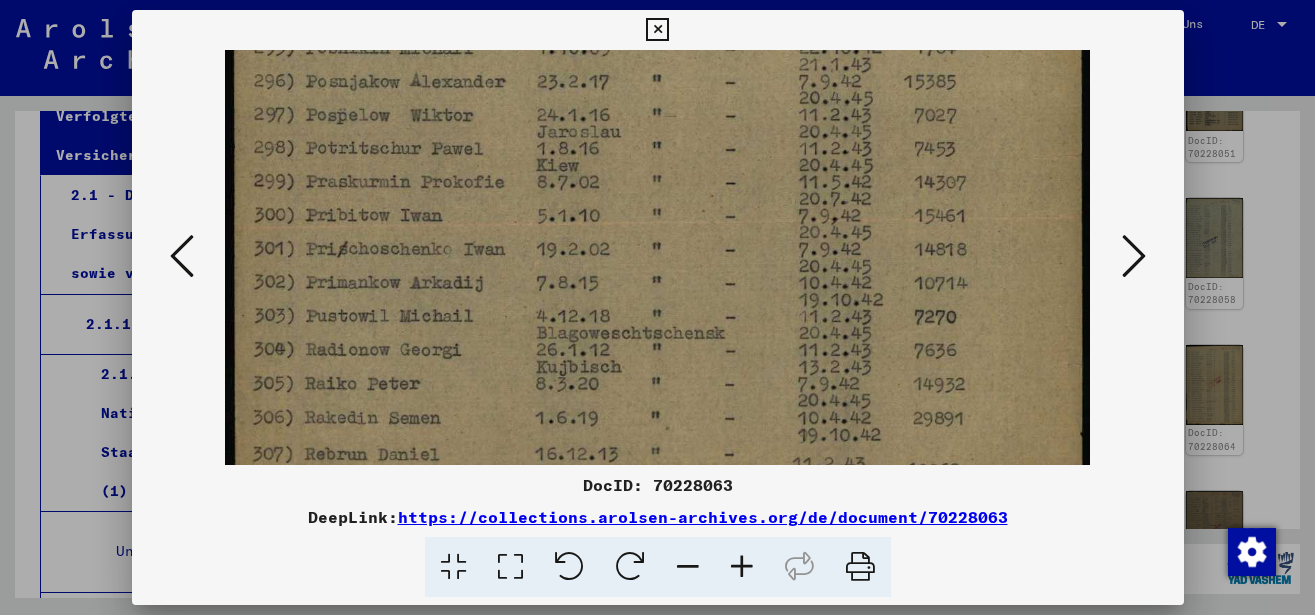 scroll, scrollTop: 800, scrollLeft: 0, axis: vertical 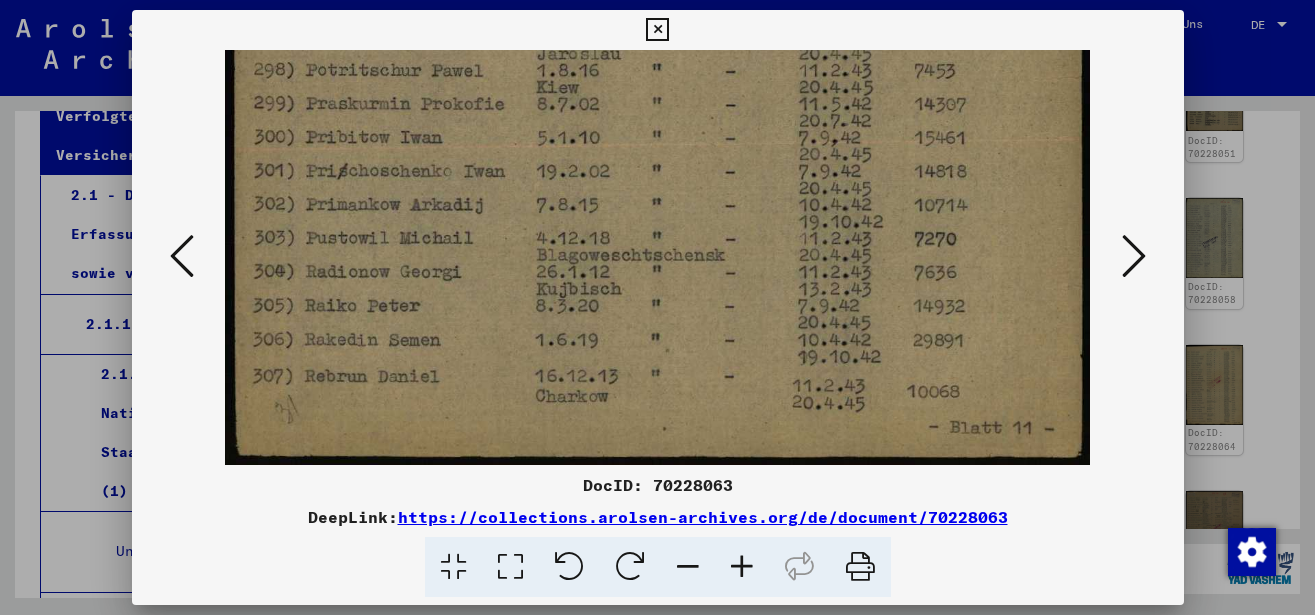 drag, startPoint x: 616, startPoint y: 320, endPoint x: 622, endPoint y: 241, distance: 79.22752 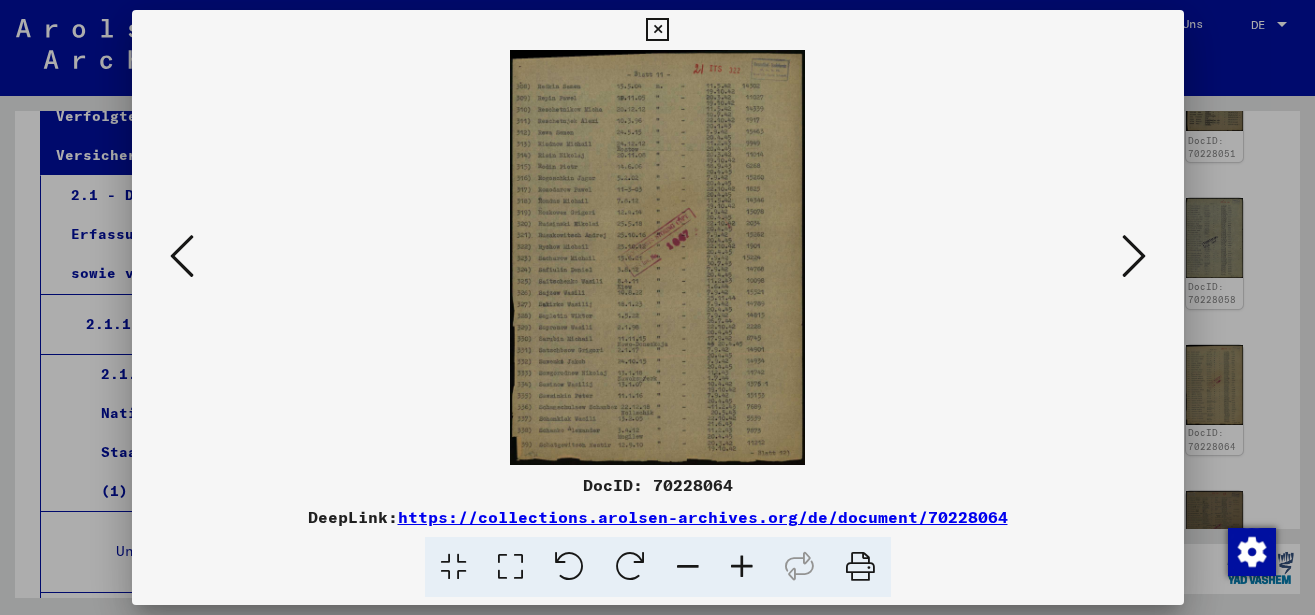 scroll, scrollTop: 0, scrollLeft: 0, axis: both 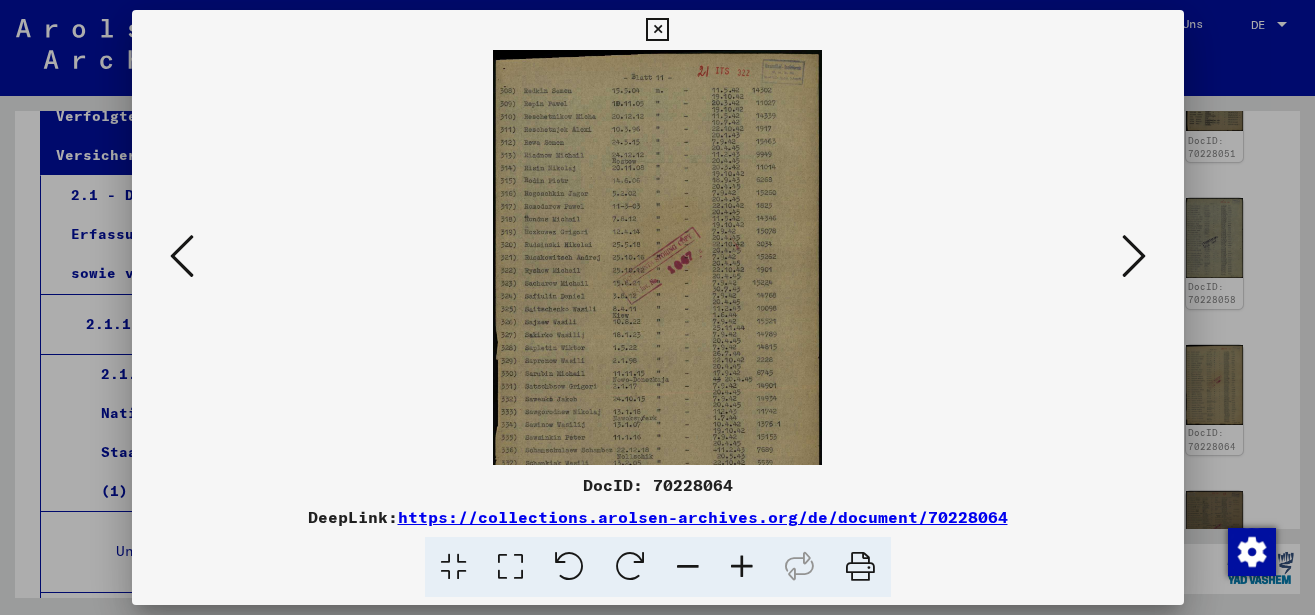 click at bounding box center [742, 567] 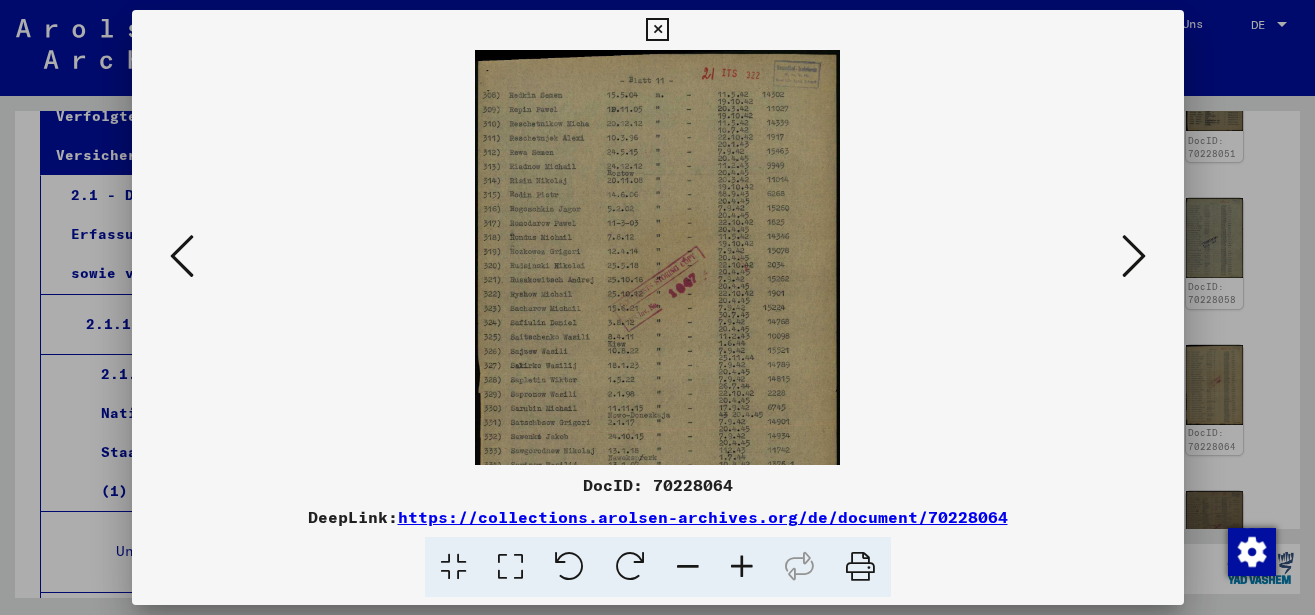 click at bounding box center (742, 567) 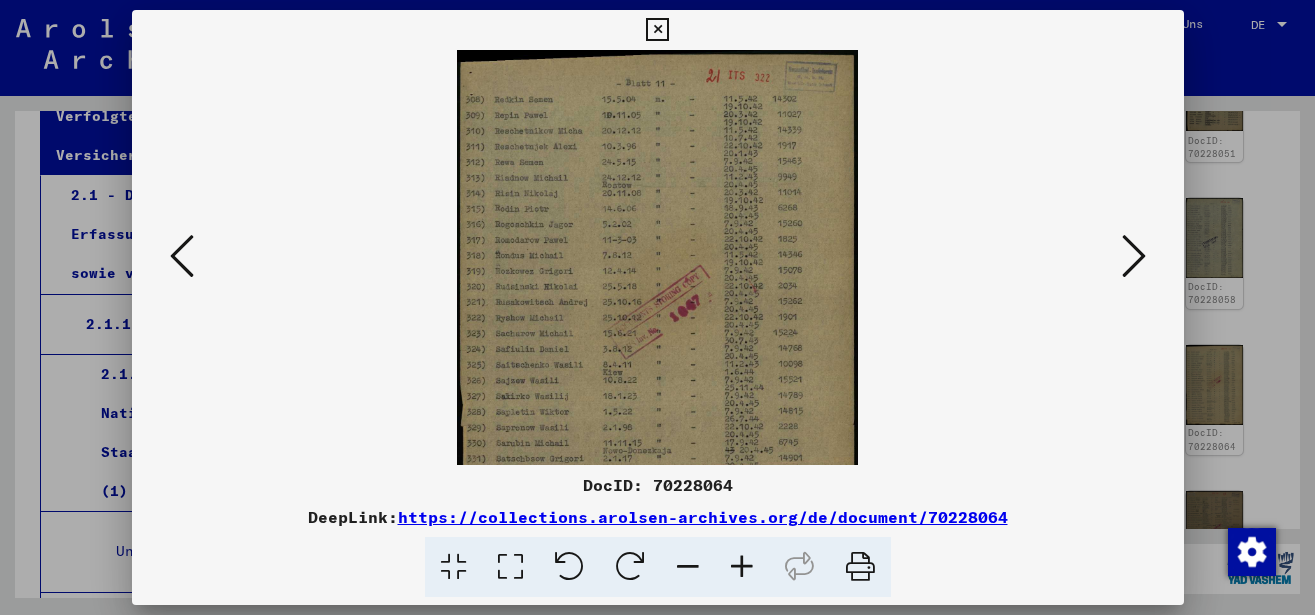 click at bounding box center [742, 567] 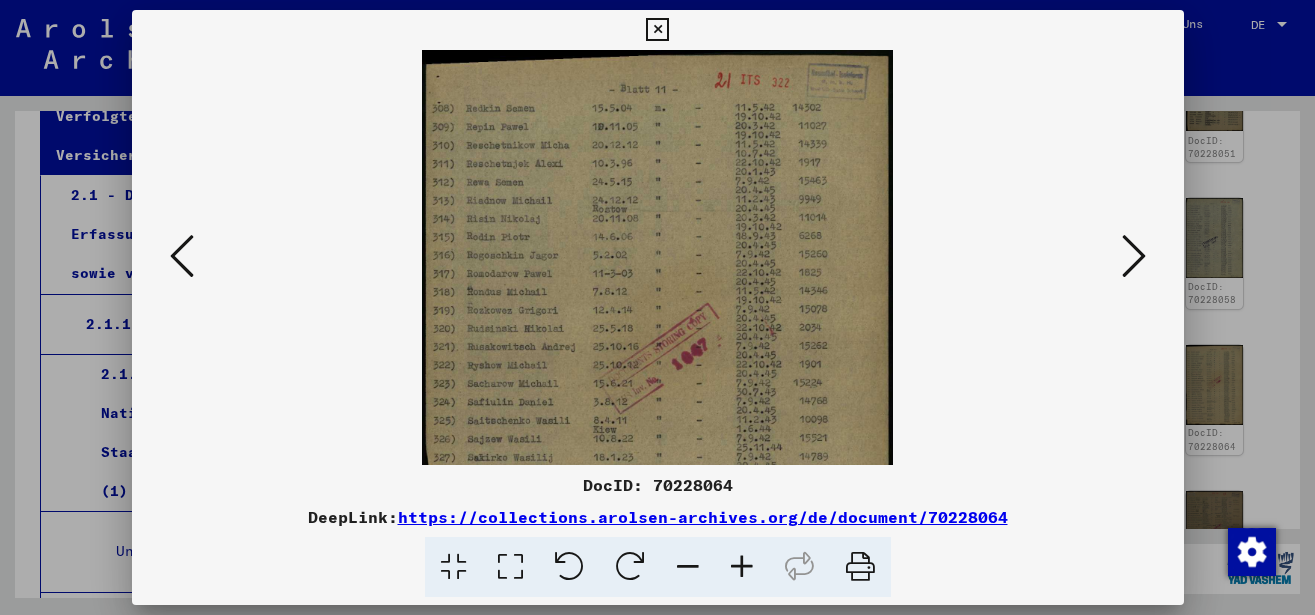 click at bounding box center [742, 567] 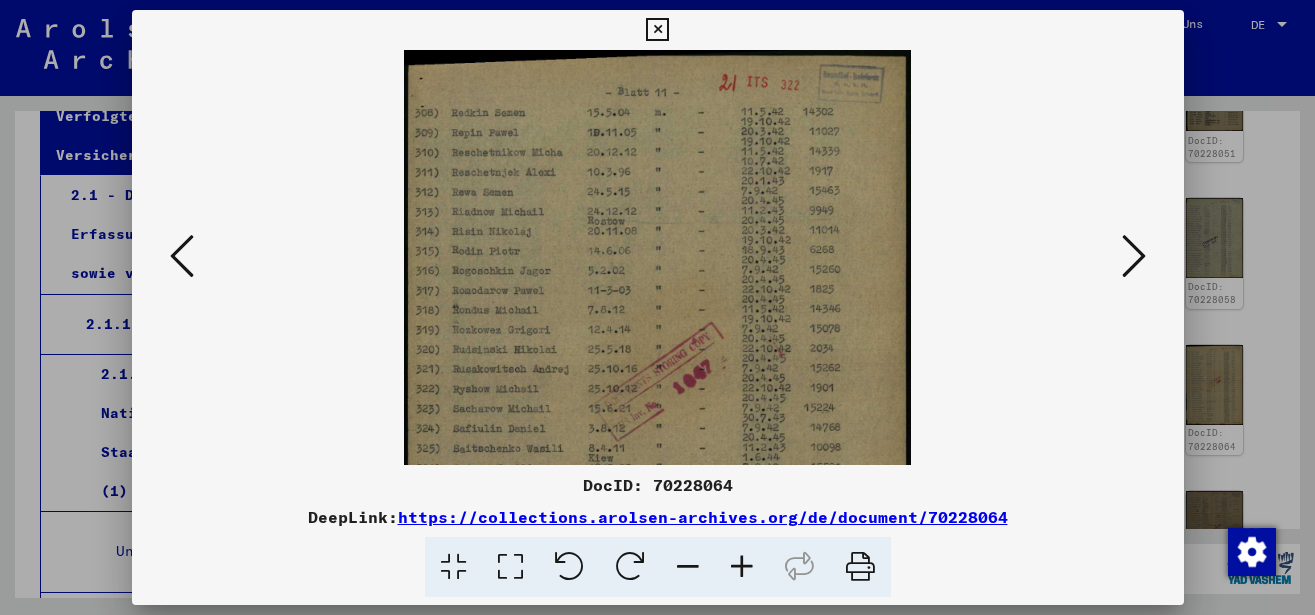 click at bounding box center [742, 567] 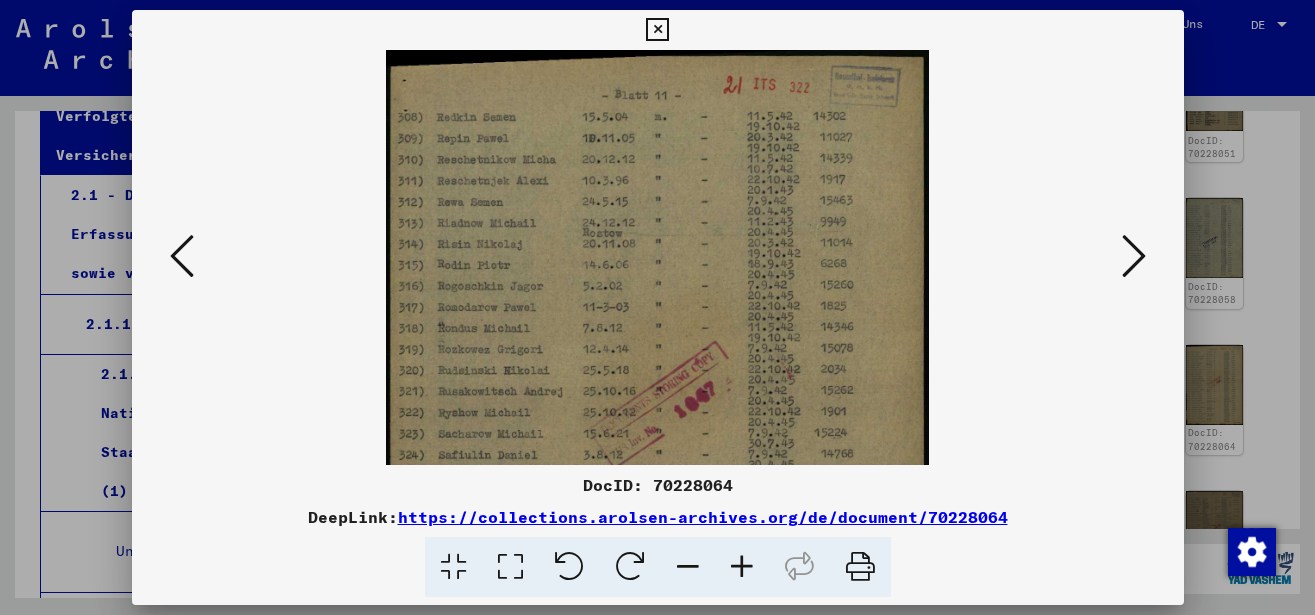 click at bounding box center [742, 567] 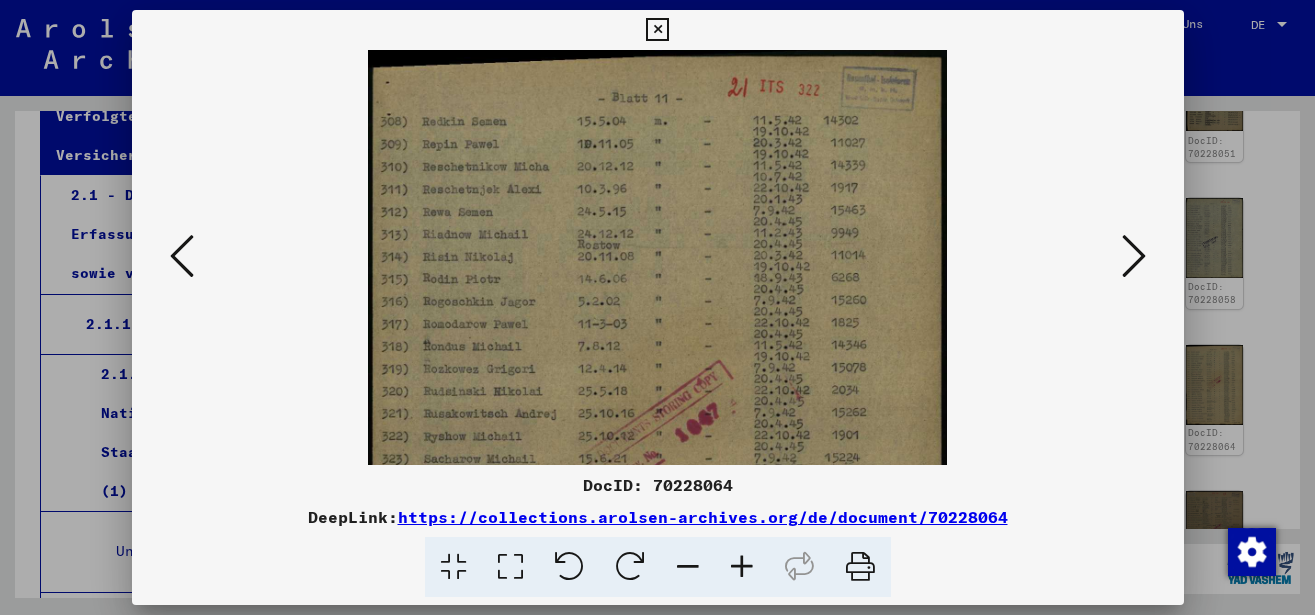 click at bounding box center [742, 567] 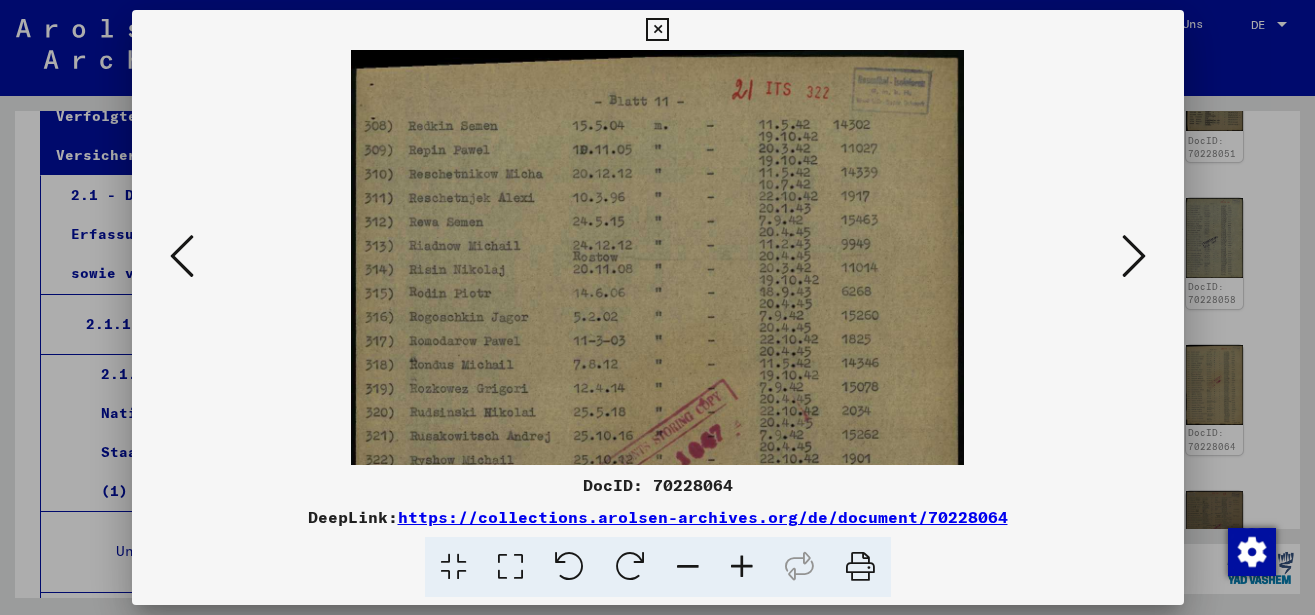click at bounding box center (742, 567) 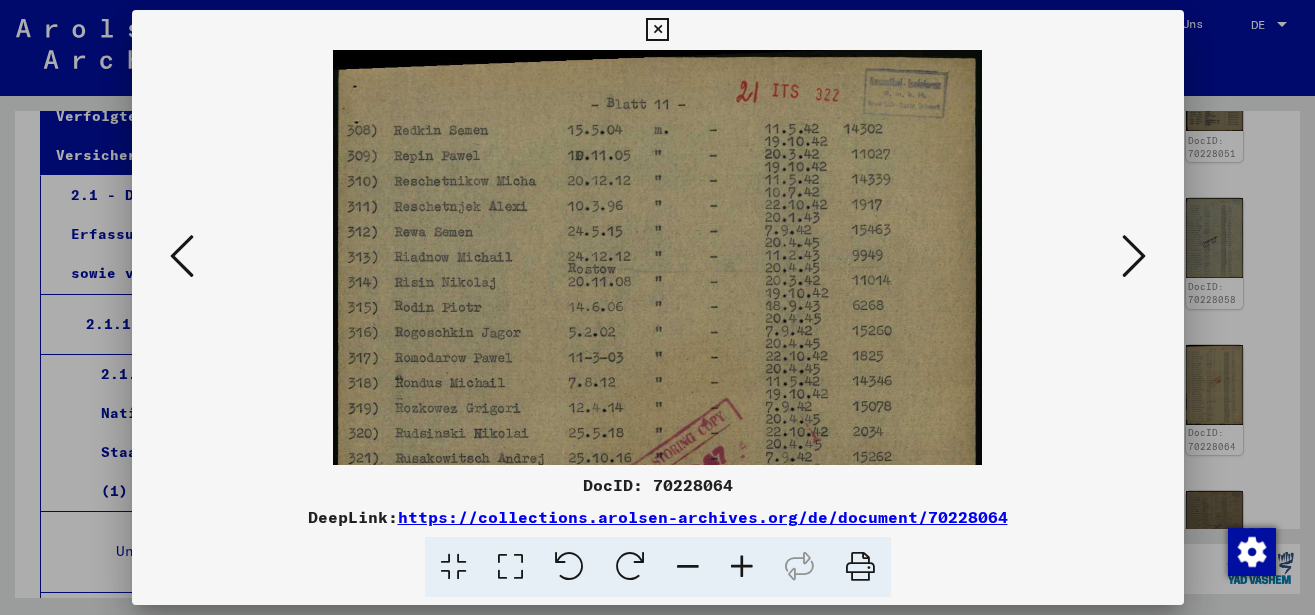 click at bounding box center [742, 567] 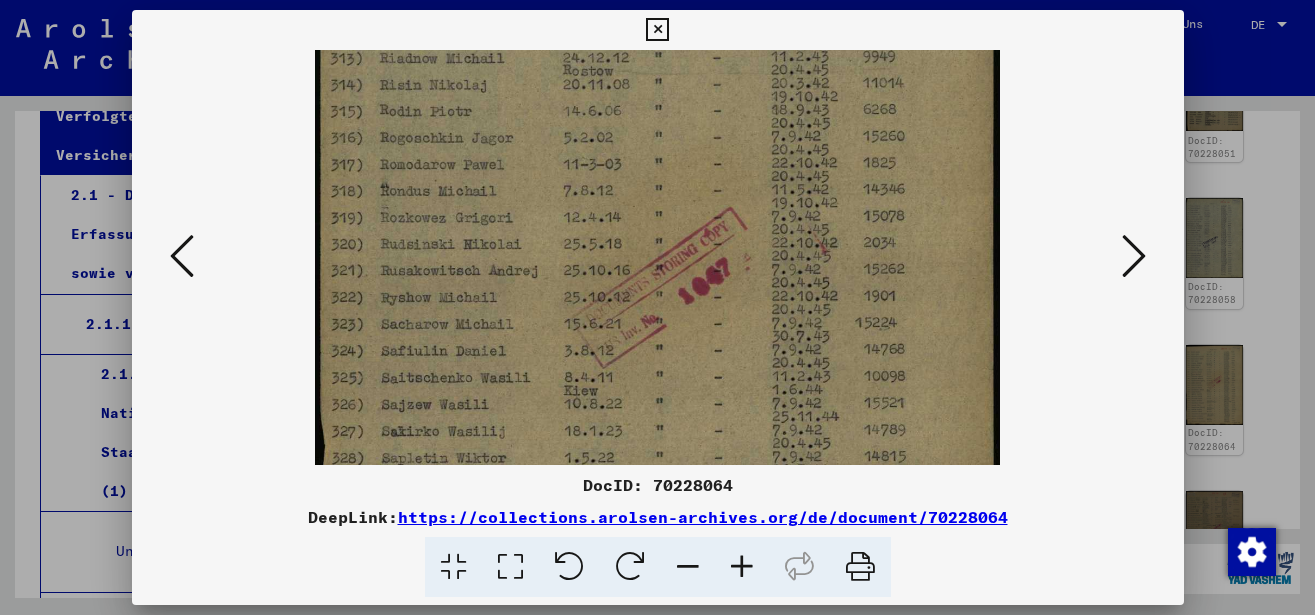 drag, startPoint x: 631, startPoint y: 354, endPoint x: 645, endPoint y: 146, distance: 208.47063 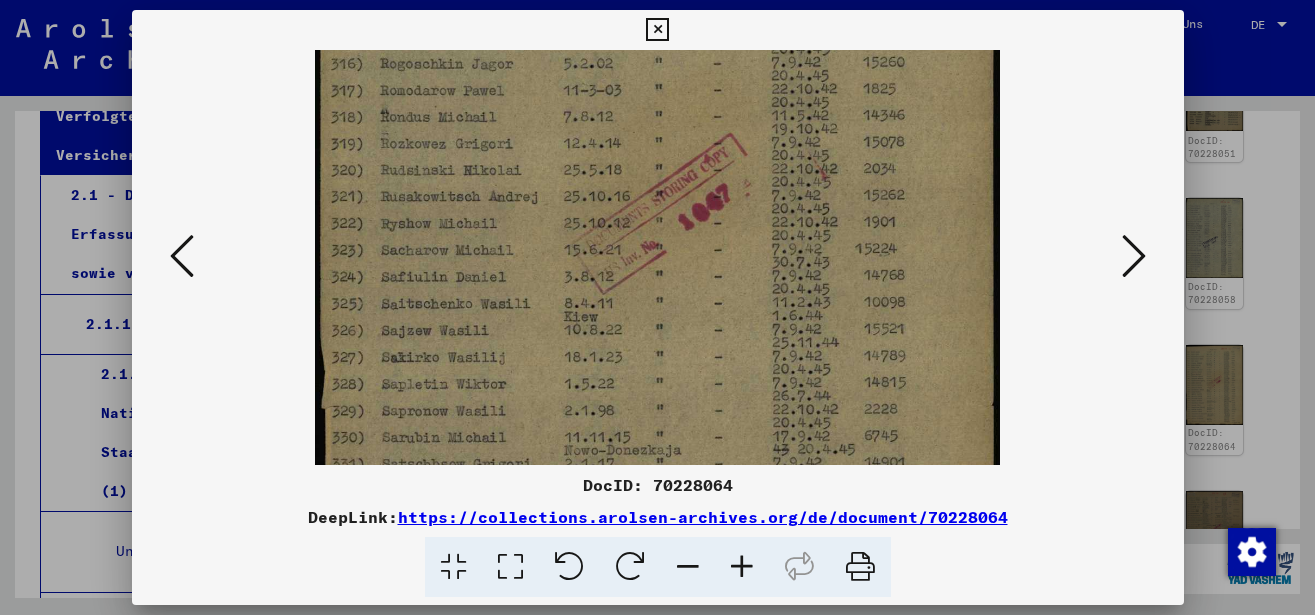 scroll, scrollTop: 325, scrollLeft: 0, axis: vertical 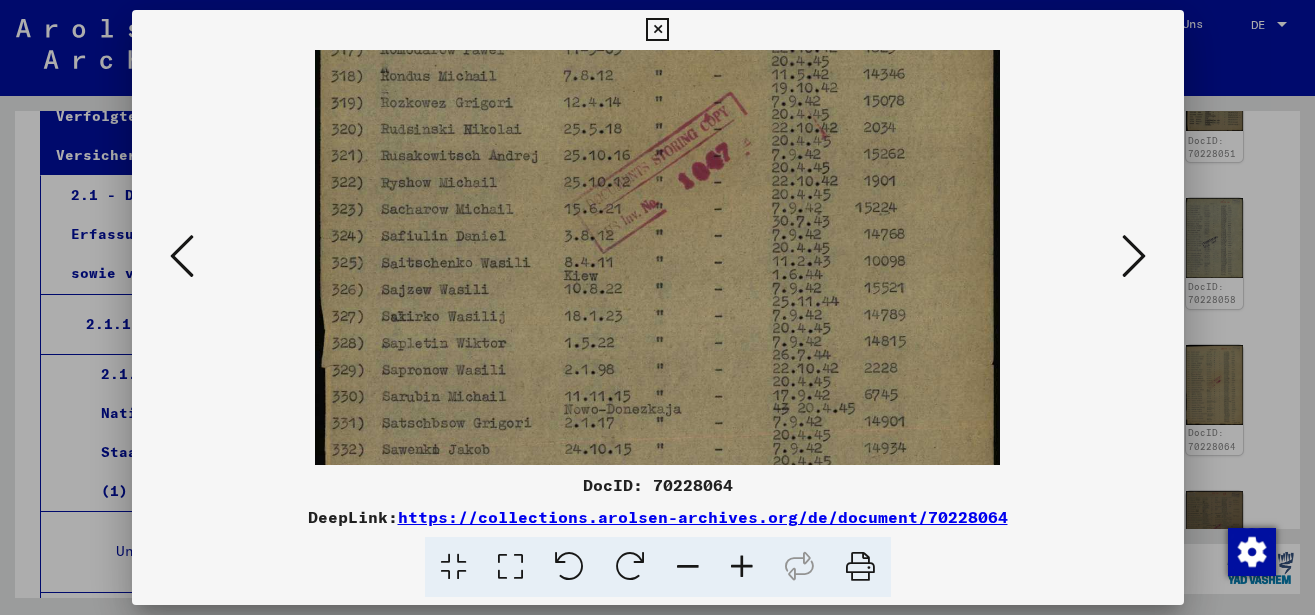 drag, startPoint x: 620, startPoint y: 305, endPoint x: 624, endPoint y: 190, distance: 115.06954 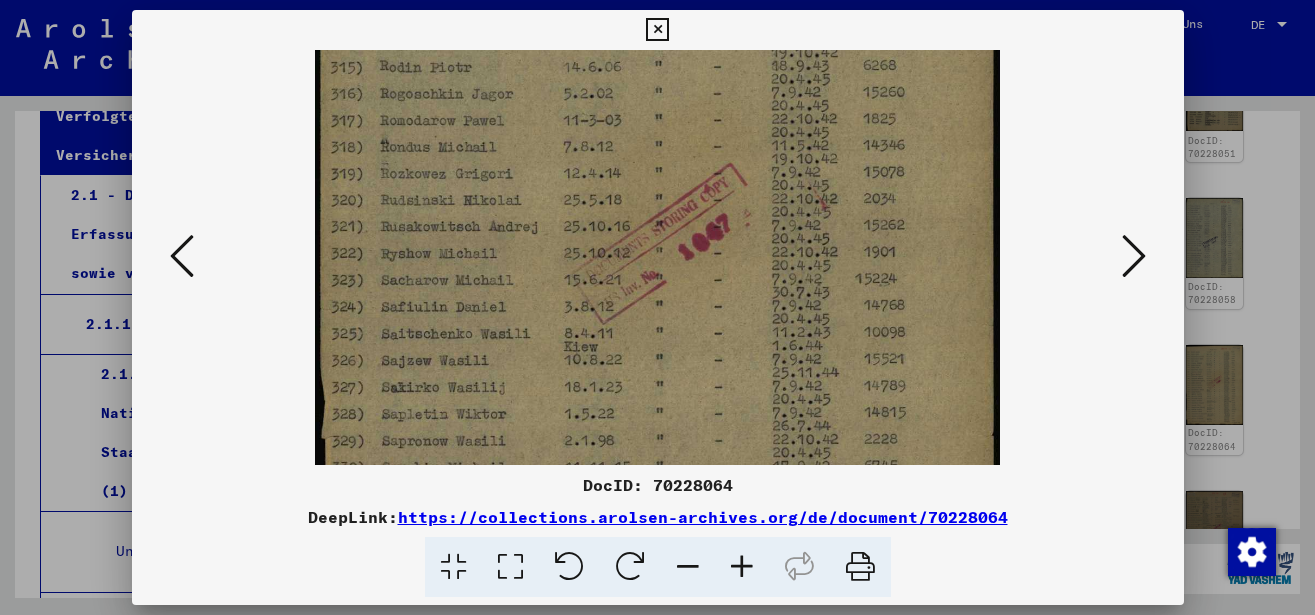 scroll, scrollTop: 237, scrollLeft: 0, axis: vertical 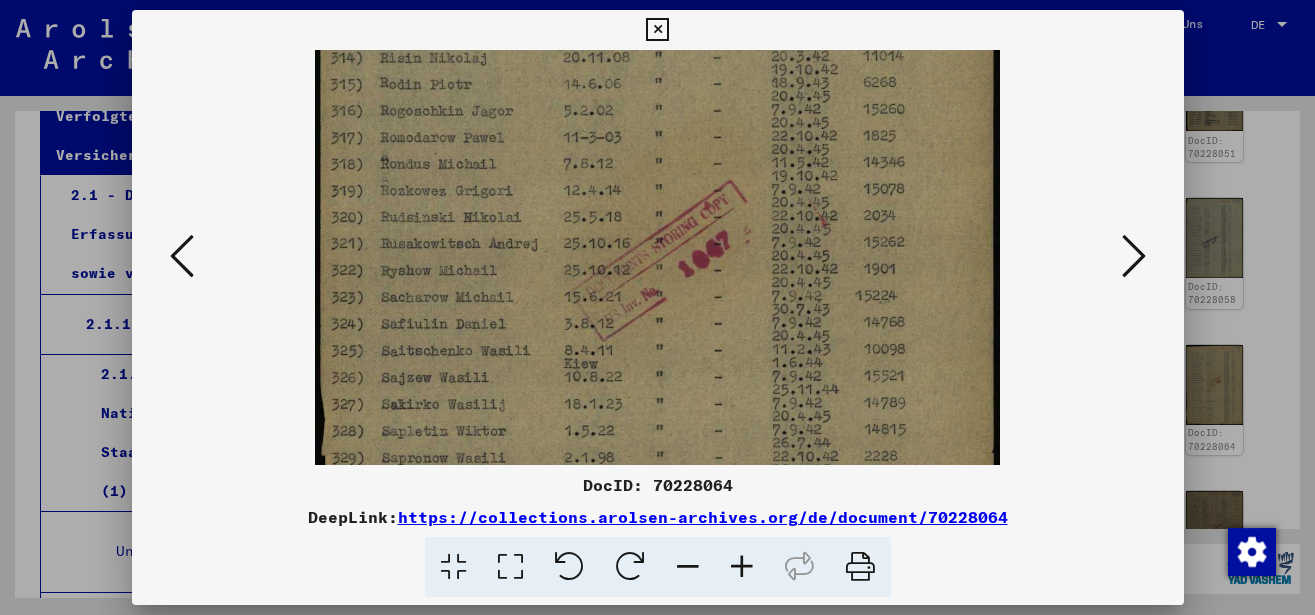 drag, startPoint x: 605, startPoint y: 302, endPoint x: 603, endPoint y: 315, distance: 13.152946 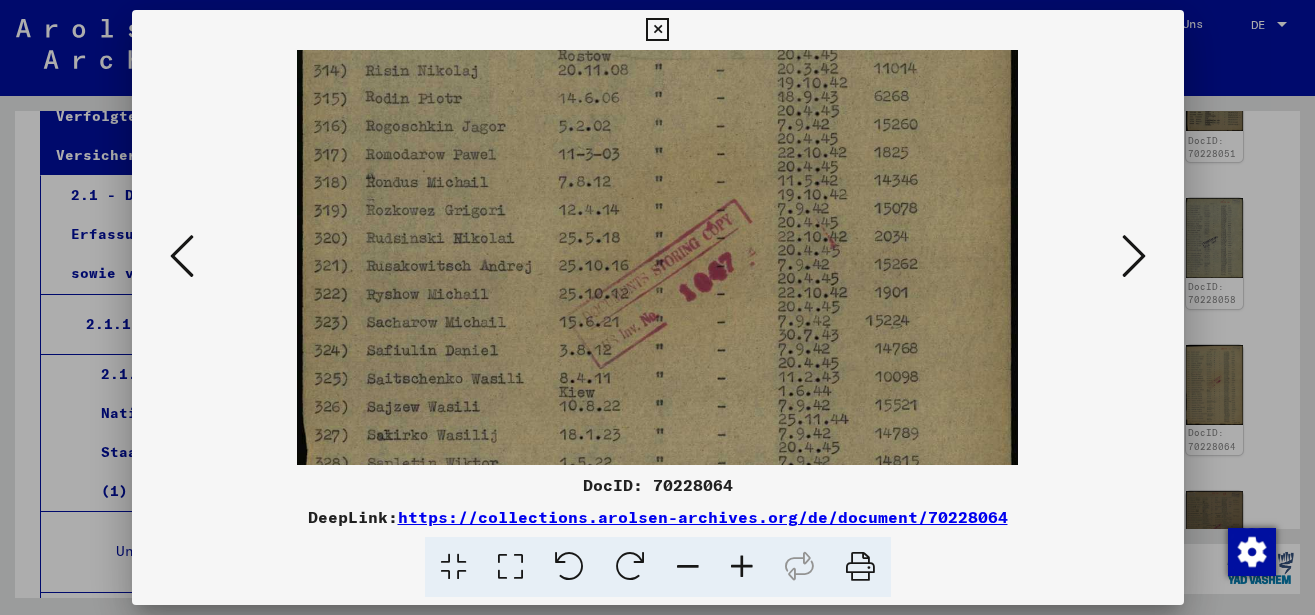 click at bounding box center [742, 567] 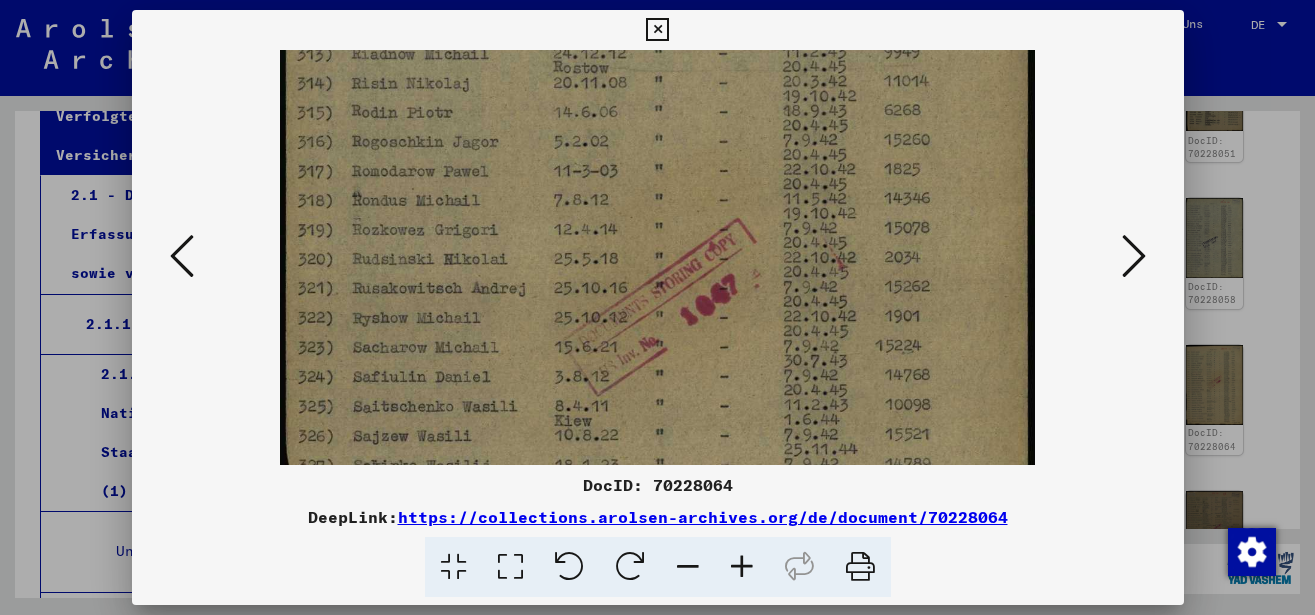 click at bounding box center (742, 567) 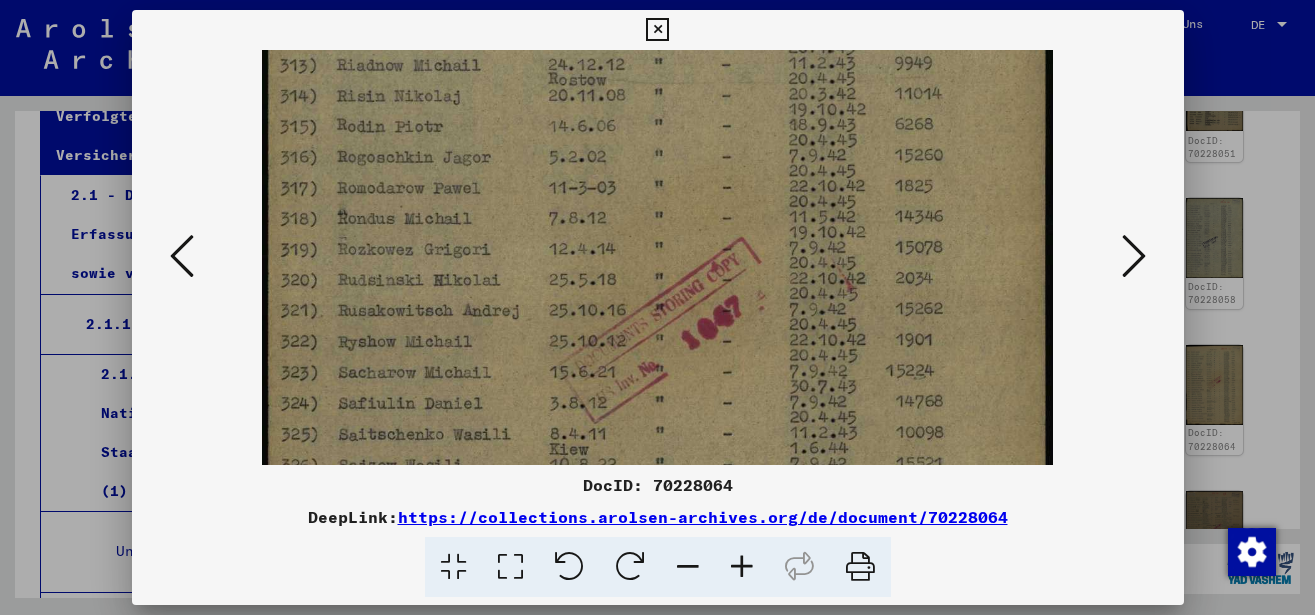 click at bounding box center [742, 567] 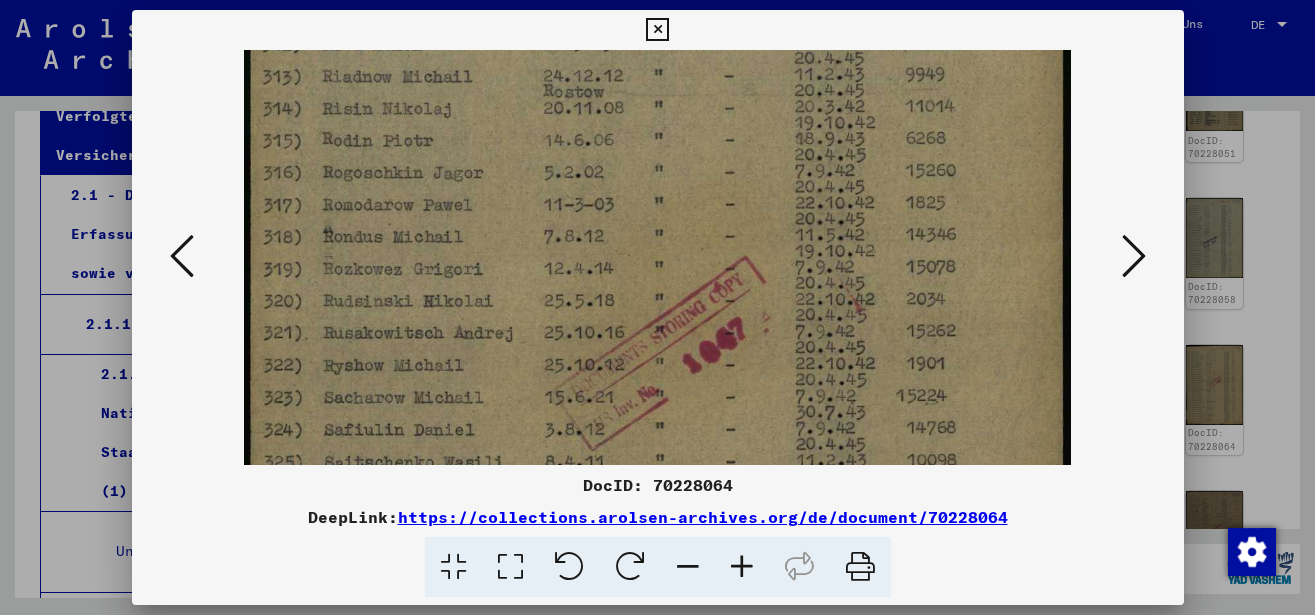 click at bounding box center (742, 567) 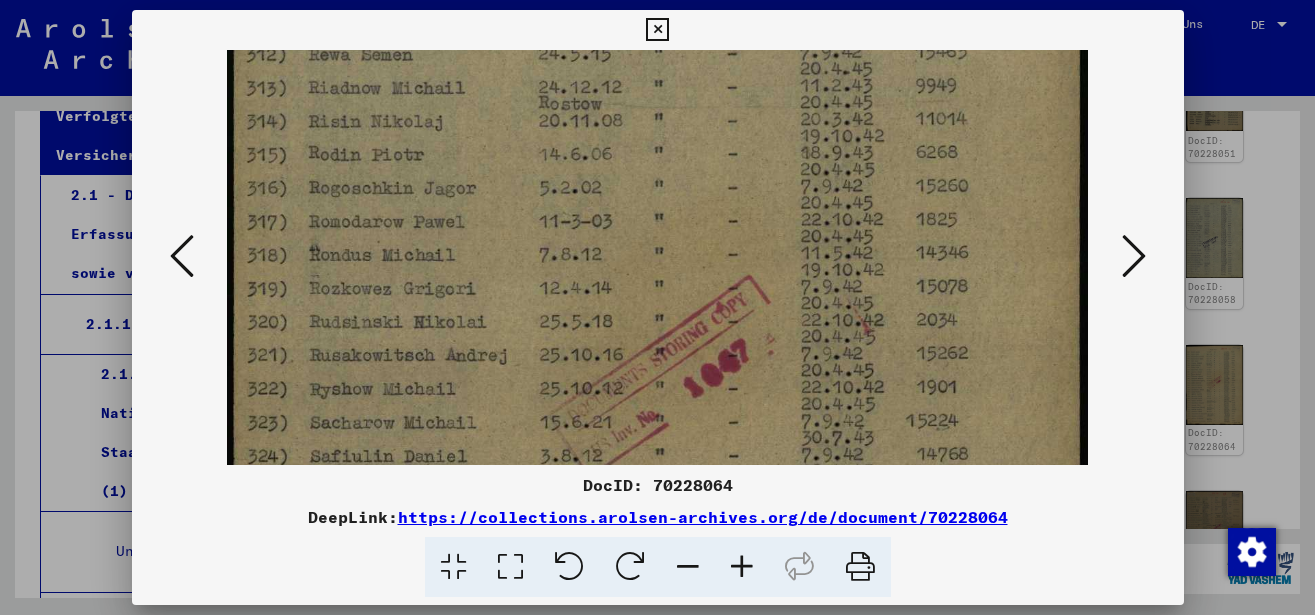click at bounding box center (657, 30) 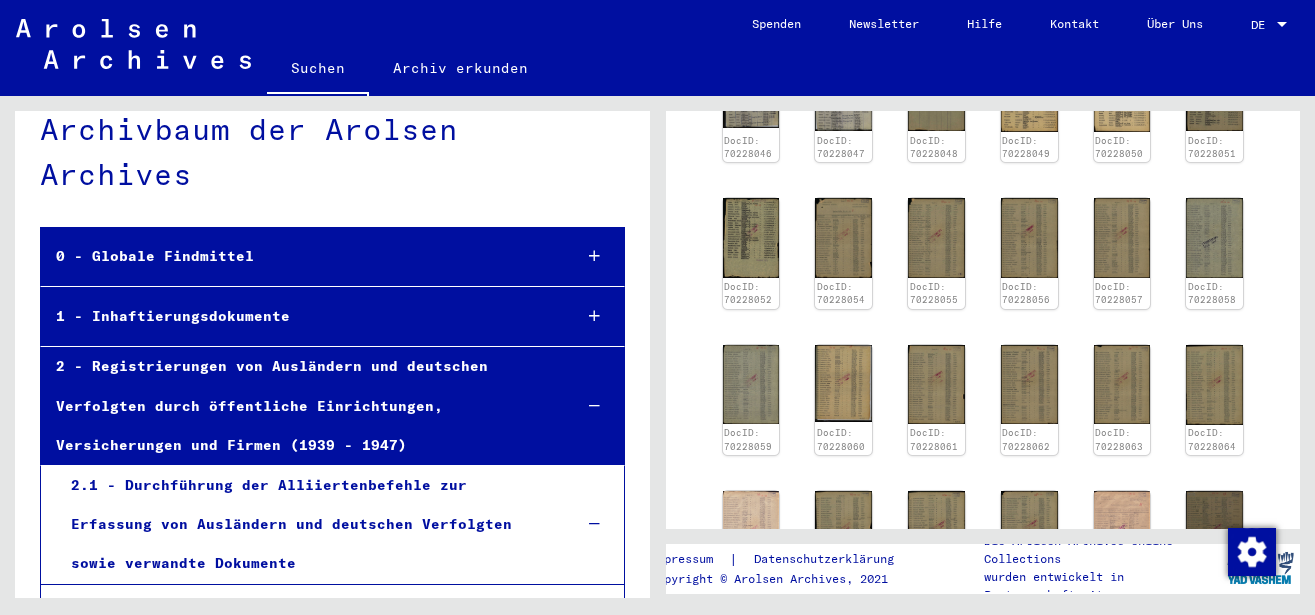 scroll, scrollTop: 0, scrollLeft: 0, axis: both 